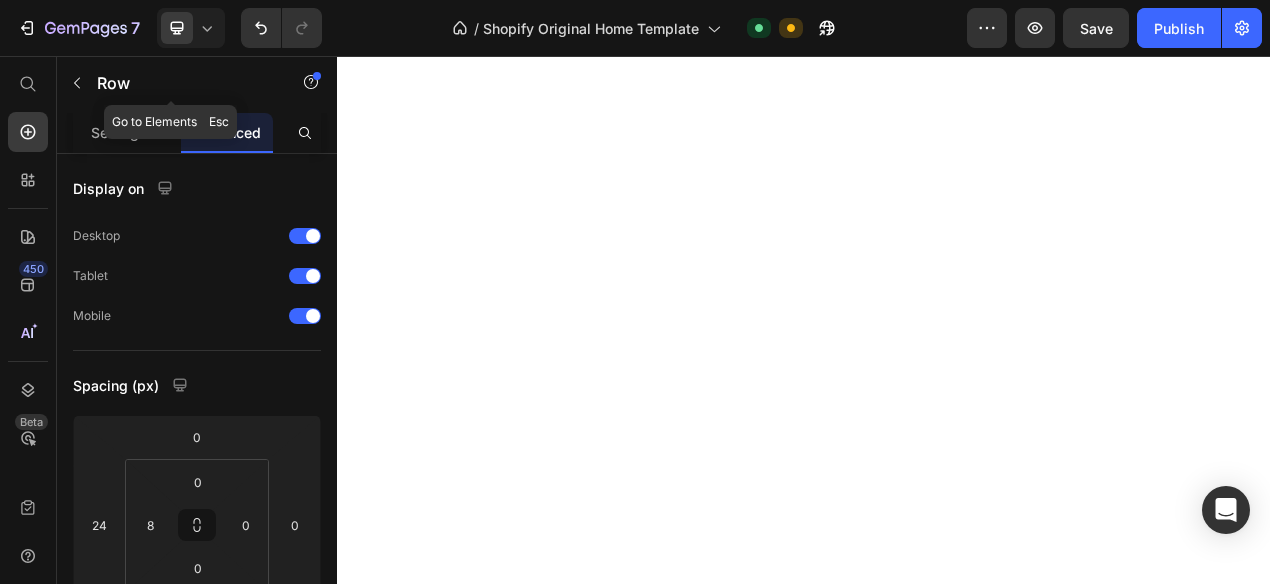 scroll, scrollTop: 0, scrollLeft: 0, axis: both 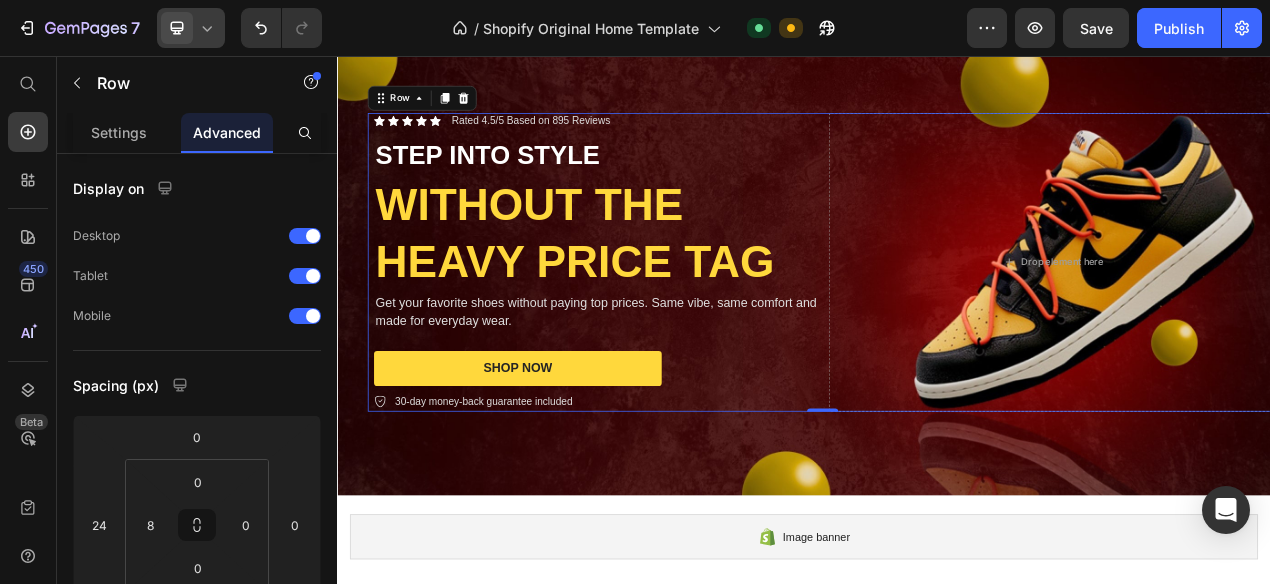 click 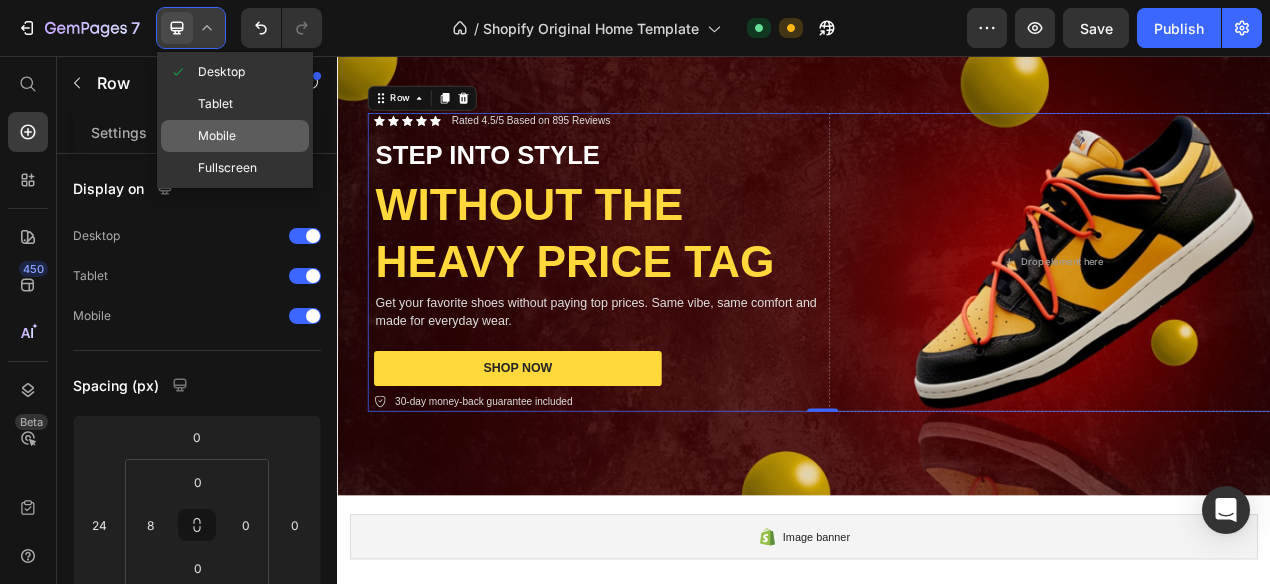 click on "Mobile" at bounding box center (217, 136) 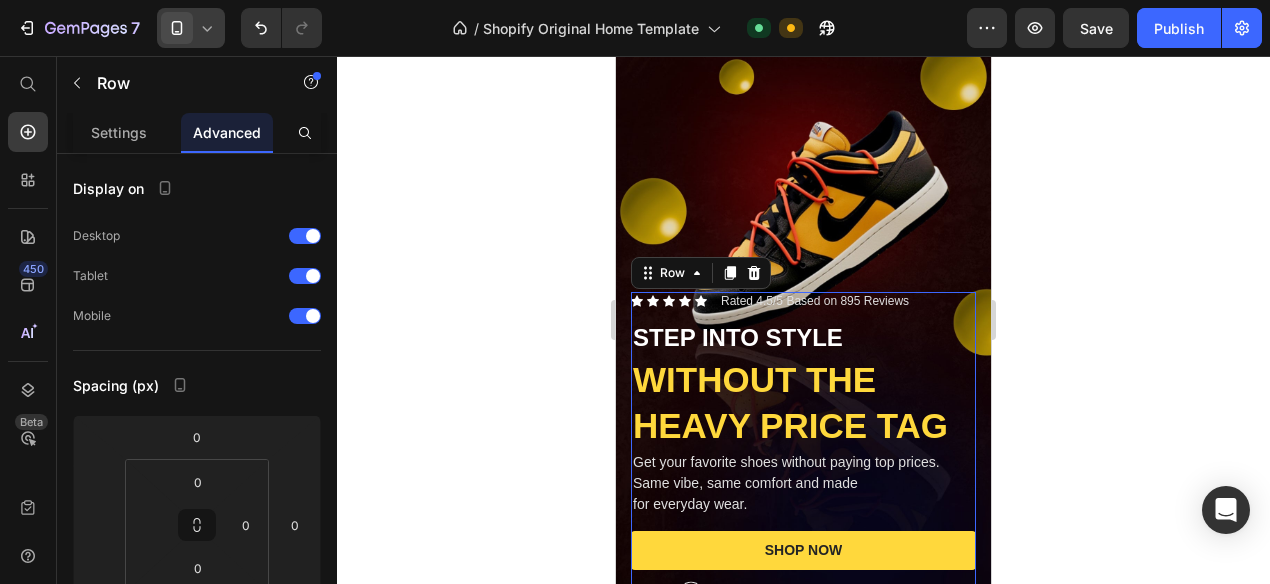 scroll, scrollTop: 214, scrollLeft: 0, axis: vertical 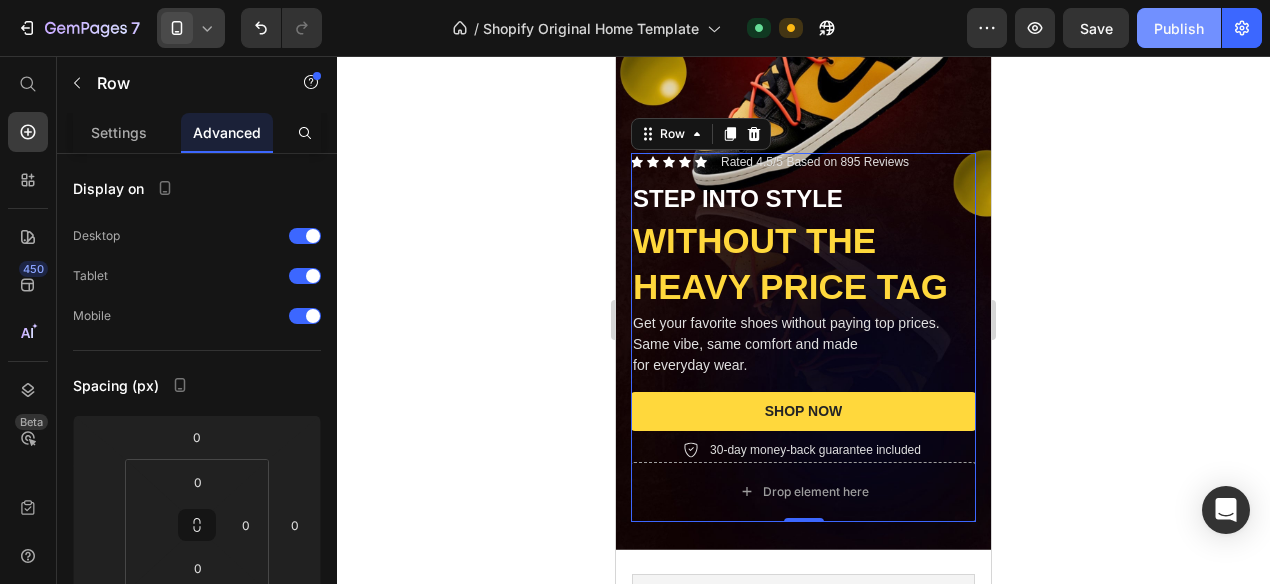 click on "Publish" at bounding box center (1179, 28) 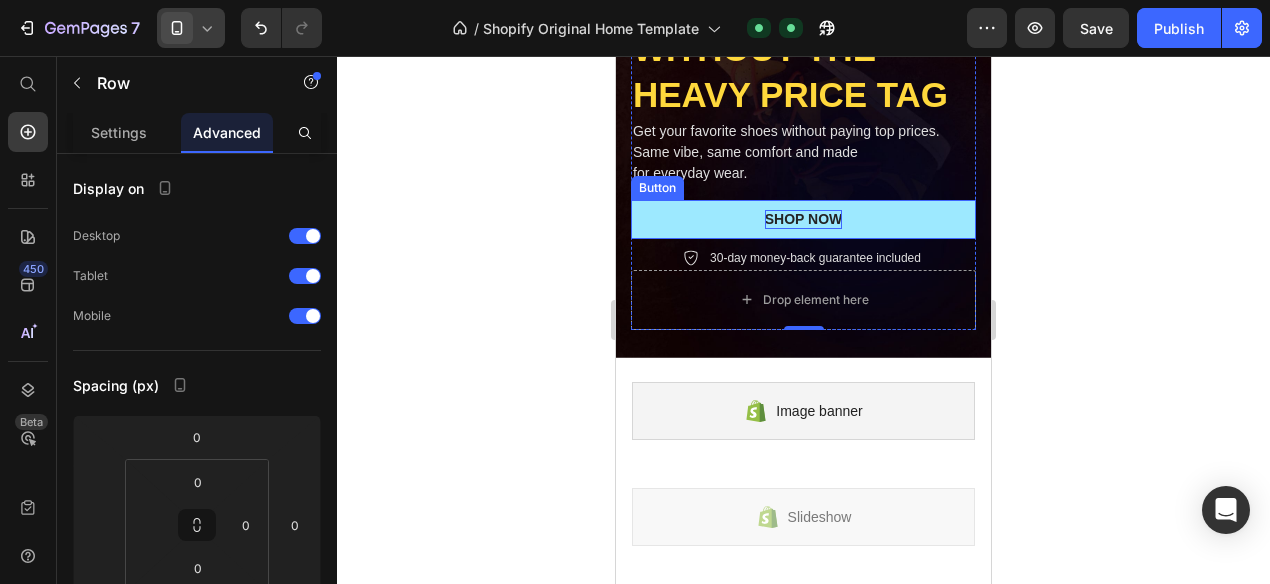 scroll, scrollTop: 406, scrollLeft: 0, axis: vertical 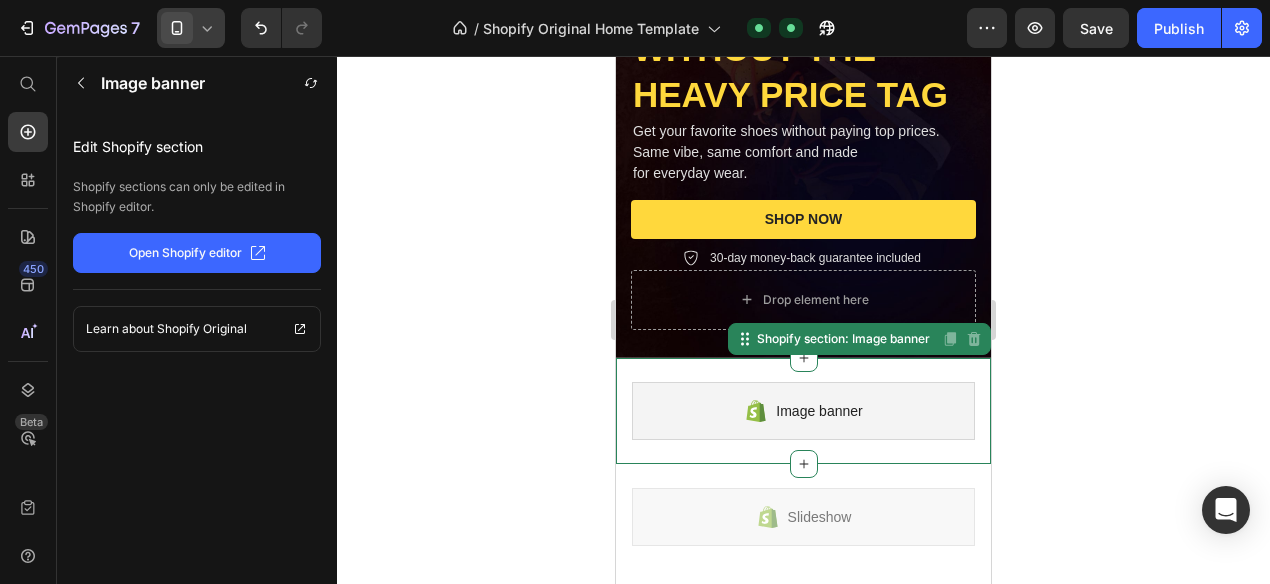 click 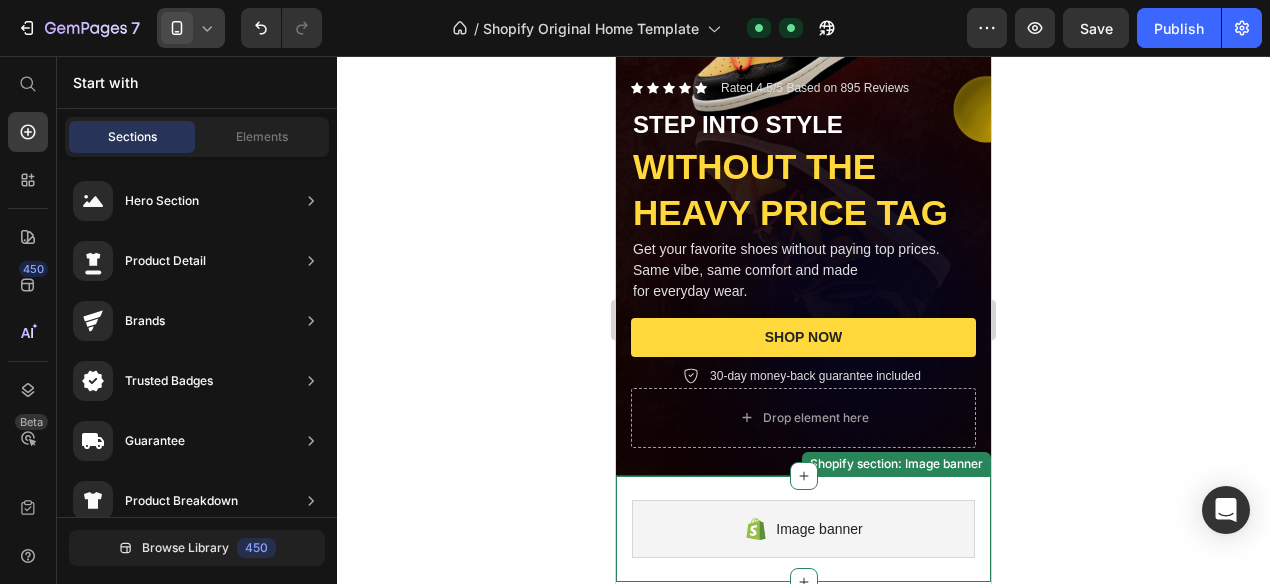 scroll, scrollTop: 286, scrollLeft: 0, axis: vertical 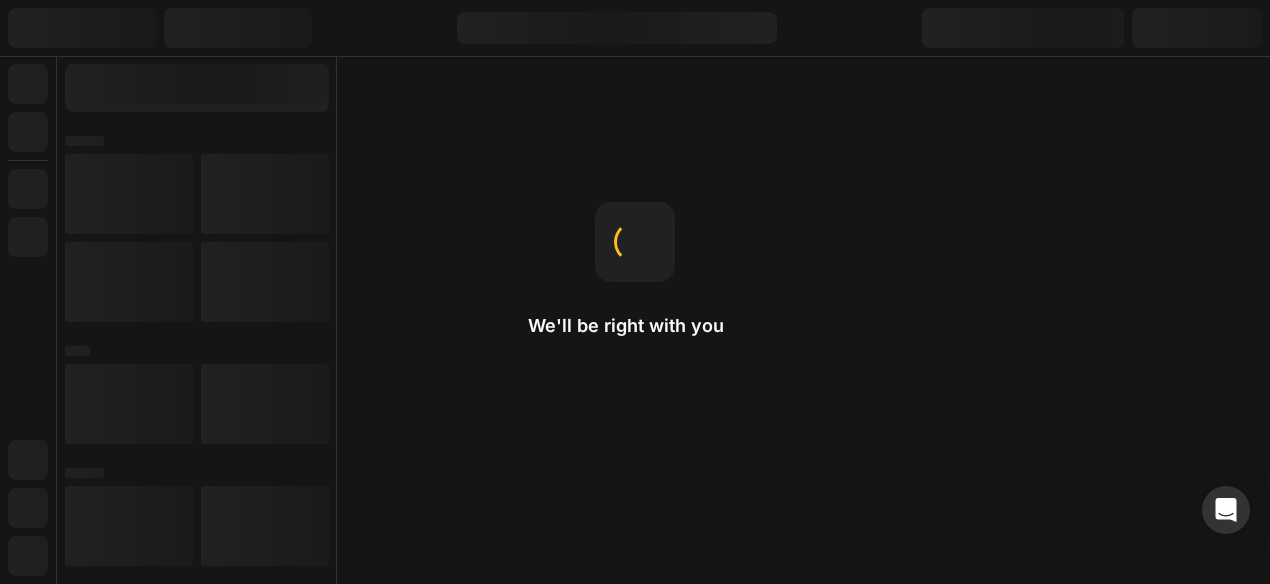 click on "We'll be right with you Heading Use the Heading element when you want to define the SEO Heading Tag on your page." at bounding box center (635, 292) 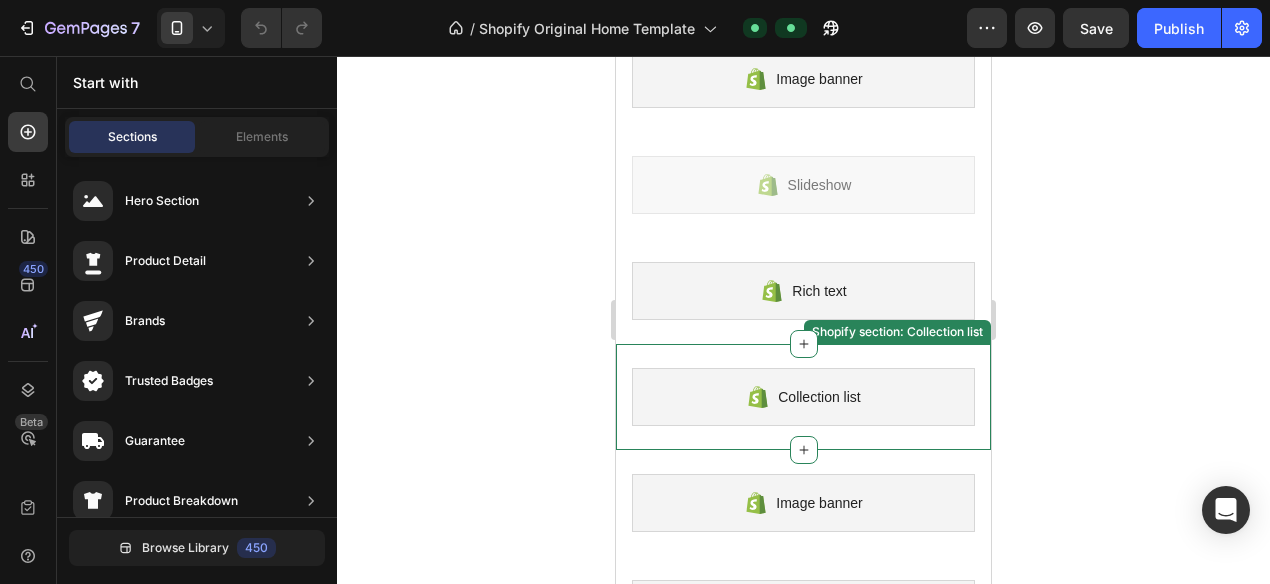 scroll, scrollTop: 746, scrollLeft: 0, axis: vertical 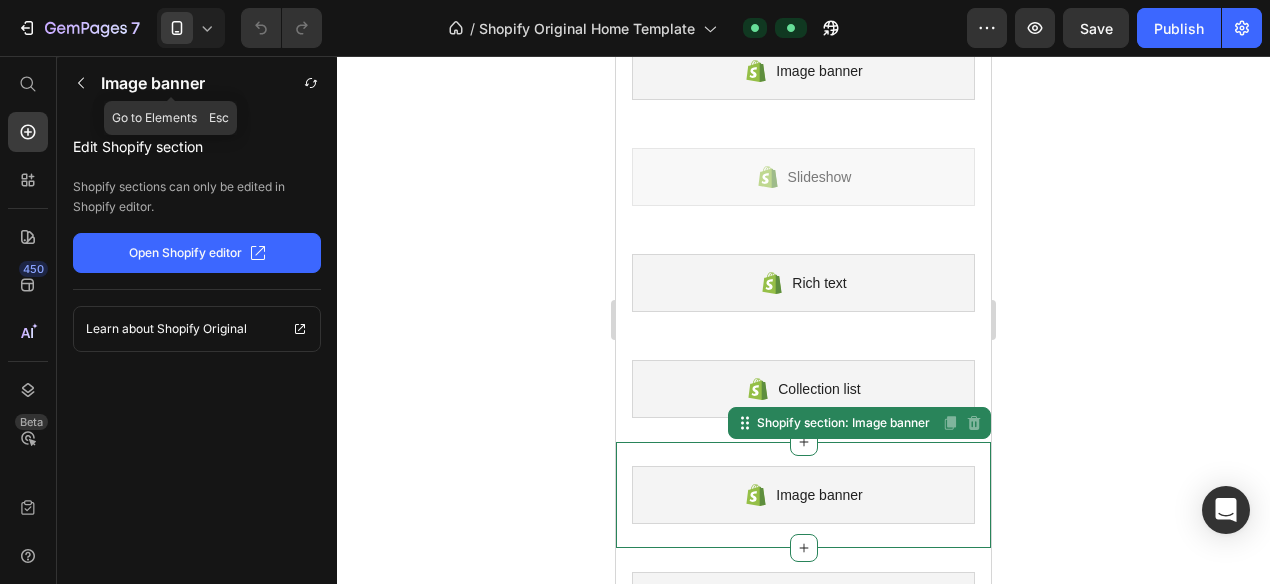 click on "Image banner" 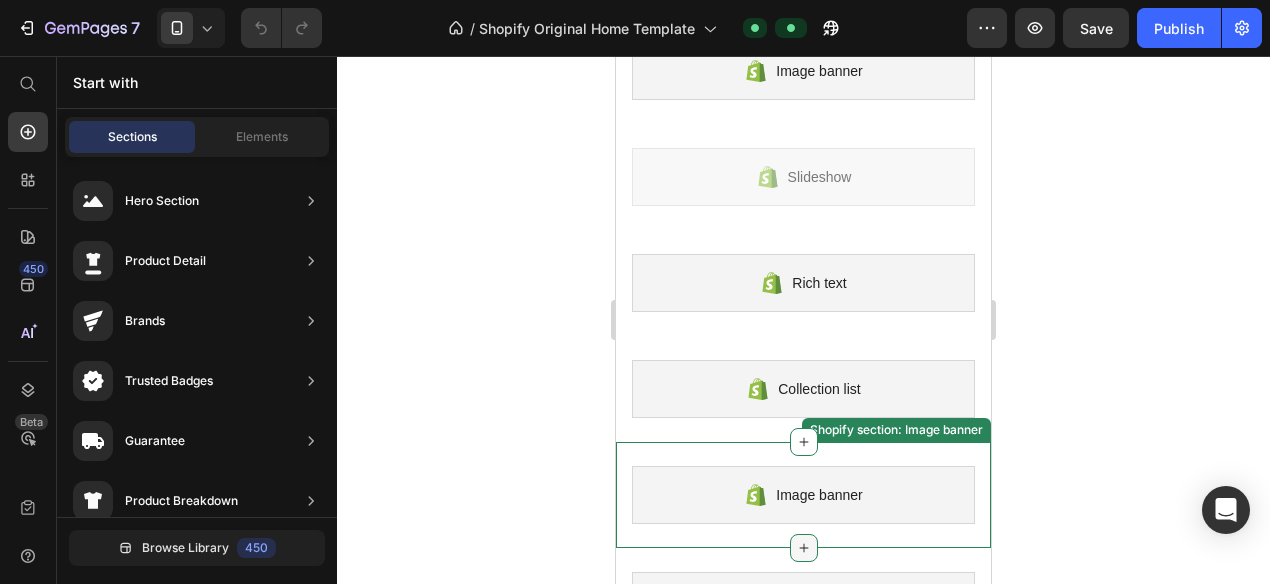 click at bounding box center [804, 548] 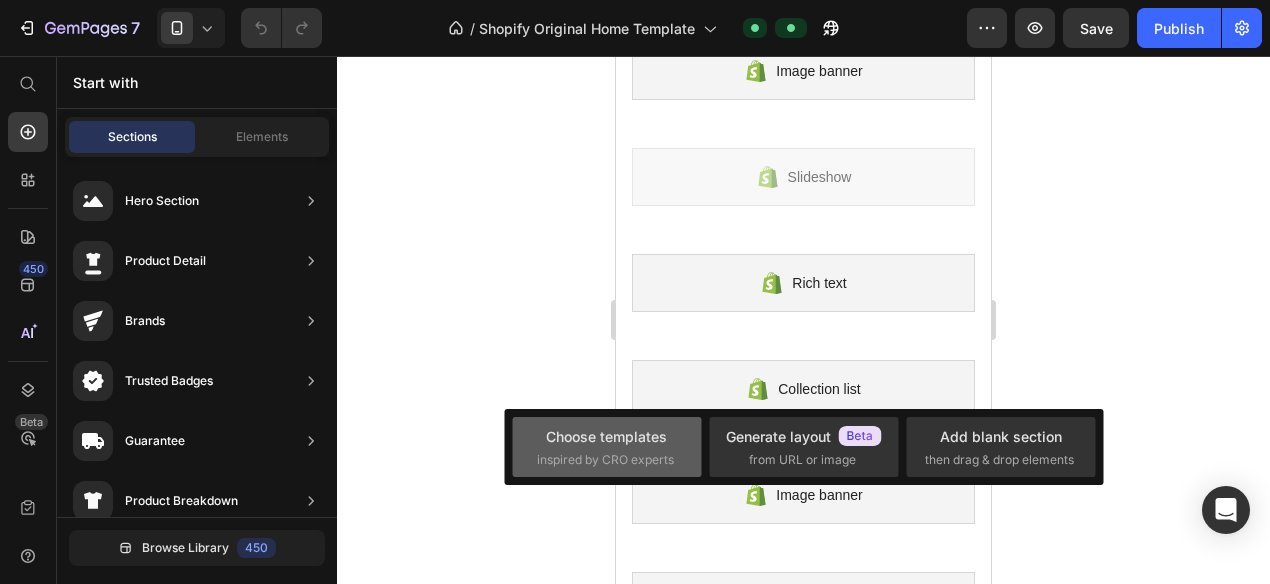 click on "Choose templates" at bounding box center (606, 436) 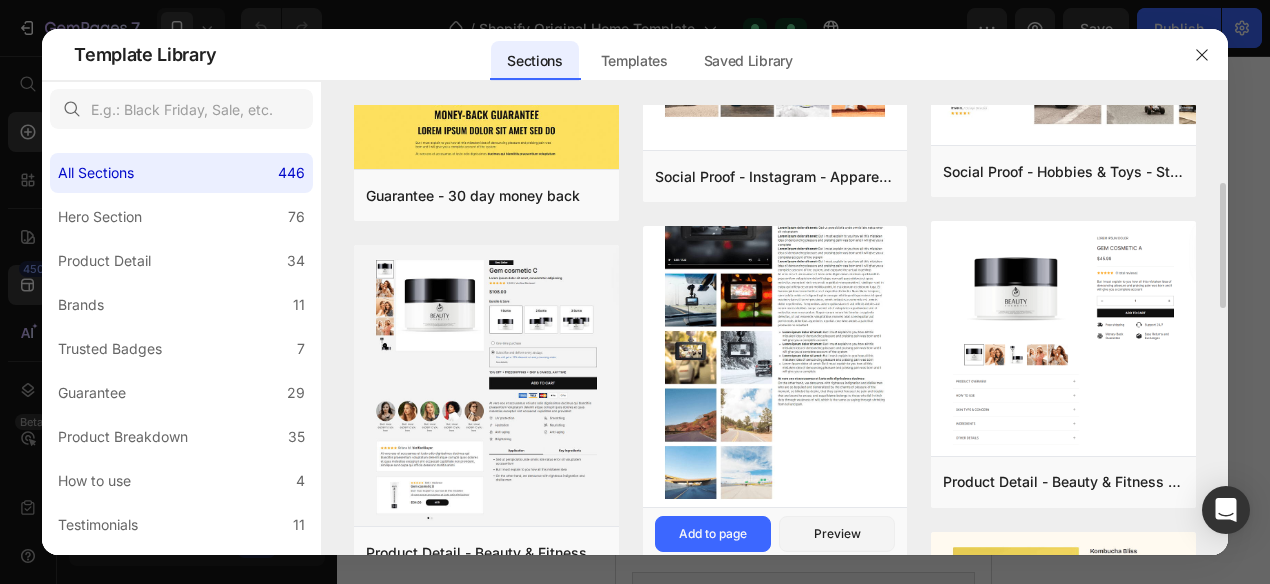 scroll, scrollTop: 277, scrollLeft: 0, axis: vertical 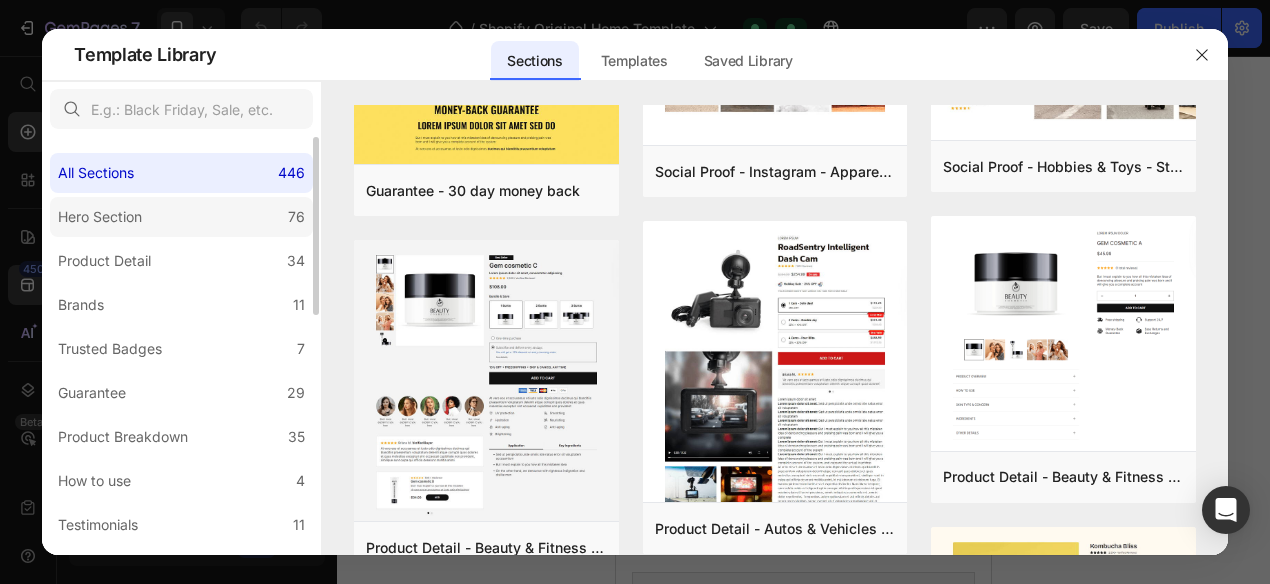 click on "Hero Section 76" 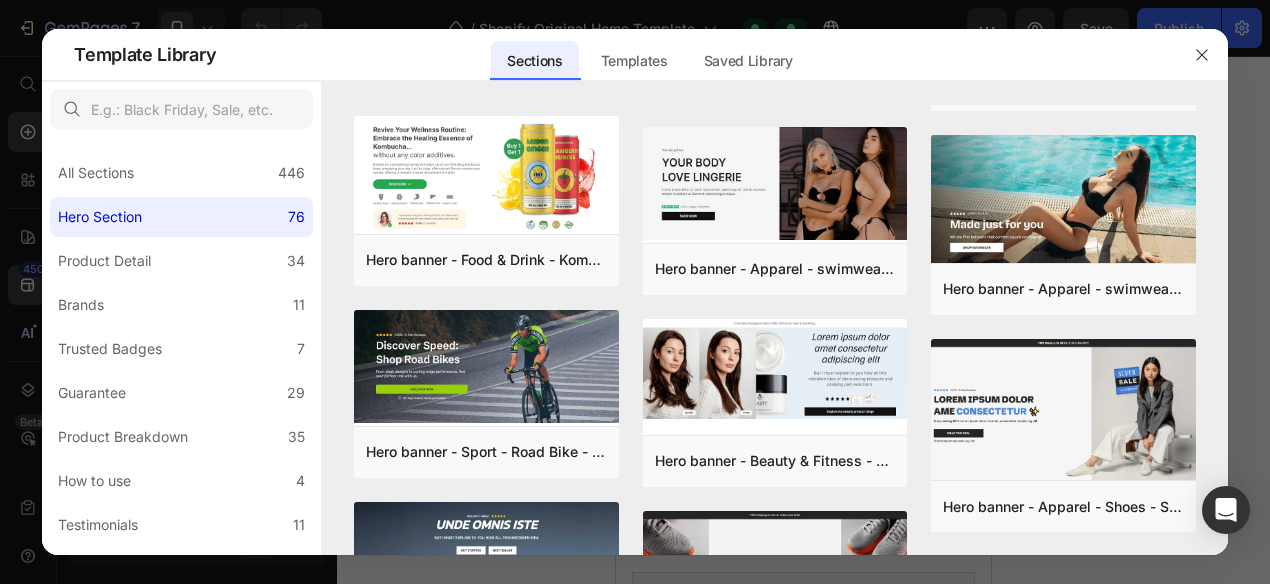 scroll, scrollTop: 132, scrollLeft: 0, axis: vertical 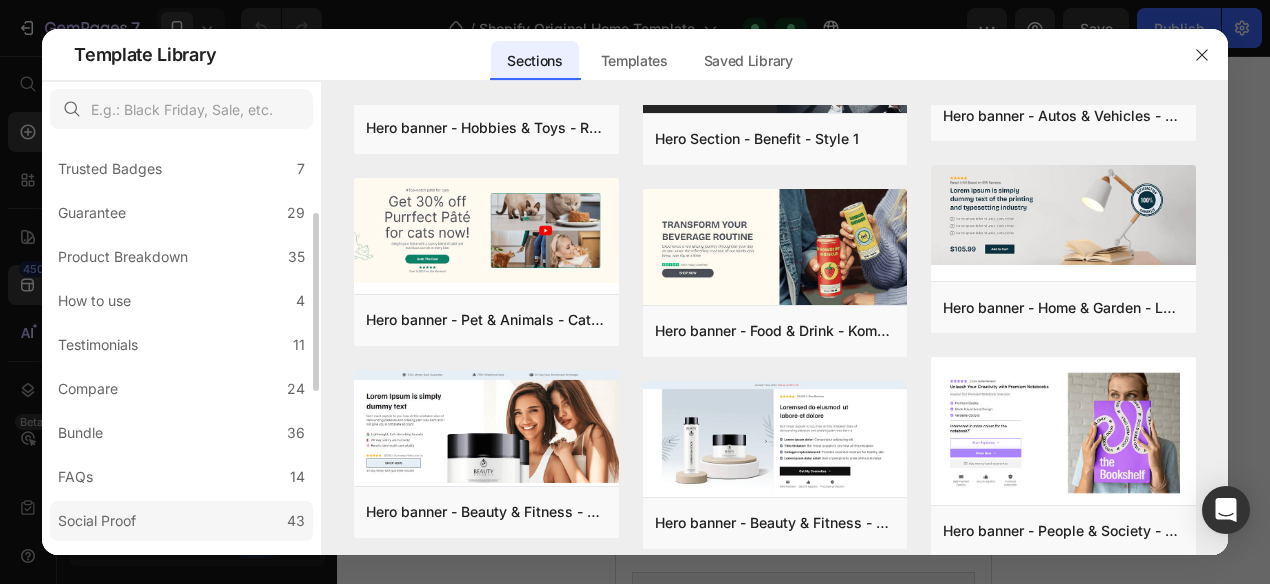 click on "Social Proof 43" 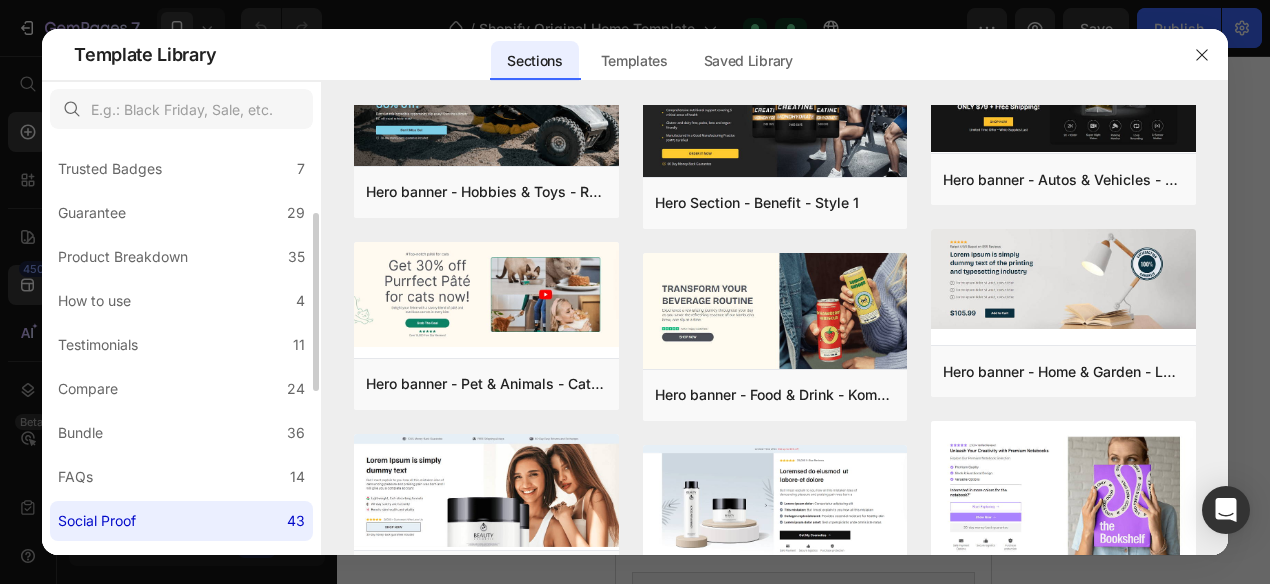 scroll, scrollTop: 0, scrollLeft: 0, axis: both 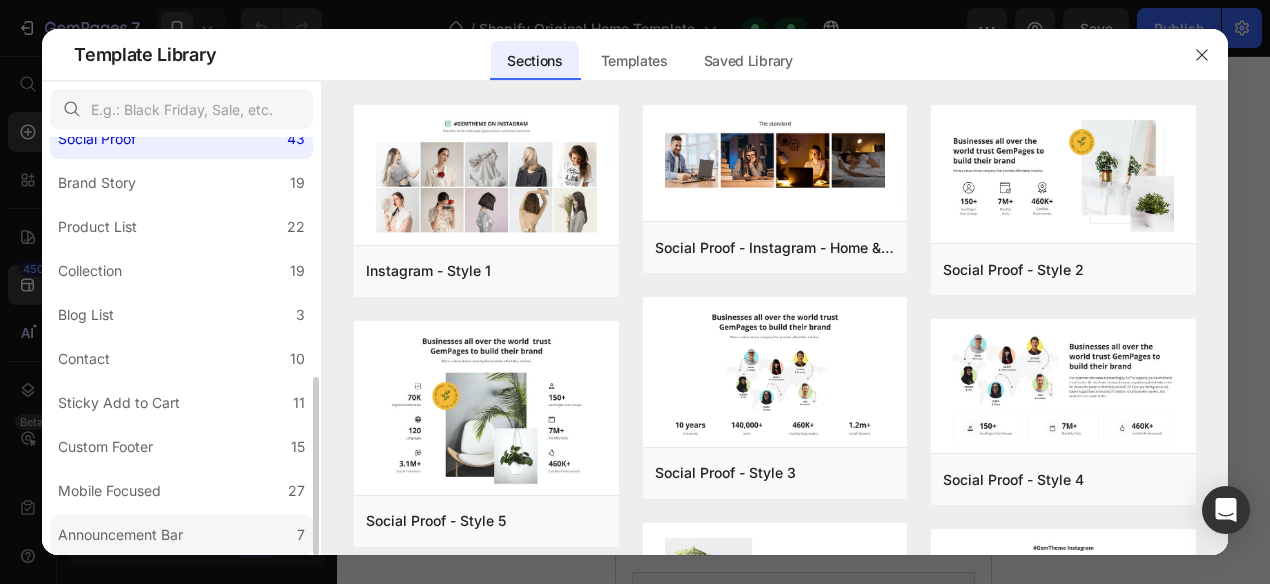click on "Announcement Bar" at bounding box center (124, 535) 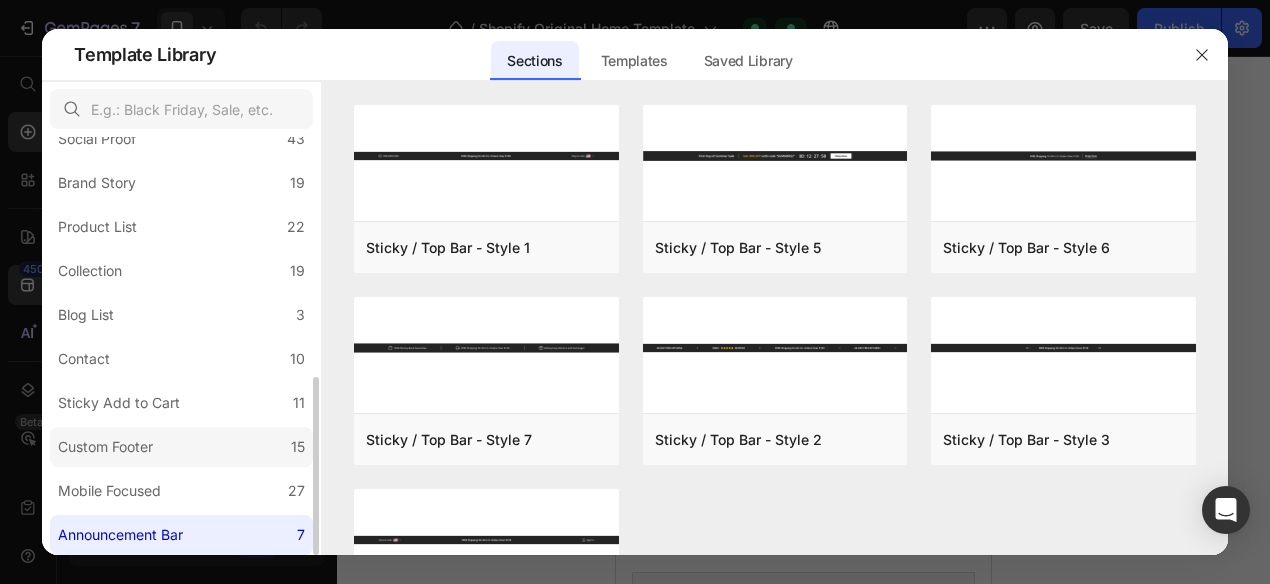 click on "Custom Footer" at bounding box center [109, 447] 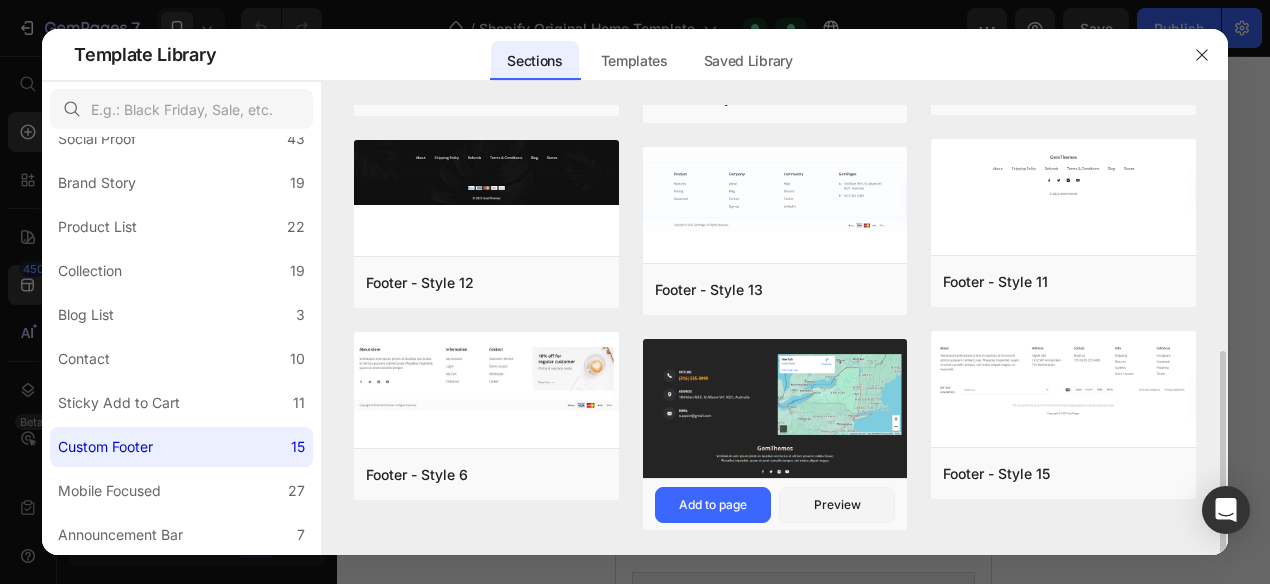 scroll, scrollTop: 523, scrollLeft: 0, axis: vertical 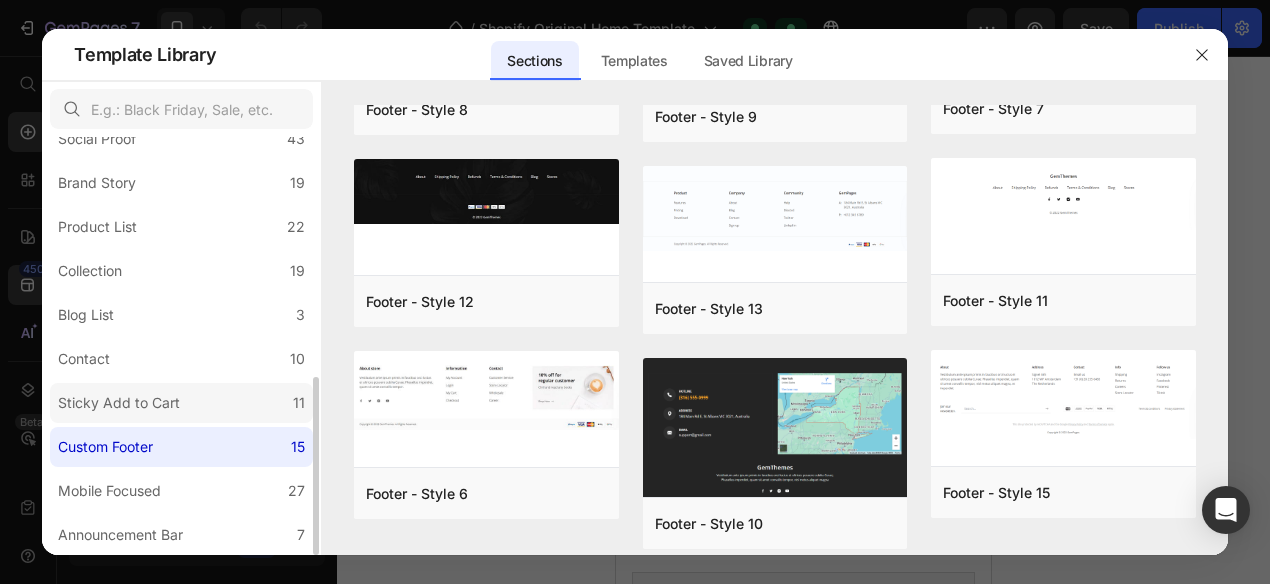 click on "Sticky Add to Cart 11" 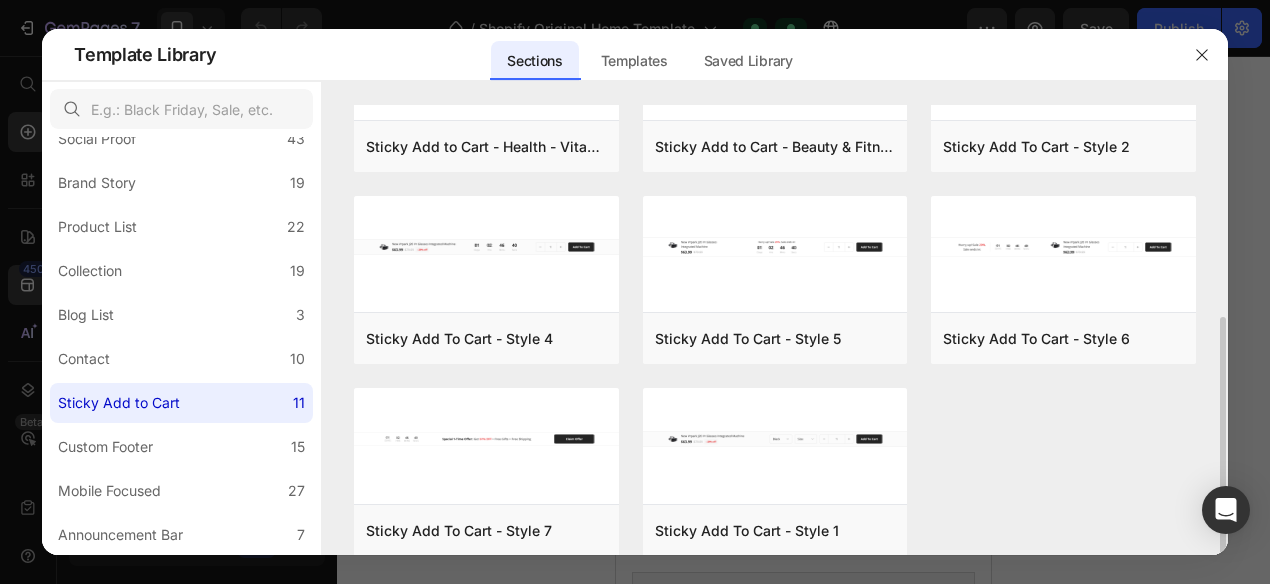 scroll, scrollTop: 318, scrollLeft: 0, axis: vertical 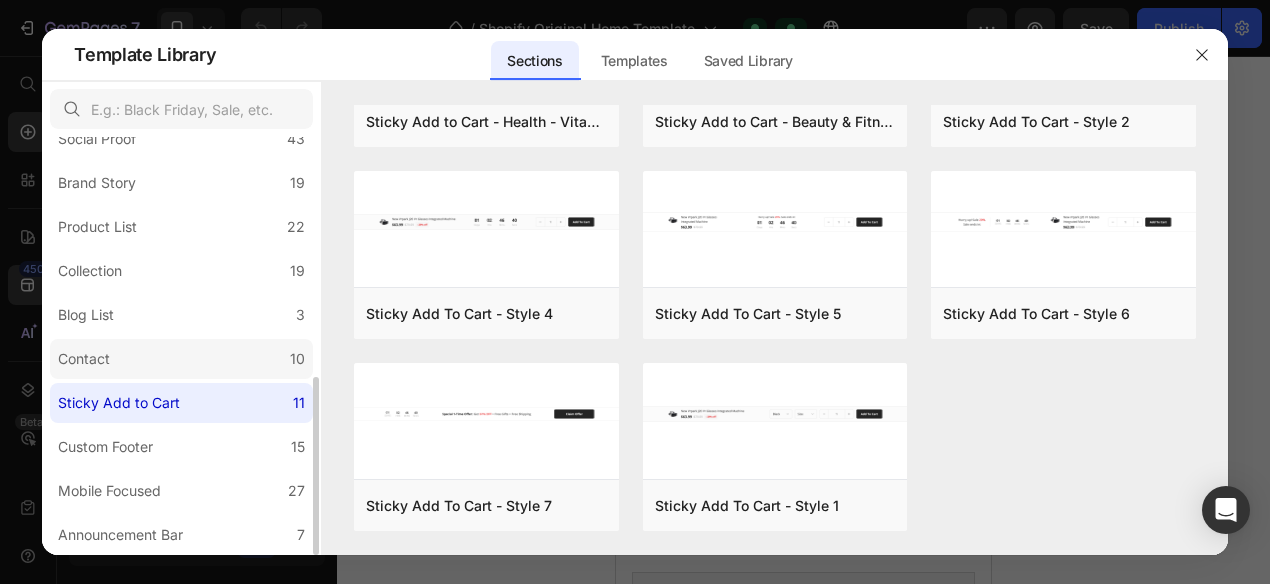 click on "Contact 10" 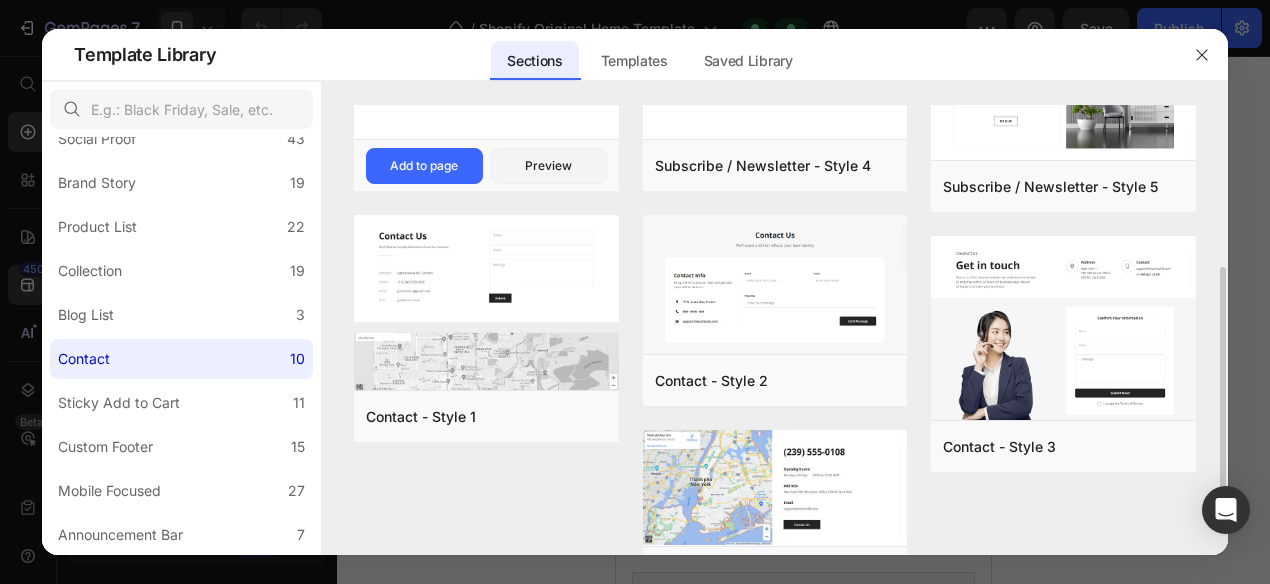 scroll, scrollTop: 278, scrollLeft: 0, axis: vertical 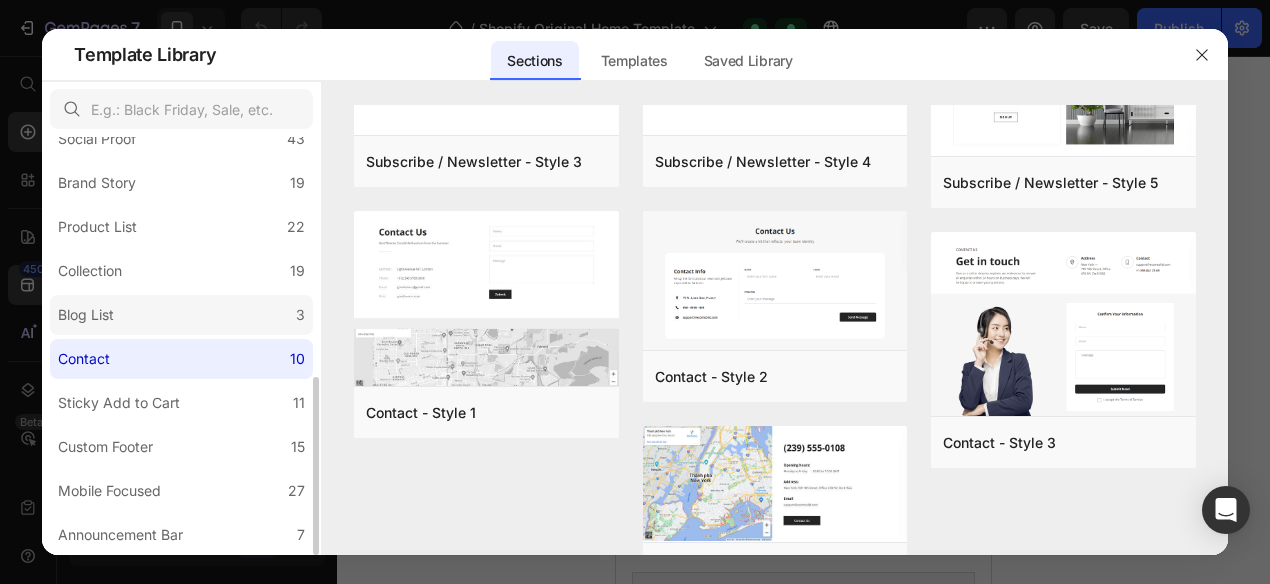 click on "Blog List 3" 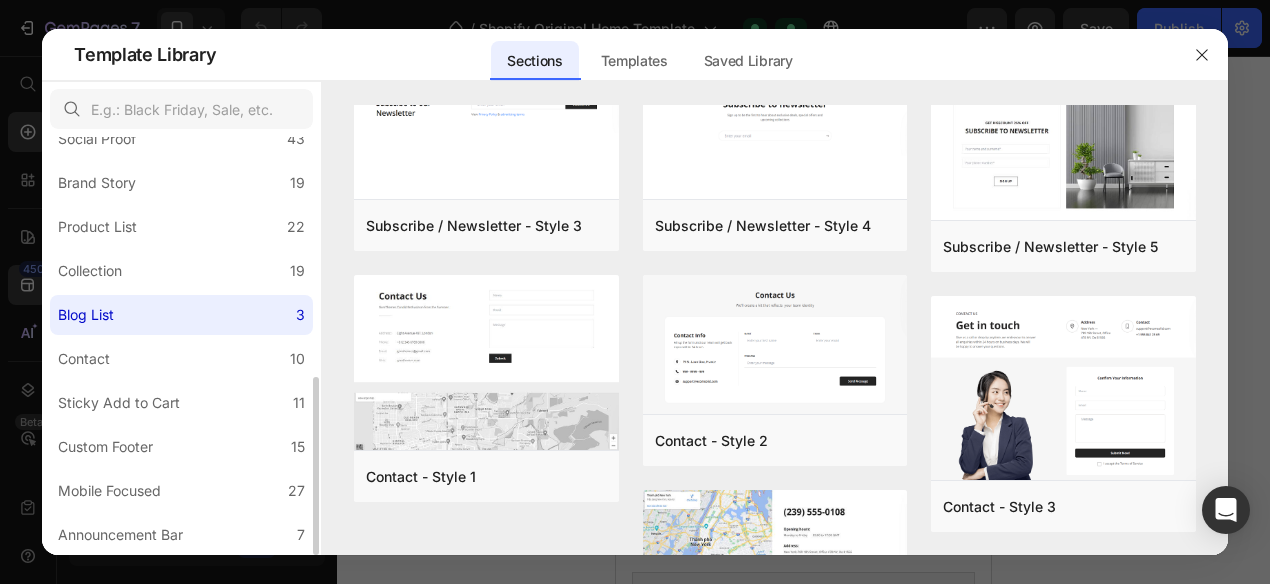 scroll, scrollTop: 0, scrollLeft: 0, axis: both 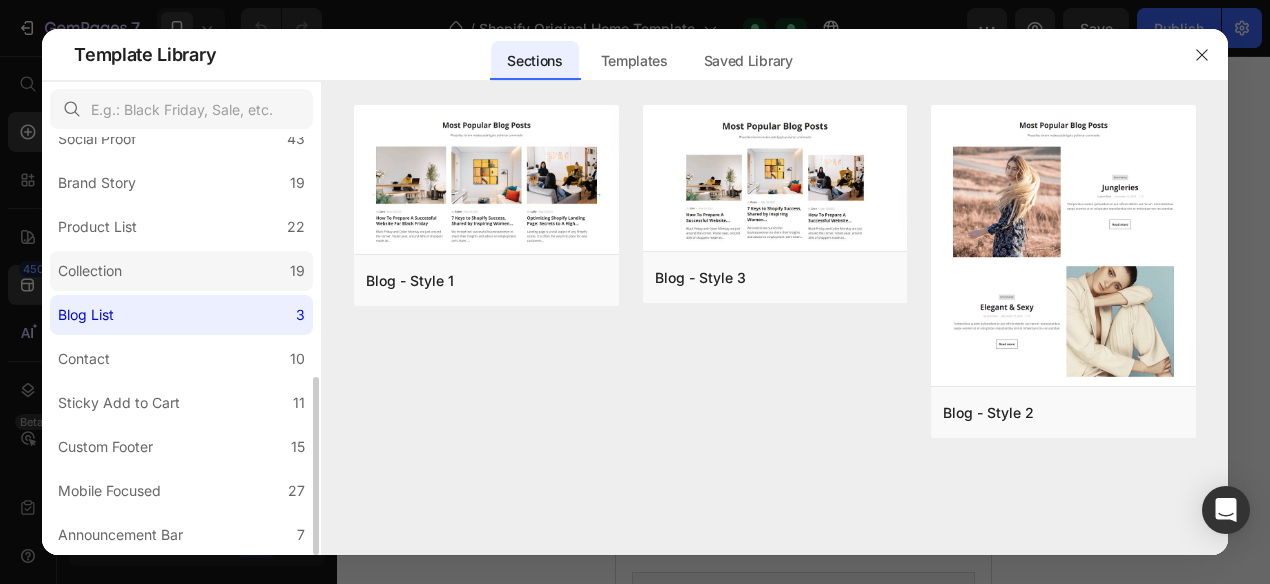 click on "Collection 19" 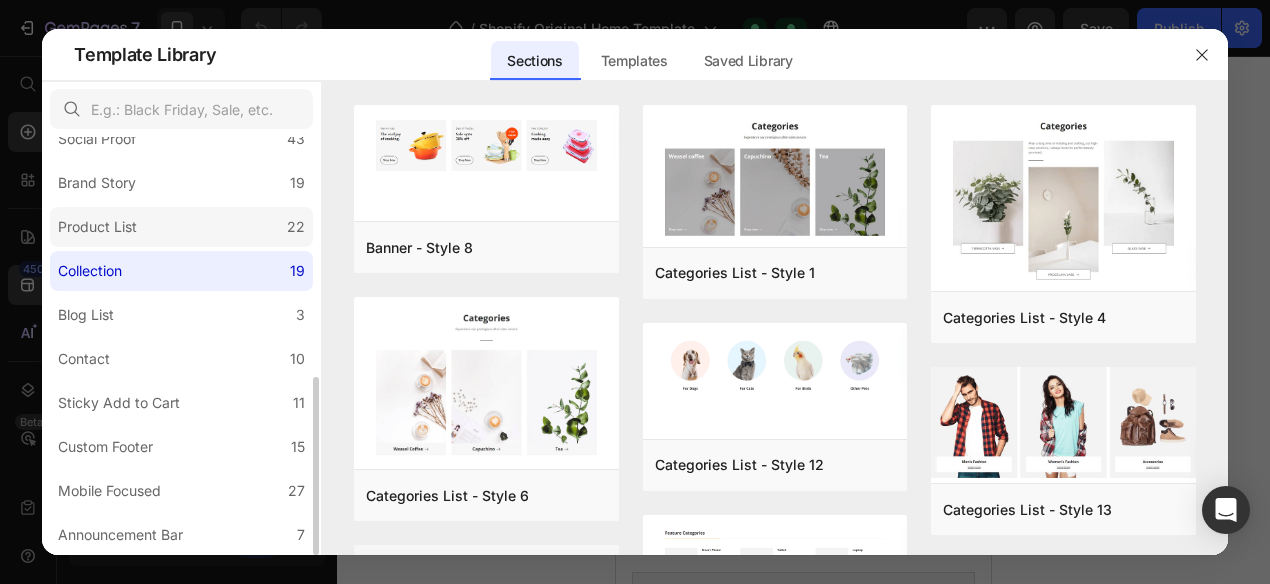 click on "Product List 22" 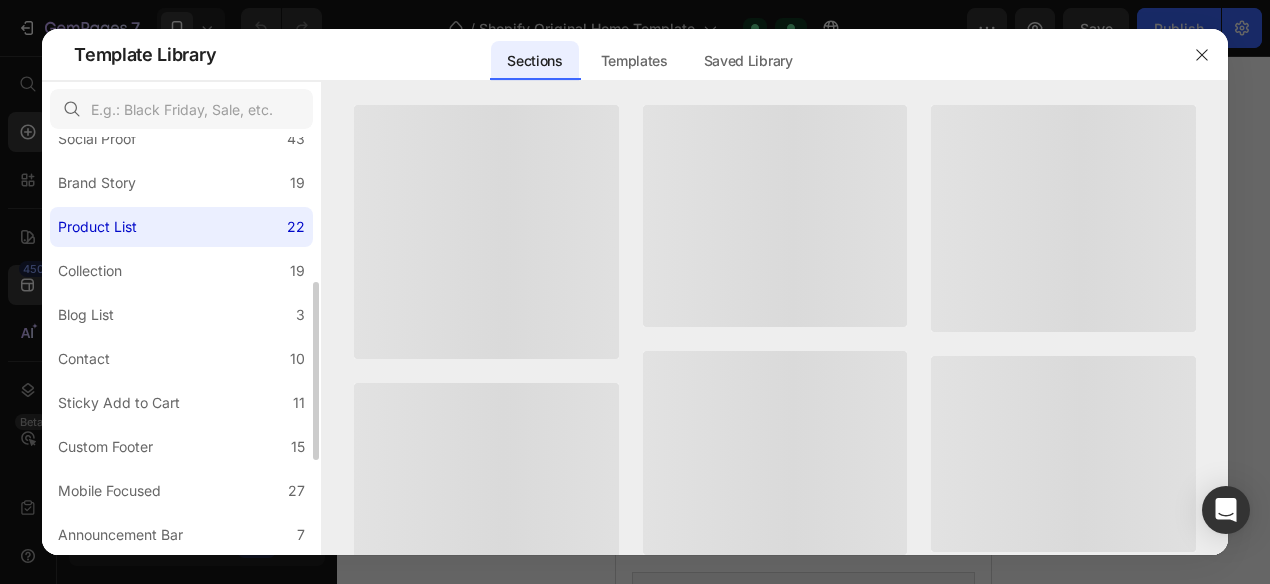scroll, scrollTop: 496, scrollLeft: 0, axis: vertical 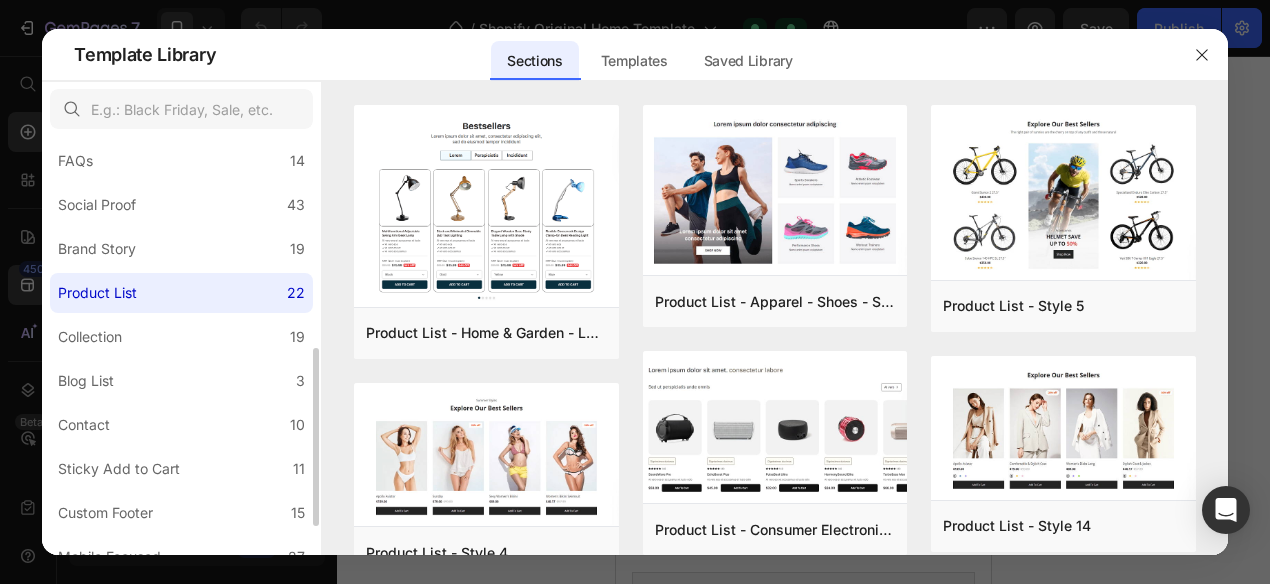 click on "All Sections 446 Hero Section 76 Product Detail 34 Brands 11 Trusted Badges 7 Guarantee 29 Product Breakdown 35 How to use 4 Testimonials 11 Compare 24 Bundle 36 FAQs 14 Social Proof 43 Brand Story 19 Product List 22 Collection 19 Blog List 3 Contact 10 Sticky Add to Cart 11 Custom Footer 15 Mobile Focused 27 Announcement Bar 7" at bounding box center (181, 131) 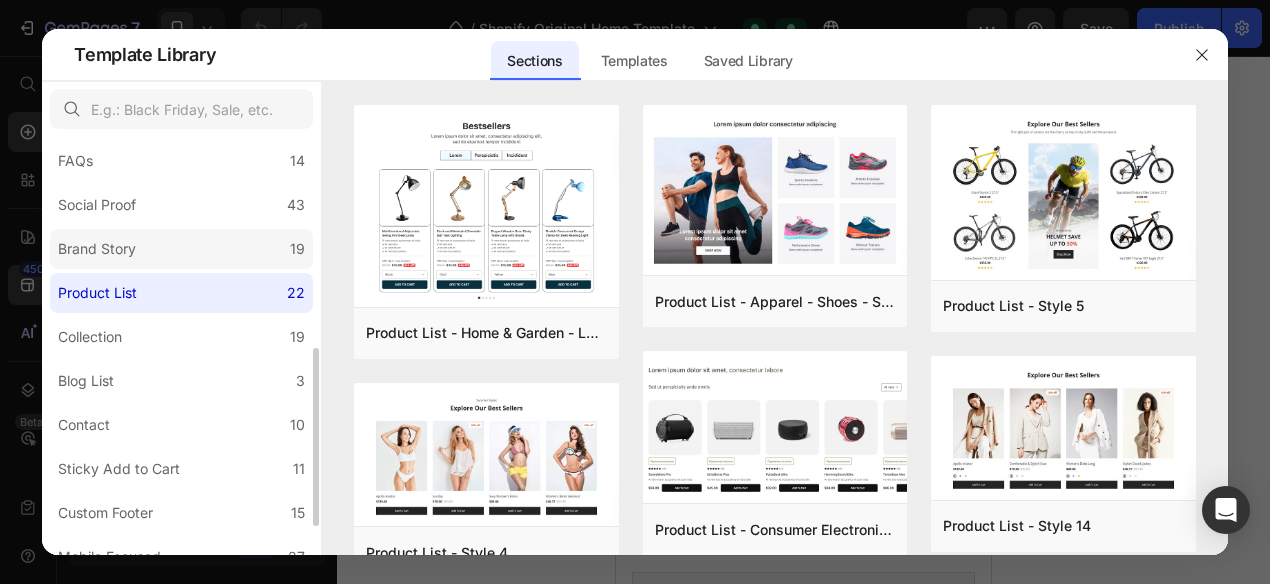 click on "Brand Story 19" 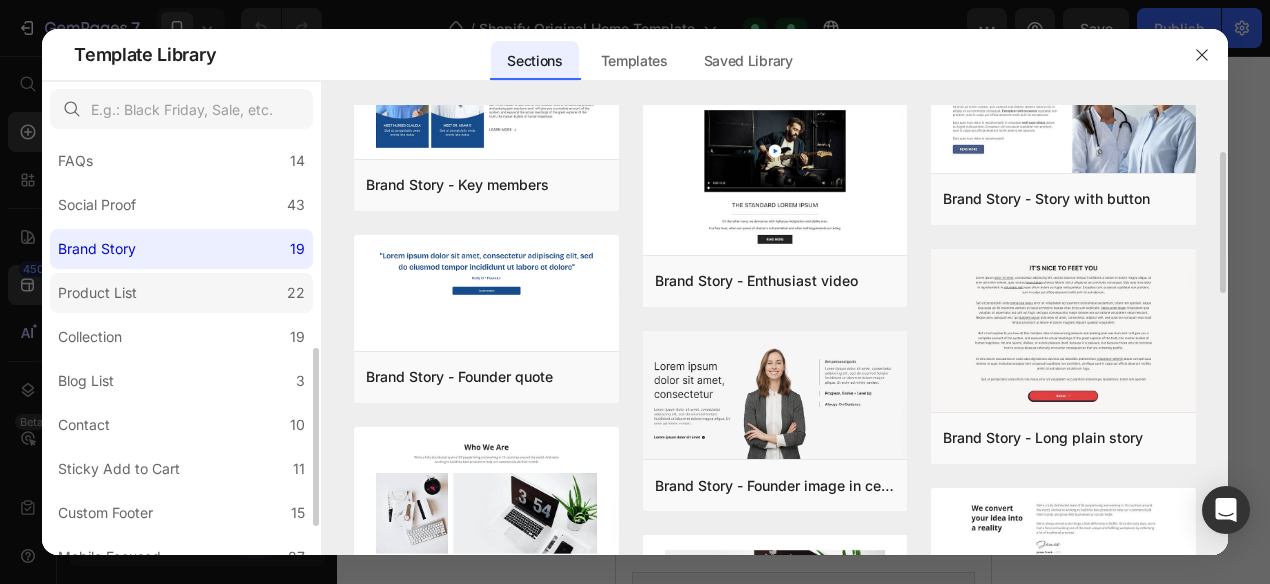 scroll, scrollTop: 216, scrollLeft: 0, axis: vertical 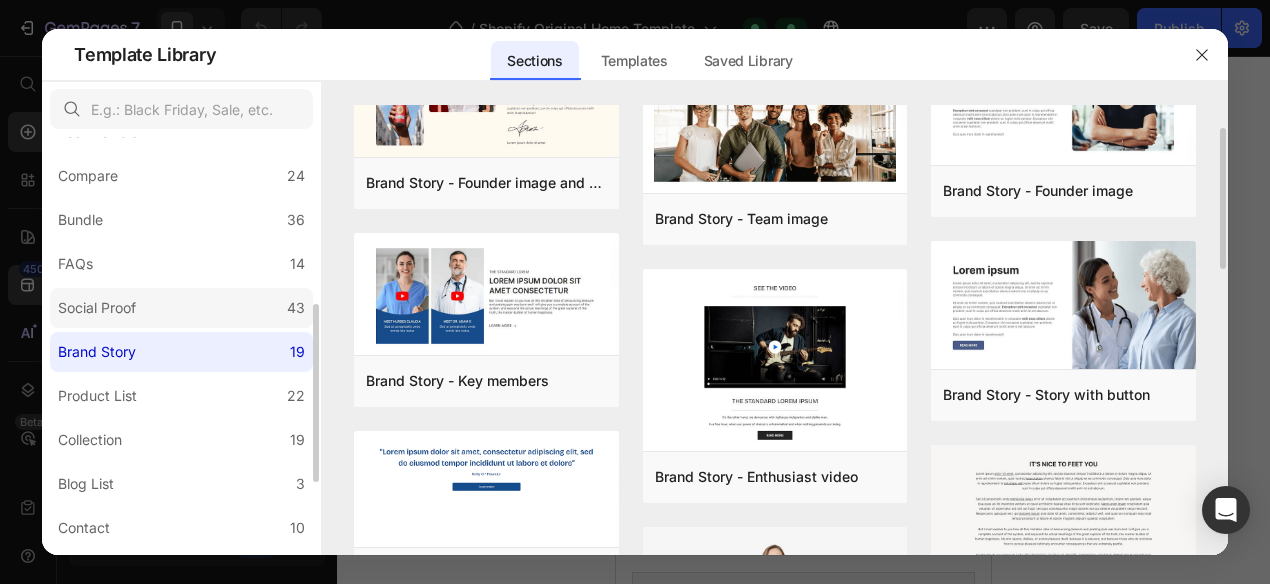click on "Social Proof 43" 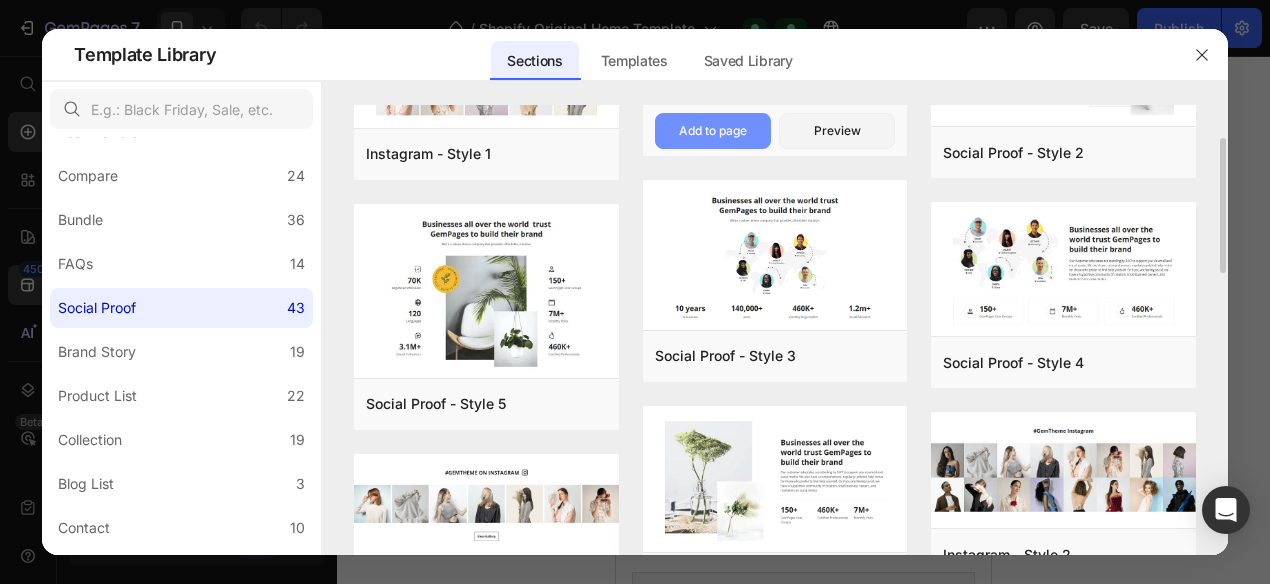 scroll, scrollTop: 116, scrollLeft: 0, axis: vertical 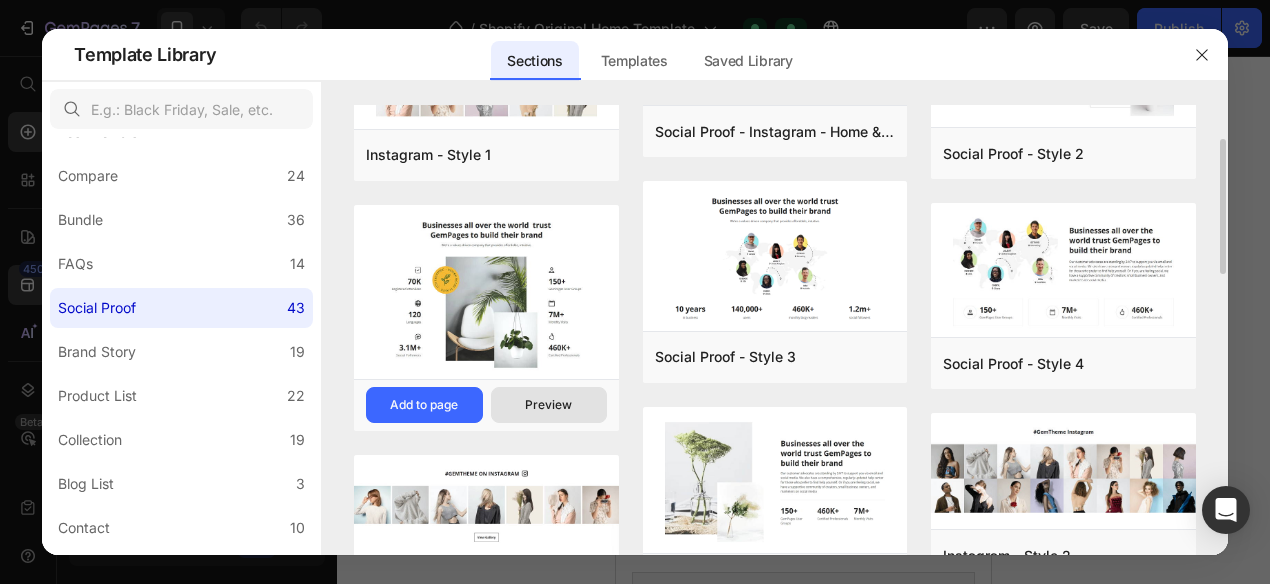 click on "Preview" at bounding box center [549, 405] 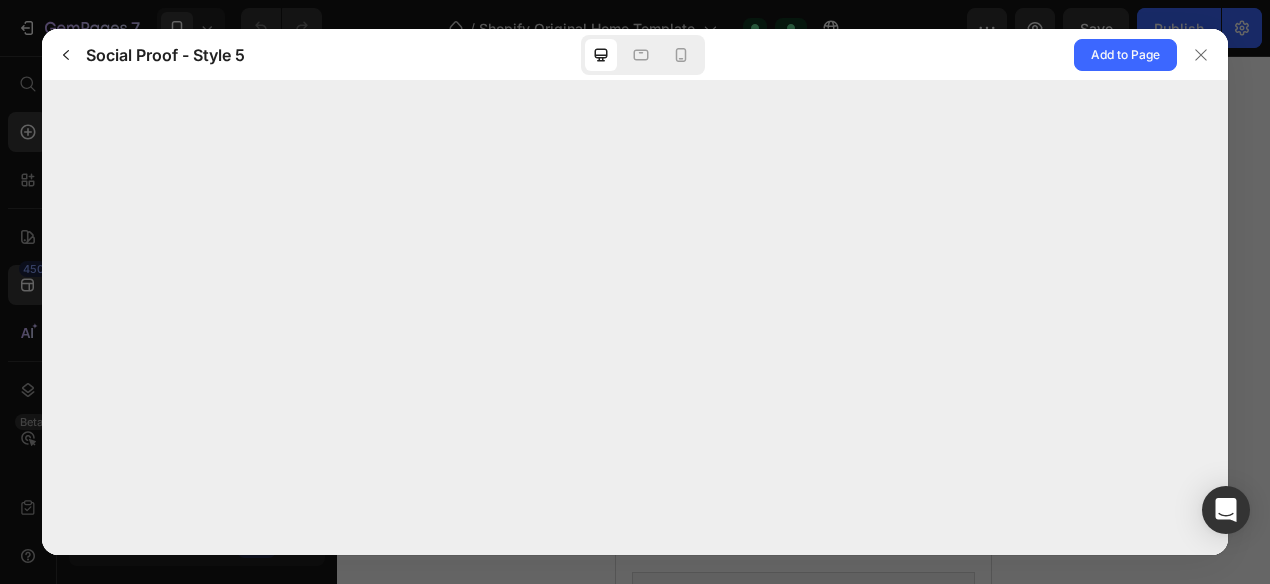 click at bounding box center (635, 292) 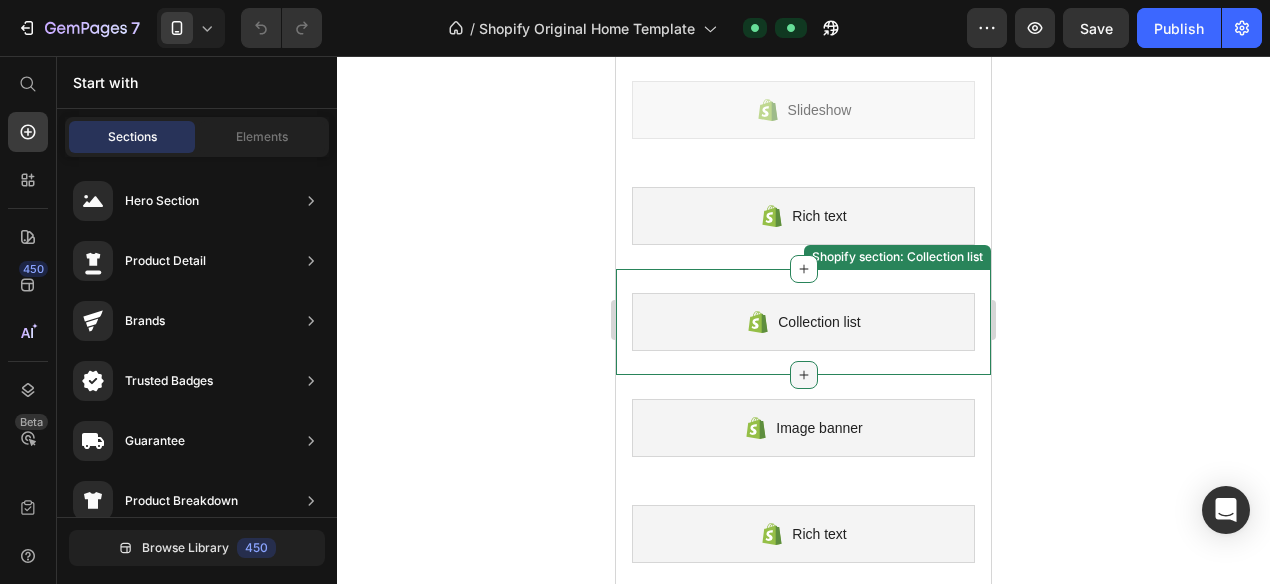 scroll, scrollTop: 816, scrollLeft: 0, axis: vertical 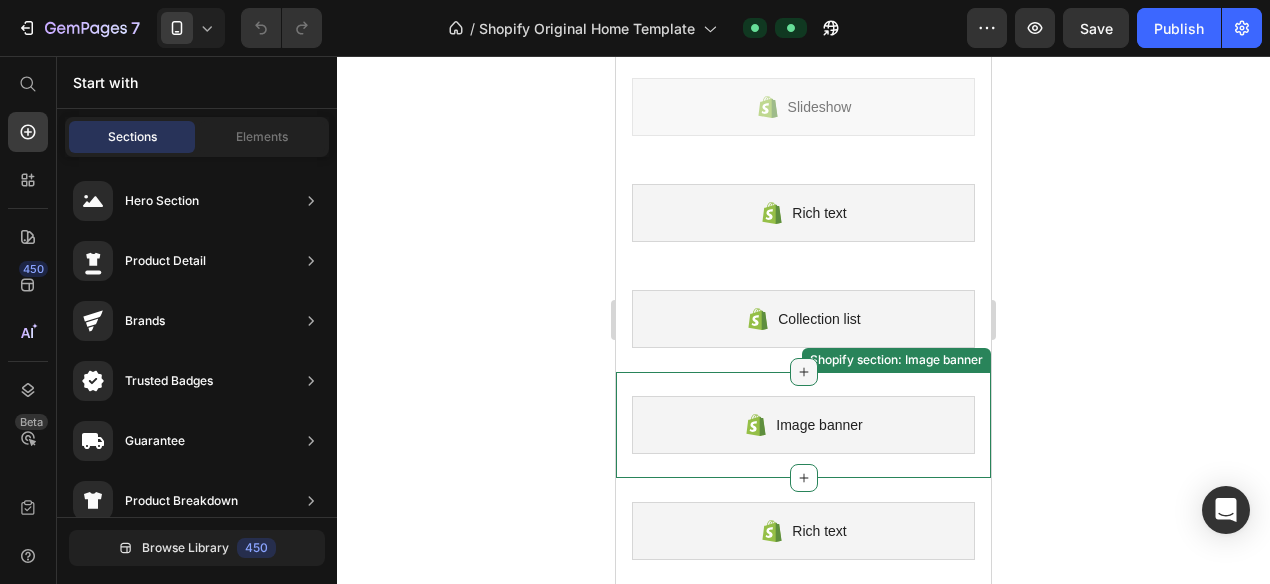 click 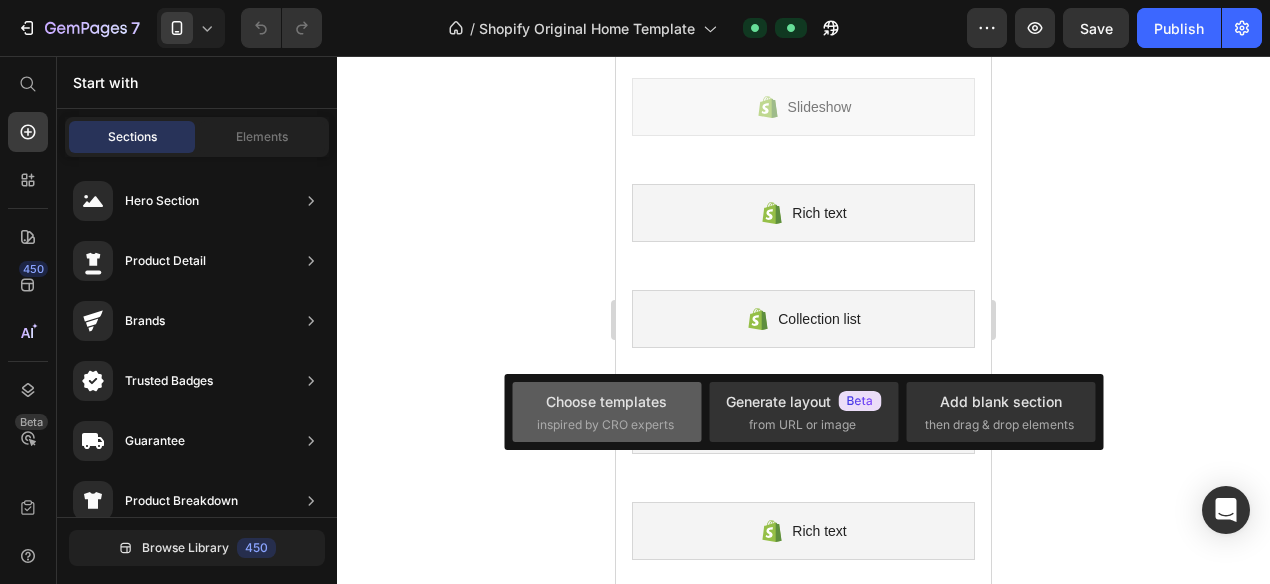 click on "inspired by CRO experts" at bounding box center (605, 425) 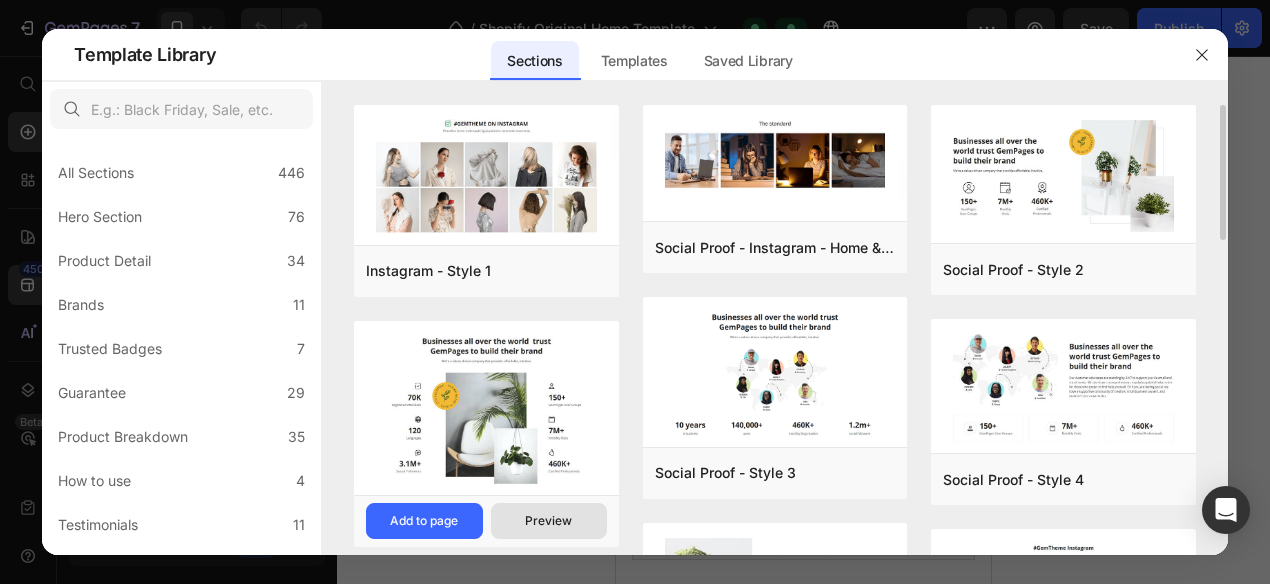 click on "Preview" at bounding box center (549, 521) 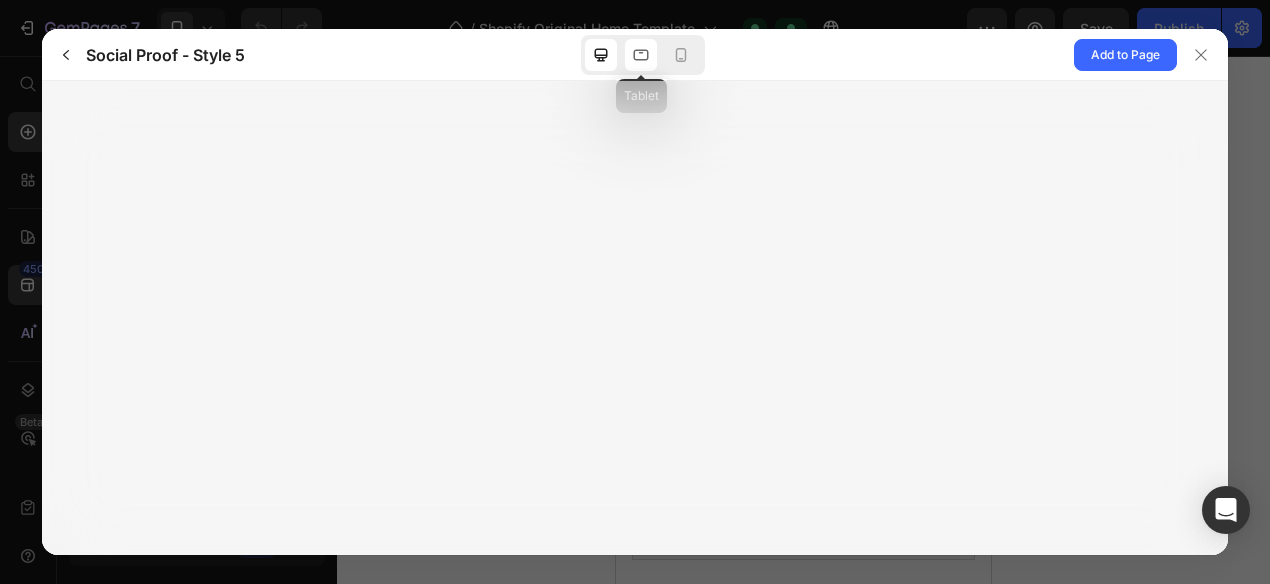 click 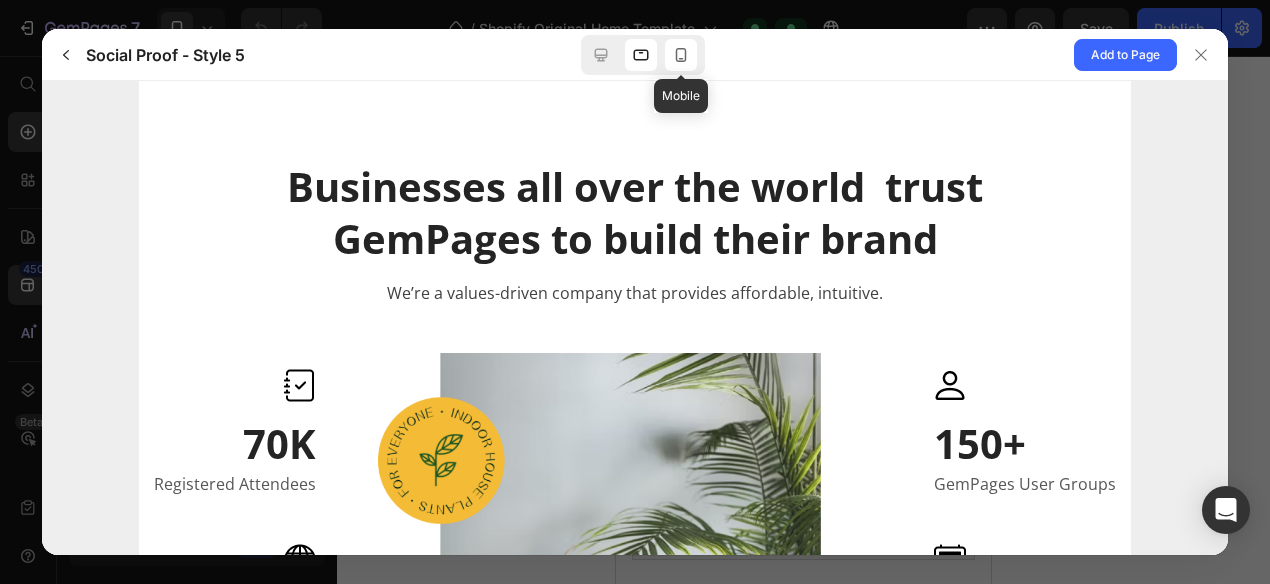 scroll, scrollTop: 0, scrollLeft: 0, axis: both 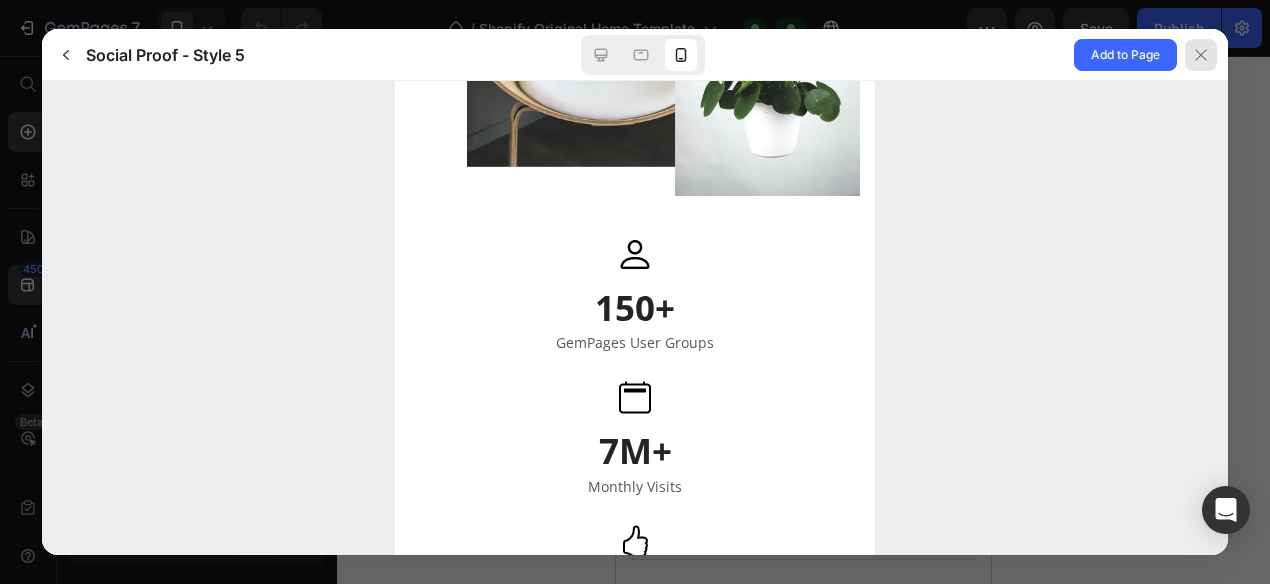 click at bounding box center (1201, 55) 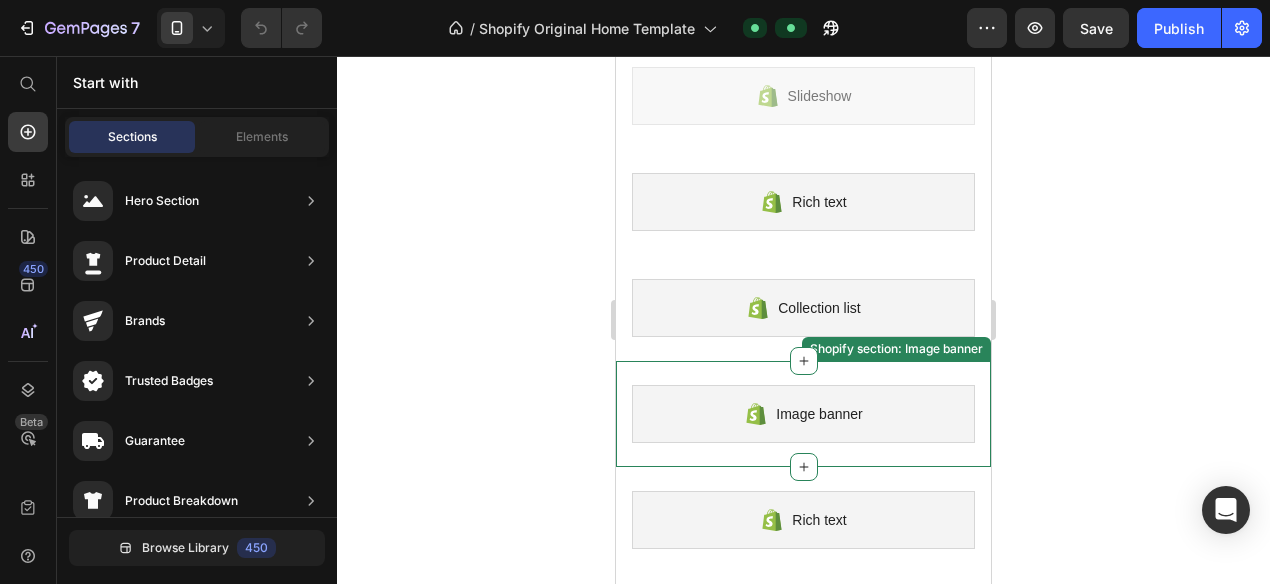 scroll, scrollTop: 826, scrollLeft: 0, axis: vertical 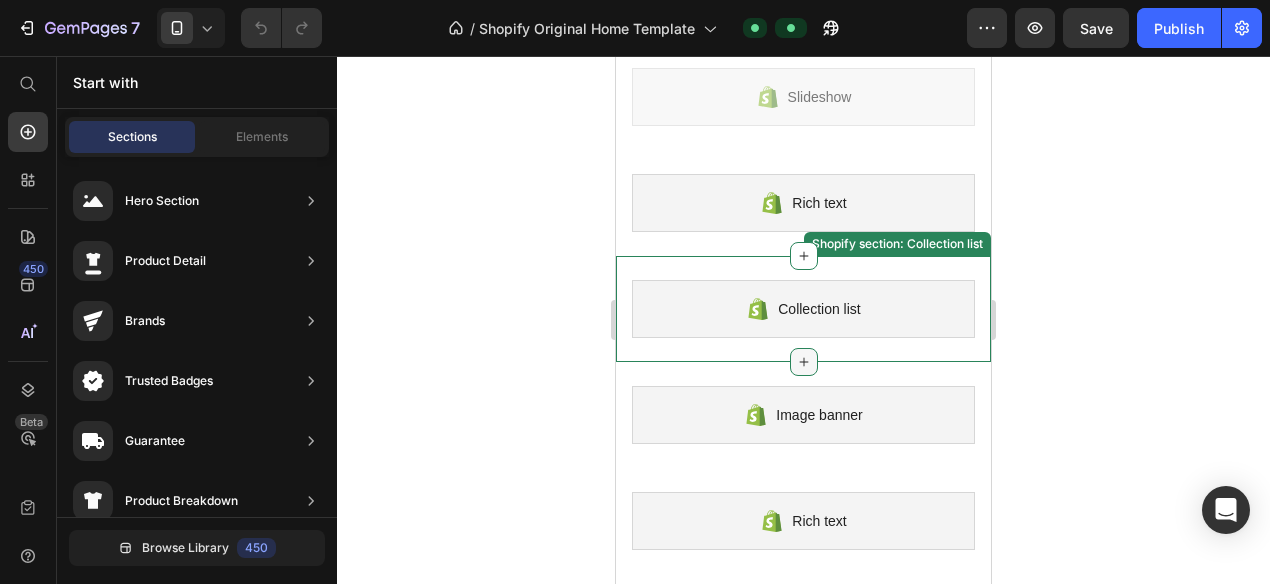 click at bounding box center (804, 362) 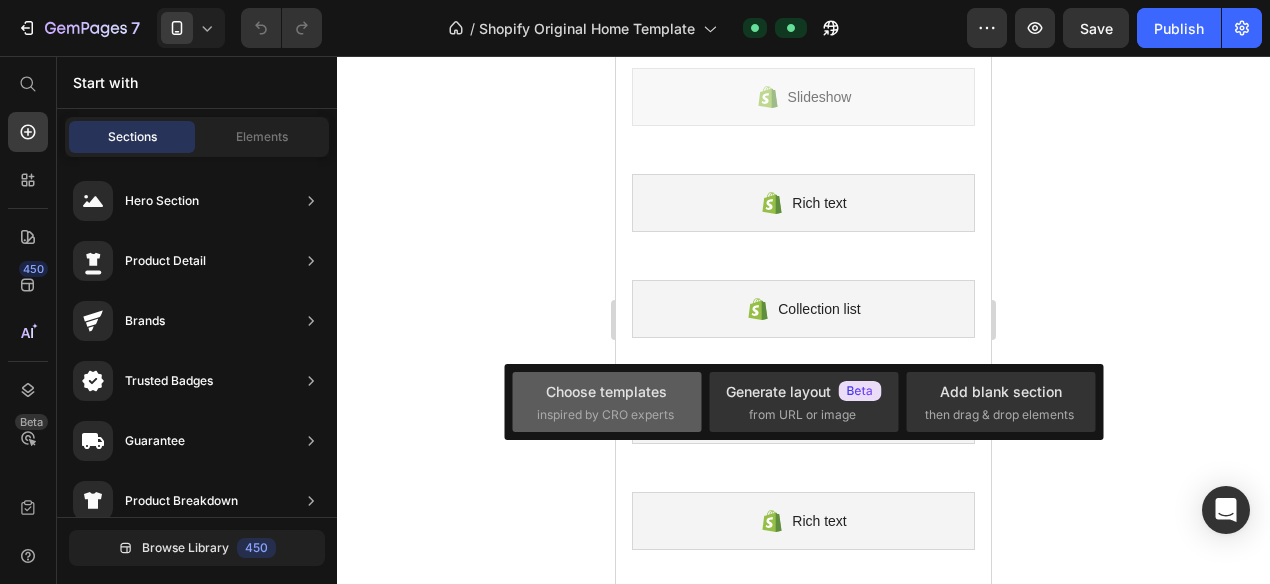 click on "Choose templates" at bounding box center (606, 391) 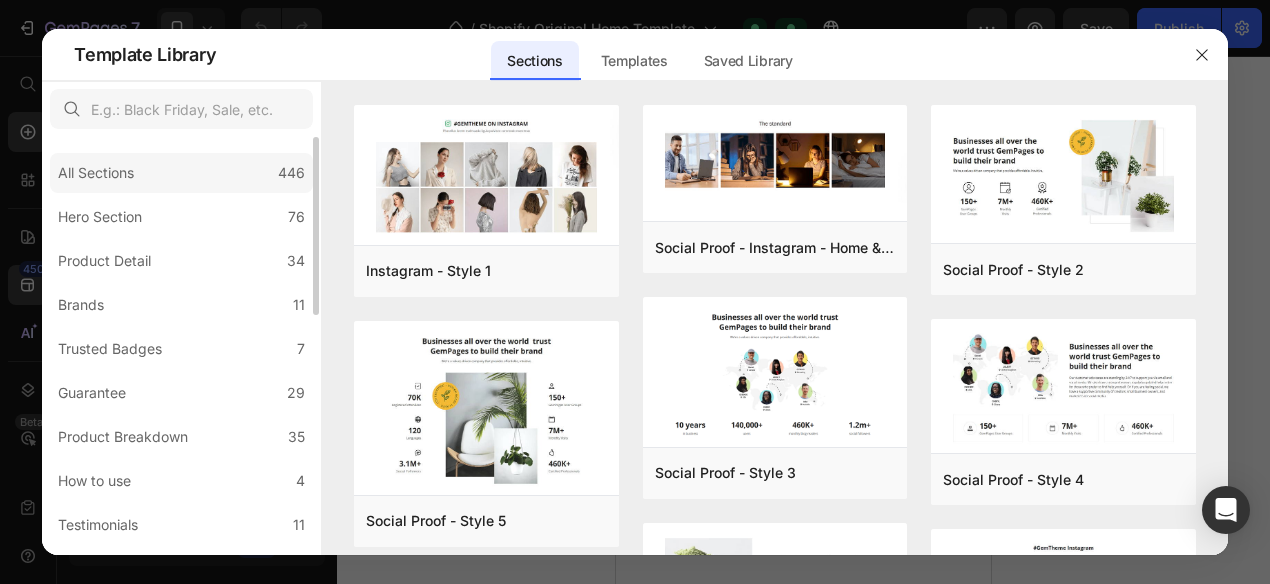 click on "All Sections 446" 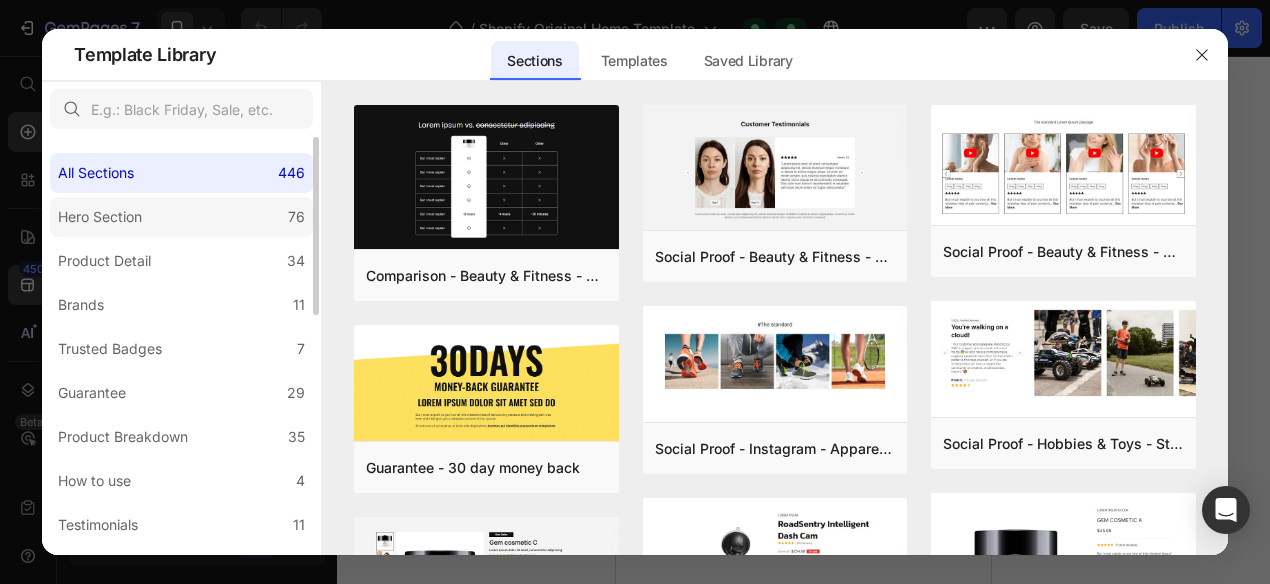 click on "Hero Section 76" 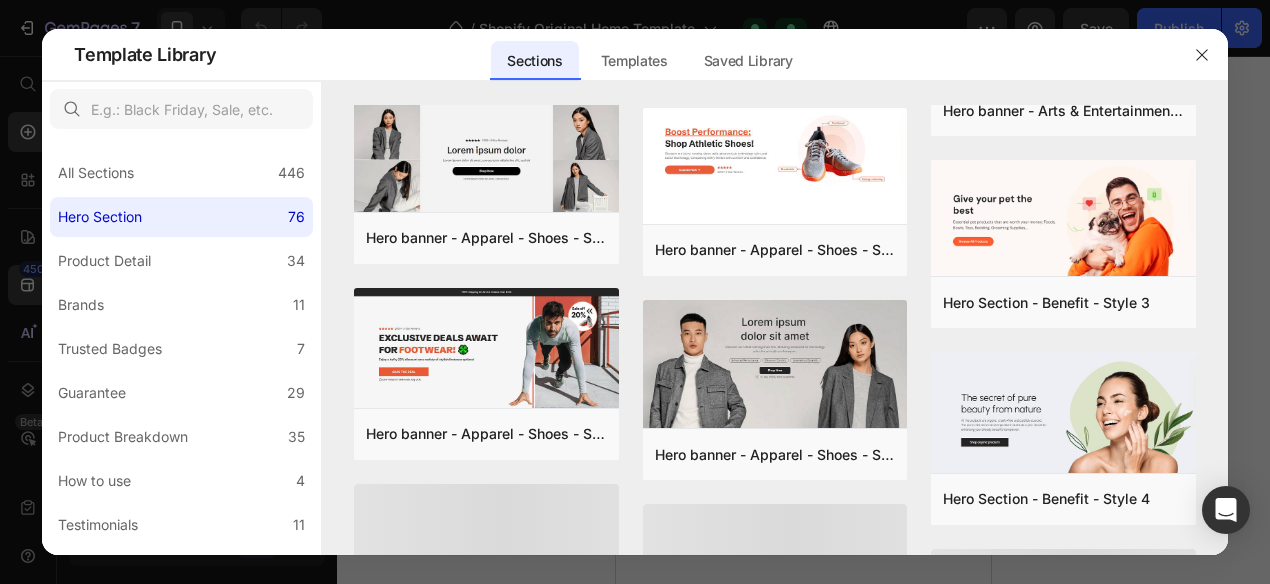 scroll, scrollTop: 1490, scrollLeft: 0, axis: vertical 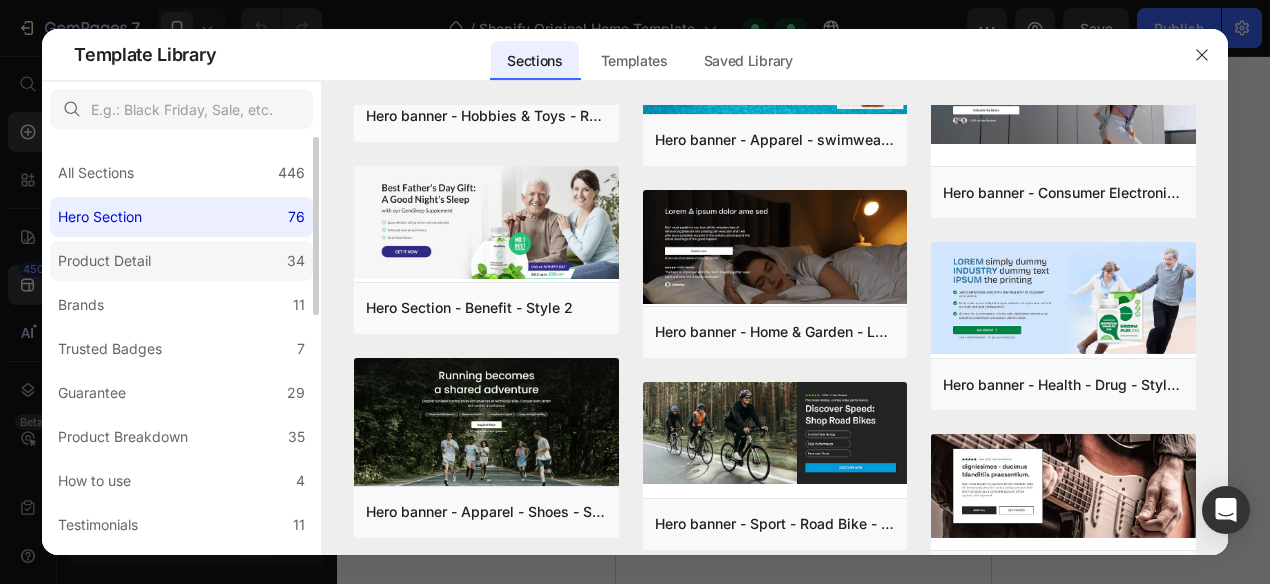 click on "Product Detail 34" 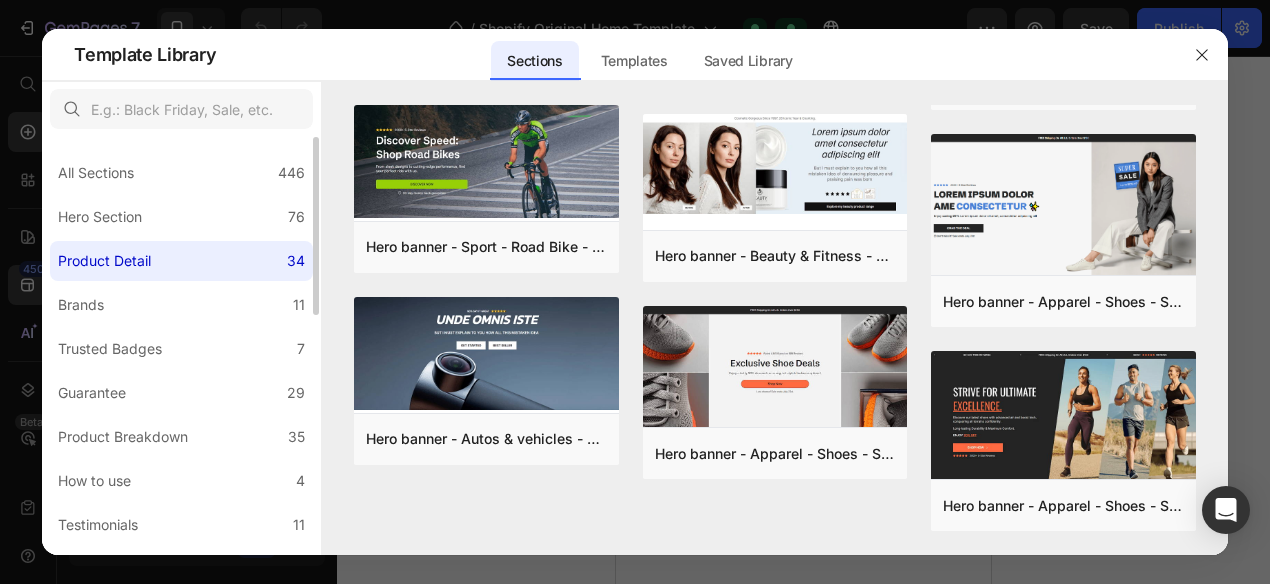 scroll, scrollTop: 0, scrollLeft: 0, axis: both 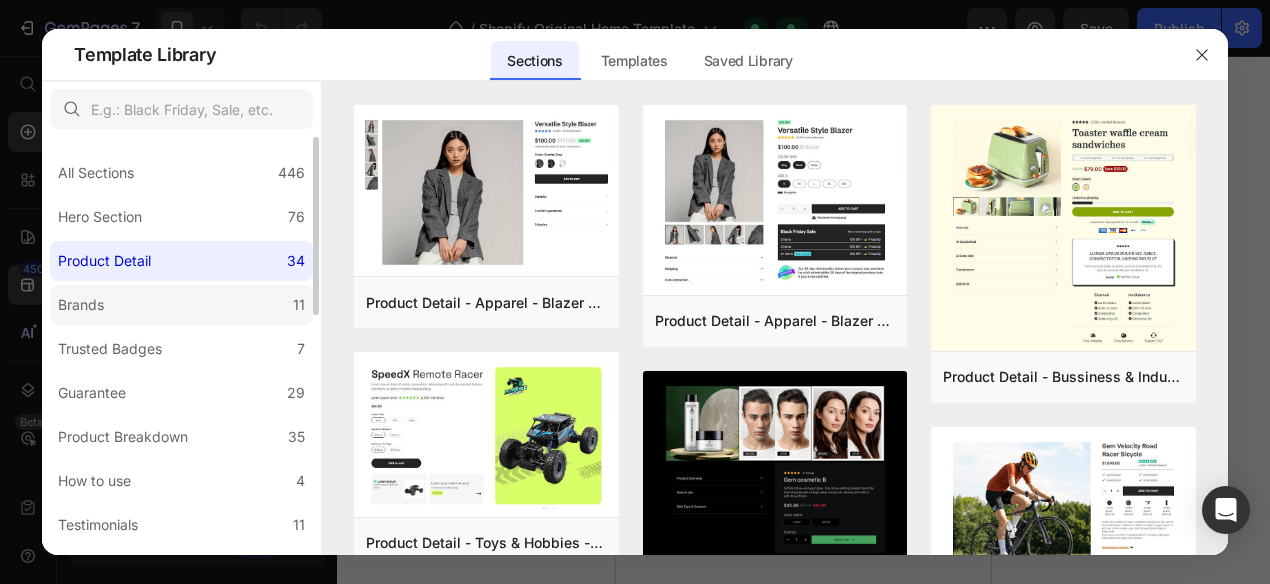 click on "Brands 11" 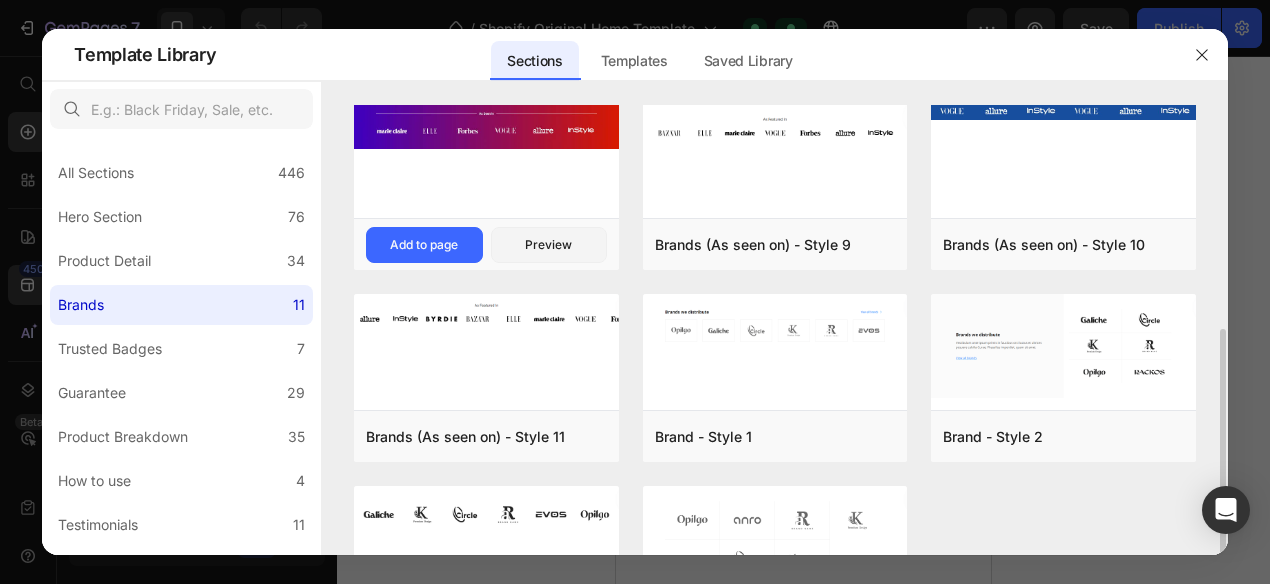 scroll, scrollTop: 318, scrollLeft: 0, axis: vertical 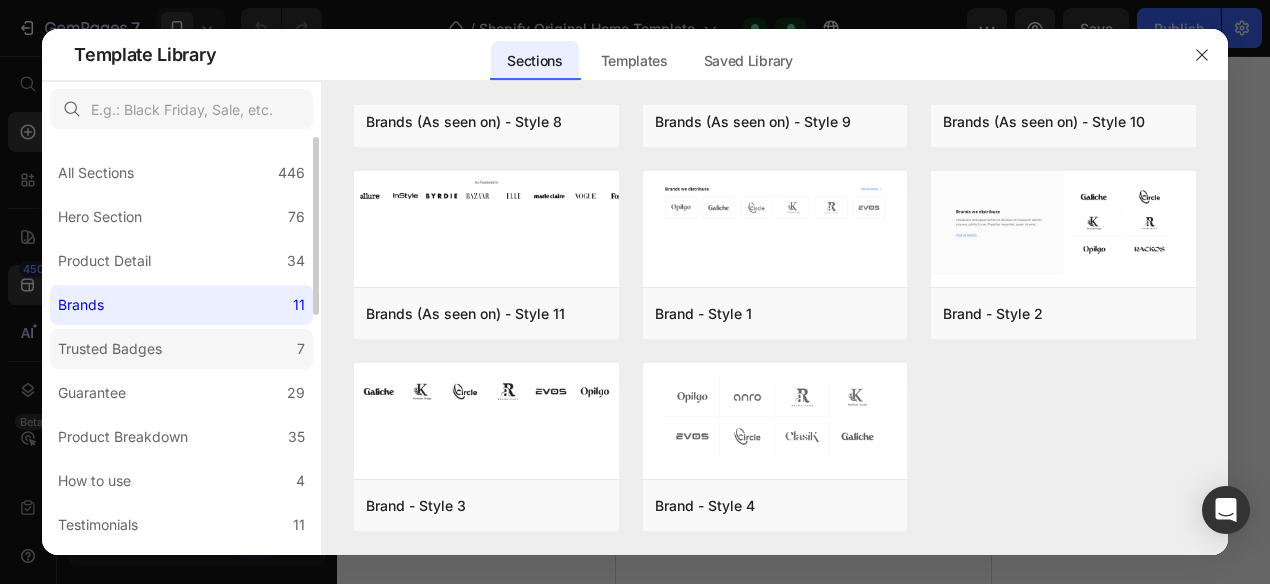 click on "Trusted Badges 7" 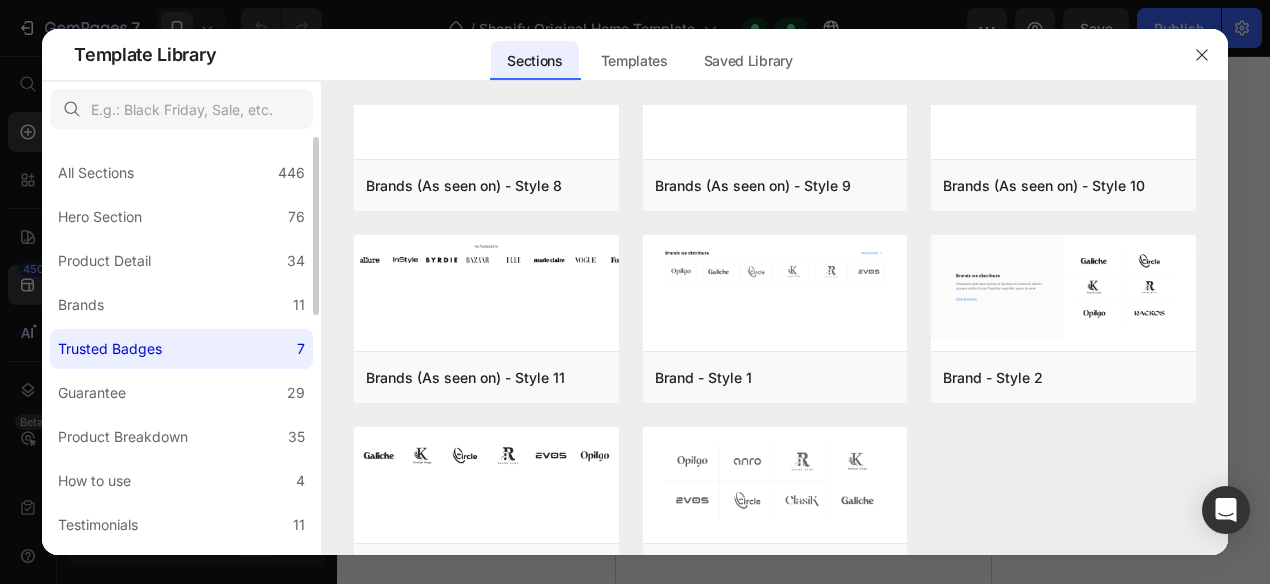 scroll, scrollTop: 0, scrollLeft: 0, axis: both 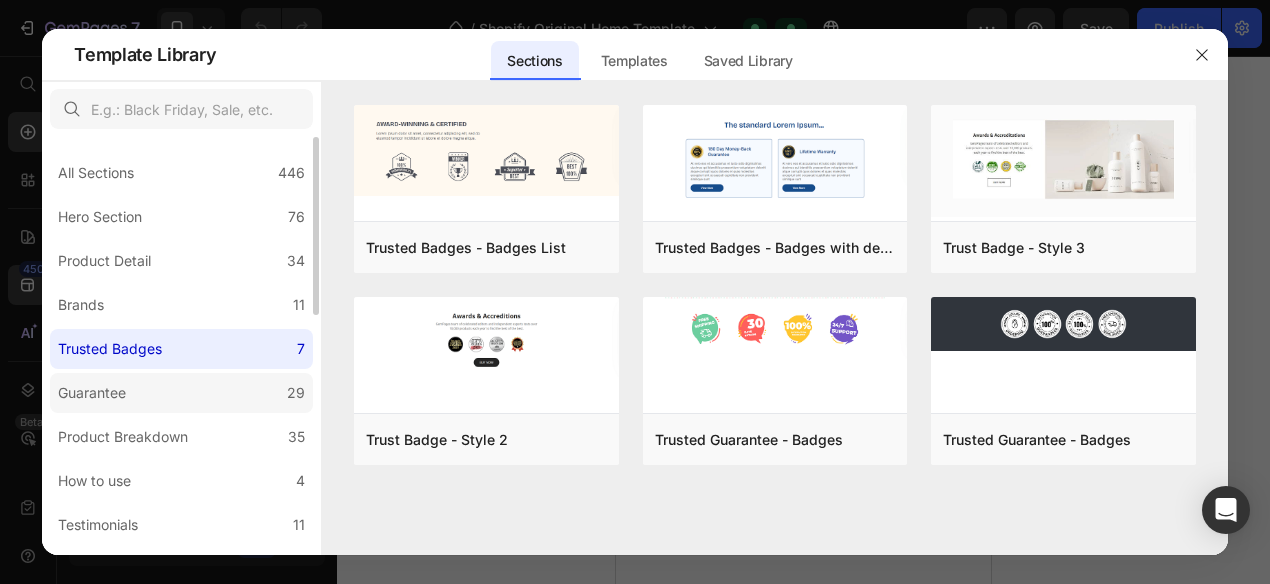 click on "Guarantee 29" 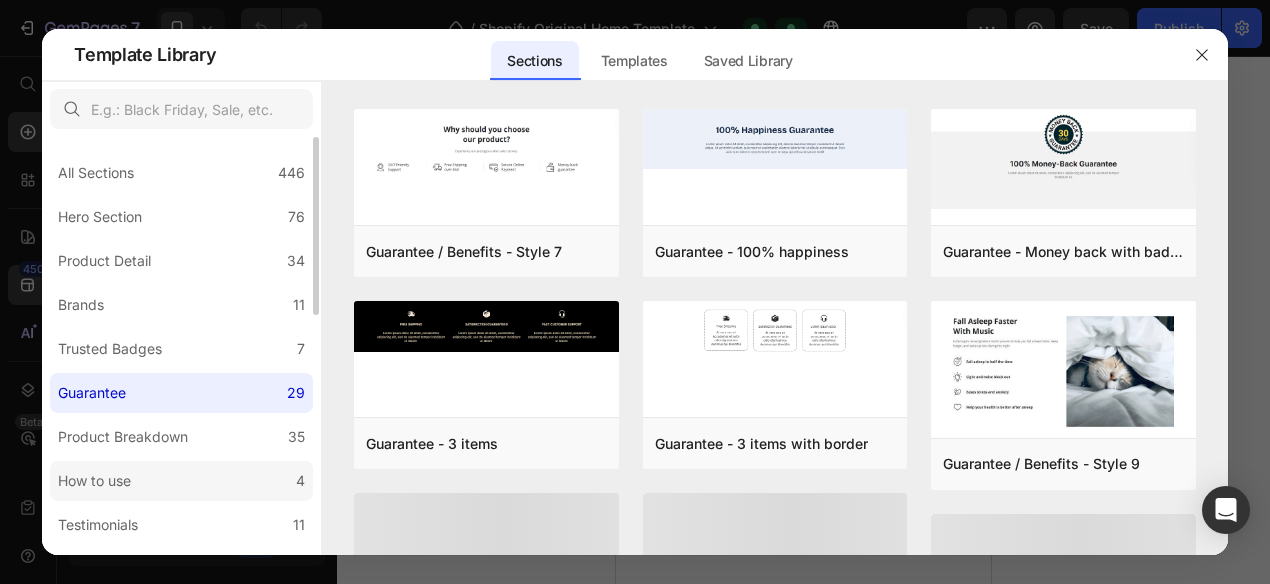 scroll, scrollTop: 364, scrollLeft: 0, axis: vertical 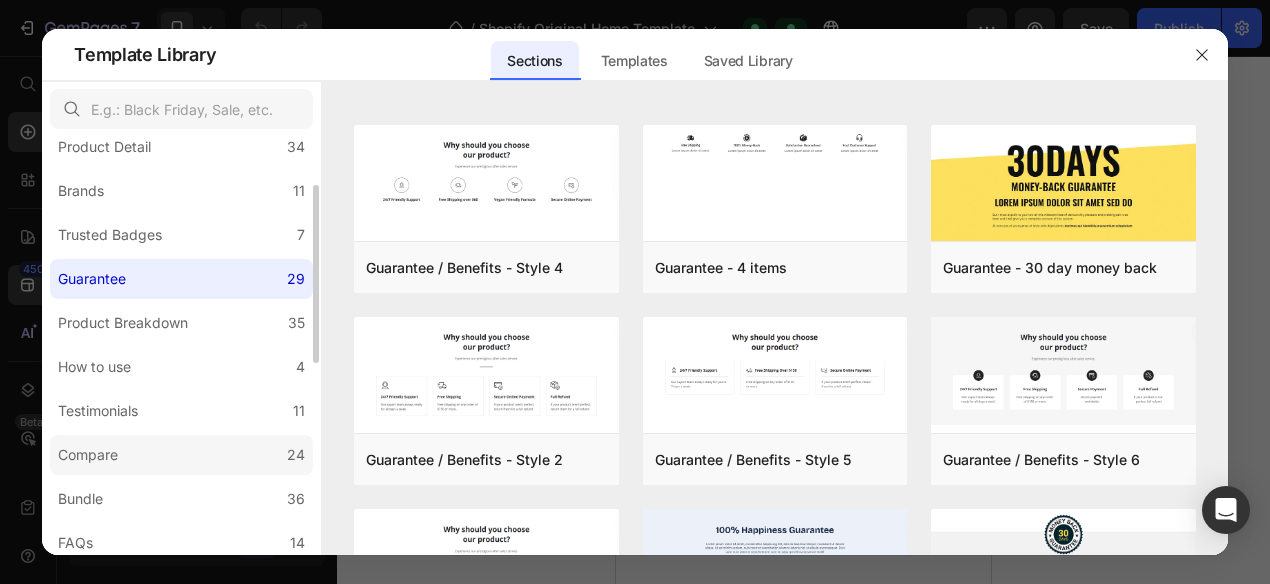 click on "Compare 24" 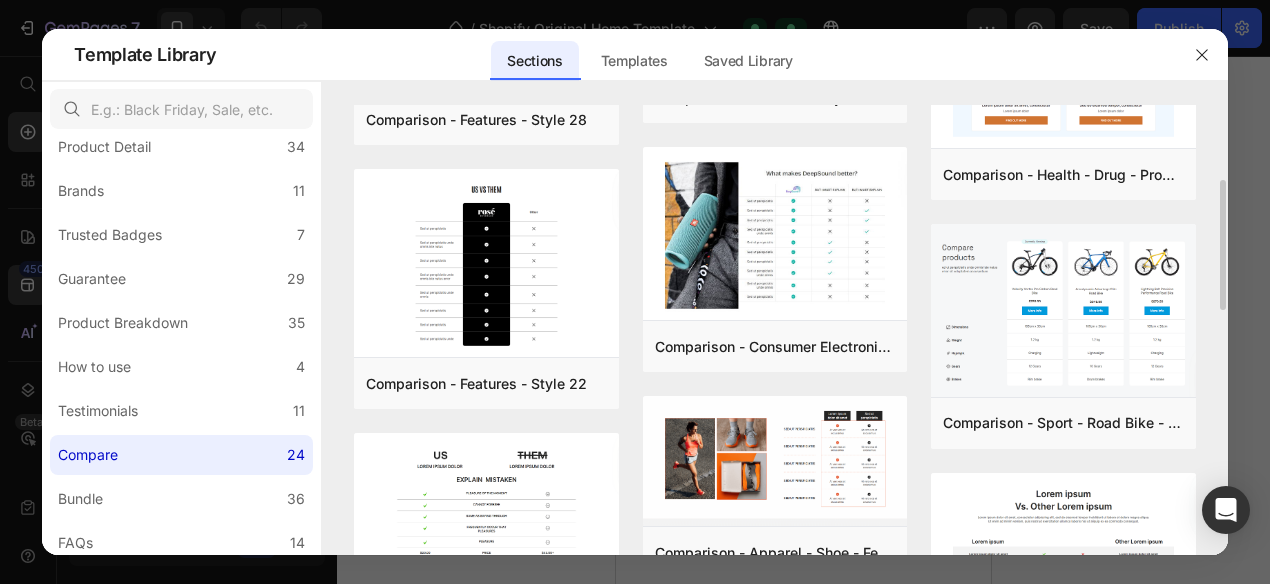 scroll, scrollTop: 282, scrollLeft: 0, axis: vertical 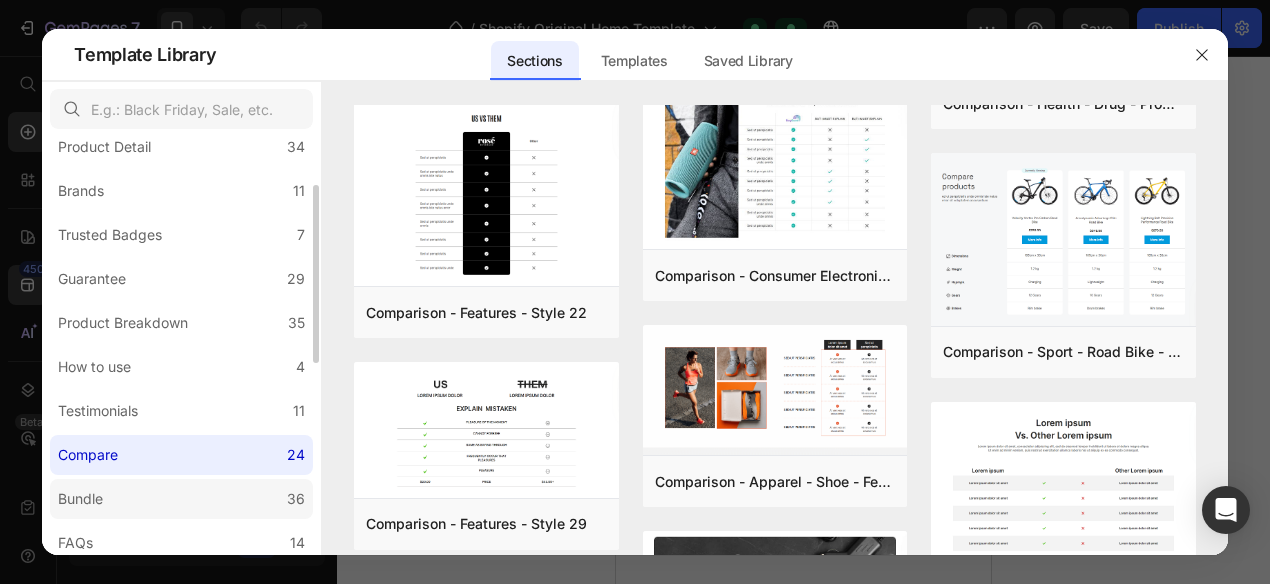 click on "Bundle 36" 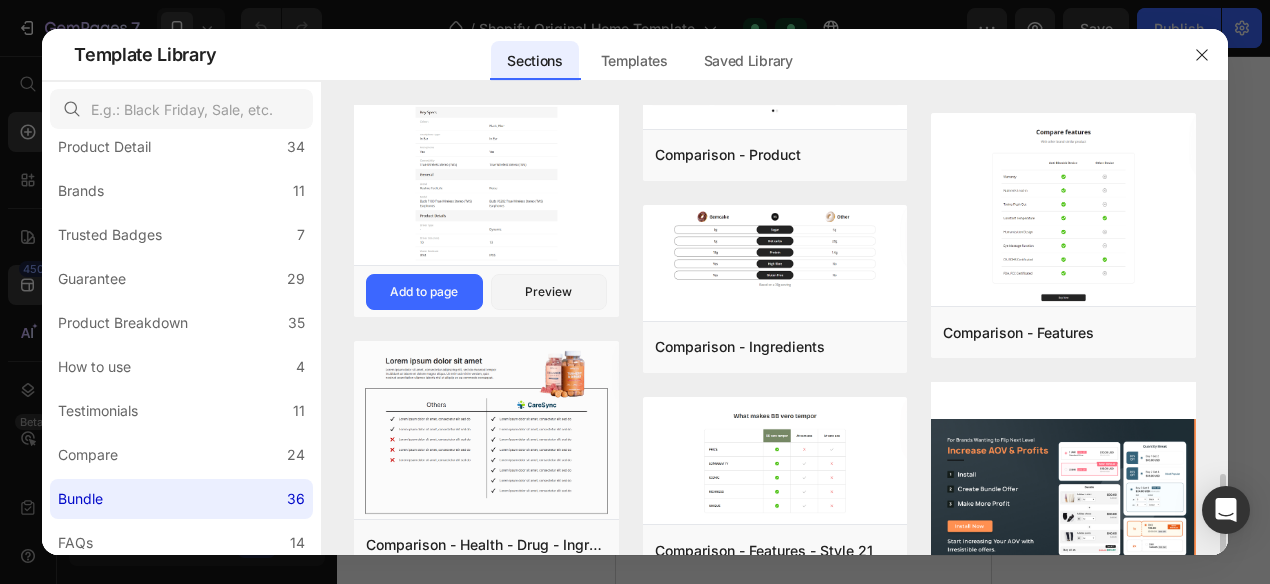 scroll, scrollTop: 1190, scrollLeft: 0, axis: vertical 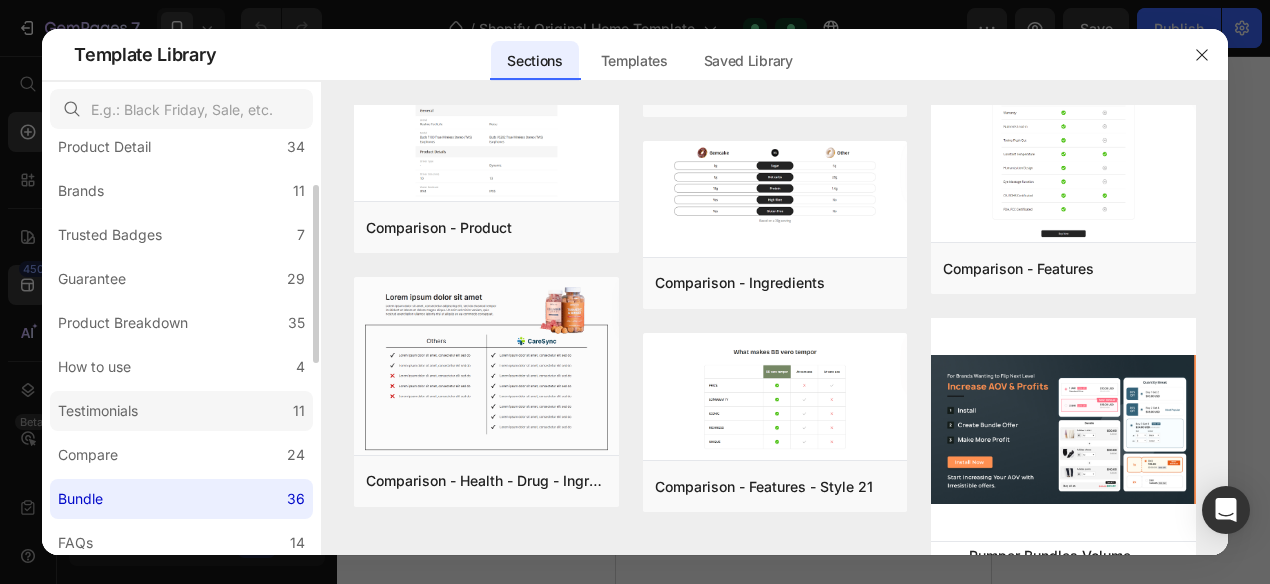 click on "Testimonials 11" 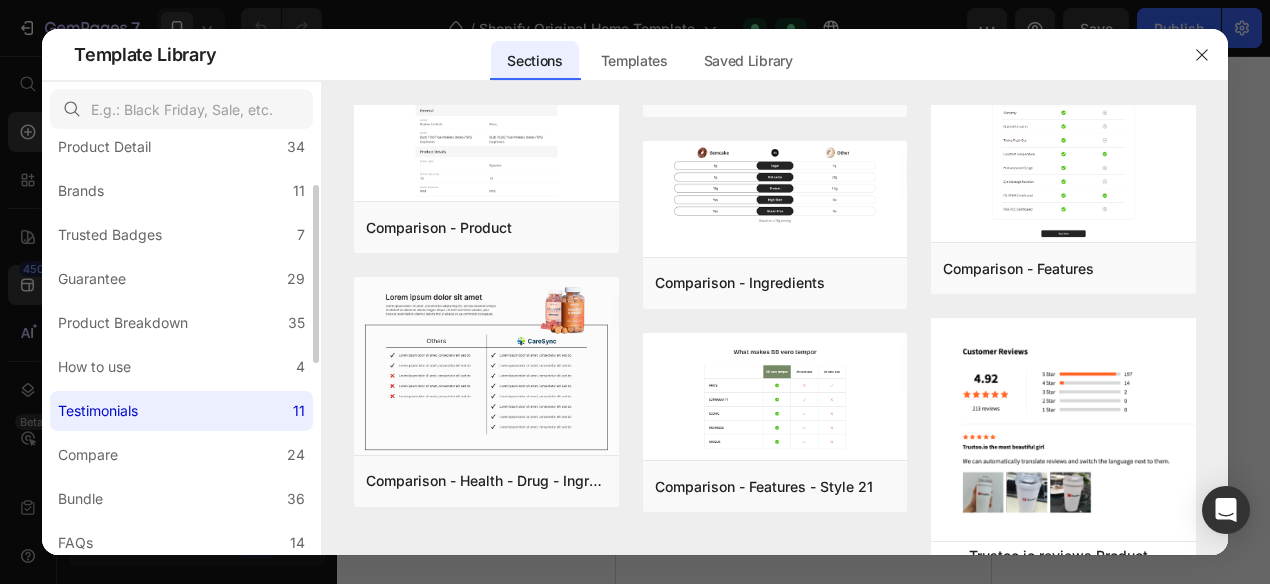 scroll, scrollTop: 0, scrollLeft: 0, axis: both 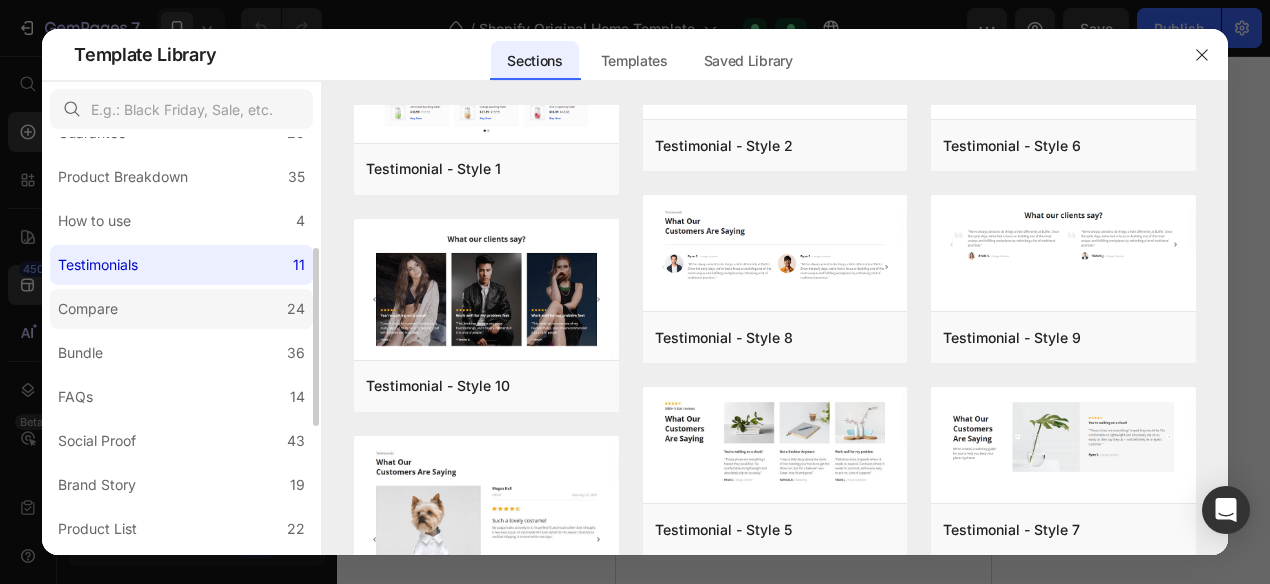 click on "Compare 24" 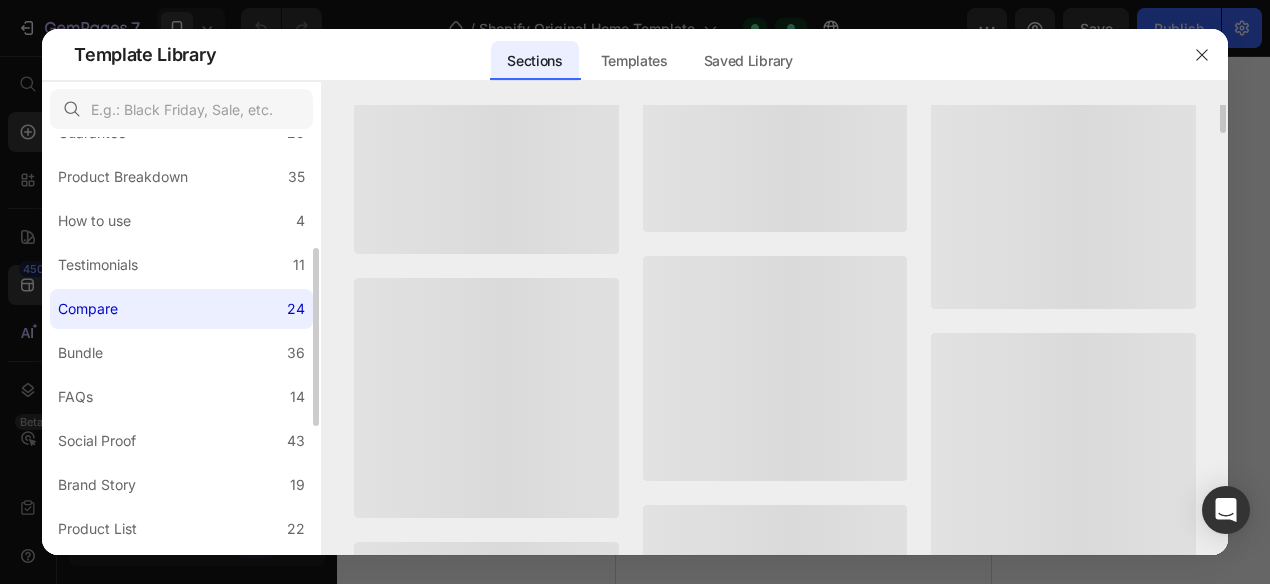 scroll, scrollTop: 0, scrollLeft: 0, axis: both 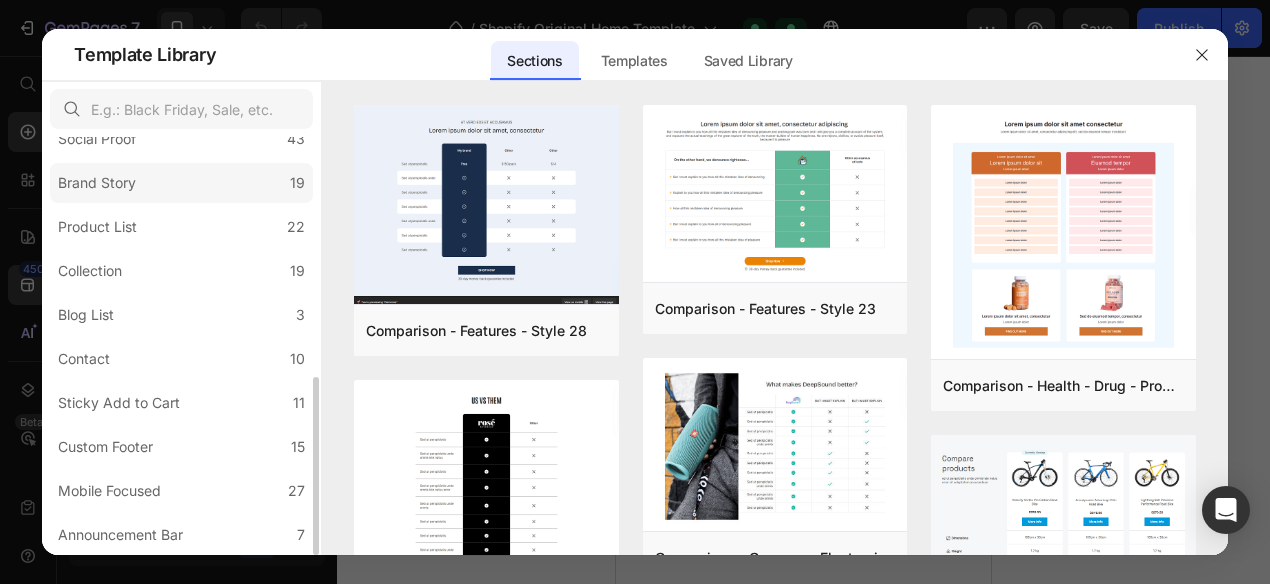 click on "Brand Story 19" 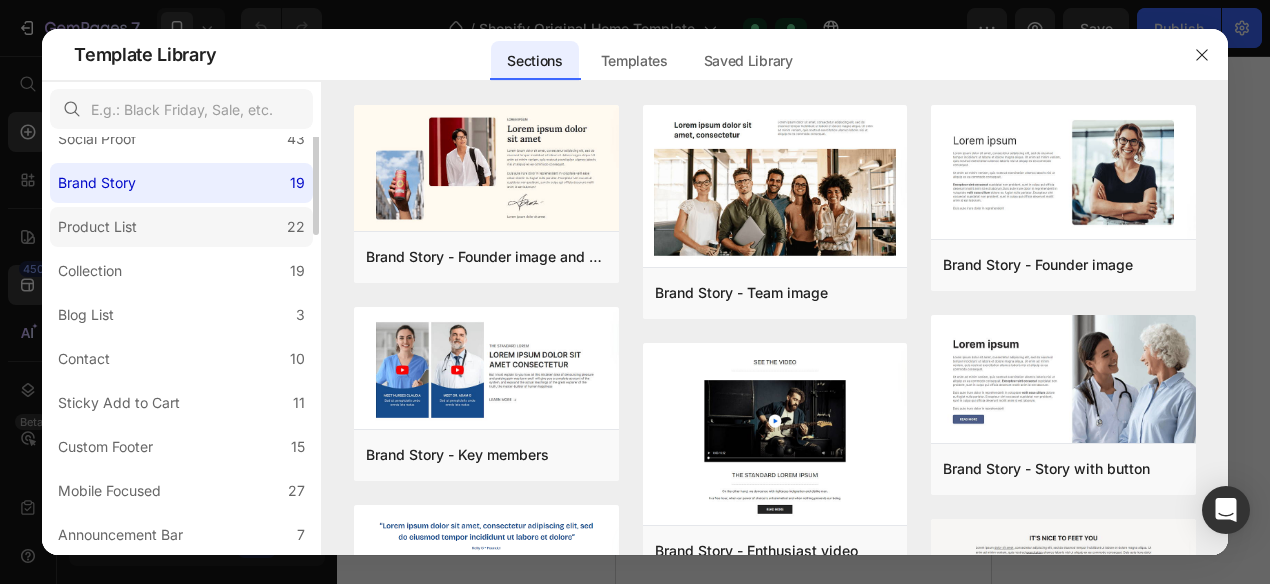 scroll, scrollTop: 322, scrollLeft: 0, axis: vertical 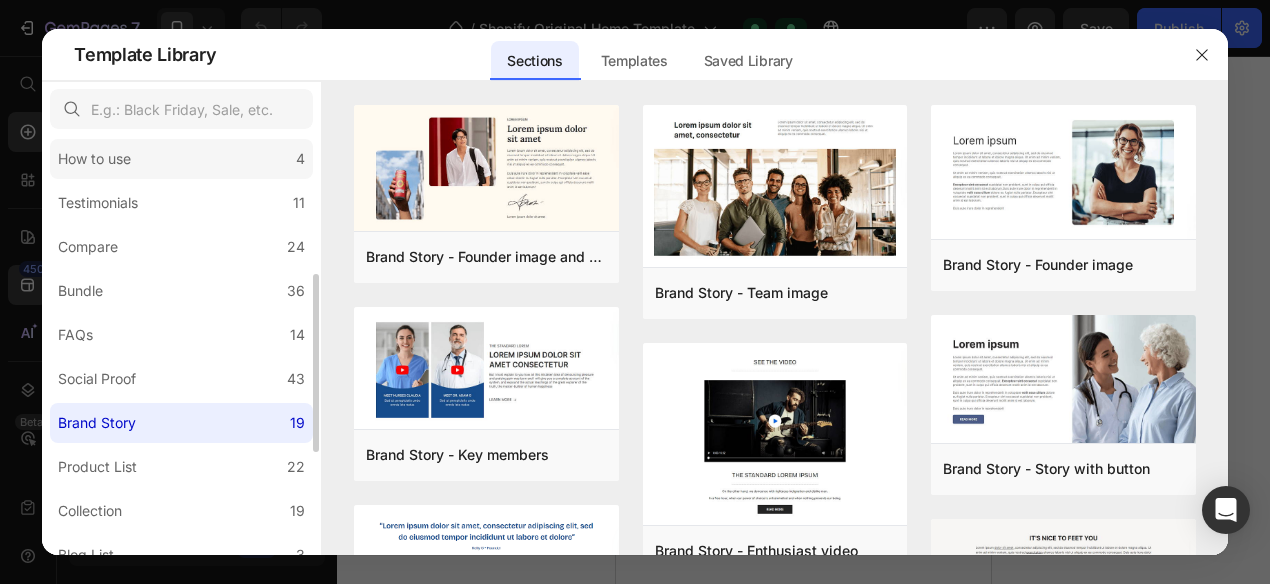 click on "How to use 4" 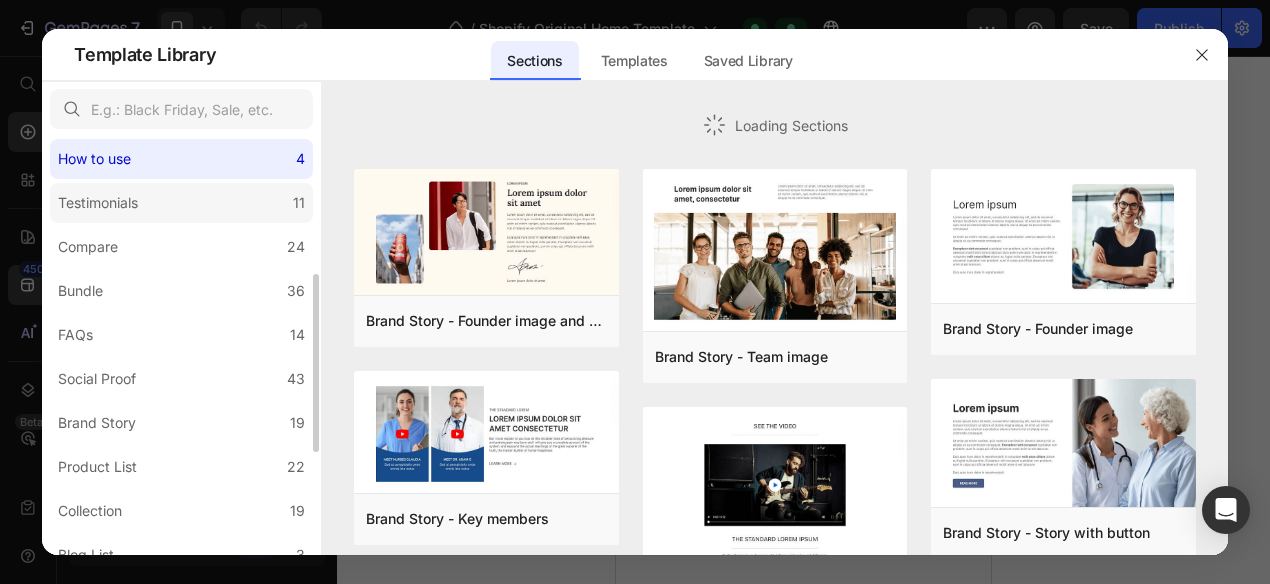 click on "Testimonials 11" 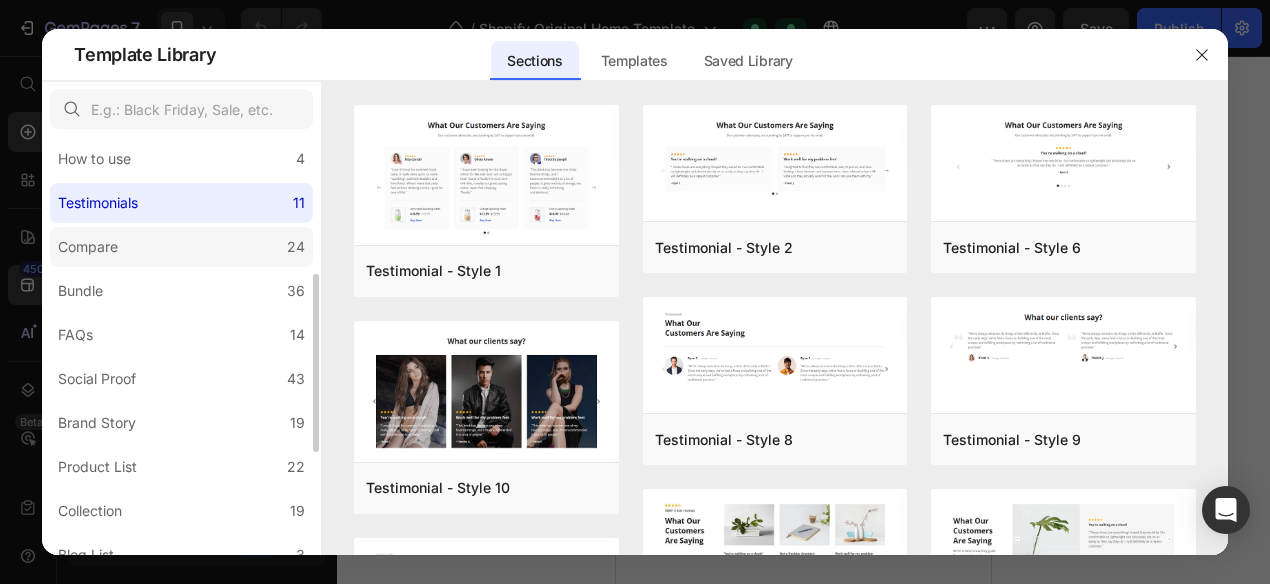 click on "24" at bounding box center [296, 247] 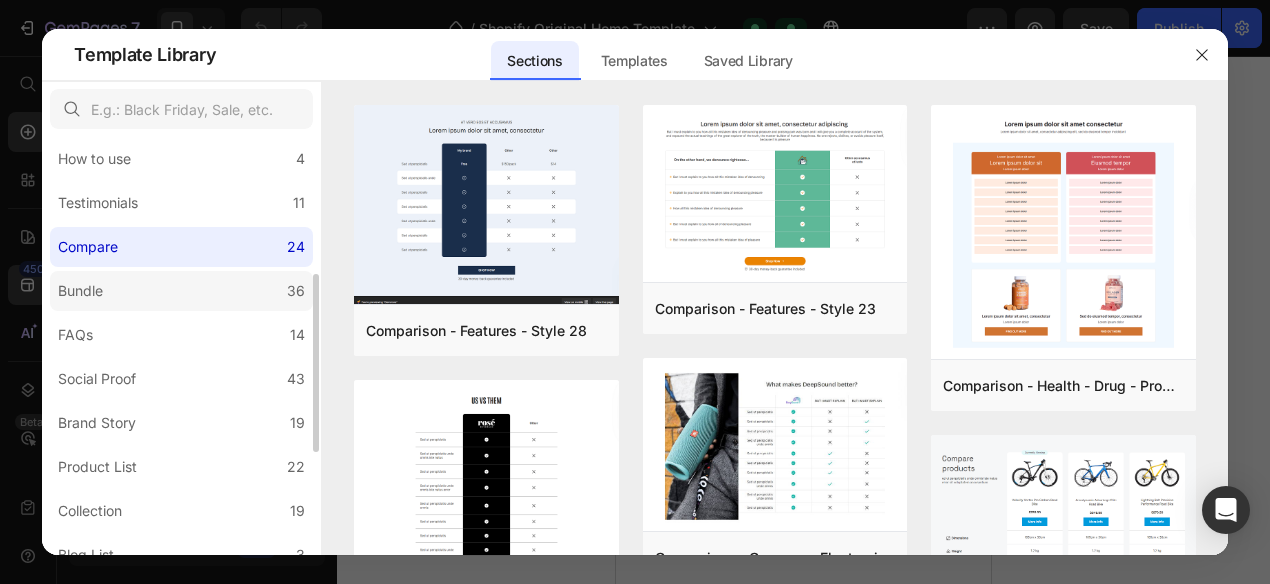 click on "All Sections 446 Hero Section 76 Product Detail 34 Brands 11 Trusted Badges 7 Guarantee 29 Product Breakdown 35 How to use 4 Testimonials 11 Compare 24 Bundle 36 FAQs 14 Social Proof 43 Brand Story 19 Product List 22 Collection 19 Blog List 3 Contact 10 Sticky Add to Cart 11 Custom Footer 15 Mobile Focused 27 Announcement Bar 7" at bounding box center (181, 305) 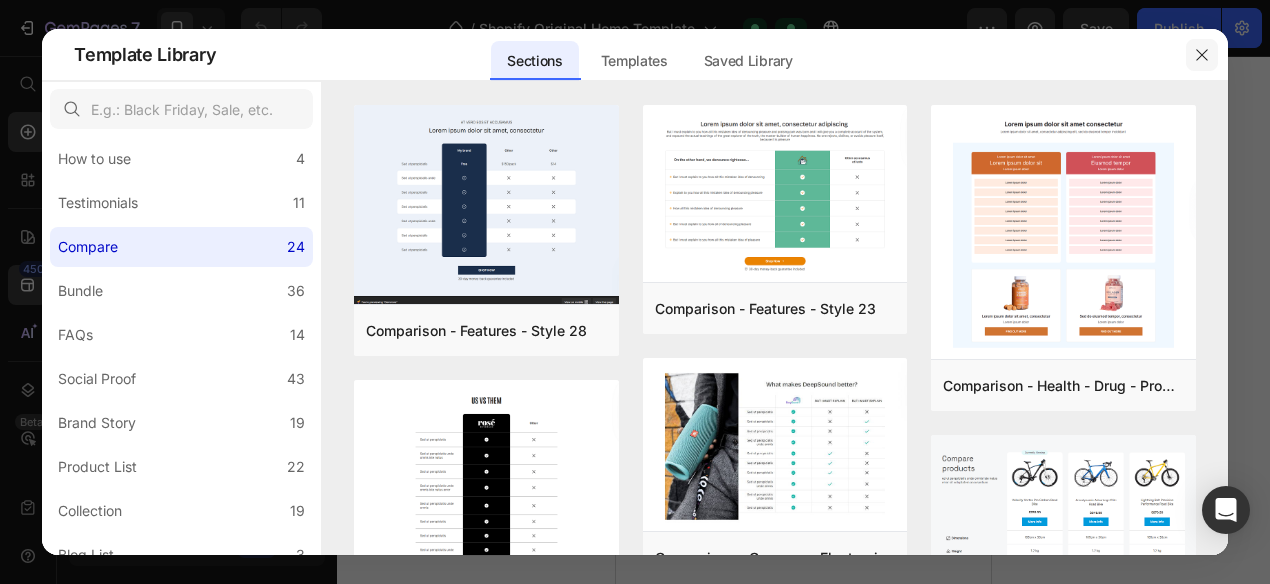 click 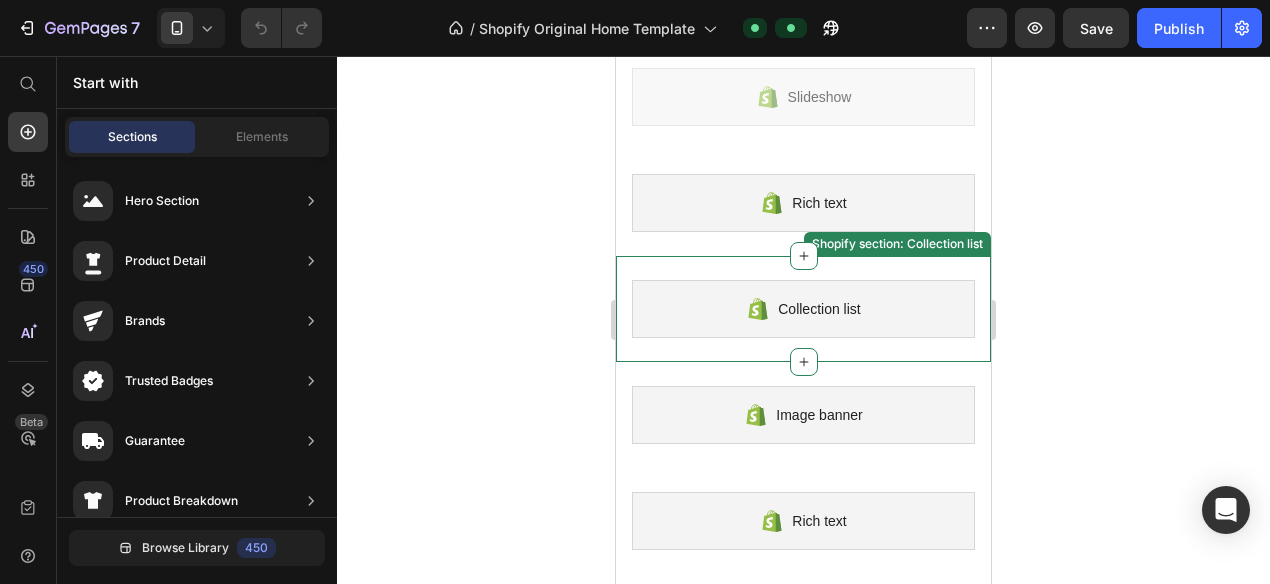 scroll, scrollTop: 0, scrollLeft: 0, axis: both 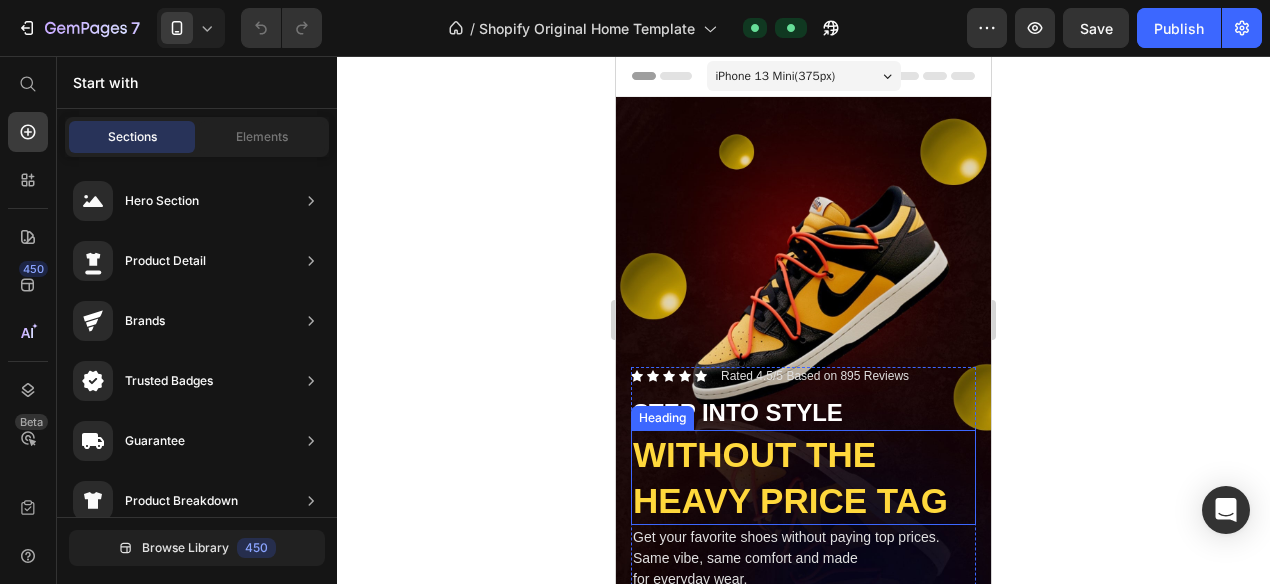 click on "WITHOUT THE HEAVY PRICE TAG" at bounding box center (790, 477) 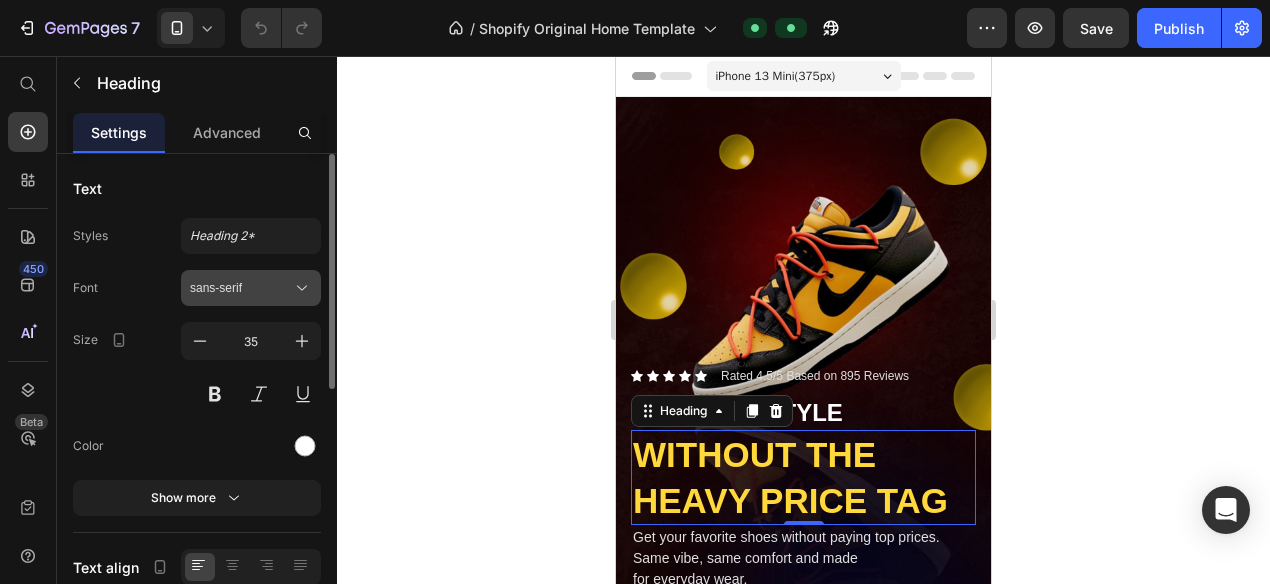 click on "sans-serif" at bounding box center [241, 288] 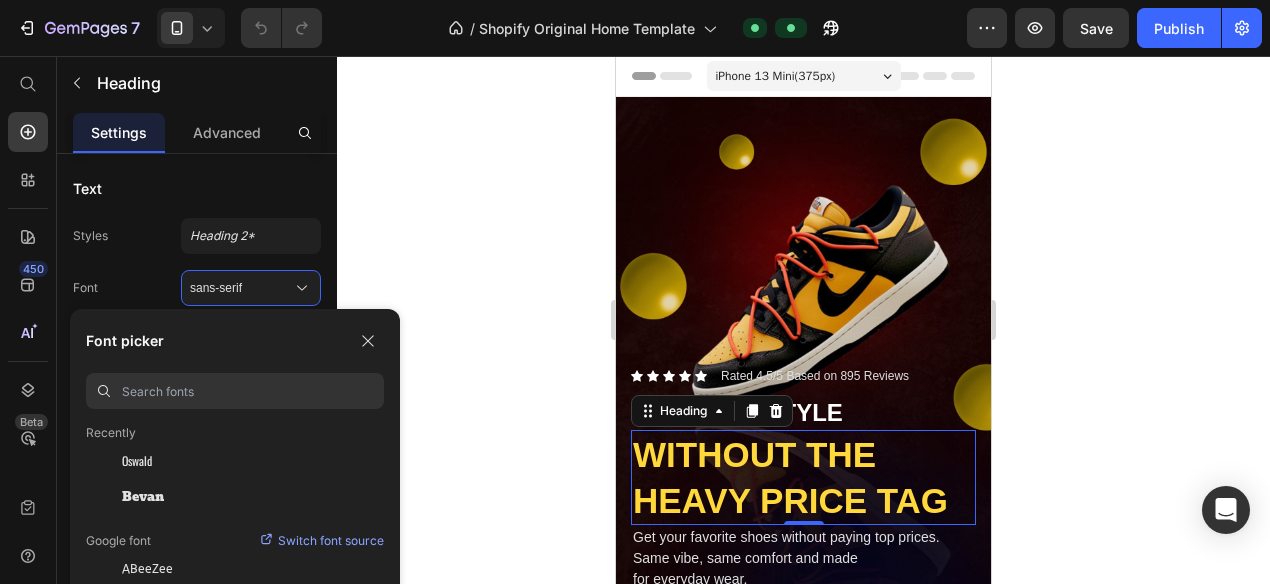 scroll, scrollTop: 69, scrollLeft: 0, axis: vertical 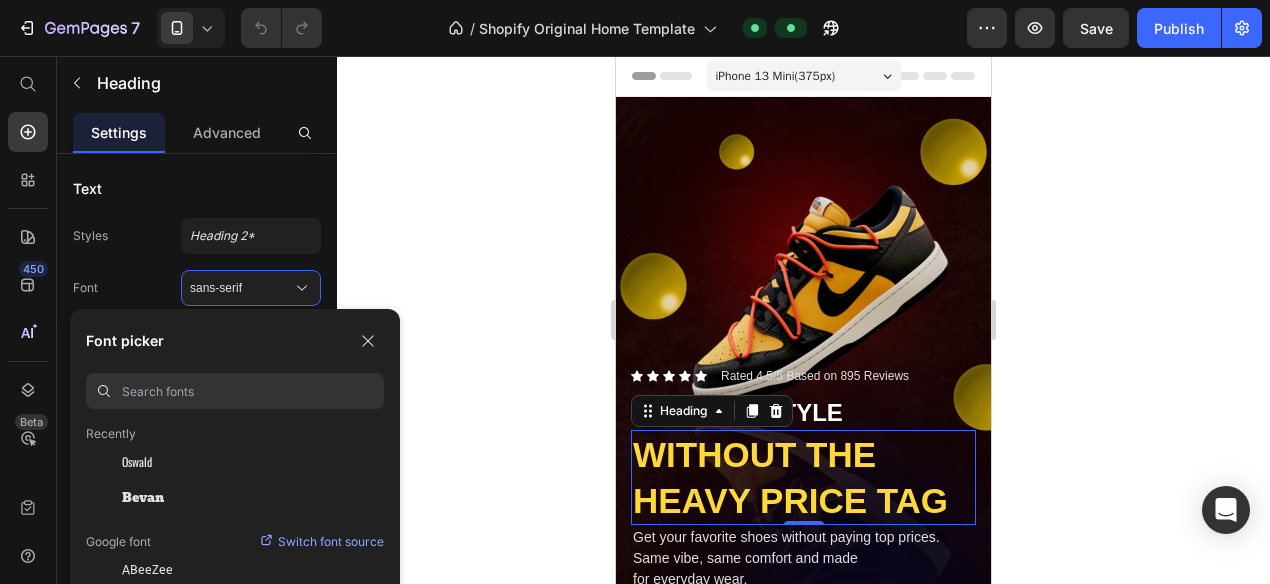 click on "Switch font source" at bounding box center [331, 542] 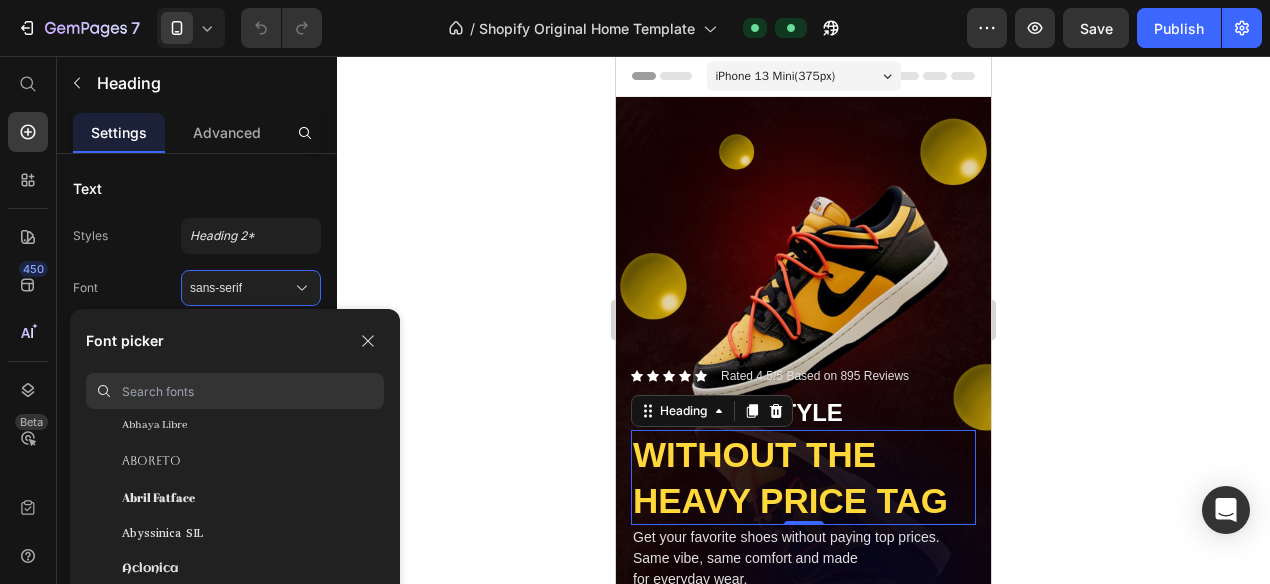 scroll, scrollTop: 359, scrollLeft: 0, axis: vertical 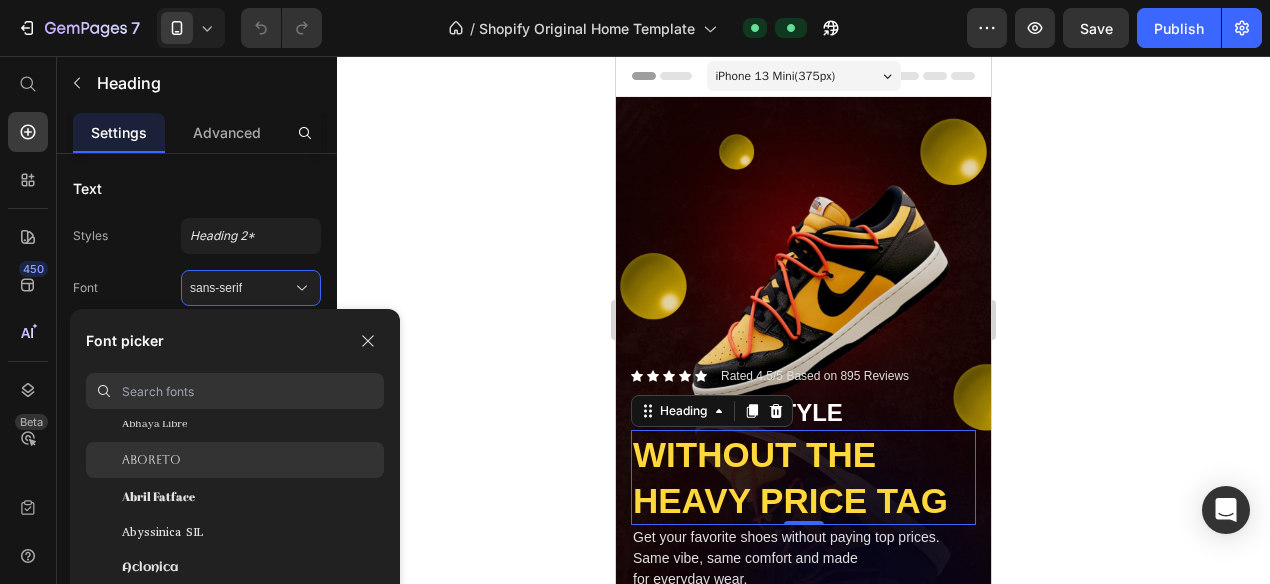 click on "Aboreto" 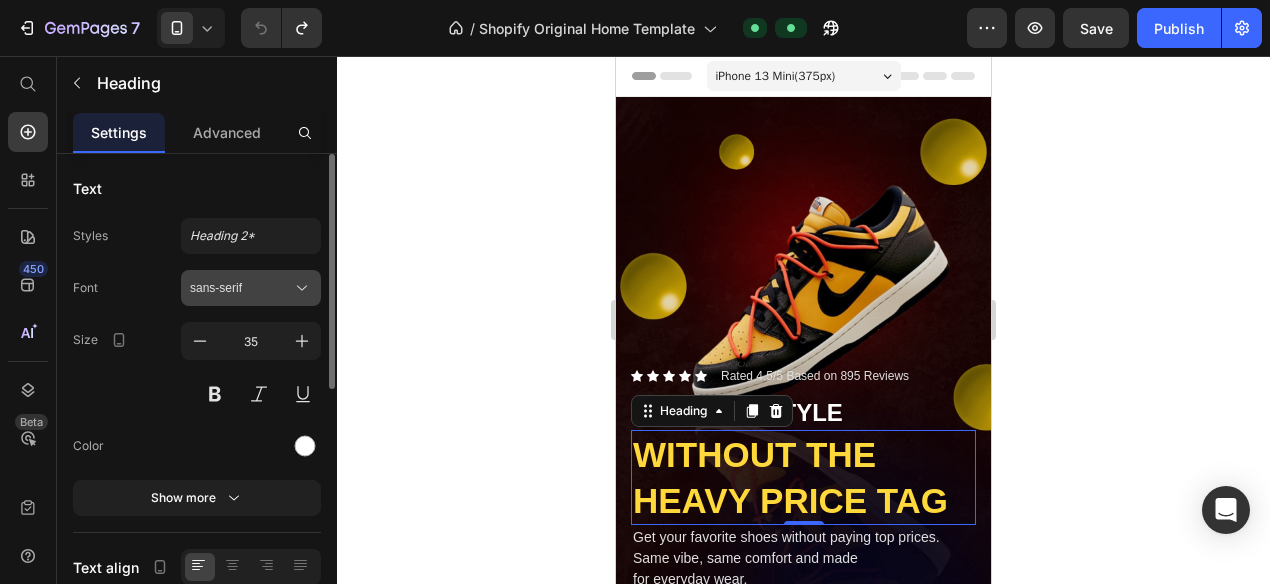 click on "sans-serif" at bounding box center (251, 288) 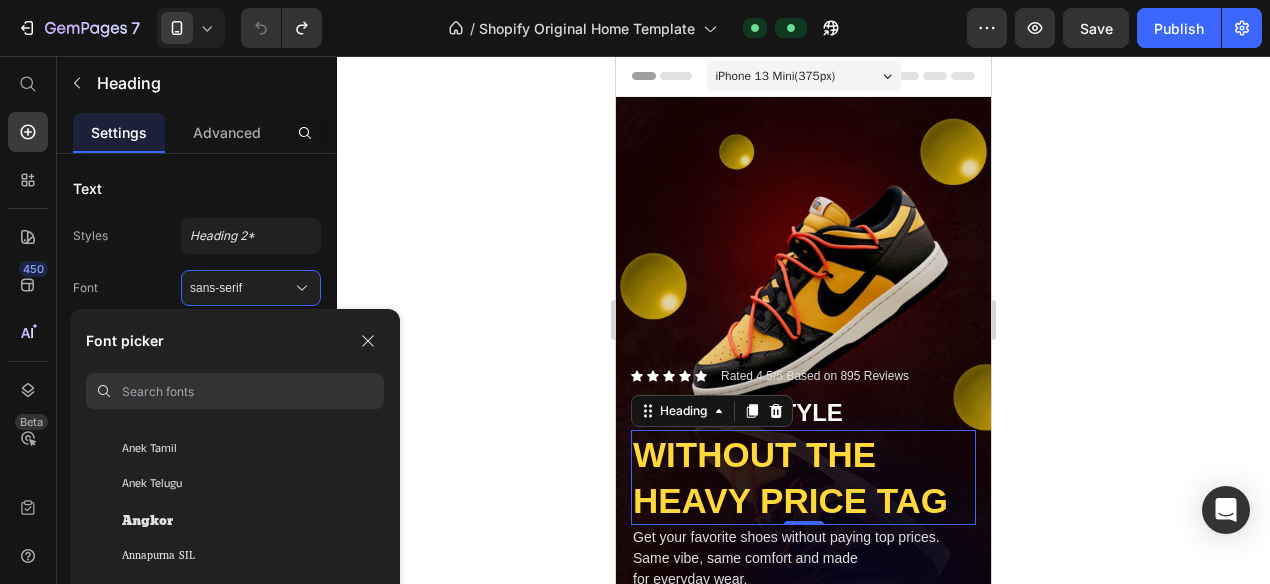 scroll, scrollTop: 3021, scrollLeft: 0, axis: vertical 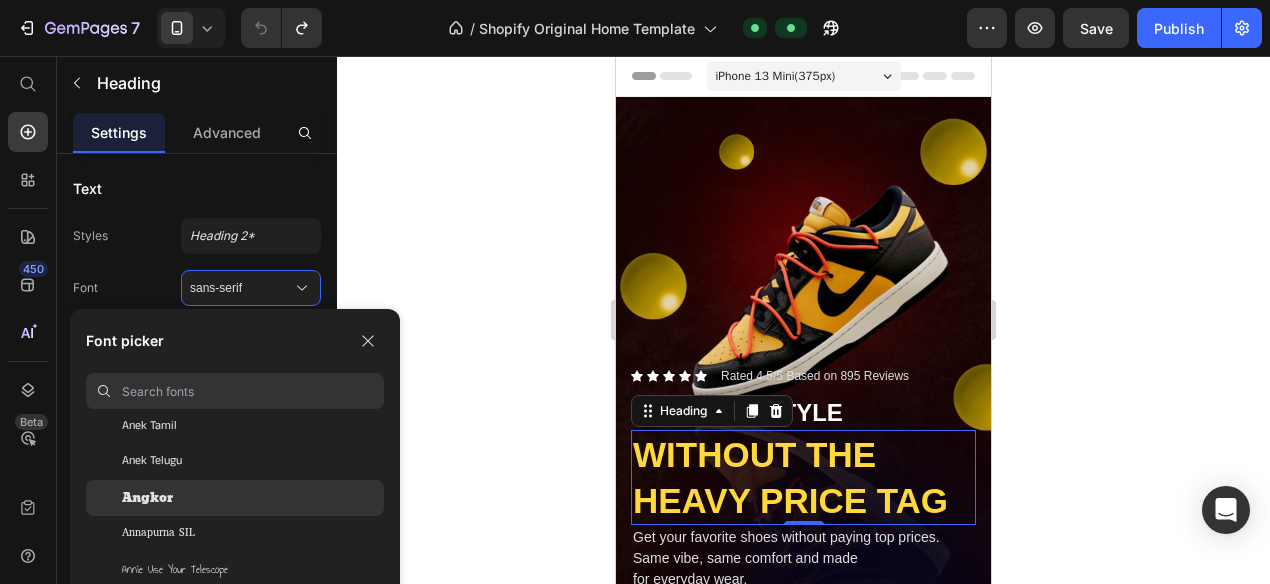 click on "Angkor" 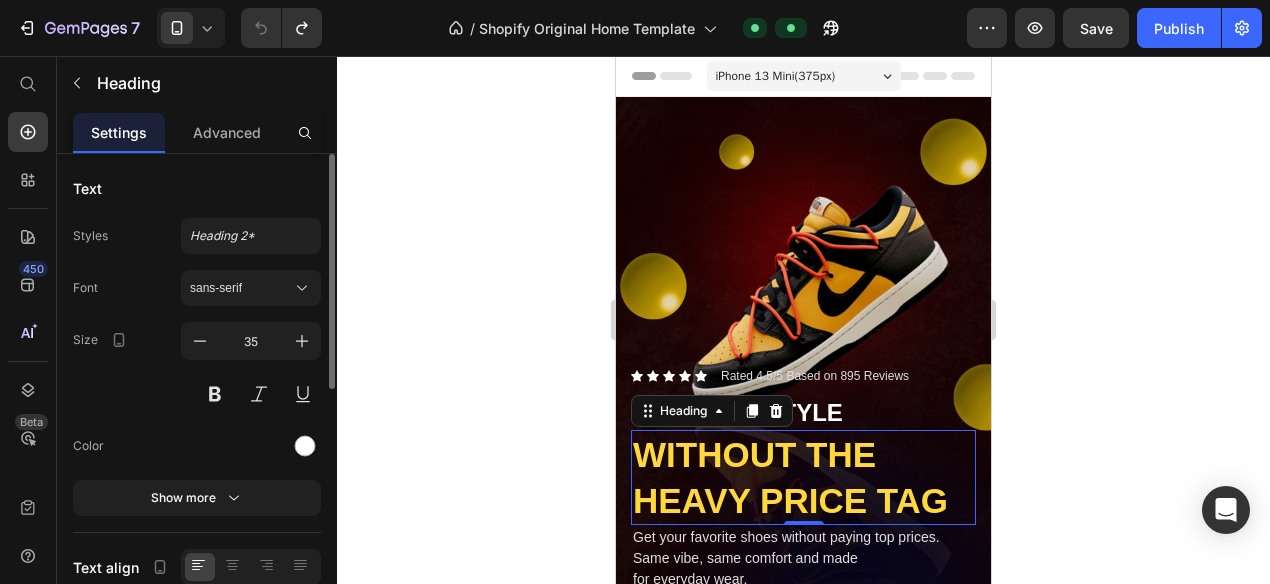 click on "Font sans-serif Size 35 Color Show more" at bounding box center [197, 393] 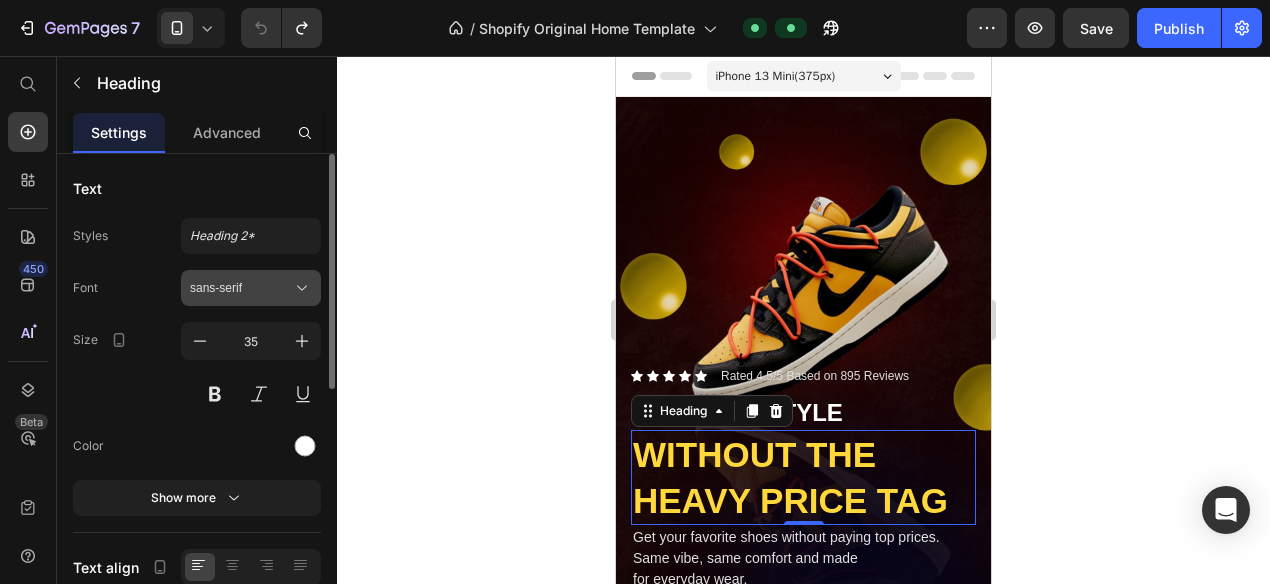 click on "sans-serif" at bounding box center [251, 288] 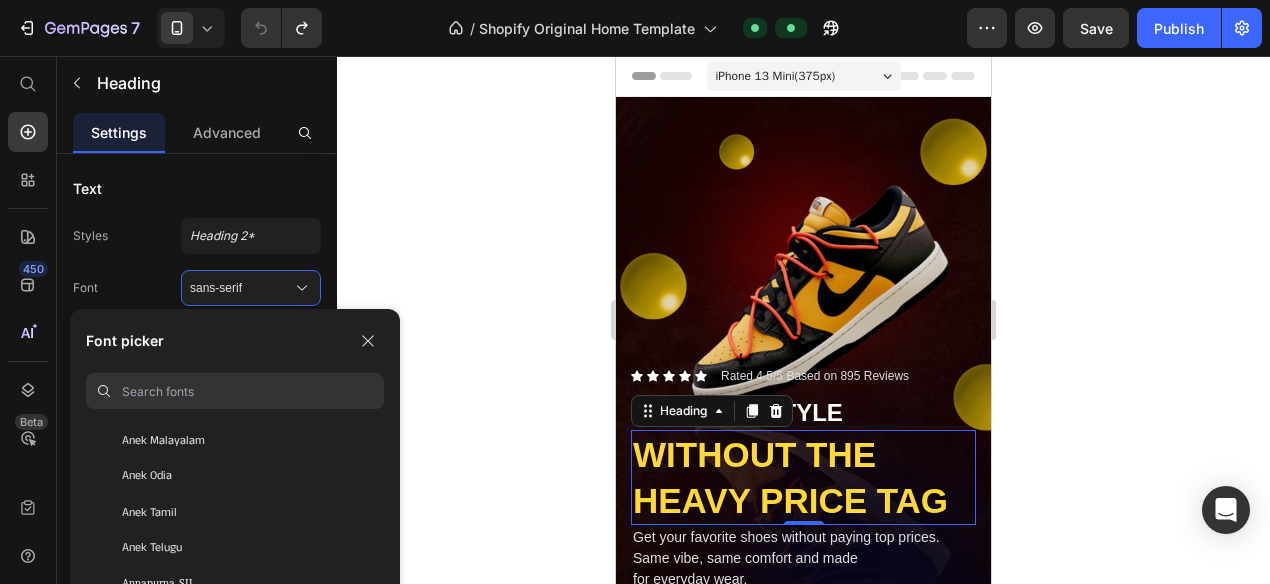 scroll, scrollTop: 2936, scrollLeft: 0, axis: vertical 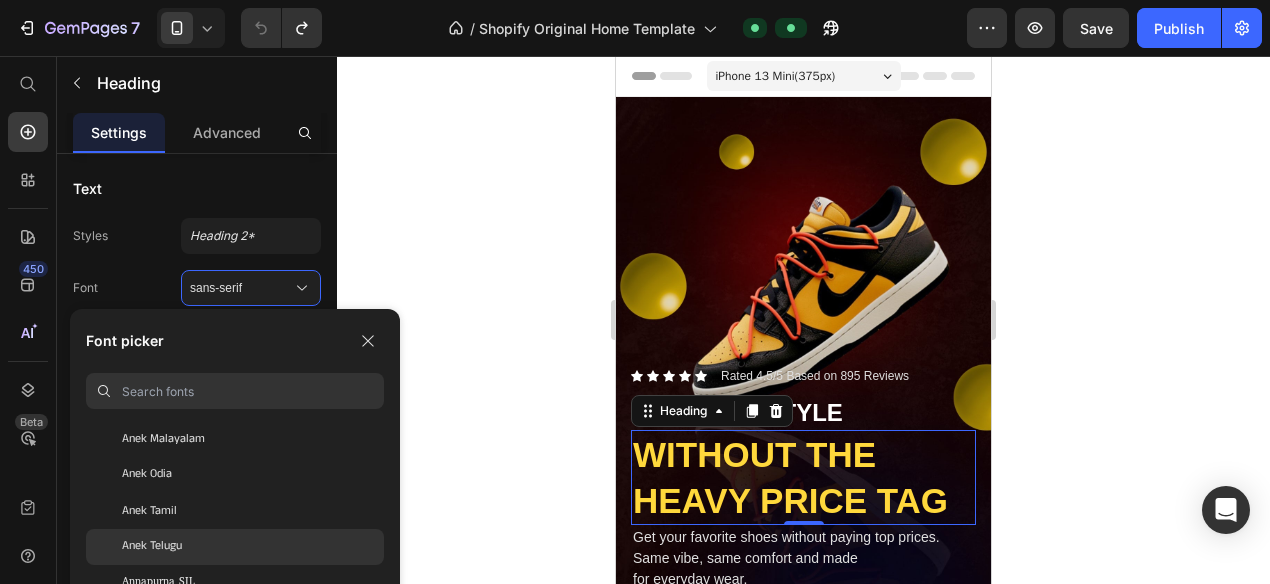 click on "Anek Telugu" 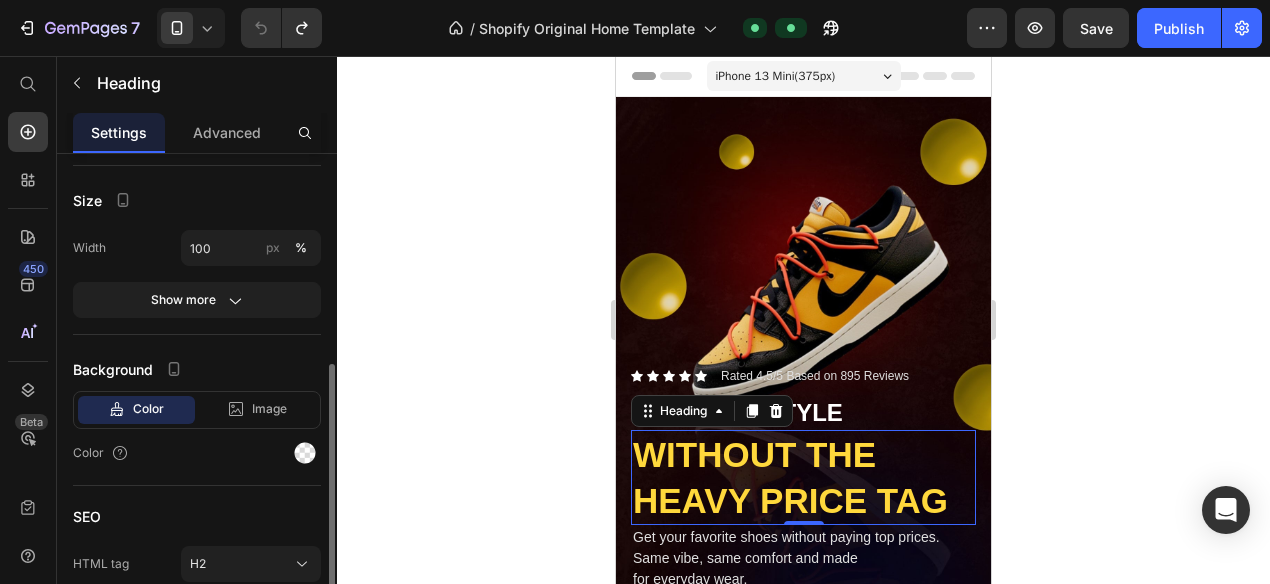 scroll, scrollTop: 522, scrollLeft: 0, axis: vertical 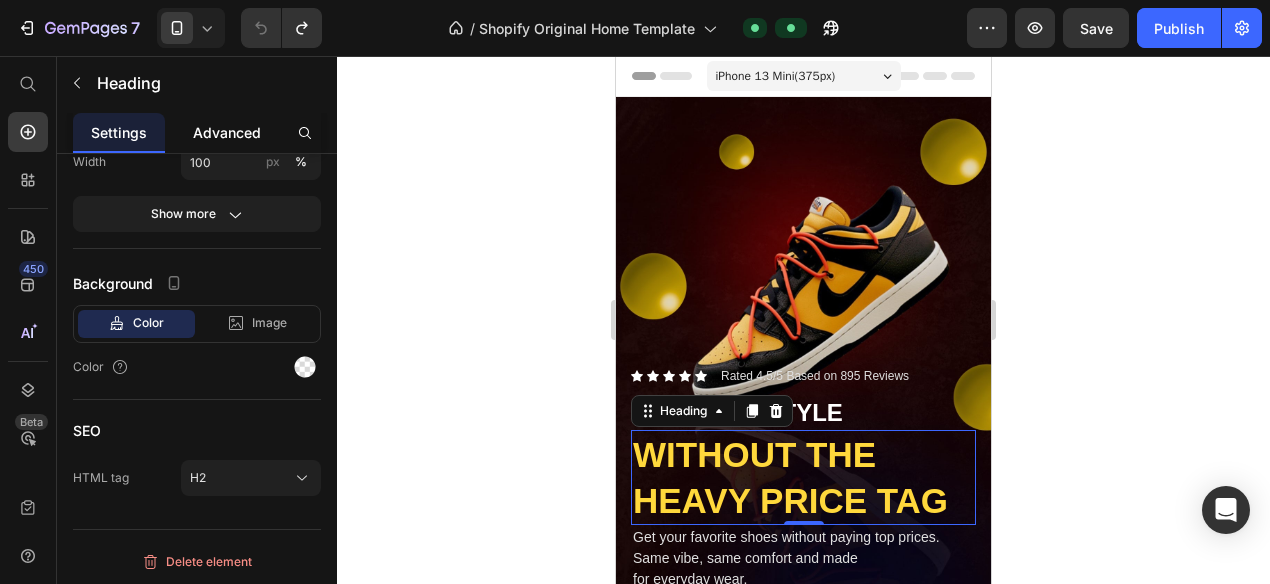 click on "Advanced" at bounding box center (227, 132) 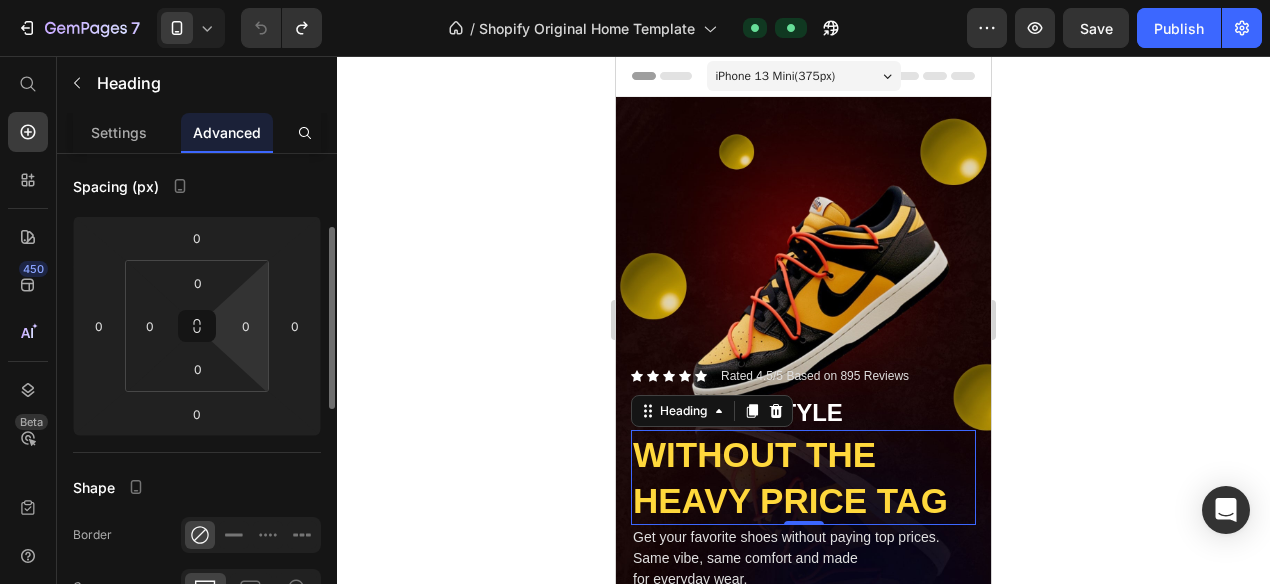 scroll, scrollTop: 198, scrollLeft: 0, axis: vertical 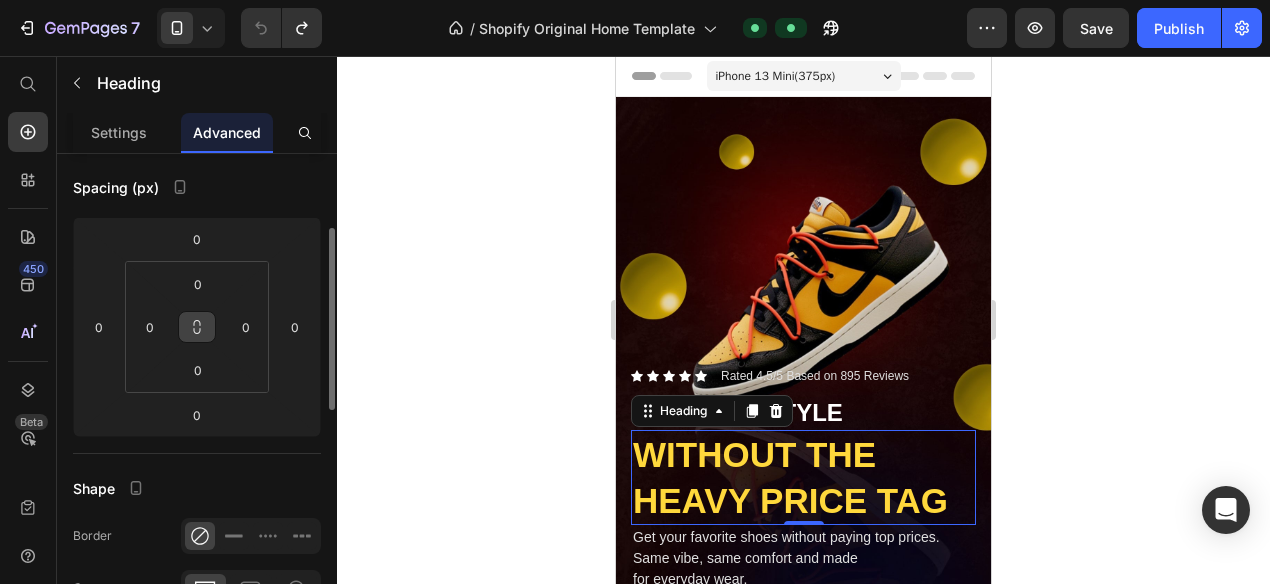 click at bounding box center (197, 327) 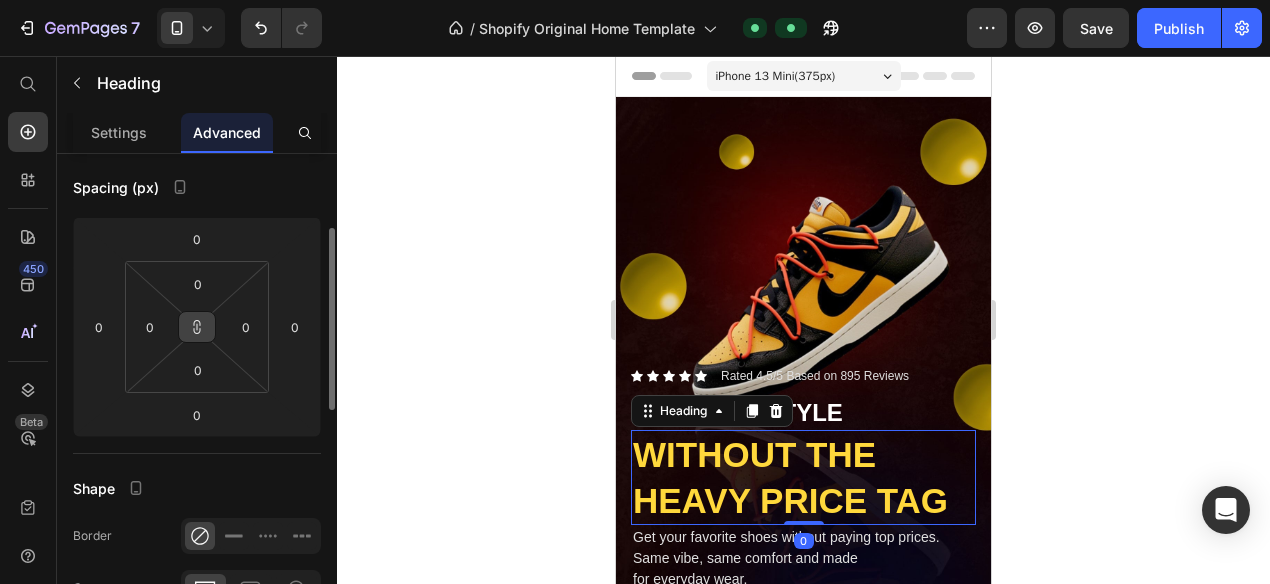click at bounding box center [197, 327] 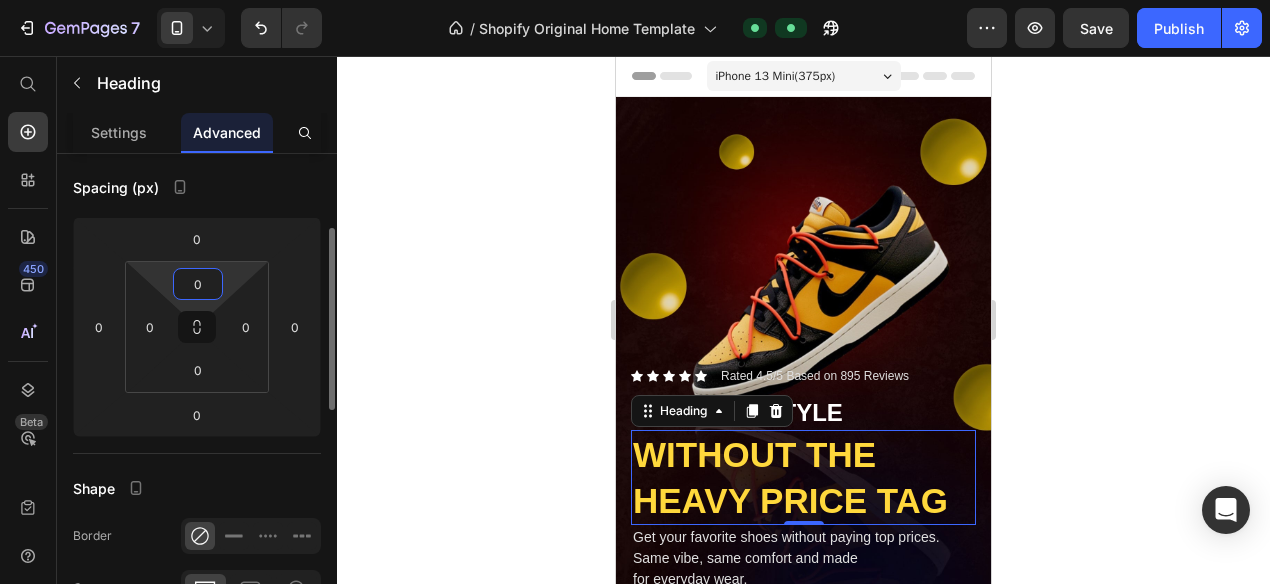 click on "0" at bounding box center [198, 284] 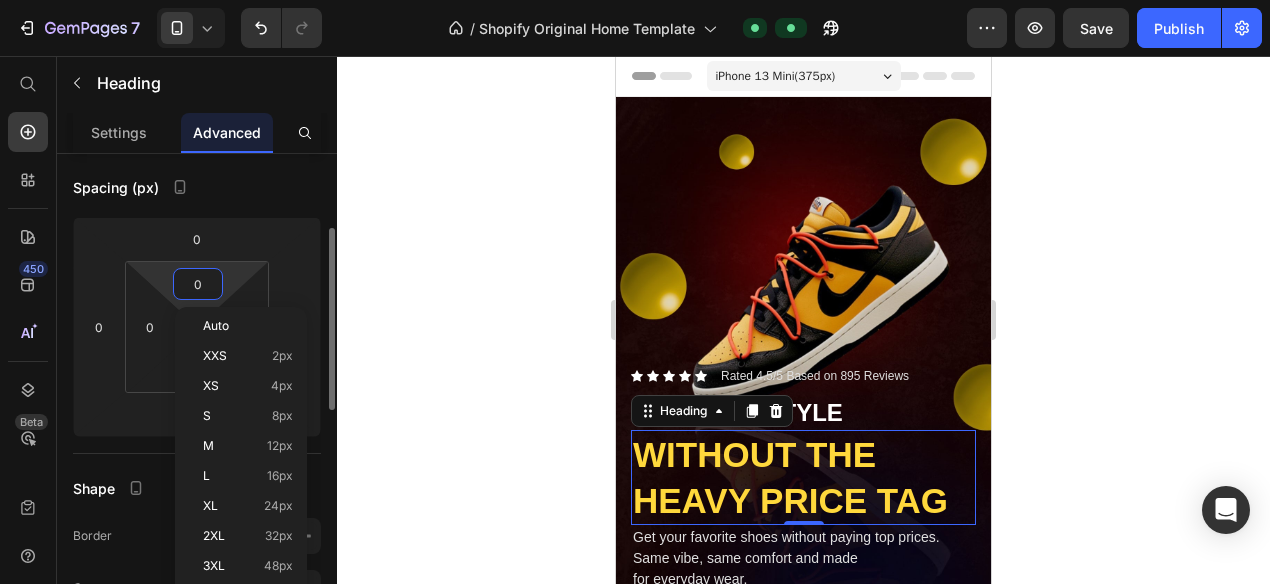 click on "0" at bounding box center [198, 284] 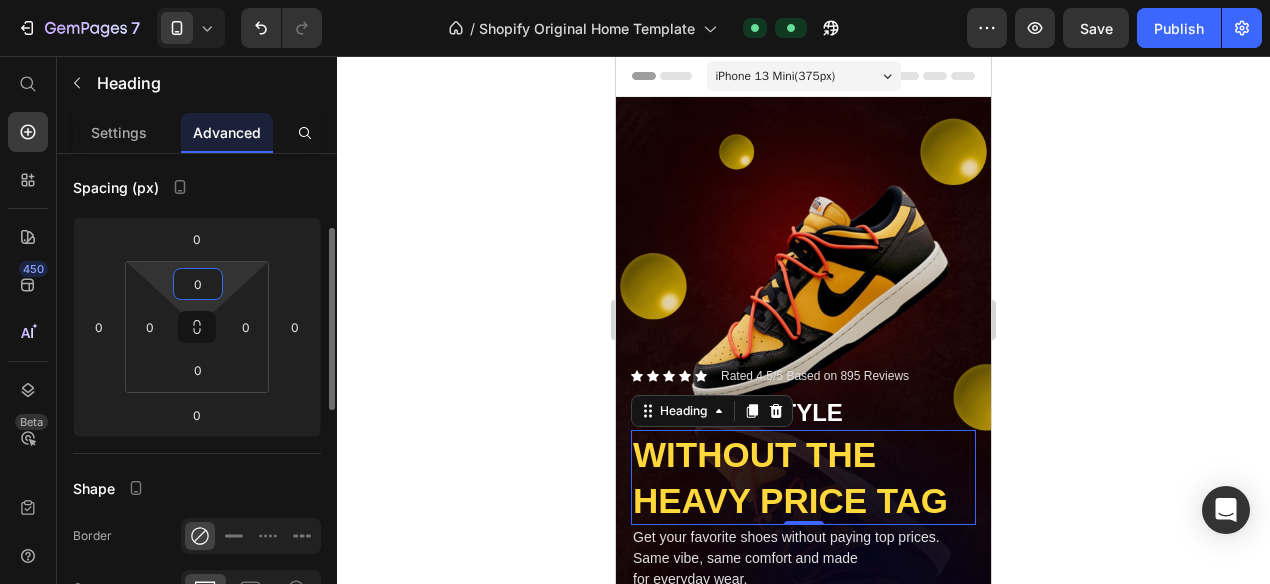 click on "0" at bounding box center [198, 284] 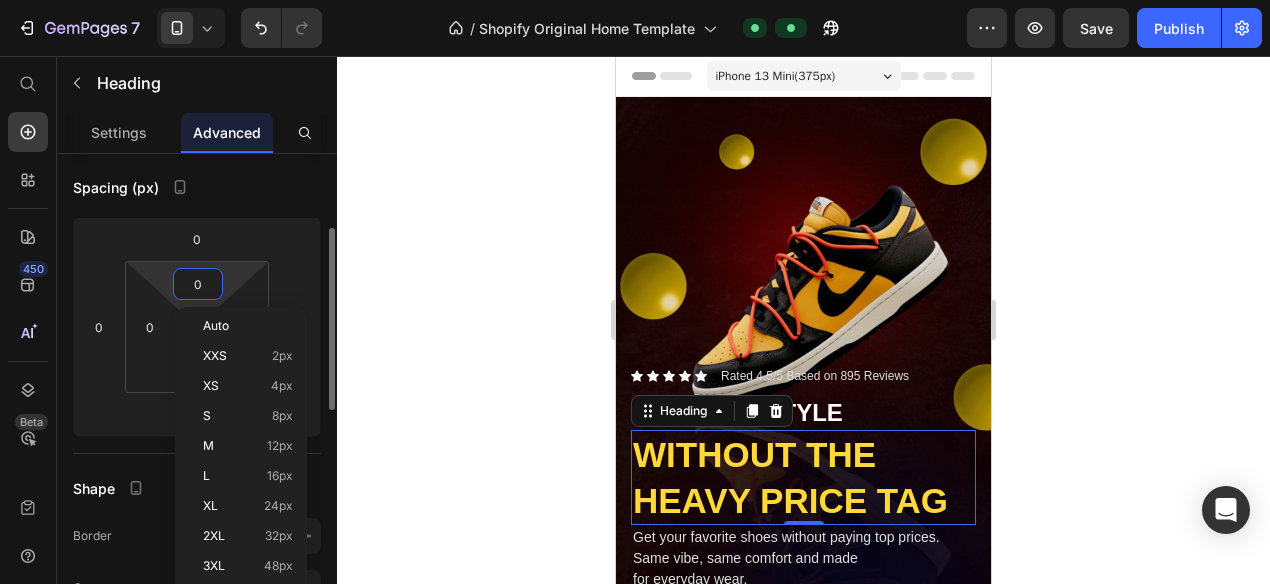 click on "0" at bounding box center (198, 284) 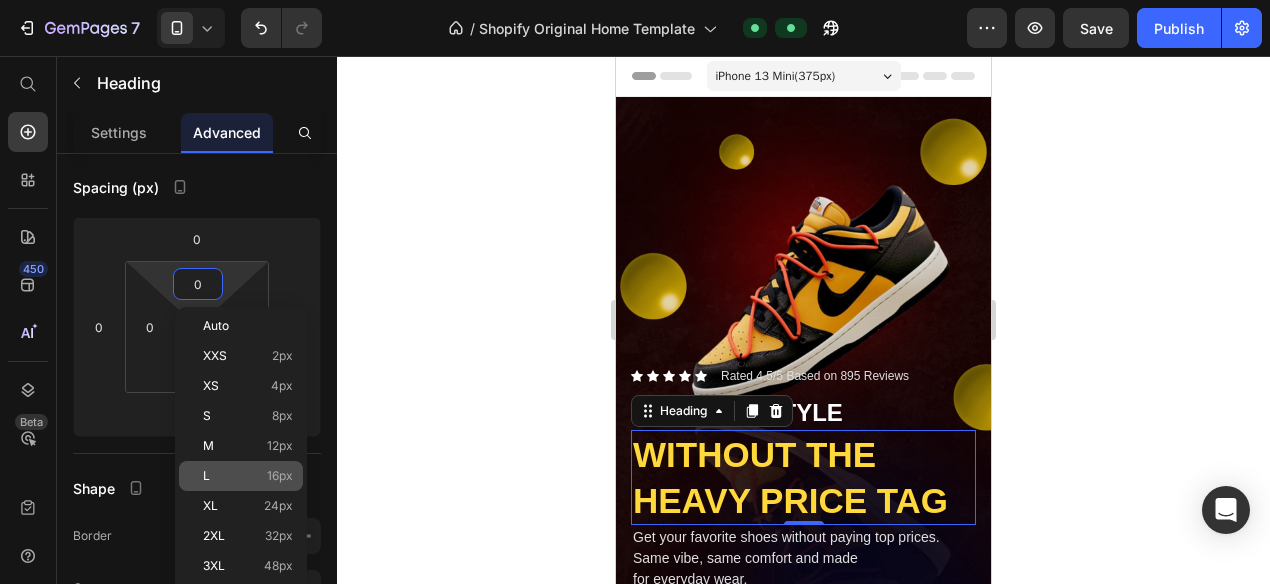 click on "L 16px" at bounding box center (248, 476) 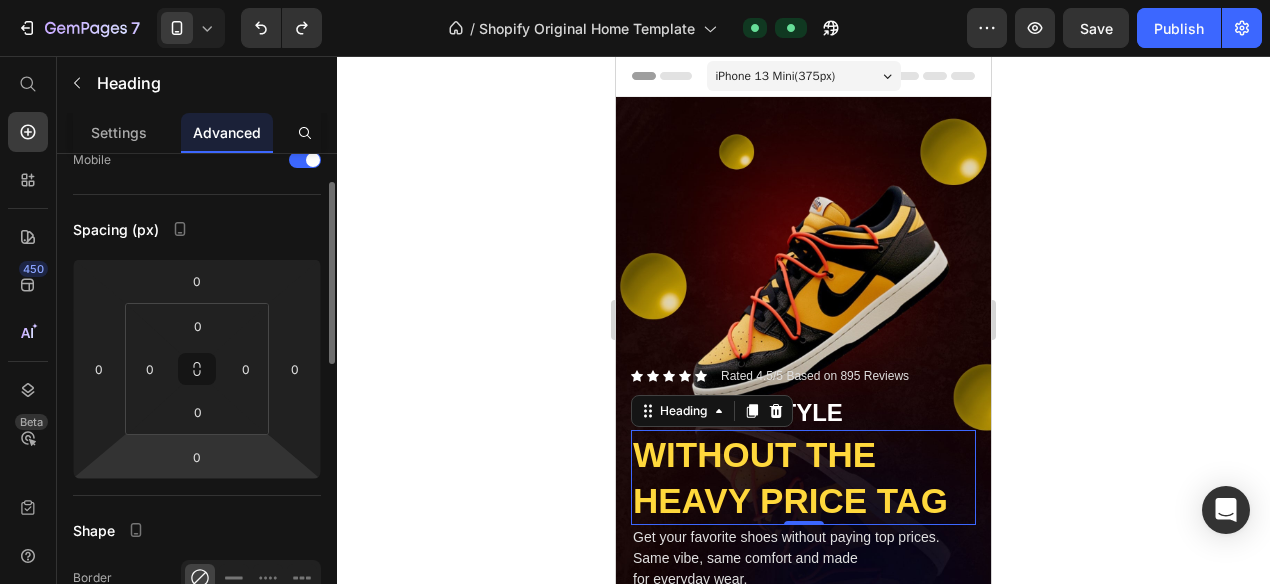 scroll, scrollTop: 134, scrollLeft: 0, axis: vertical 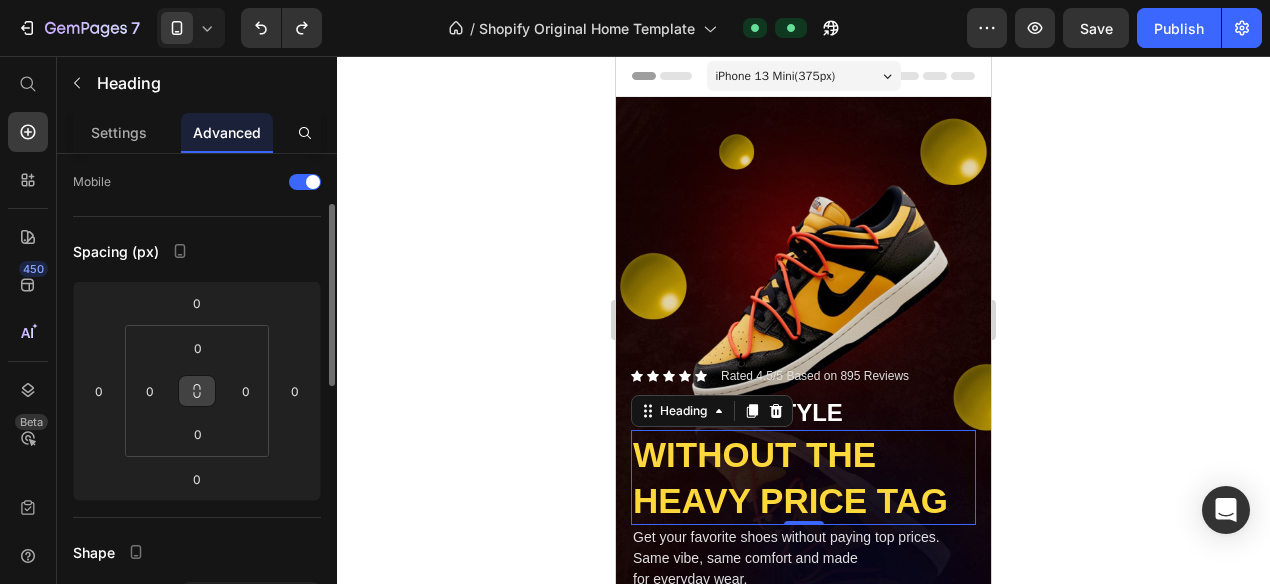 click 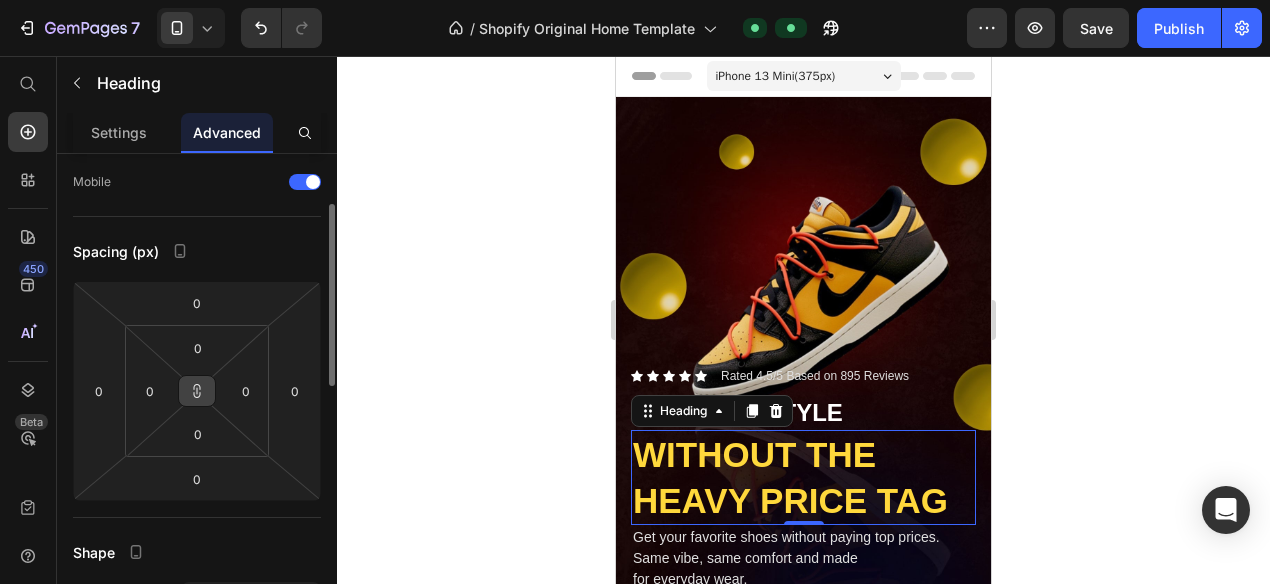 click 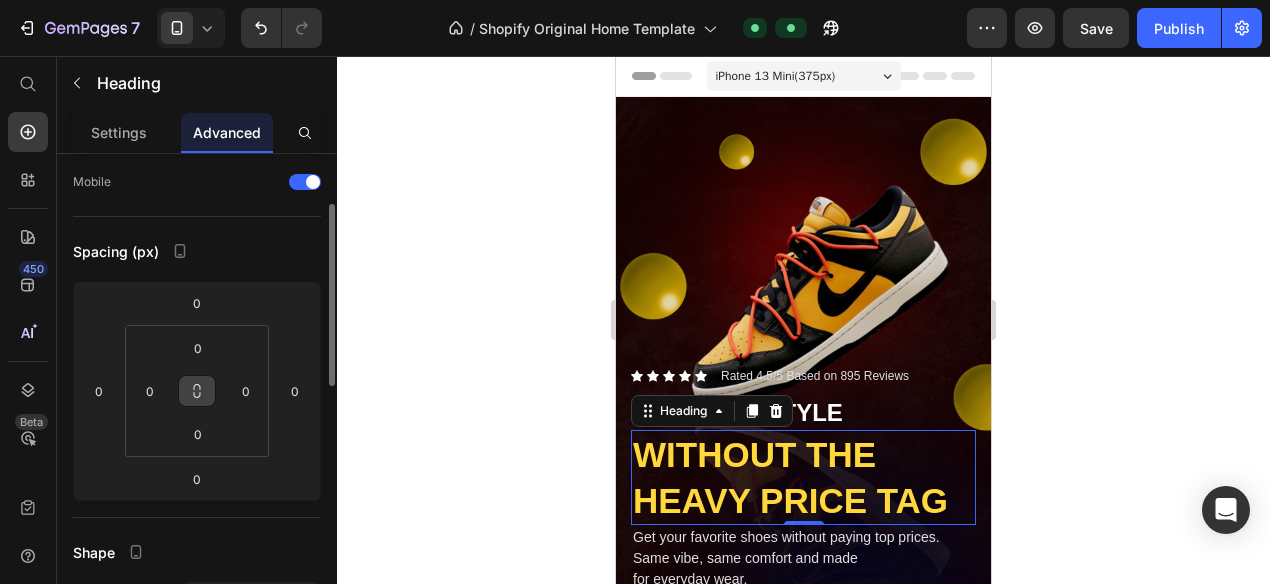 click 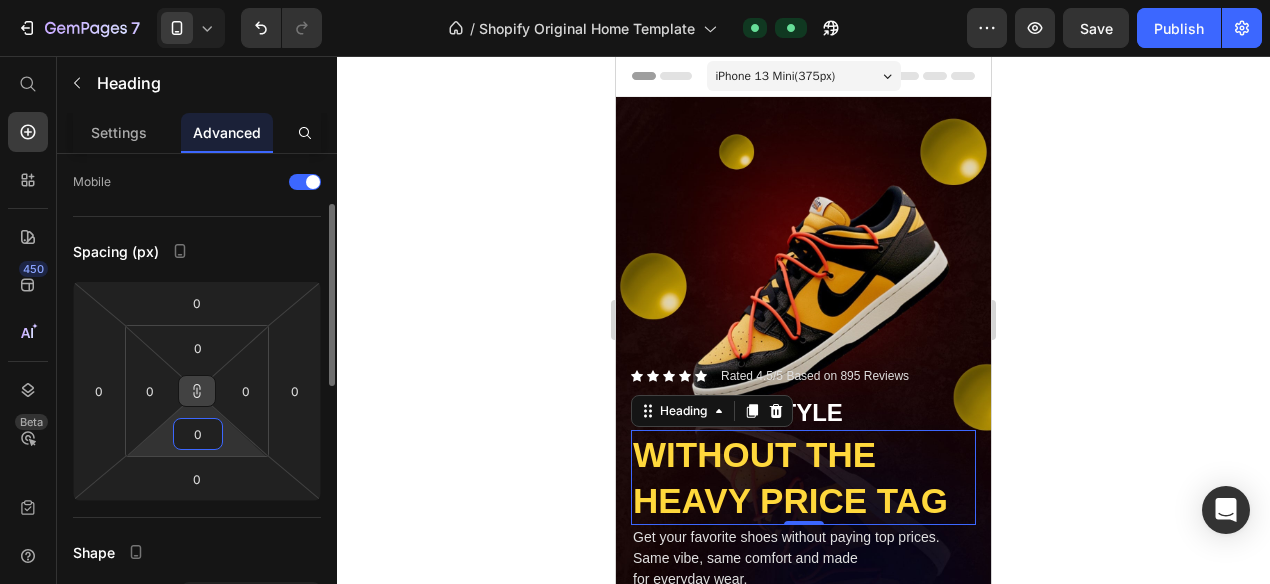 click on "0" at bounding box center (198, 434) 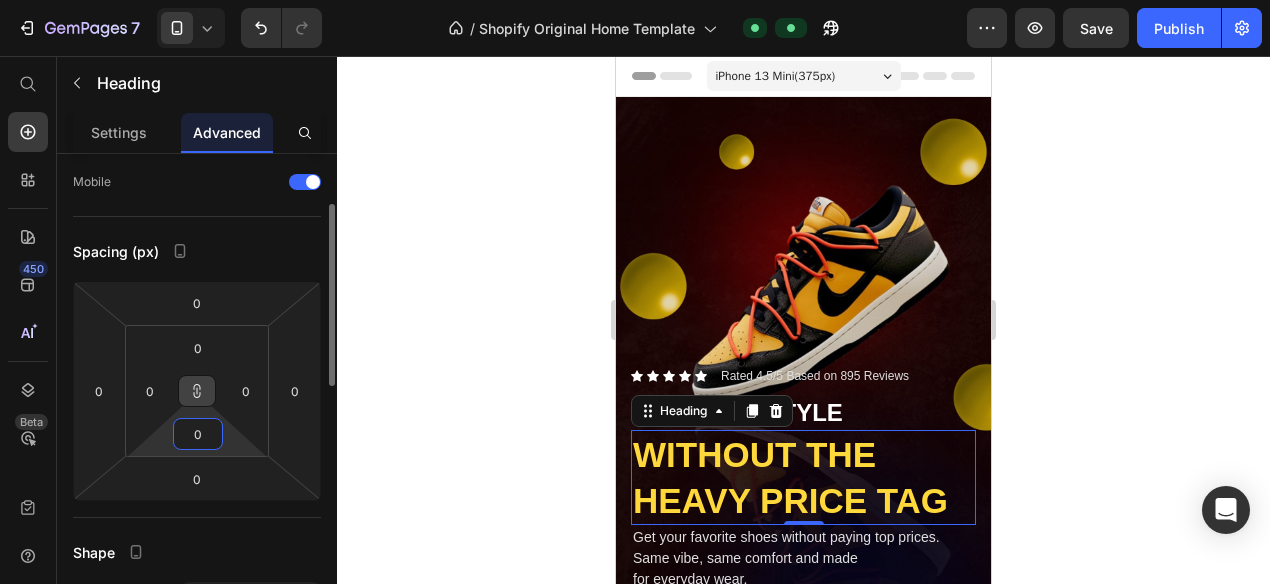 click on "0" at bounding box center [198, 434] 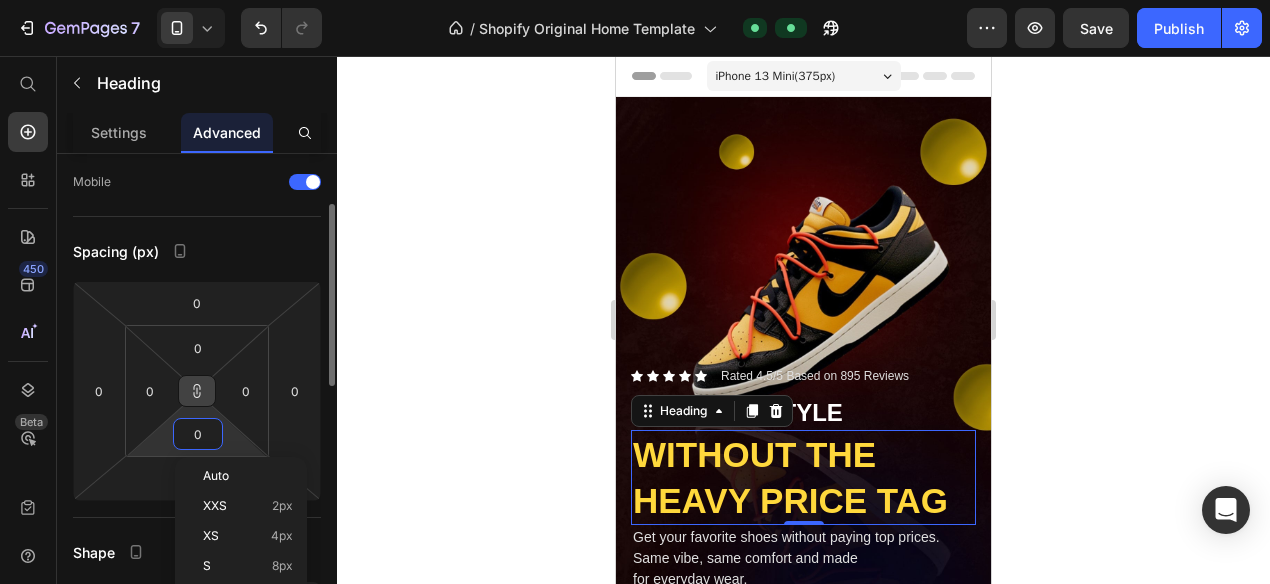 click on "0" at bounding box center [198, 434] 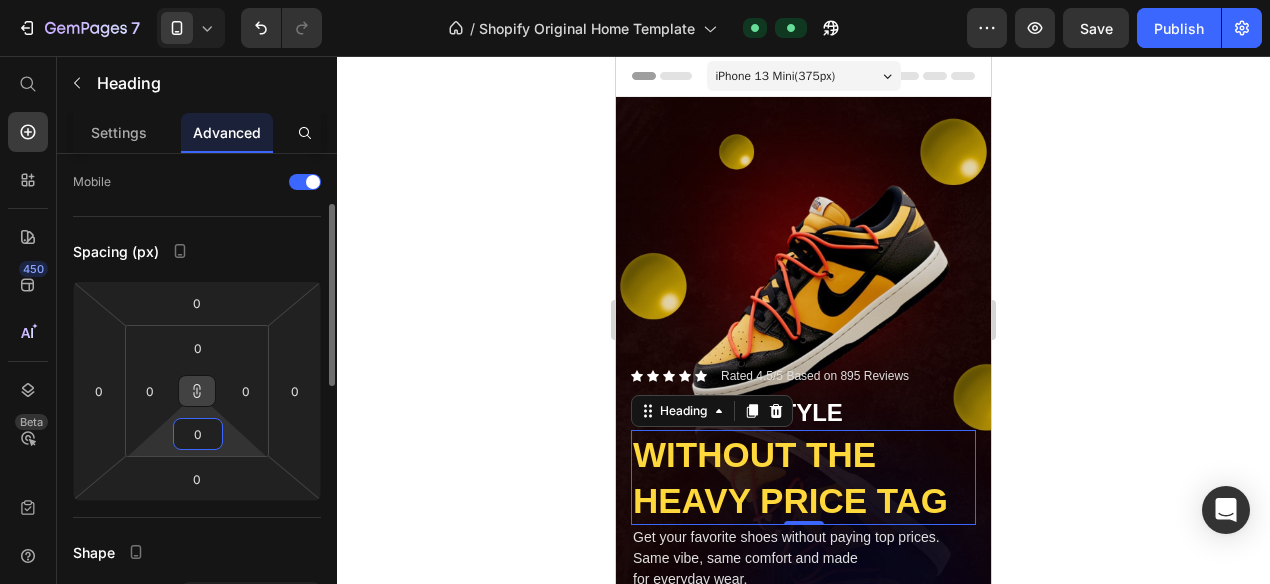 click on "0" at bounding box center (198, 434) 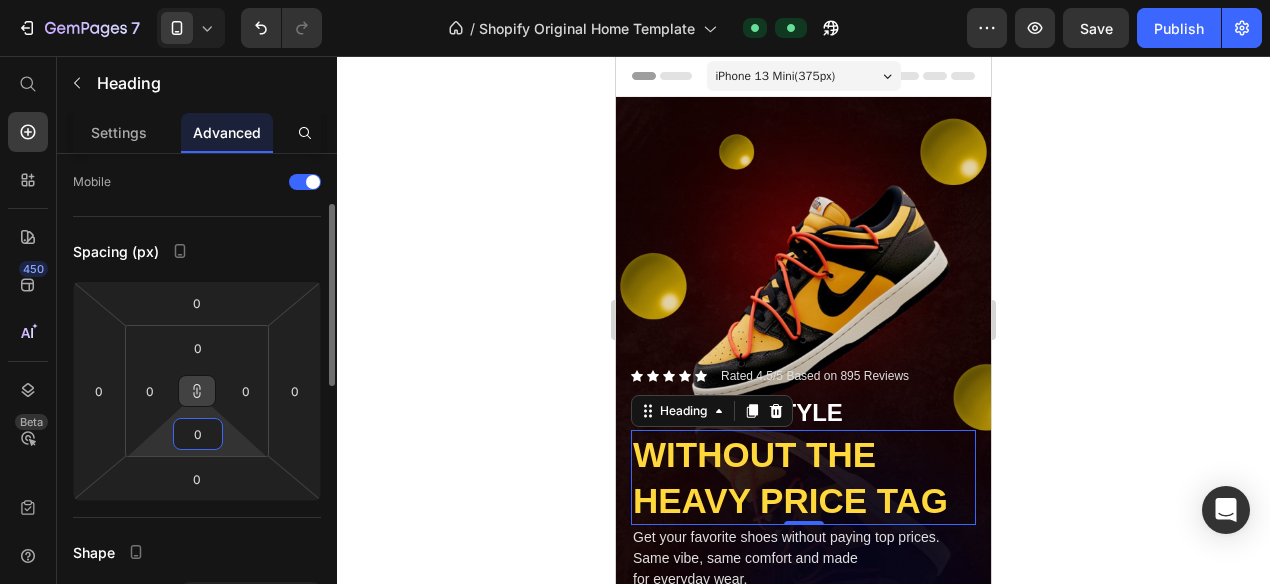 click on "0" at bounding box center [198, 434] 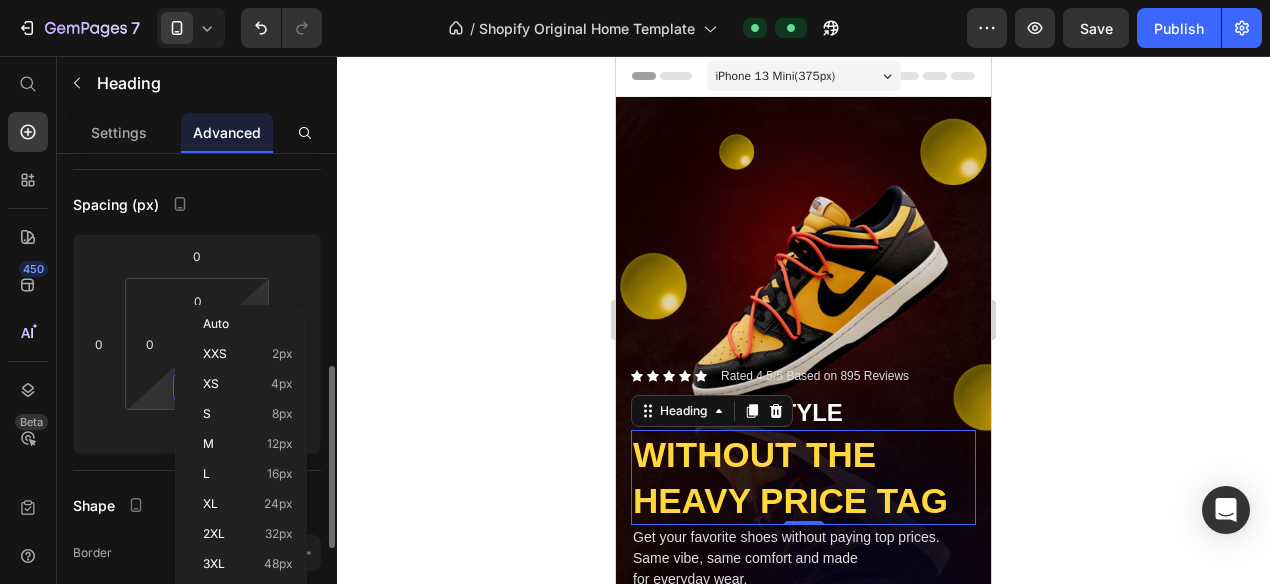 scroll, scrollTop: 286, scrollLeft: 0, axis: vertical 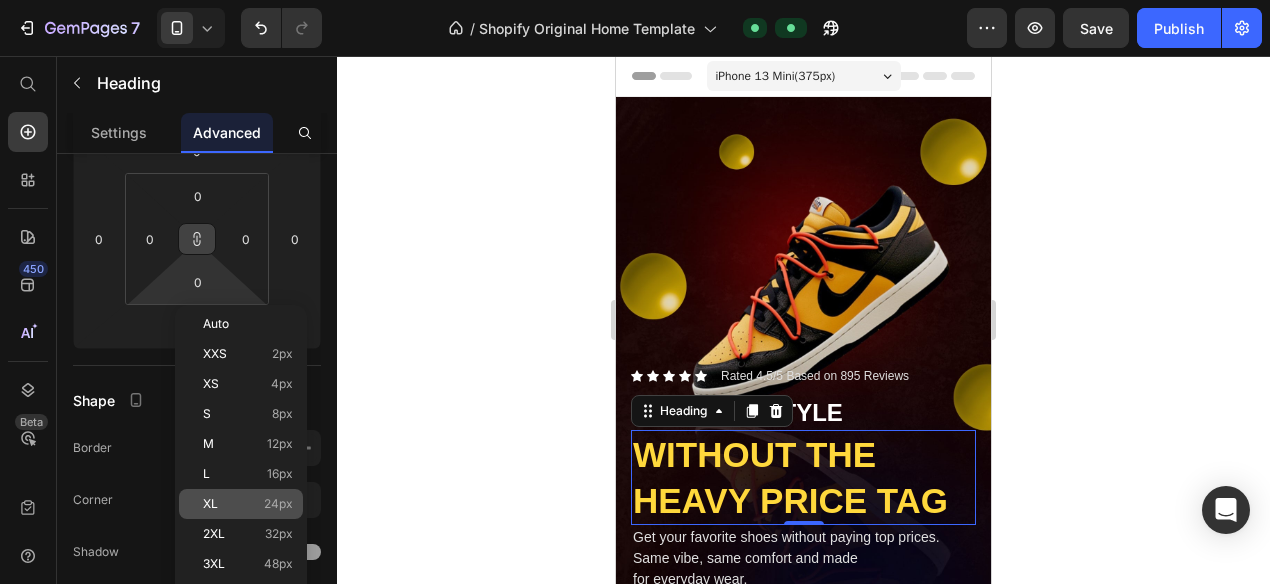 click on "XL 24px" 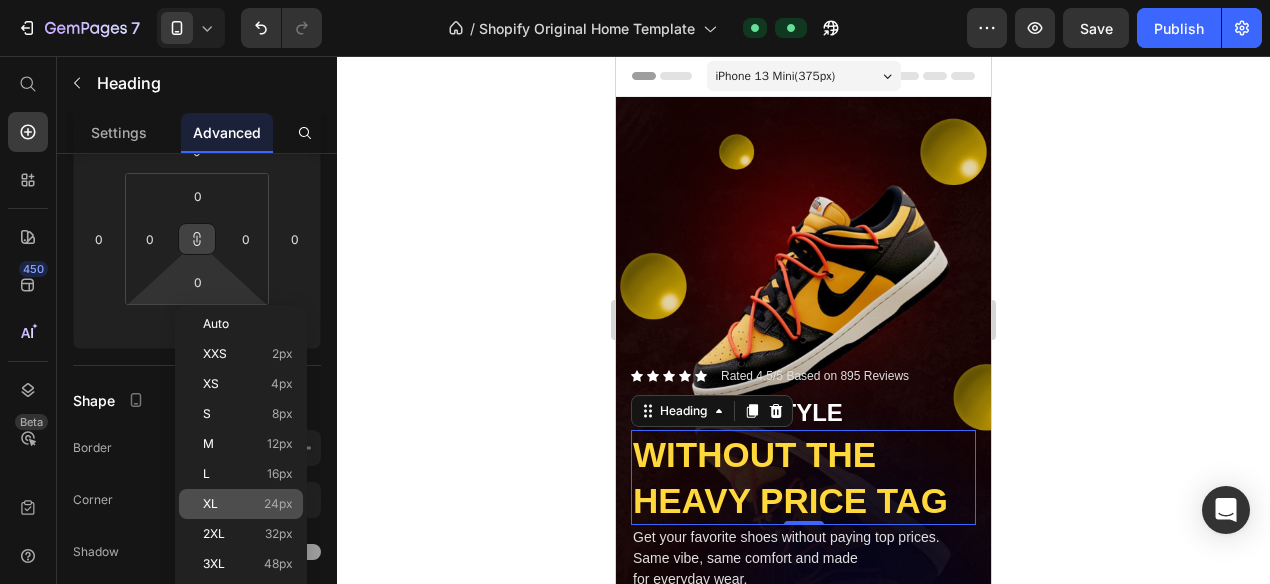 type on "24" 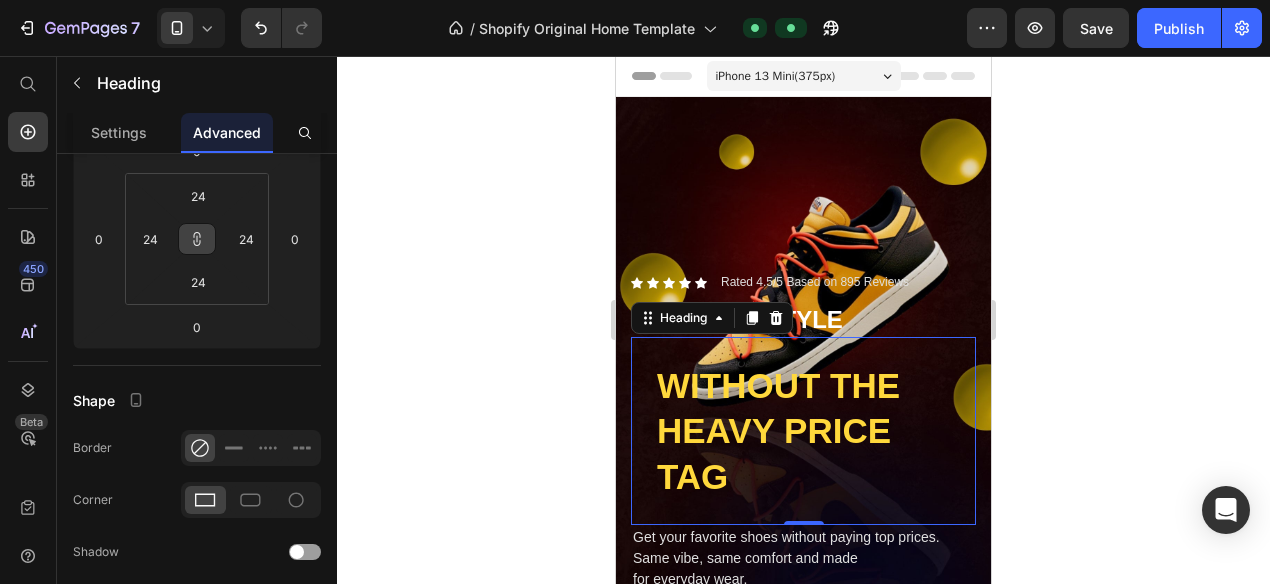 type on "0" 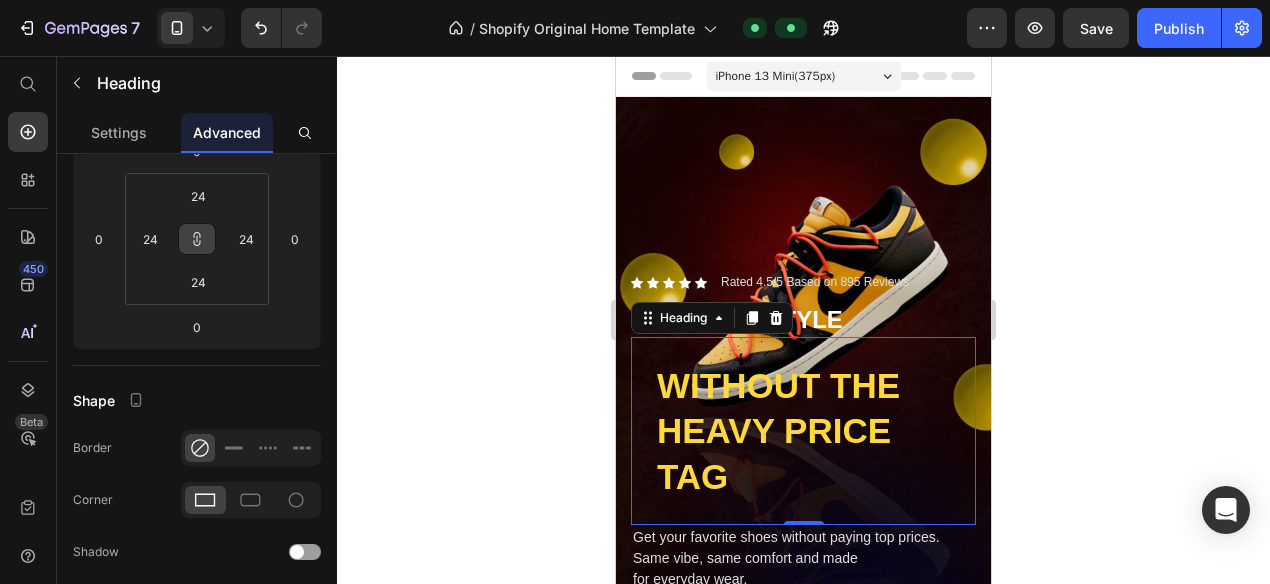 type on "0" 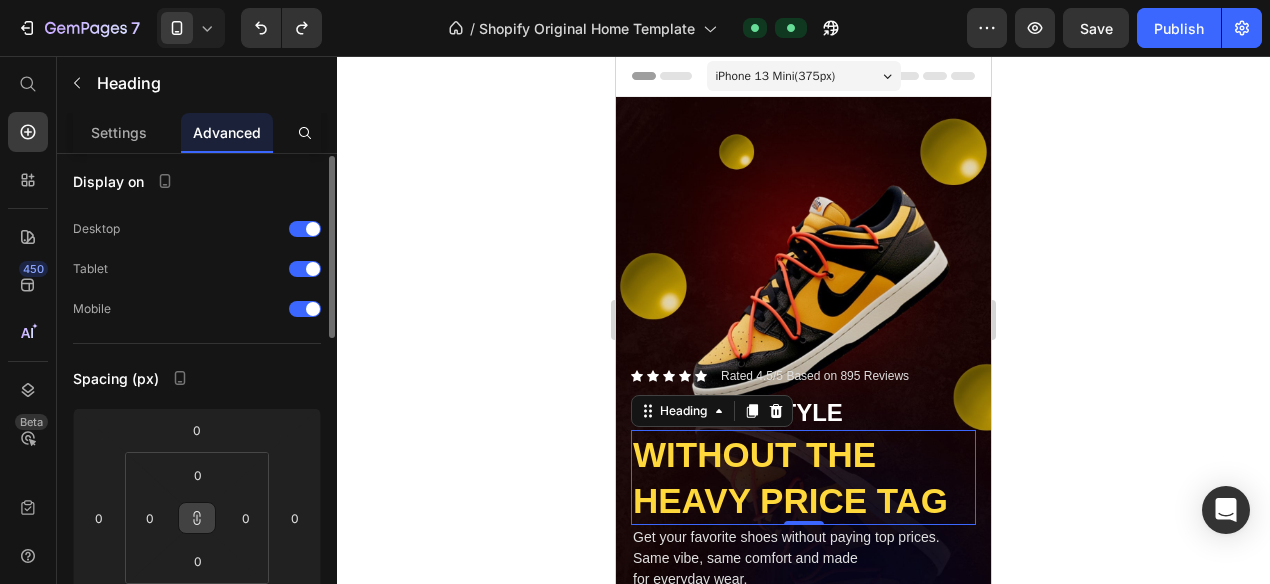 scroll, scrollTop: 0, scrollLeft: 0, axis: both 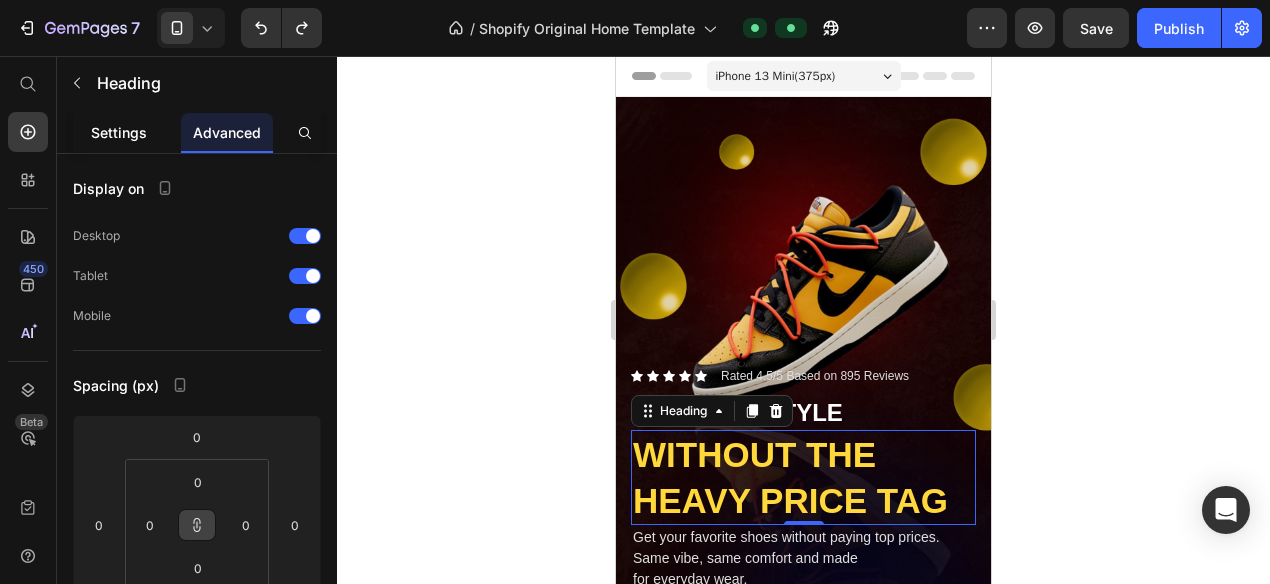 click on "Settings" 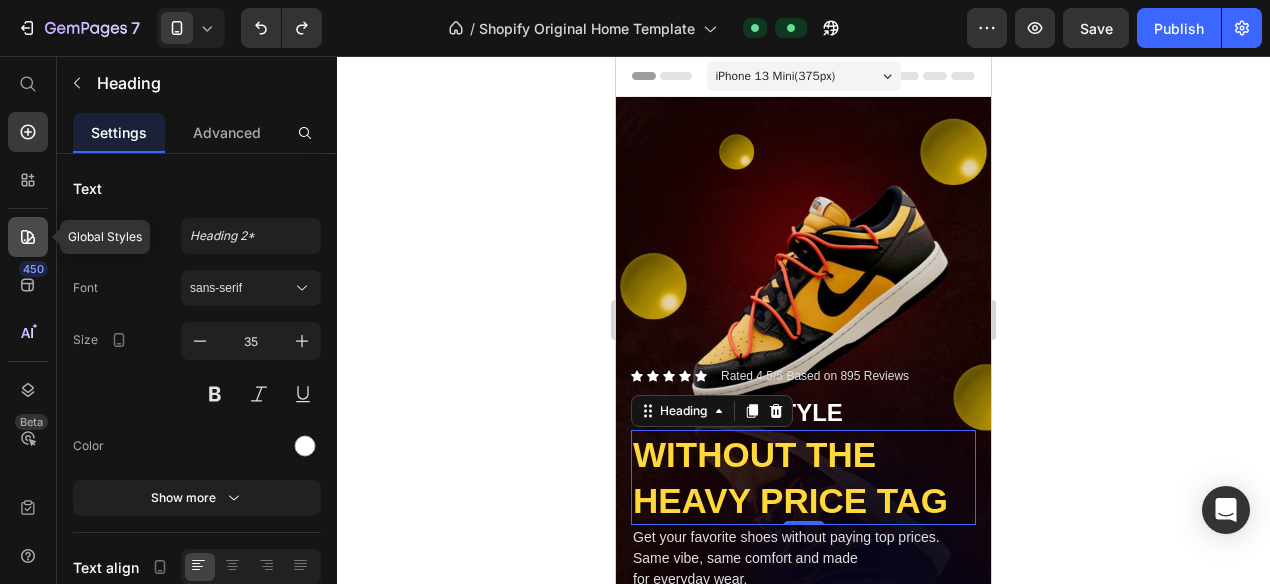 click 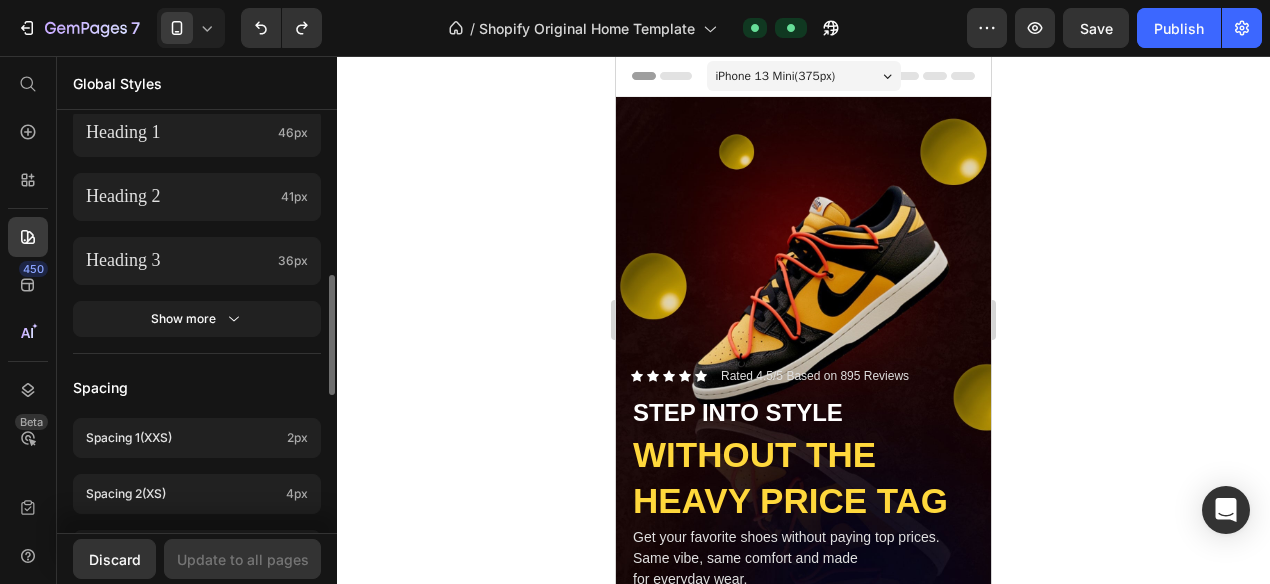 scroll, scrollTop: 536, scrollLeft: 0, axis: vertical 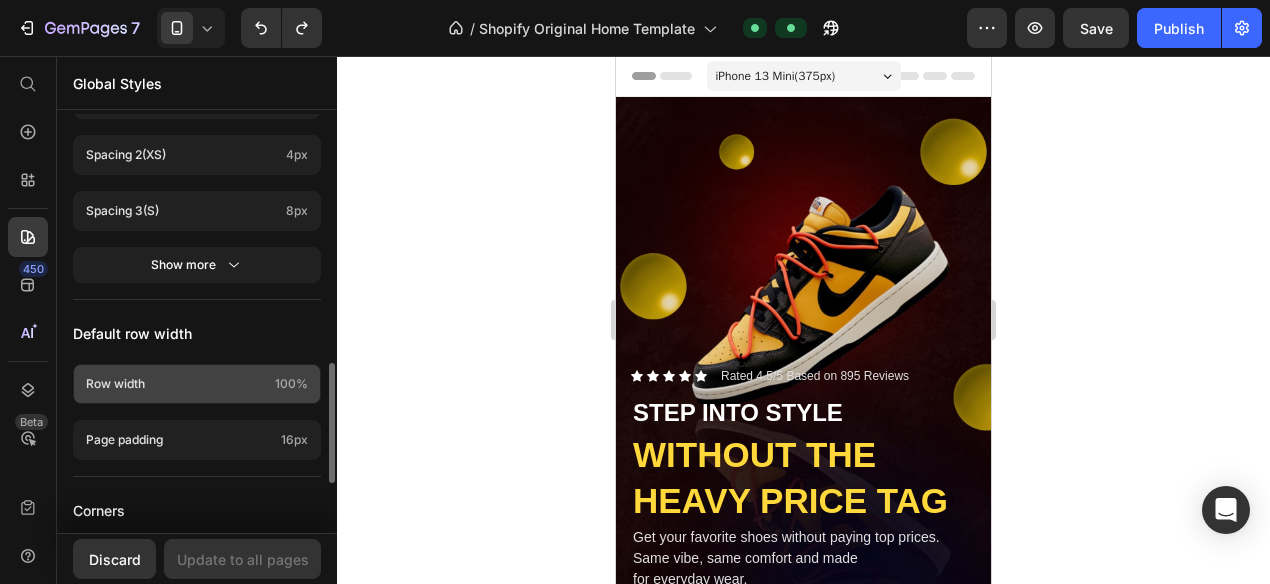 click on "Row width  100%" 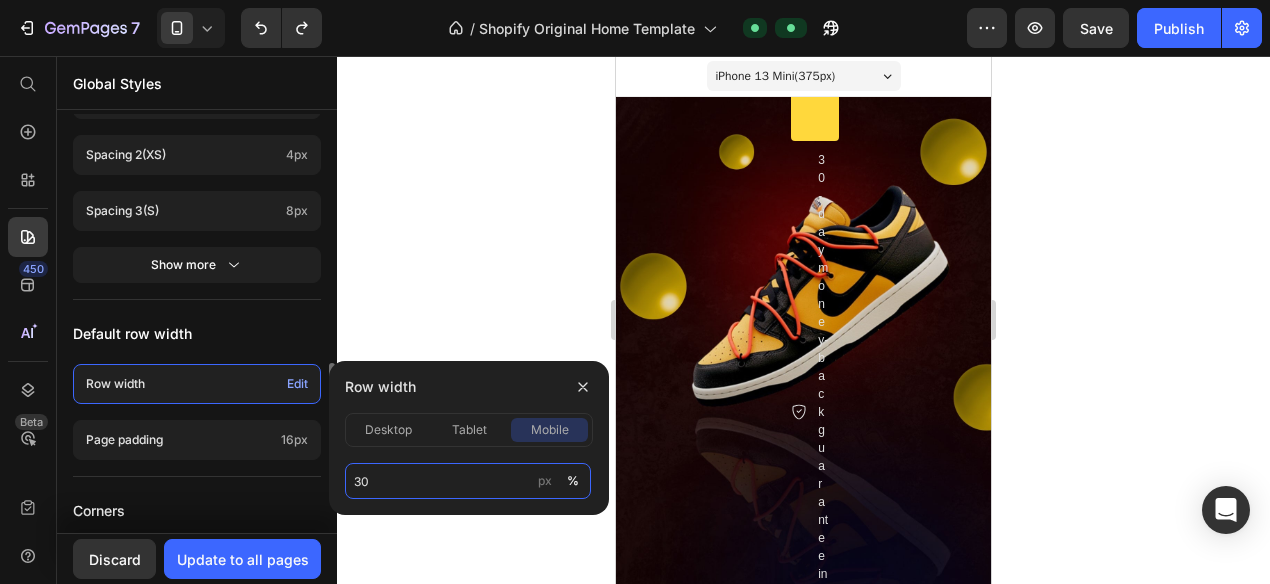 type on "30" 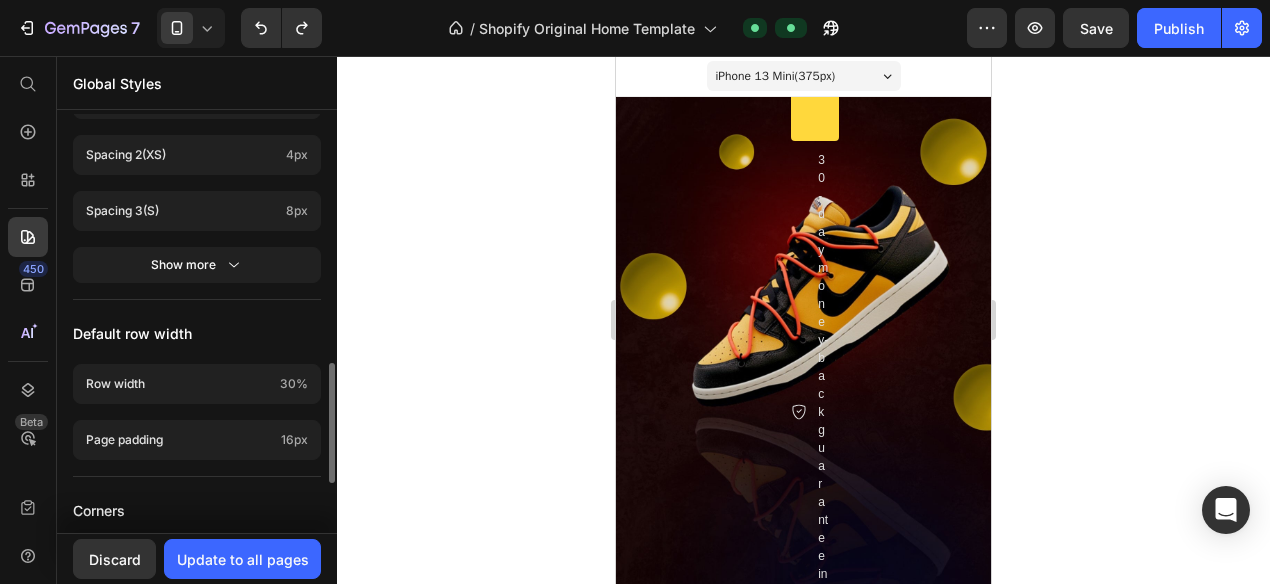 click on "Default row width Row width  30% Page padding  16px" at bounding box center (197, 396) 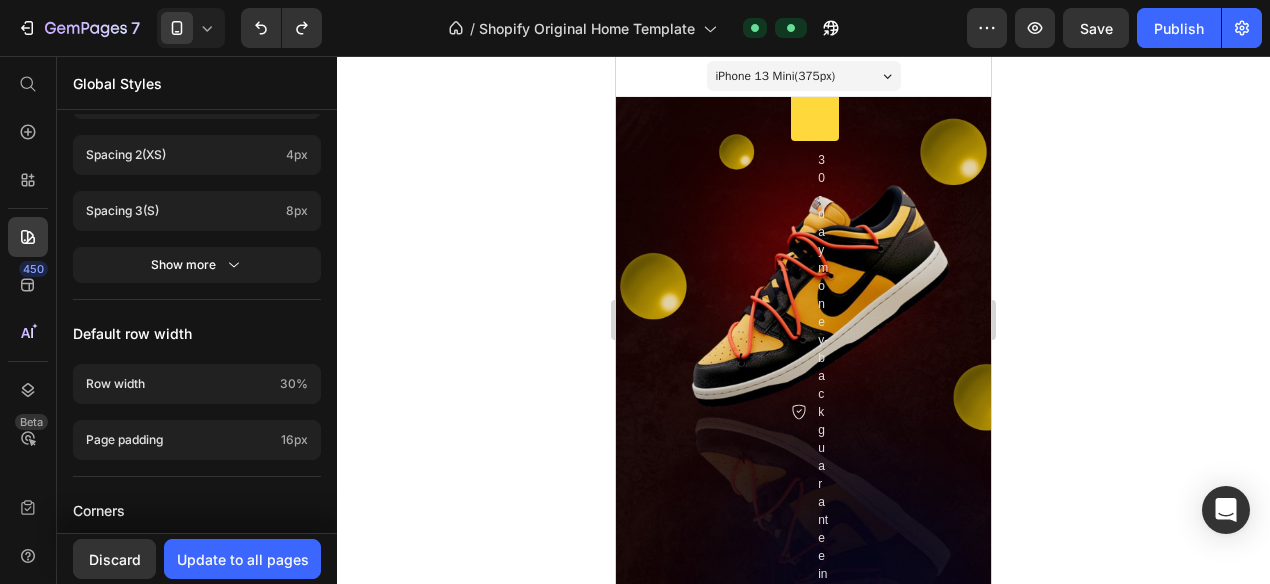 click 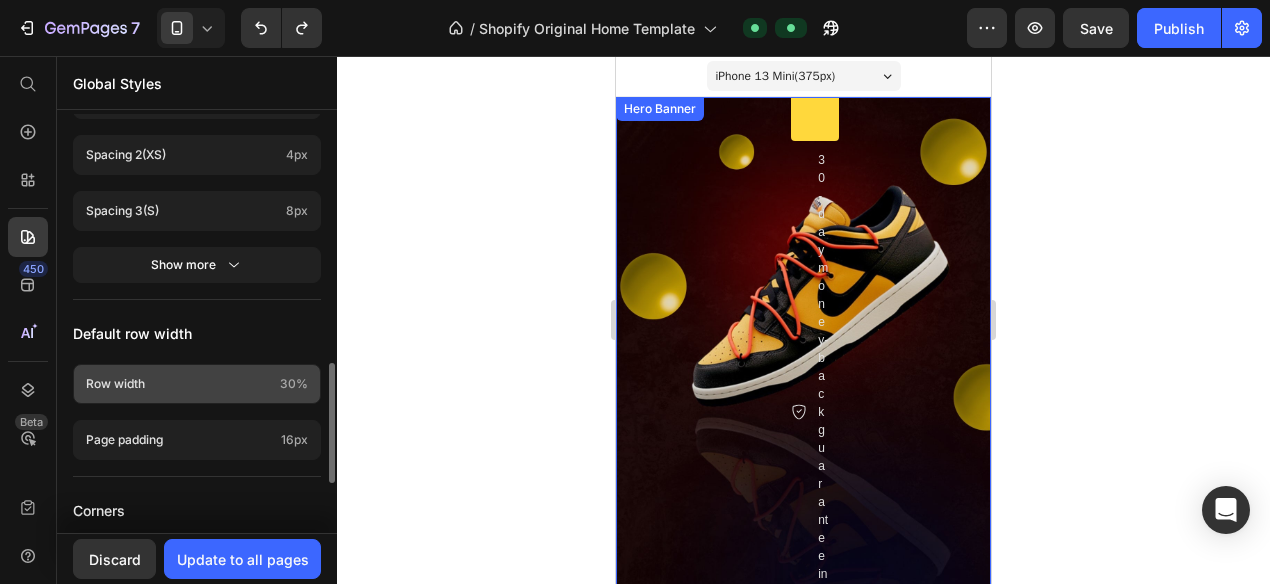click on "Row width  30%" 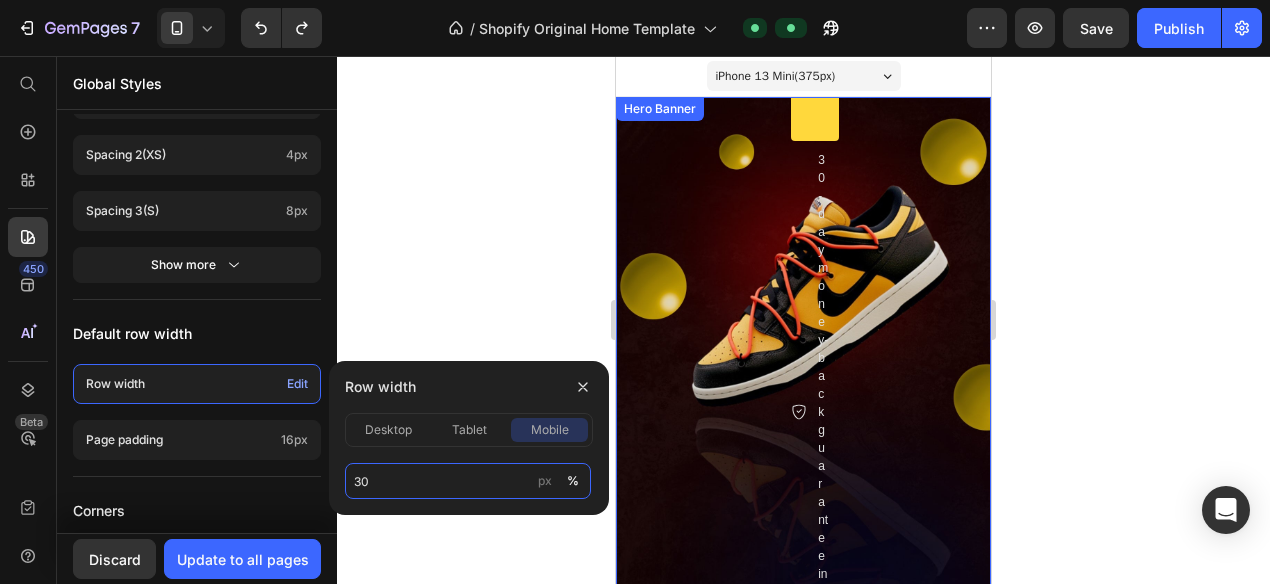 click on "30" at bounding box center [468, 481] 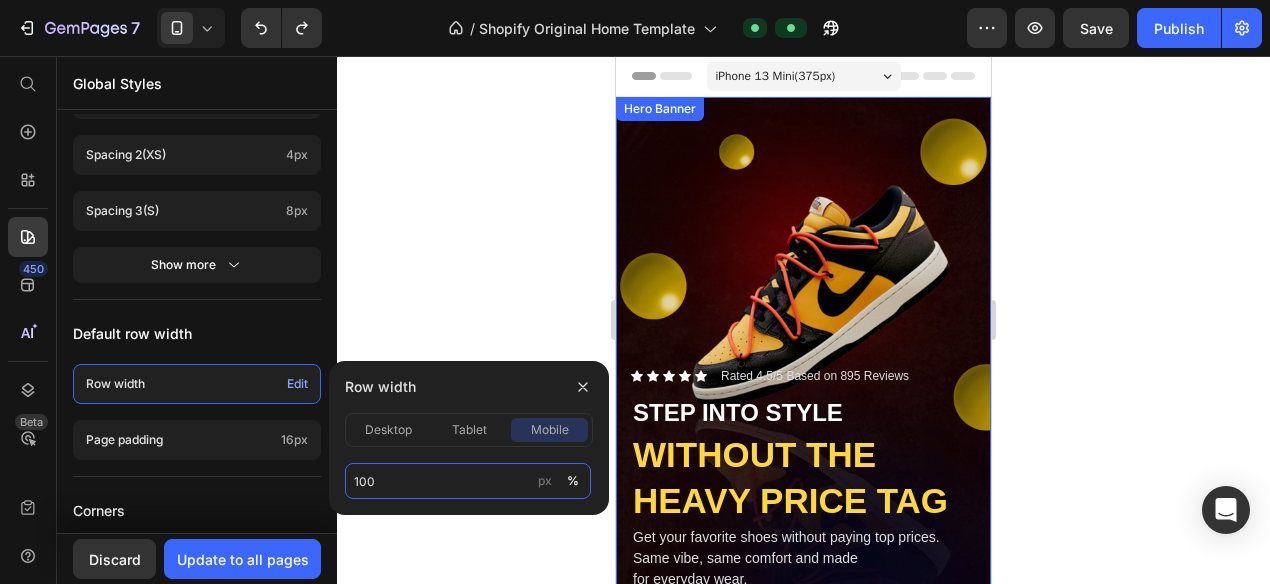 type on "100" 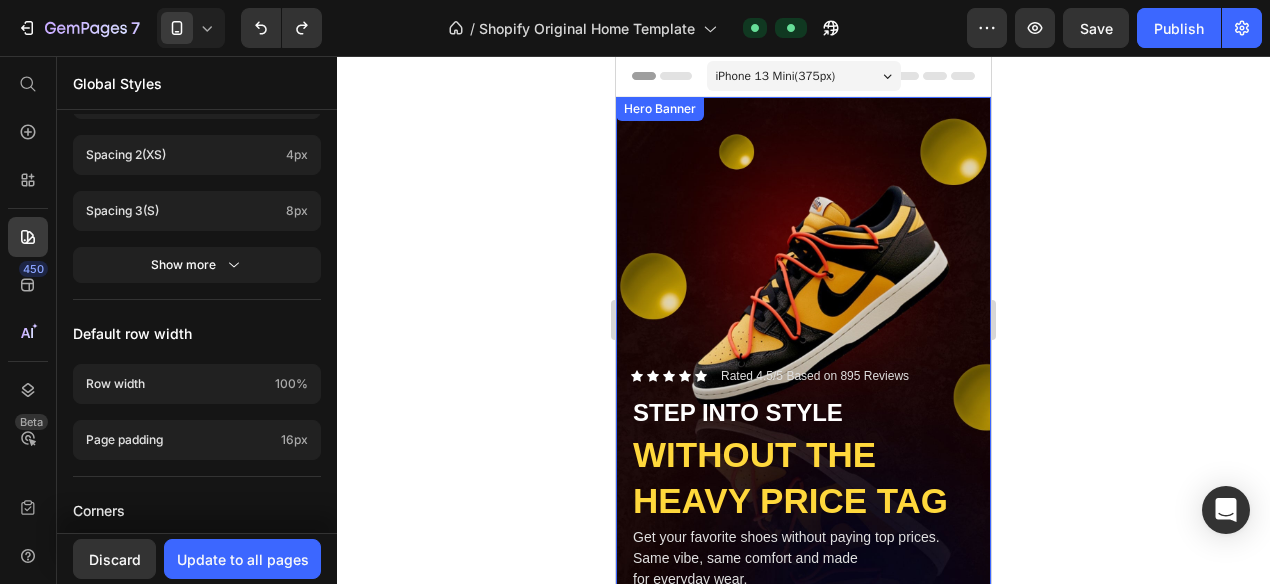 click 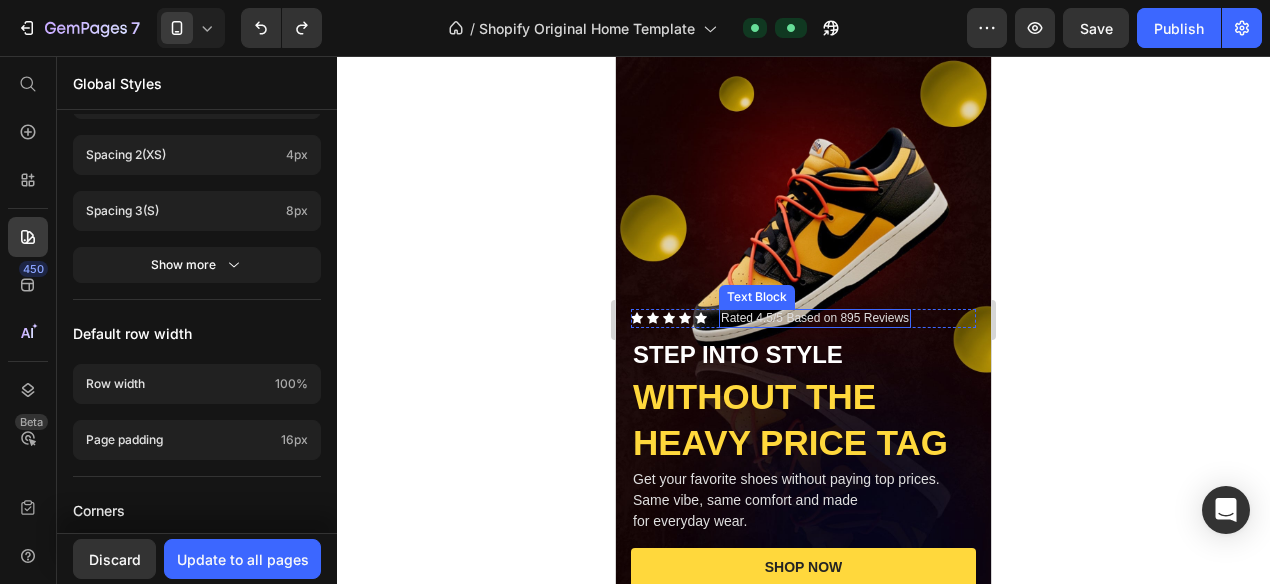 scroll, scrollTop: 0, scrollLeft: 0, axis: both 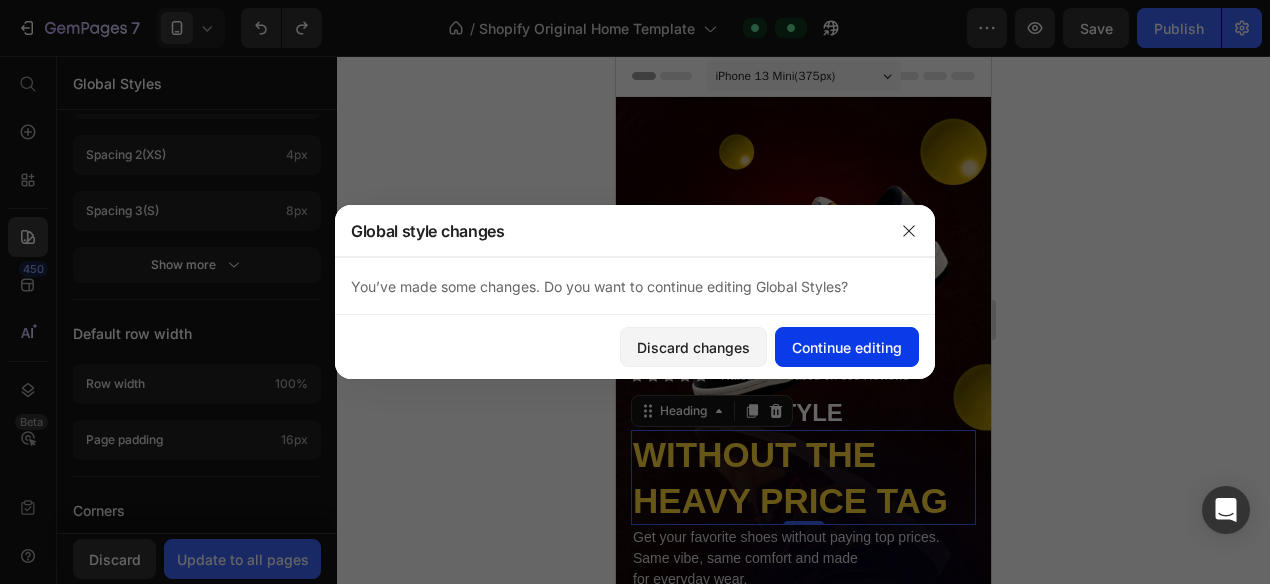 click on "Continue editing" at bounding box center (847, 347) 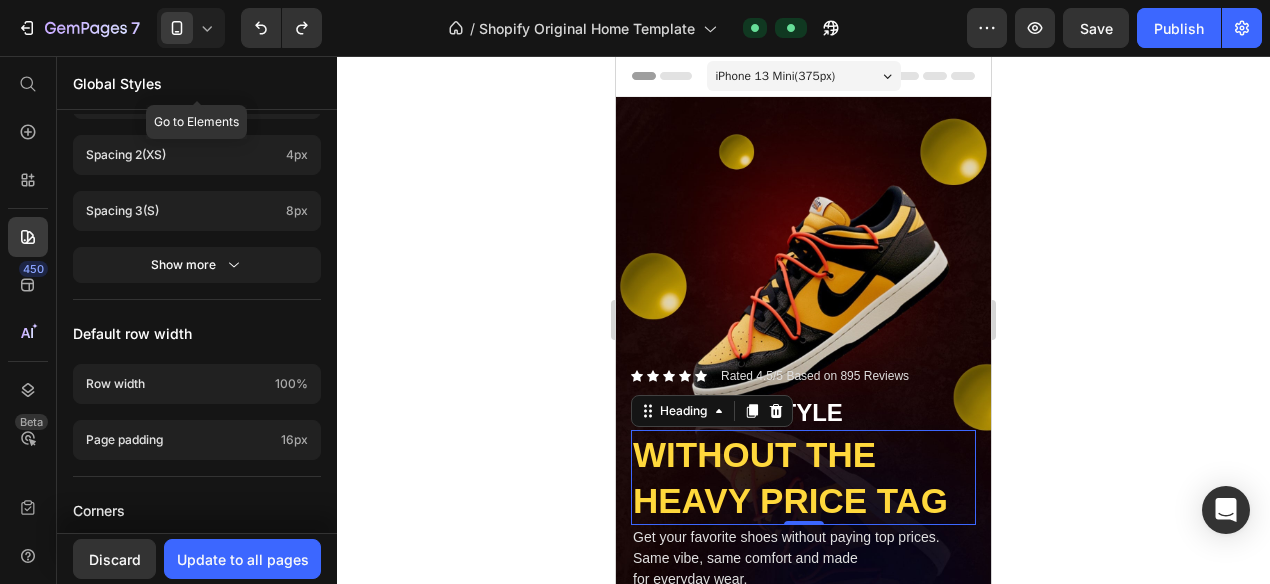 click on "Global Styles" at bounding box center [197, 83] 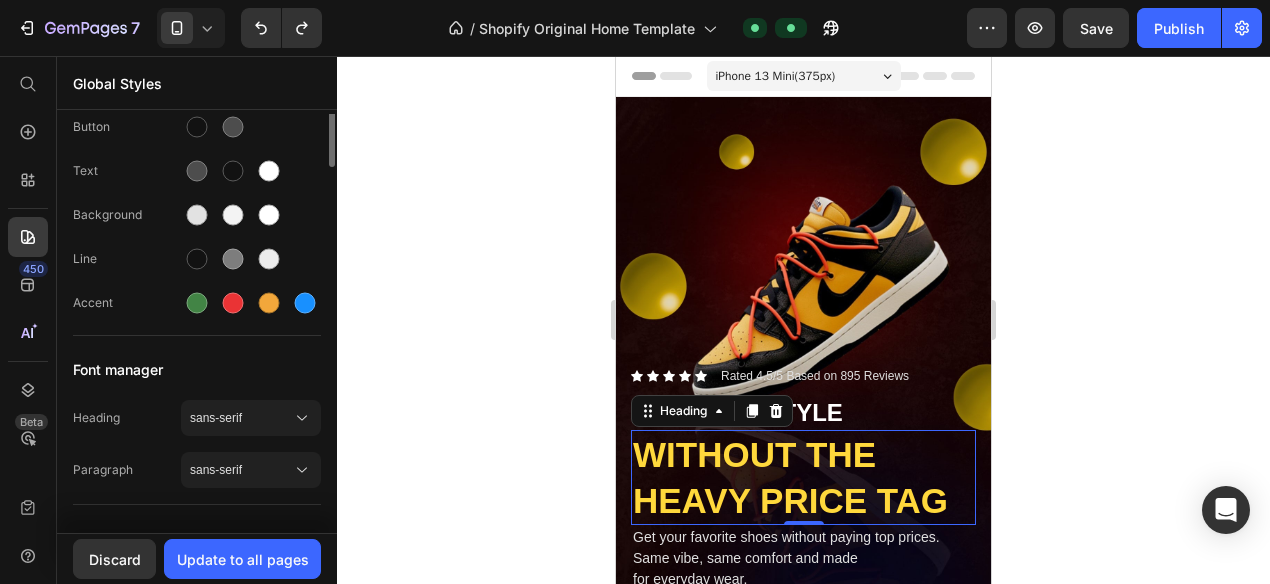 scroll, scrollTop: 0, scrollLeft: 0, axis: both 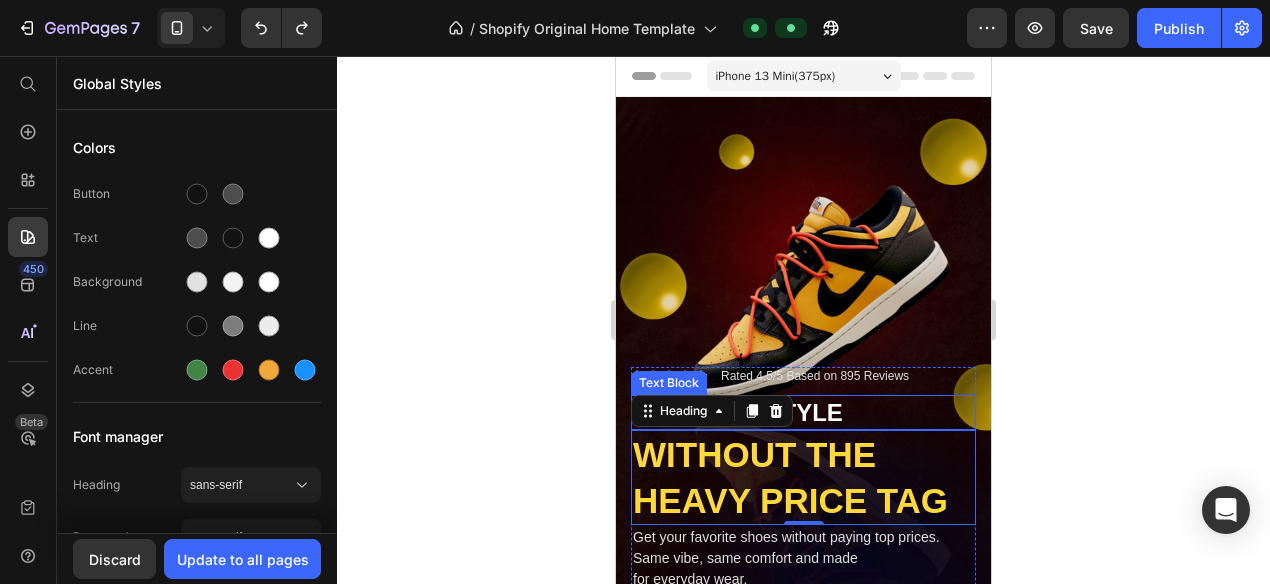 click 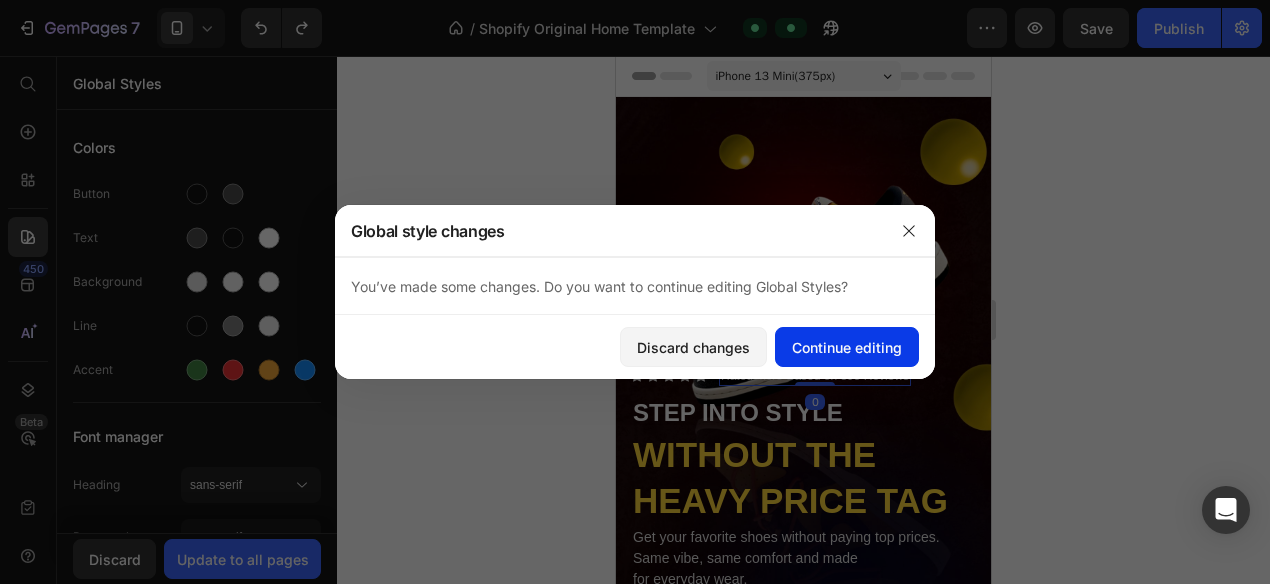 click on "Continue editing" at bounding box center [847, 347] 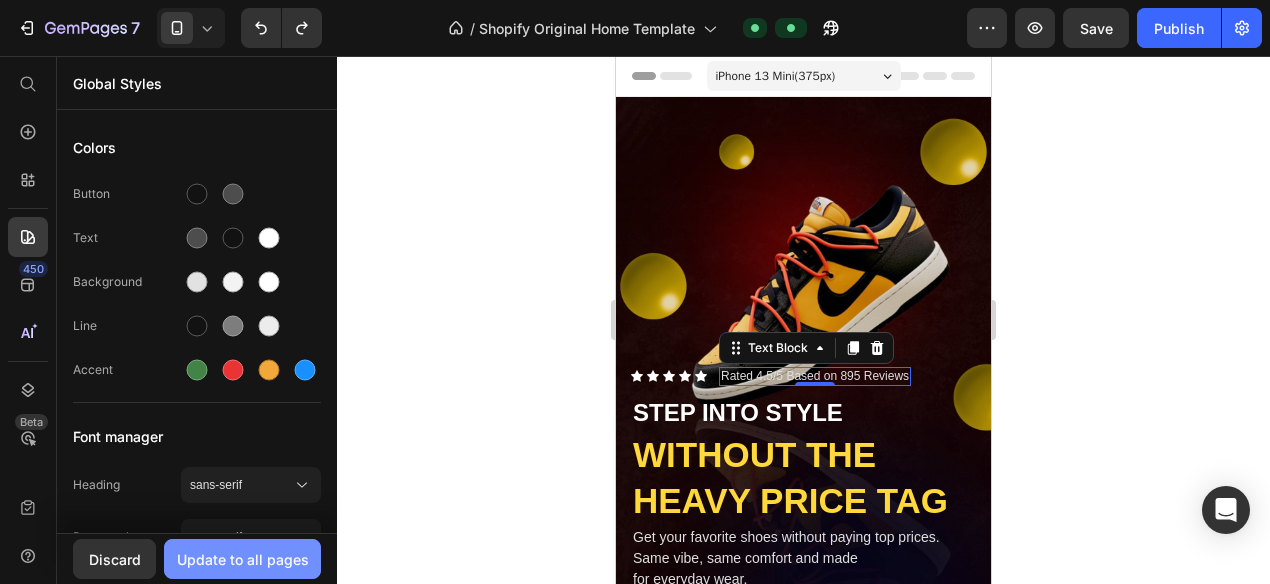 click on "Update to all pages" at bounding box center [243, 559] 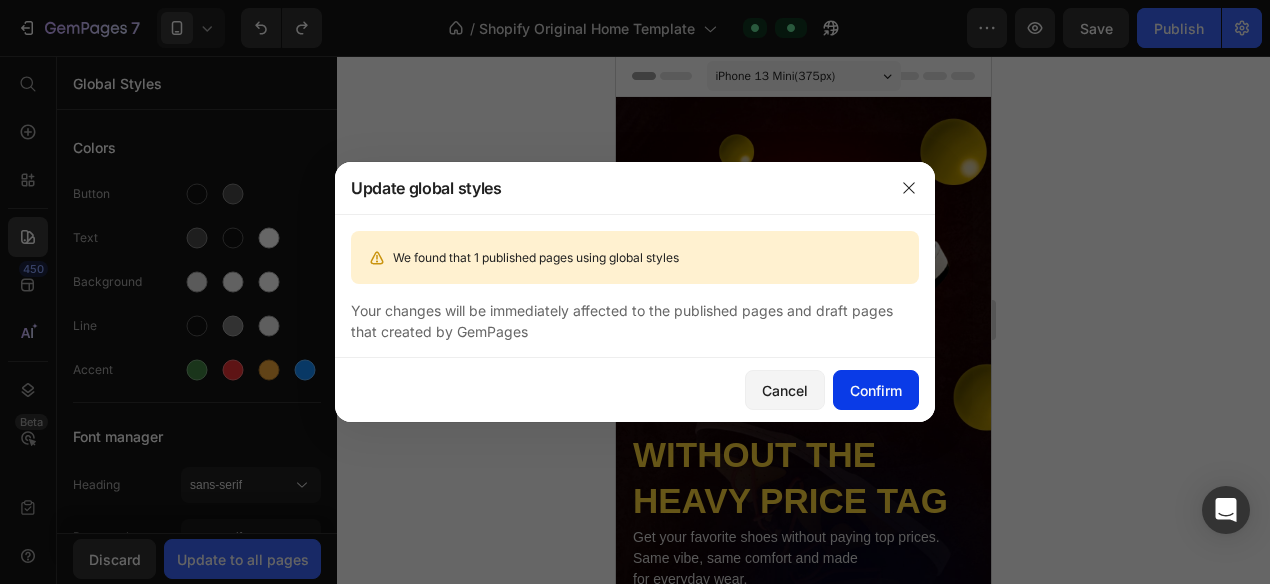 click on "Confirm" at bounding box center [876, 390] 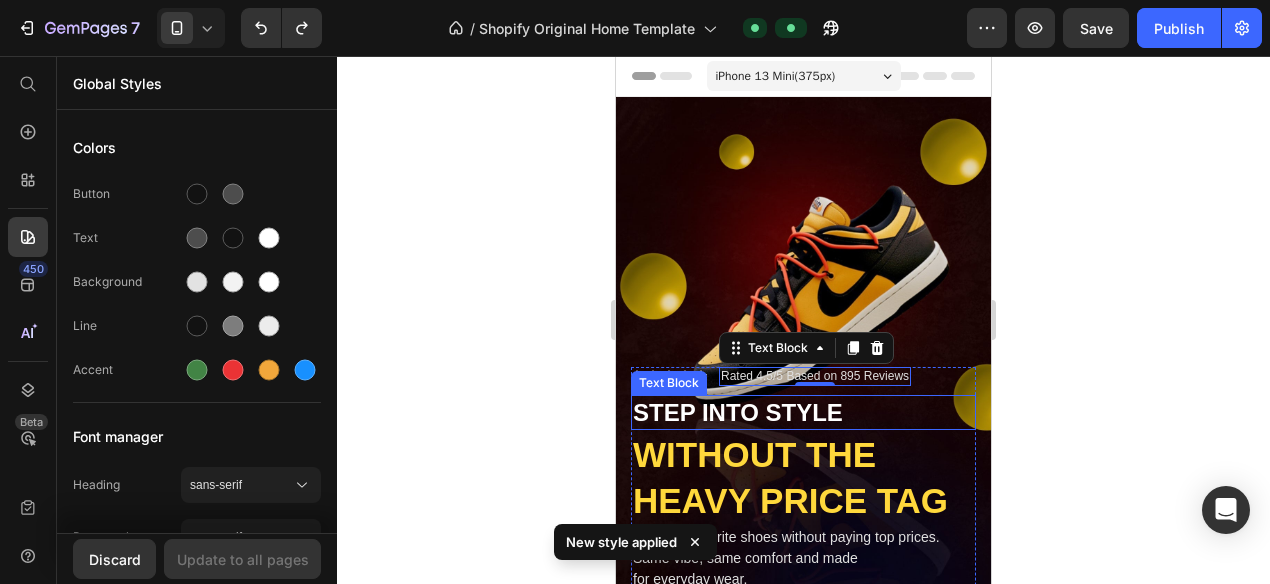 click 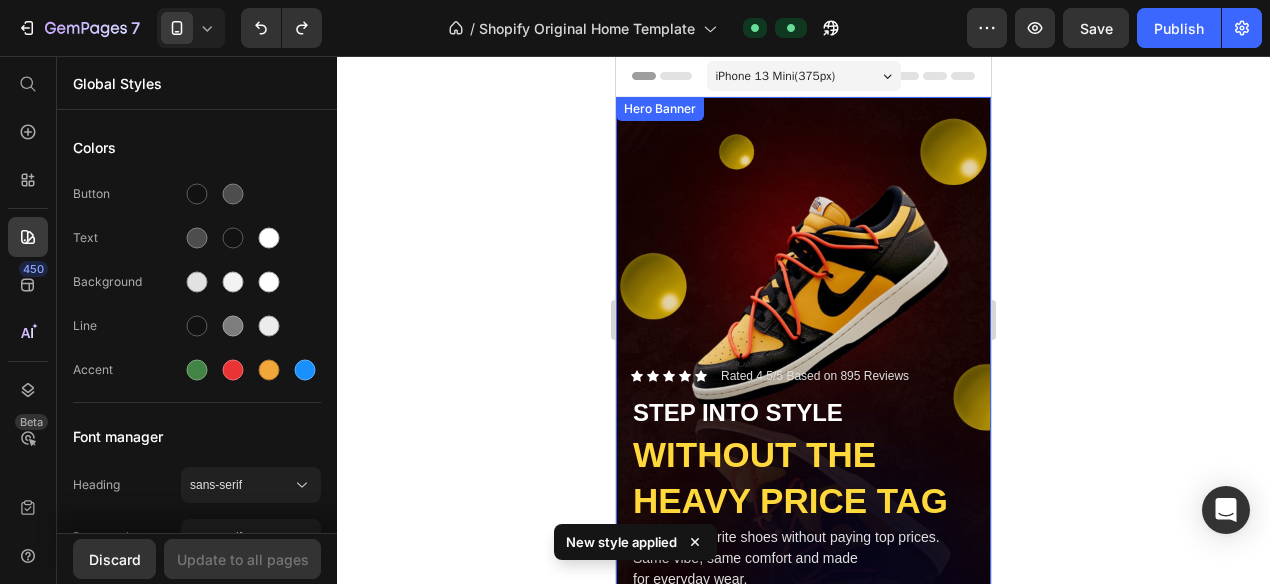 click at bounding box center (803, 430) 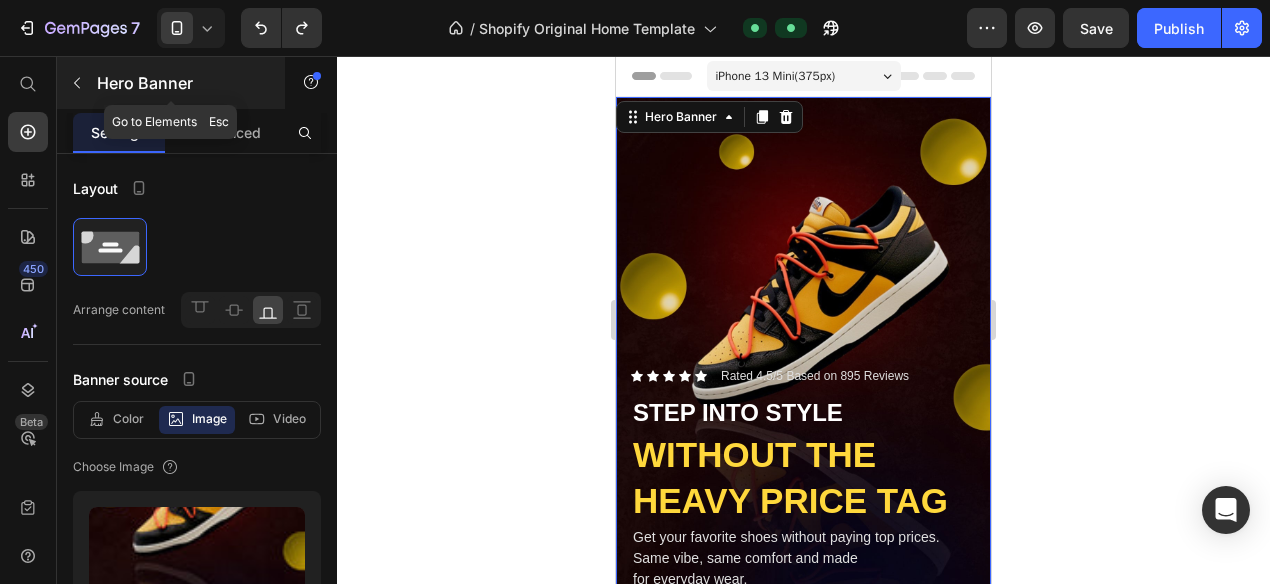 click at bounding box center [77, 83] 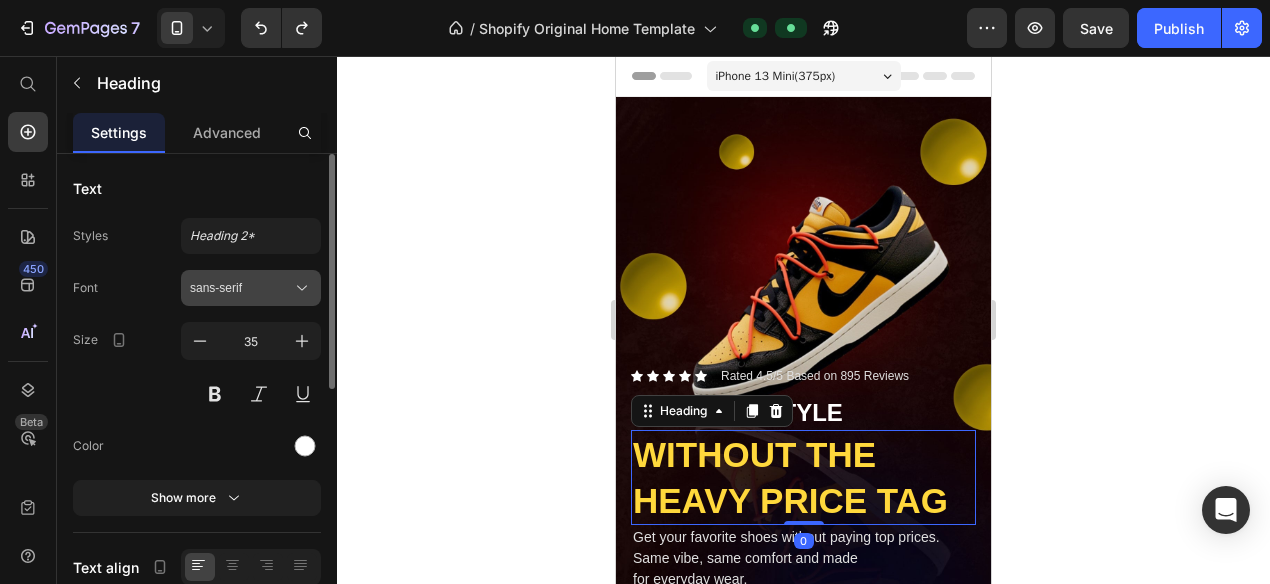 click on "sans-serif" at bounding box center (251, 288) 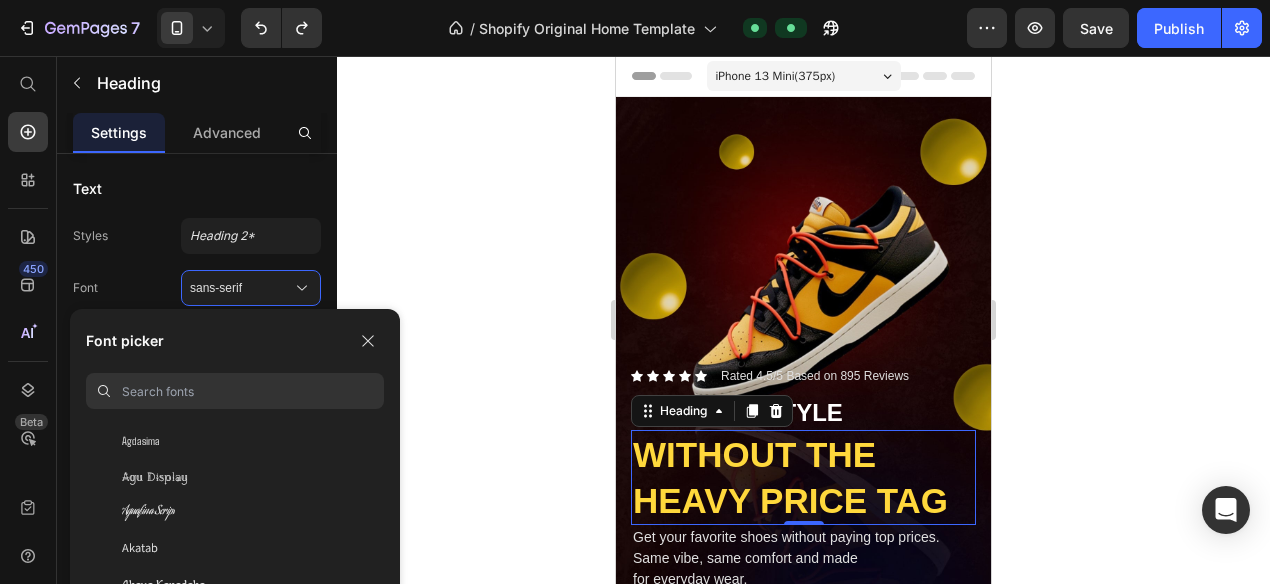 scroll, scrollTop: 736, scrollLeft: 0, axis: vertical 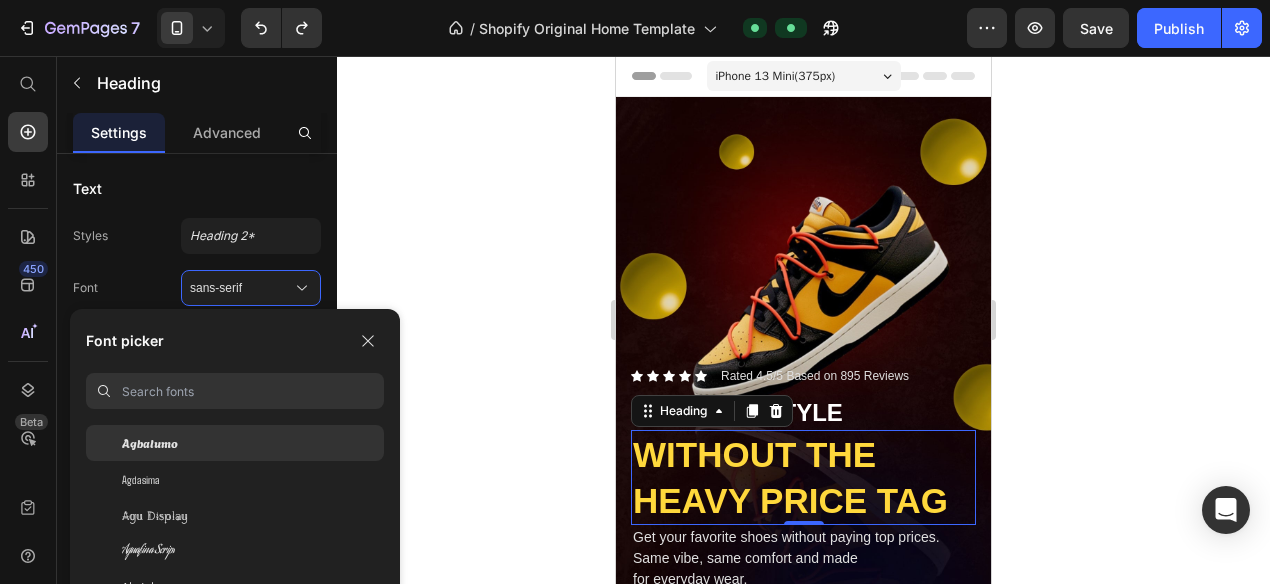 click on "Agbalumo" 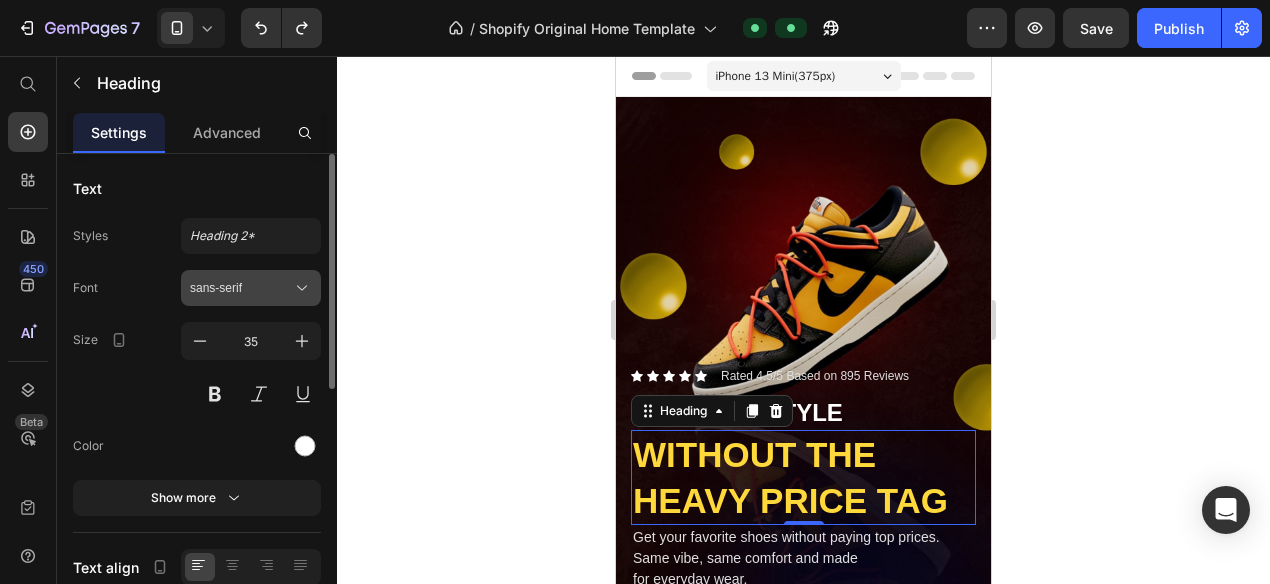 click on "sans-serif" at bounding box center (241, 288) 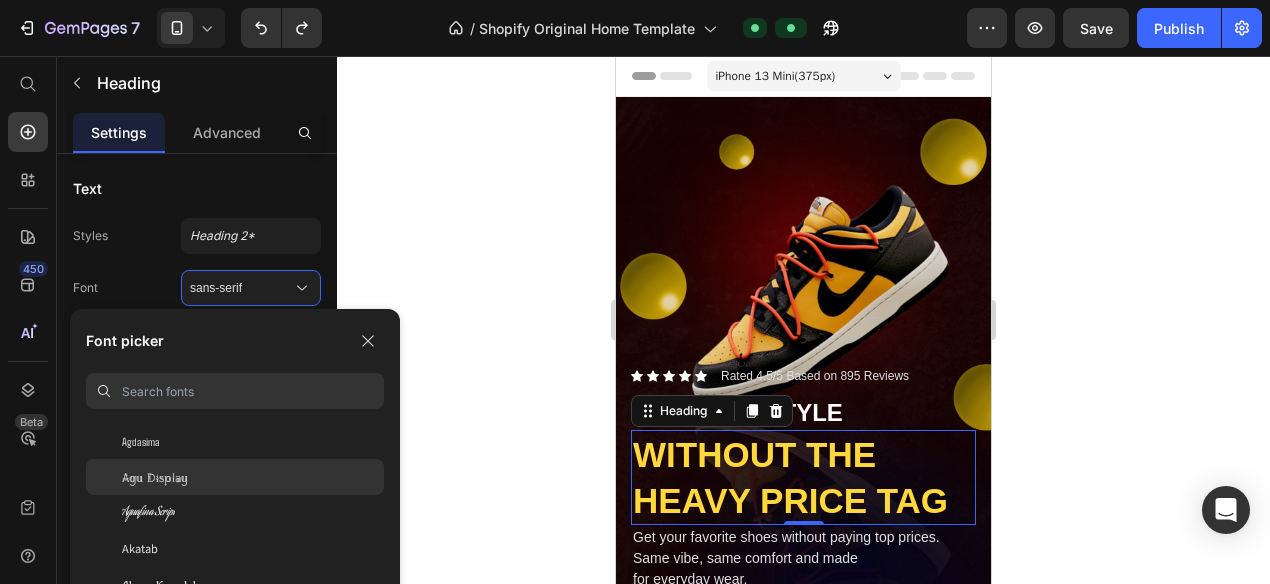 scroll, scrollTop: 773, scrollLeft: 0, axis: vertical 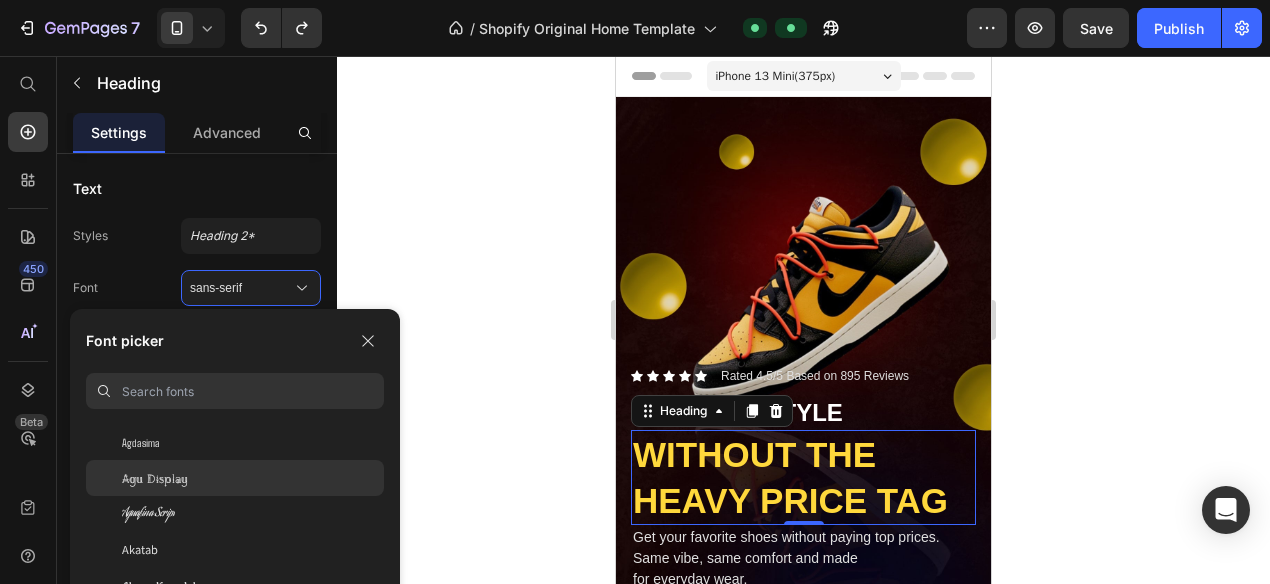 click on "Agu Display" 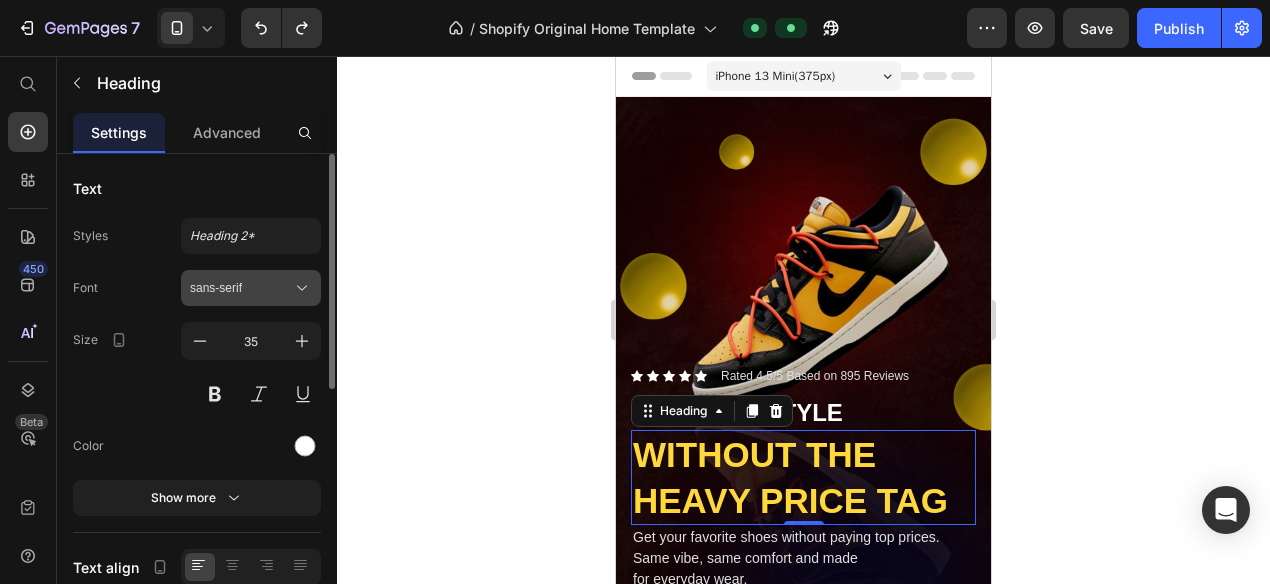 click 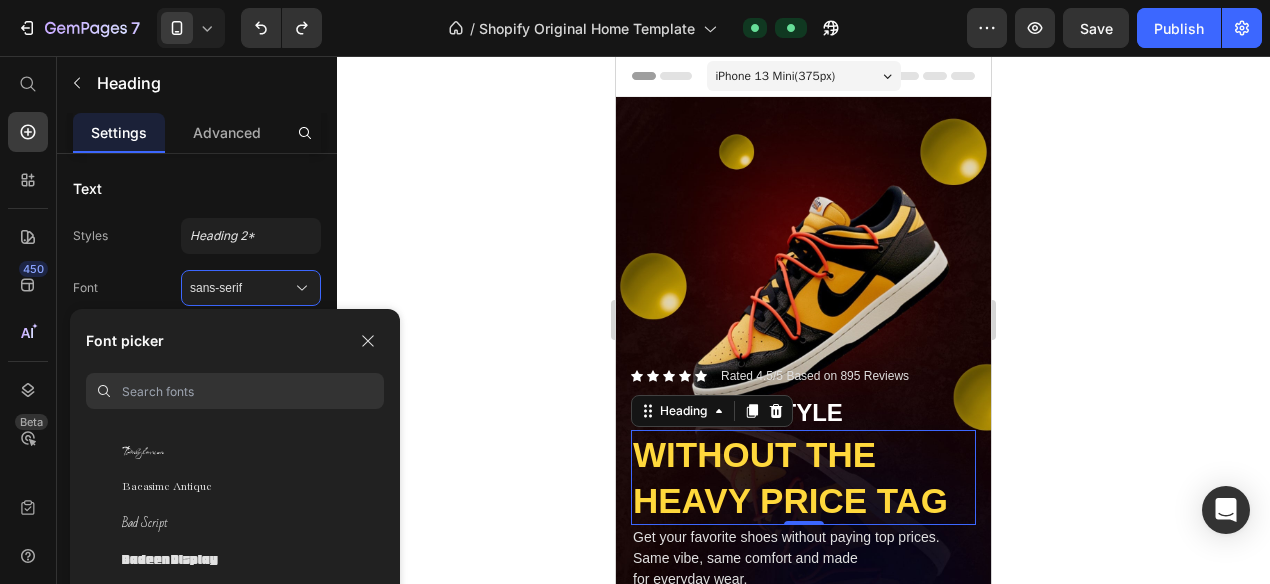 scroll, scrollTop: 5350, scrollLeft: 0, axis: vertical 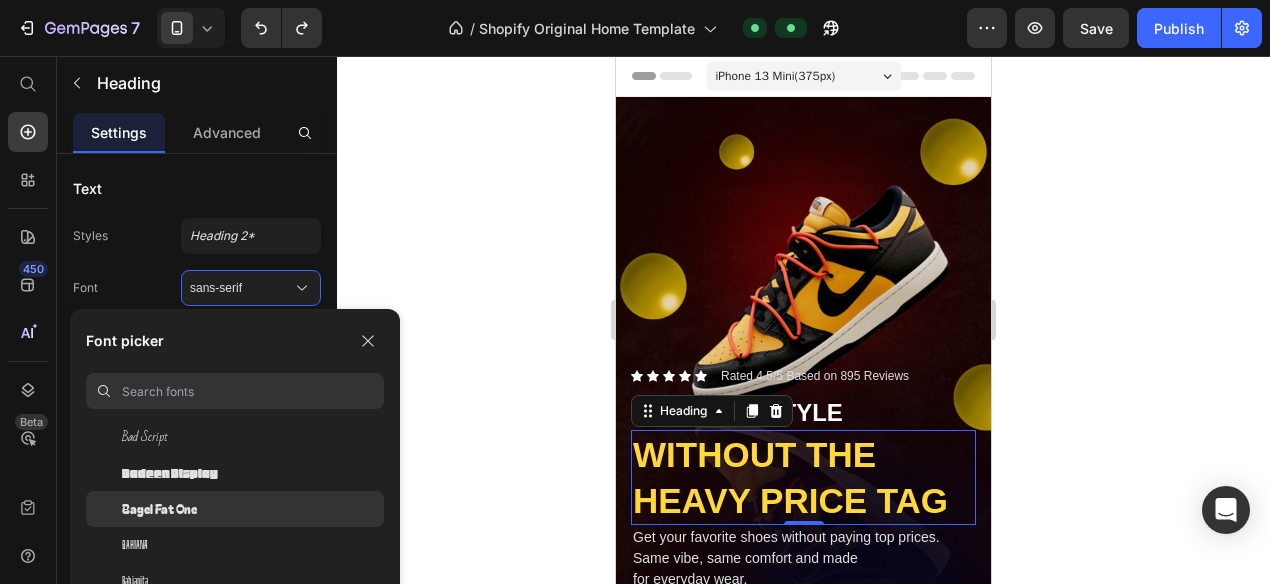 click on "Bagel Fat One" 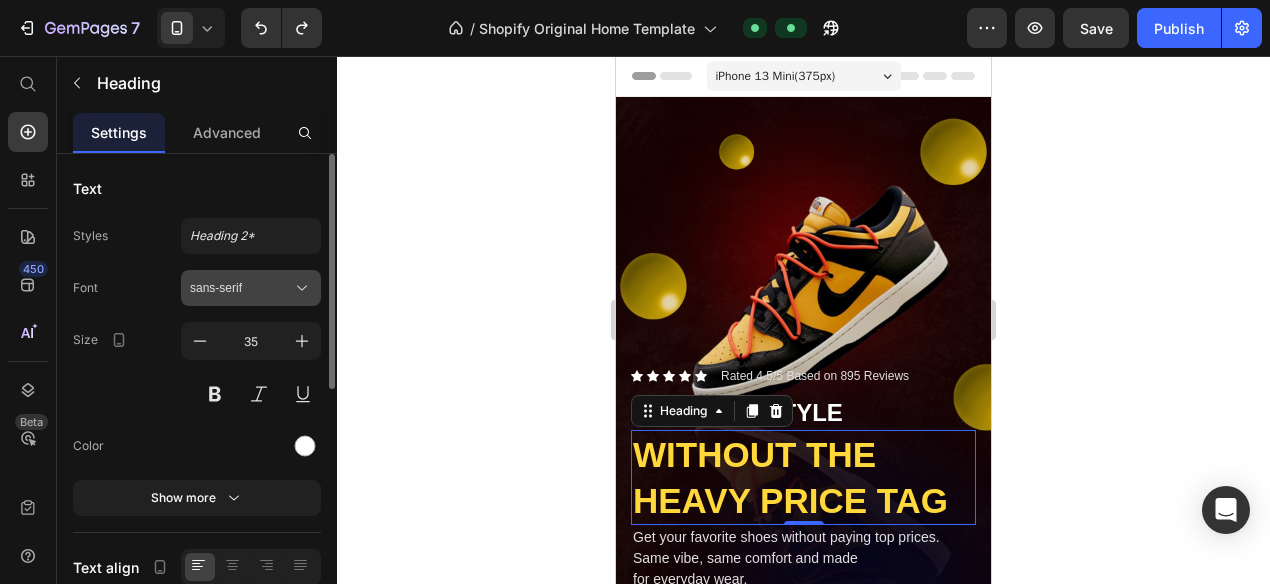 click on "sans-serif" at bounding box center (251, 288) 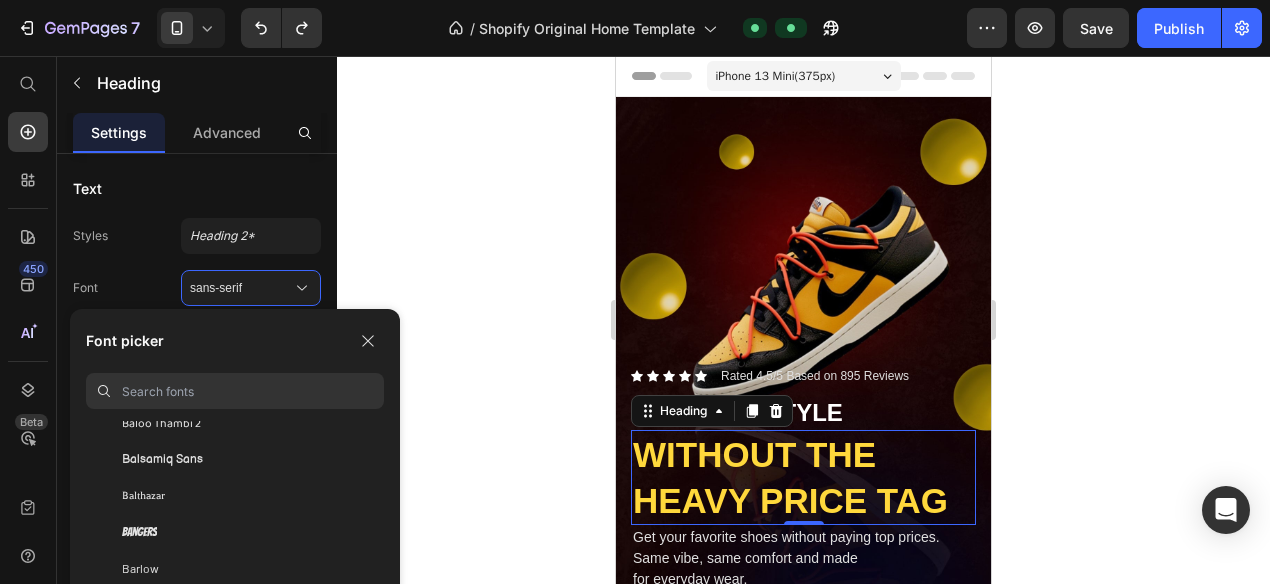 scroll, scrollTop: 5974, scrollLeft: 0, axis: vertical 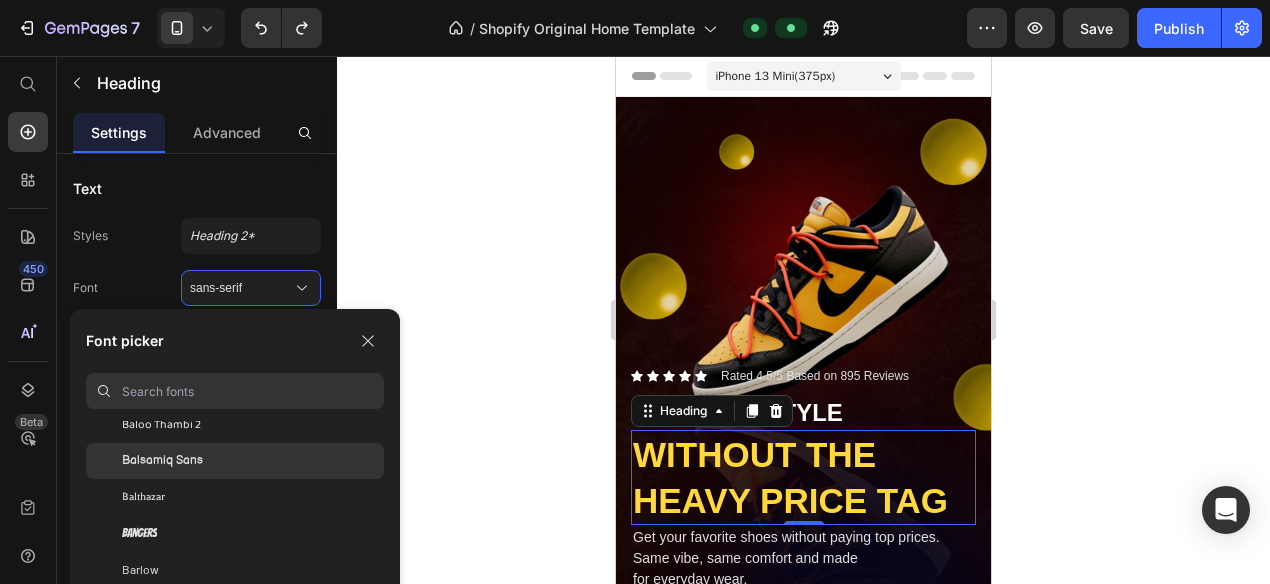 click on "Balsamiq Sans" 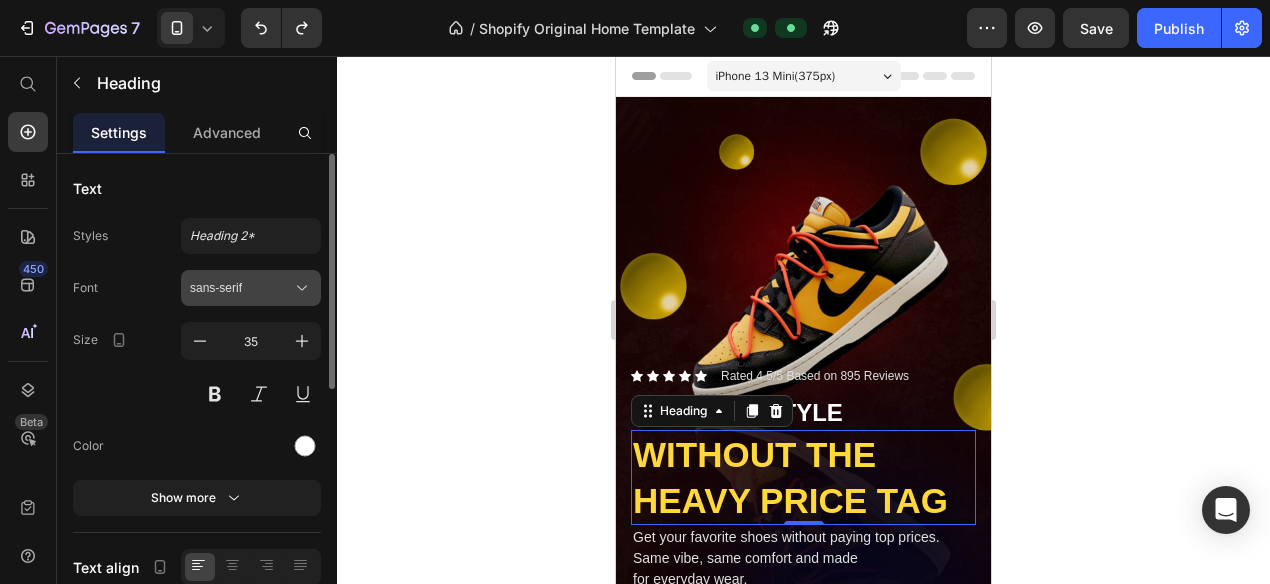 drag, startPoint x: 206, startPoint y: 293, endPoint x: 264, endPoint y: 299, distance: 58.30952 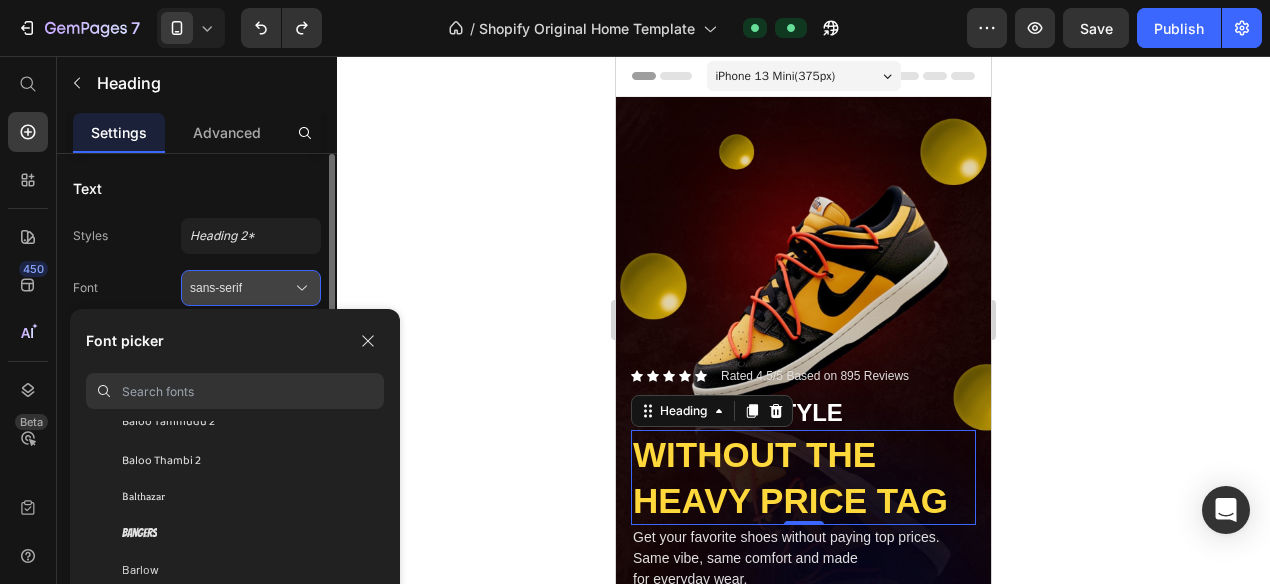 click on "sans-serif" at bounding box center (251, 288) 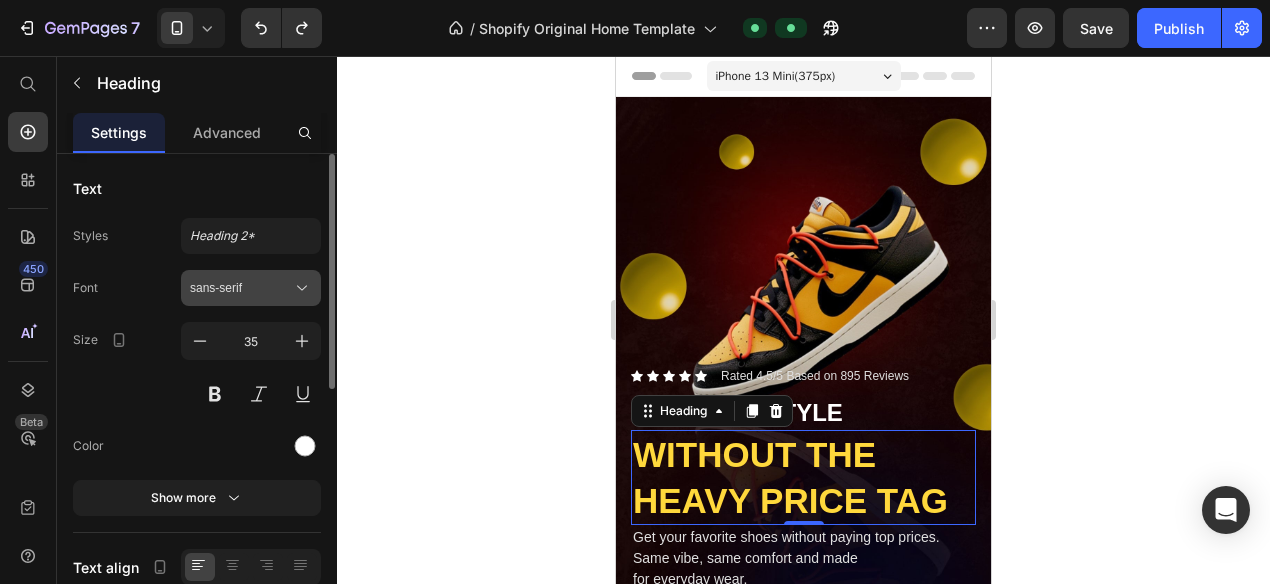 click on "sans-serif" at bounding box center [251, 288] 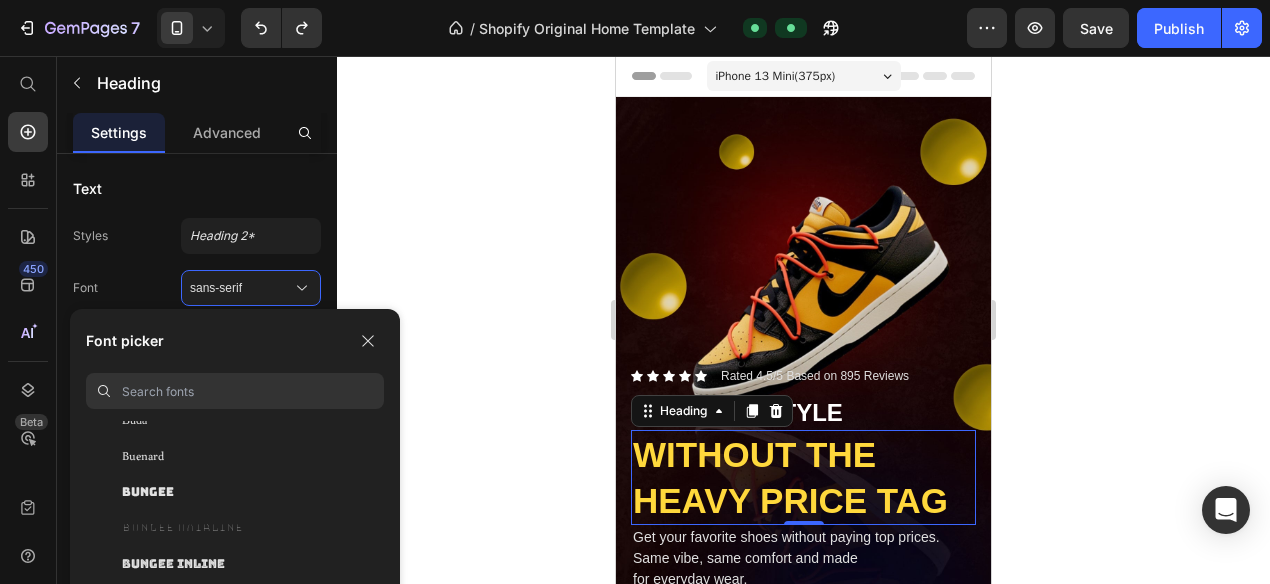 scroll, scrollTop: 8688, scrollLeft: 0, axis: vertical 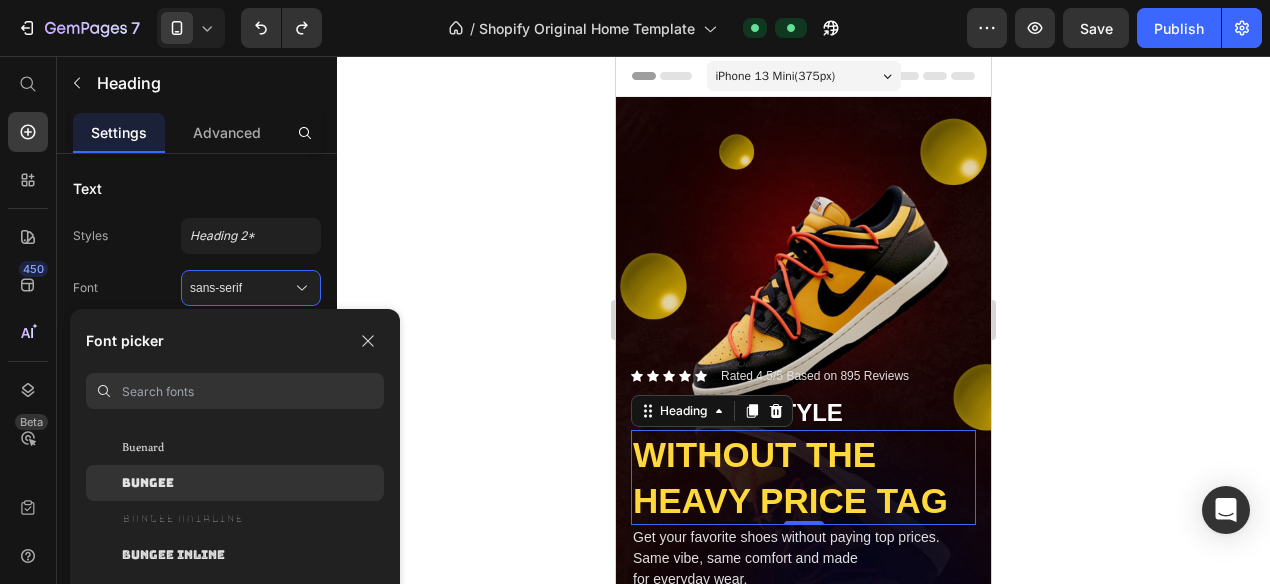 click on "Bungee" 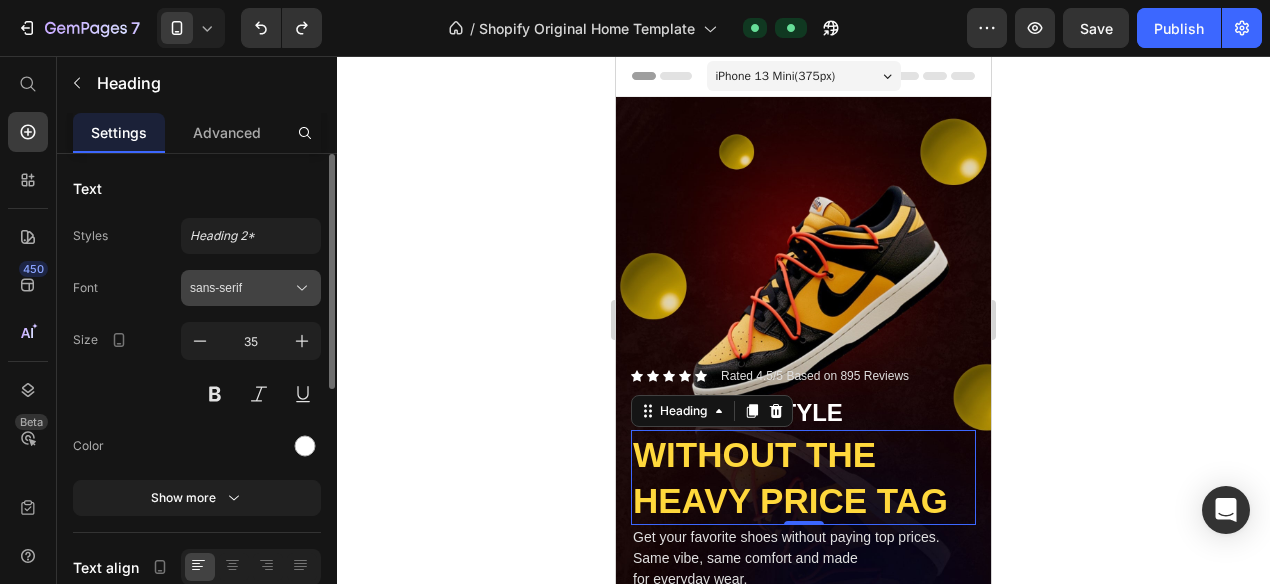 click on "sans-serif" at bounding box center [251, 288] 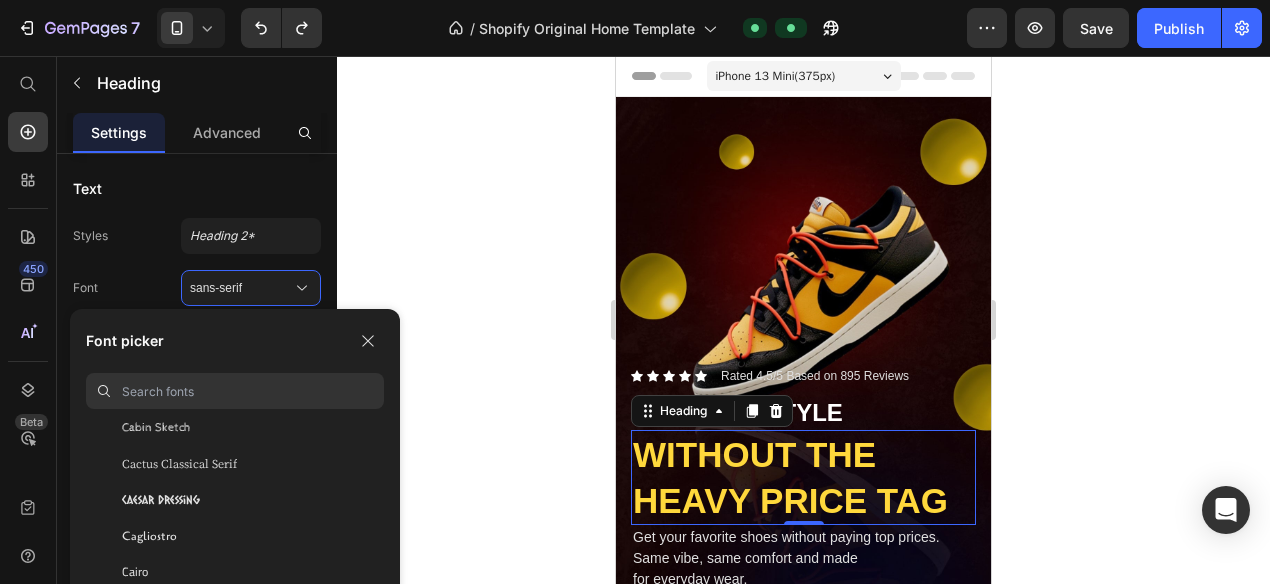 scroll, scrollTop: 9275, scrollLeft: 0, axis: vertical 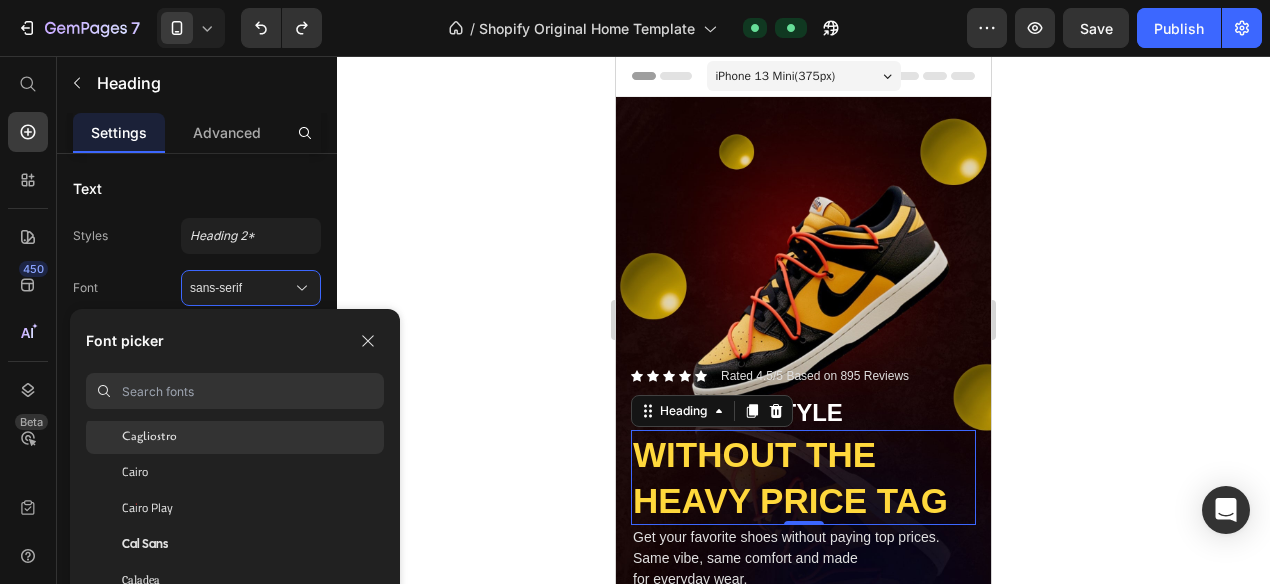click on "Cagliostro" 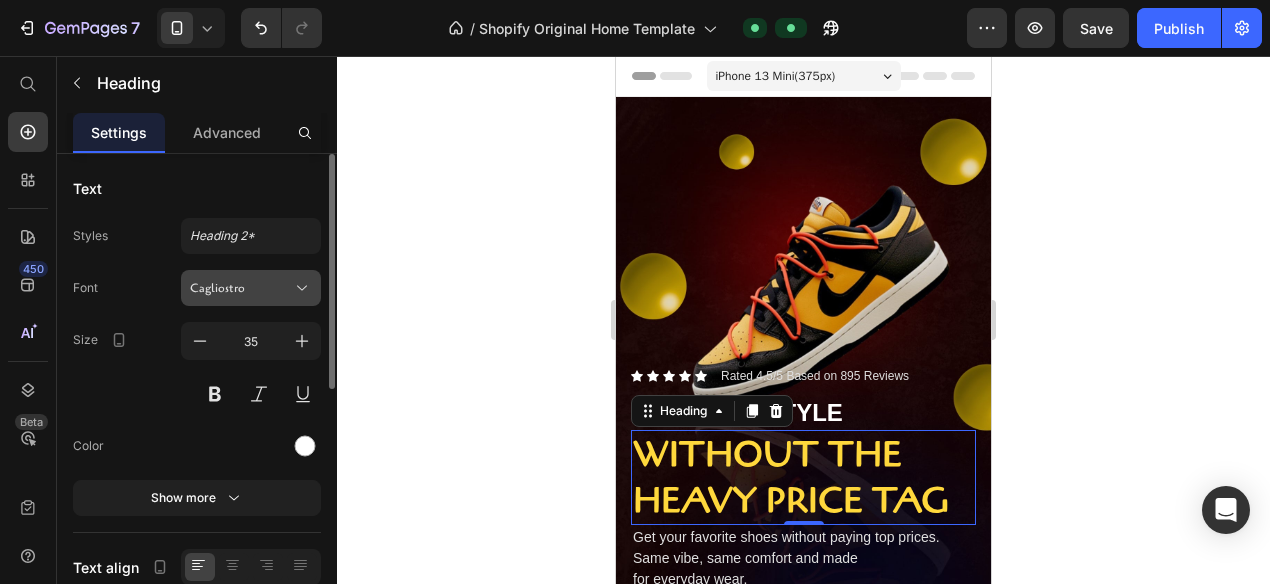 click on "Cagliostro" at bounding box center (251, 288) 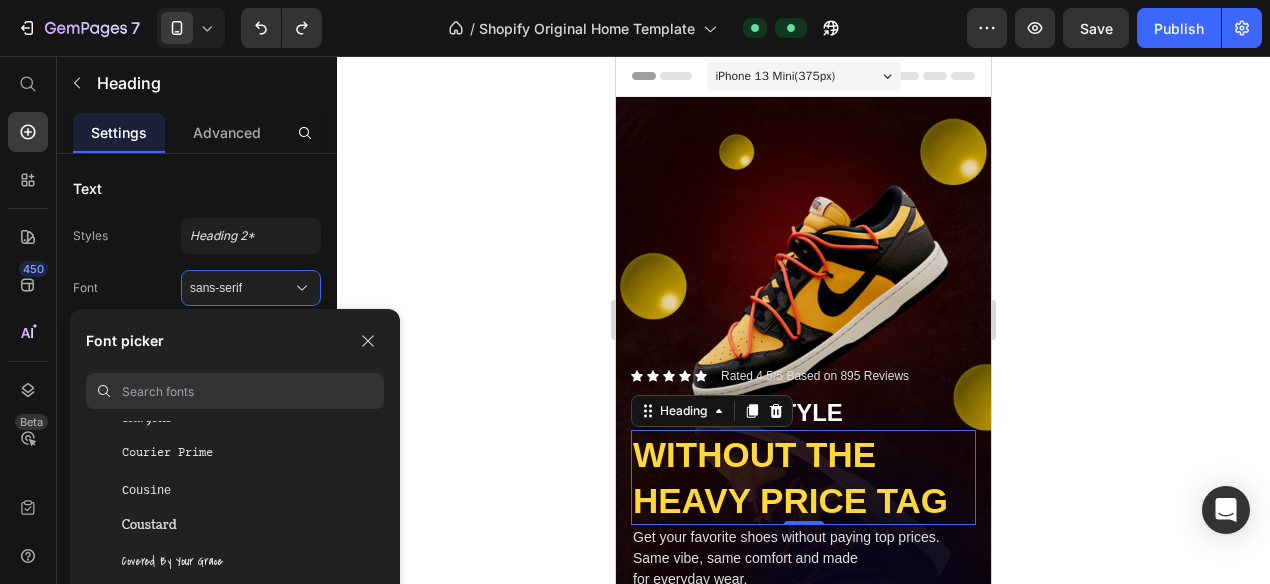 scroll, scrollTop: 12568, scrollLeft: 0, axis: vertical 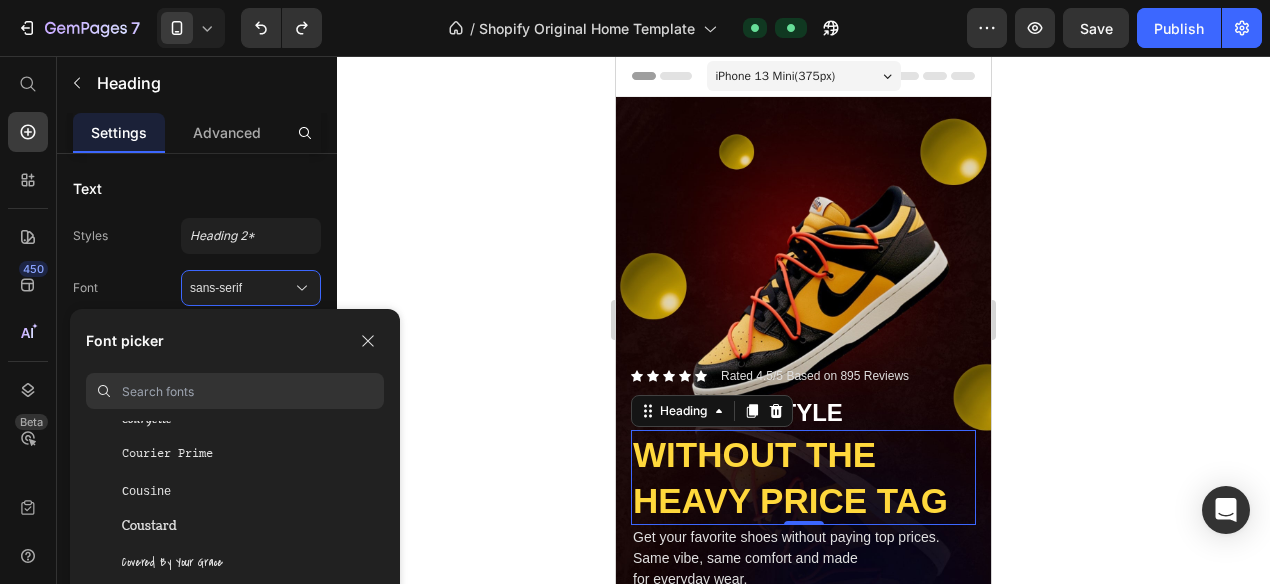 click on "Coustard" 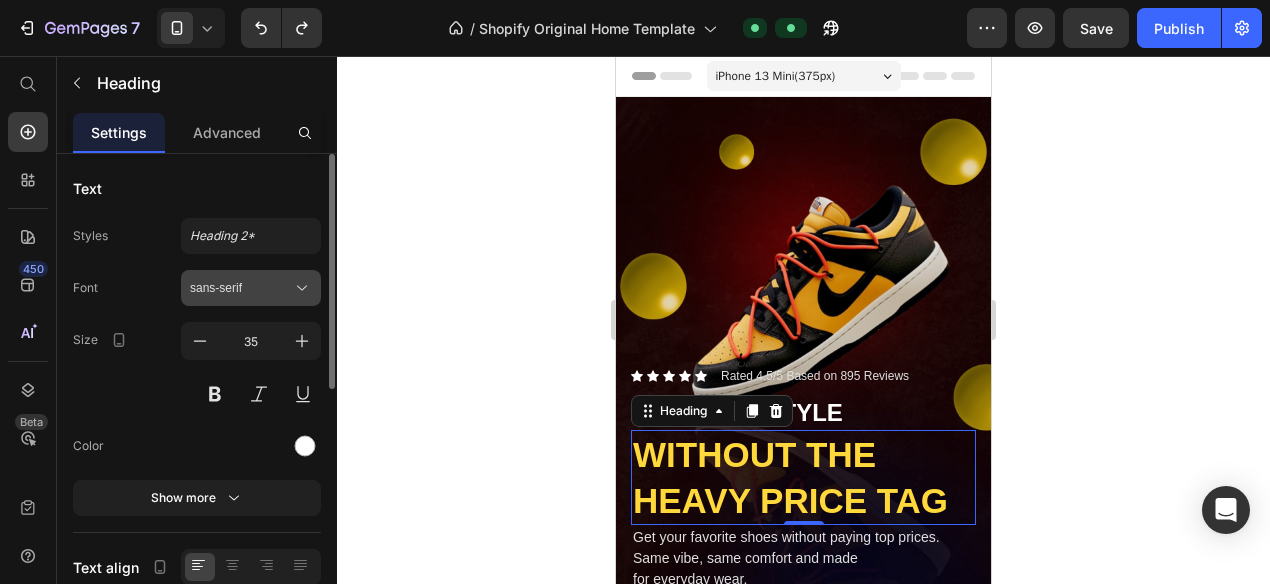 click on "sans-serif" at bounding box center (251, 288) 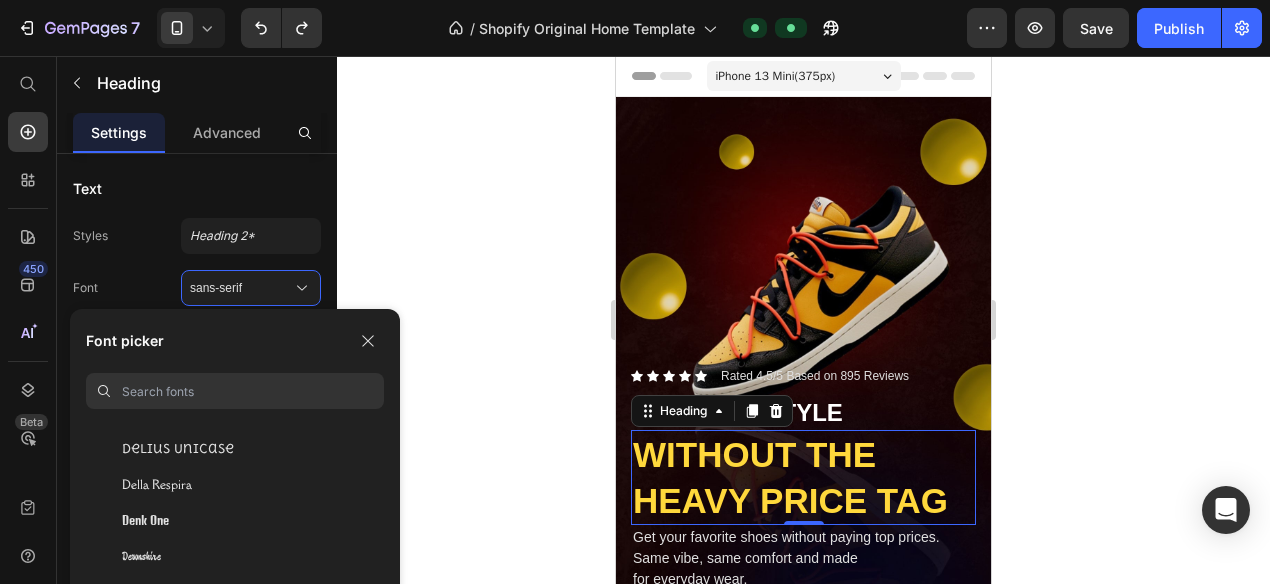 scroll, scrollTop: 13799, scrollLeft: 0, axis: vertical 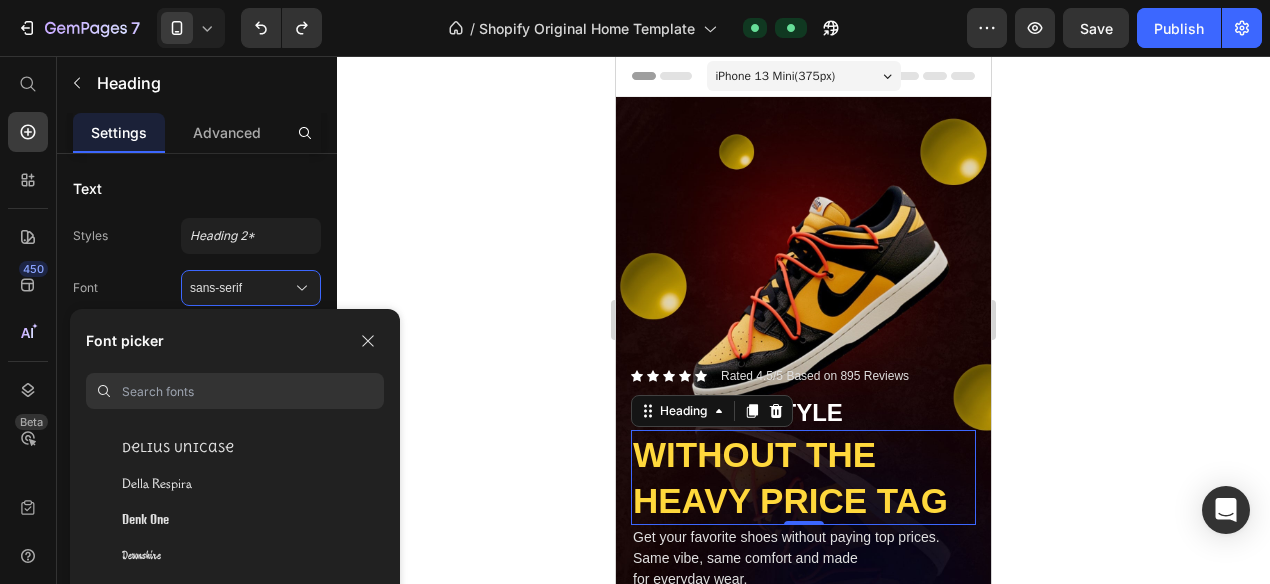 click on "Della Respira" 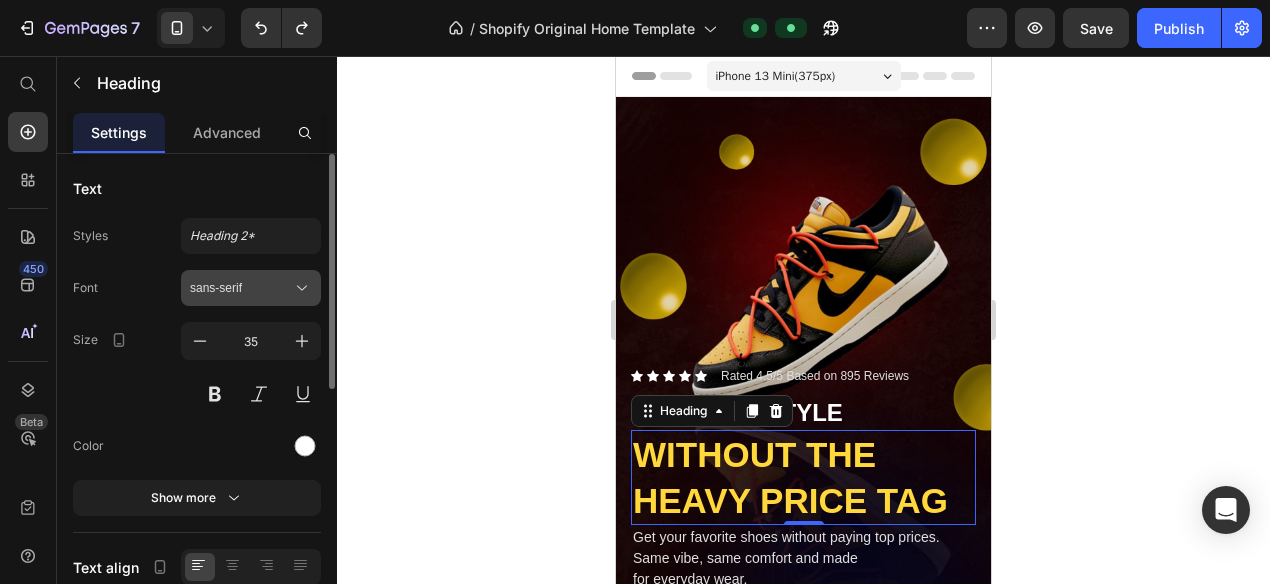 click on "sans-serif" at bounding box center (241, 288) 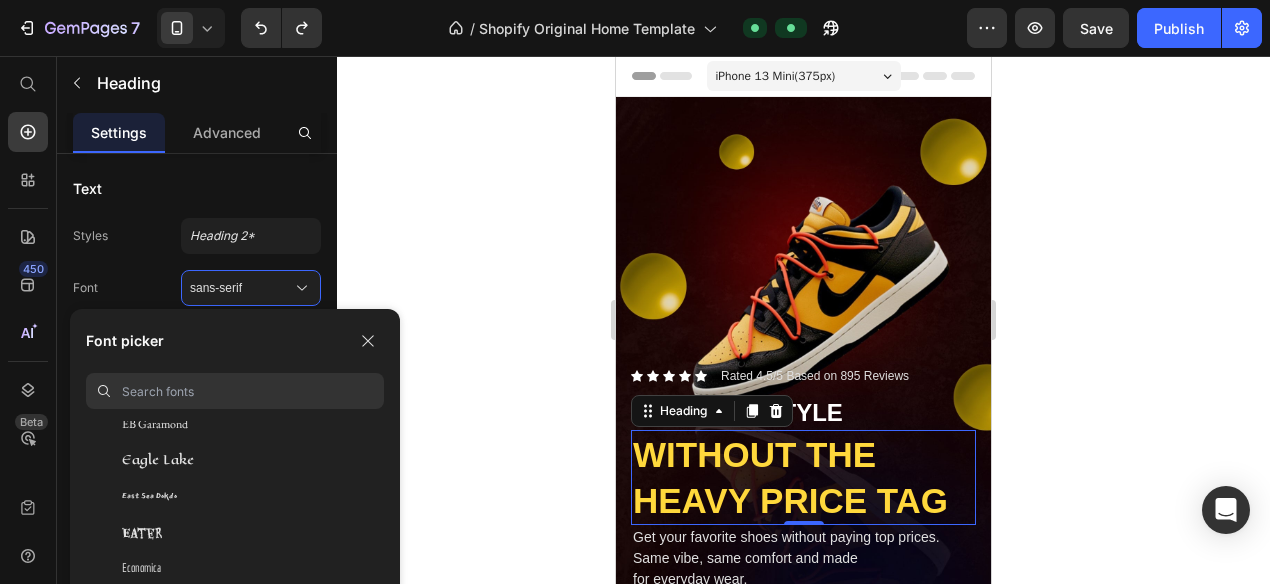 scroll, scrollTop: 14652, scrollLeft: 0, axis: vertical 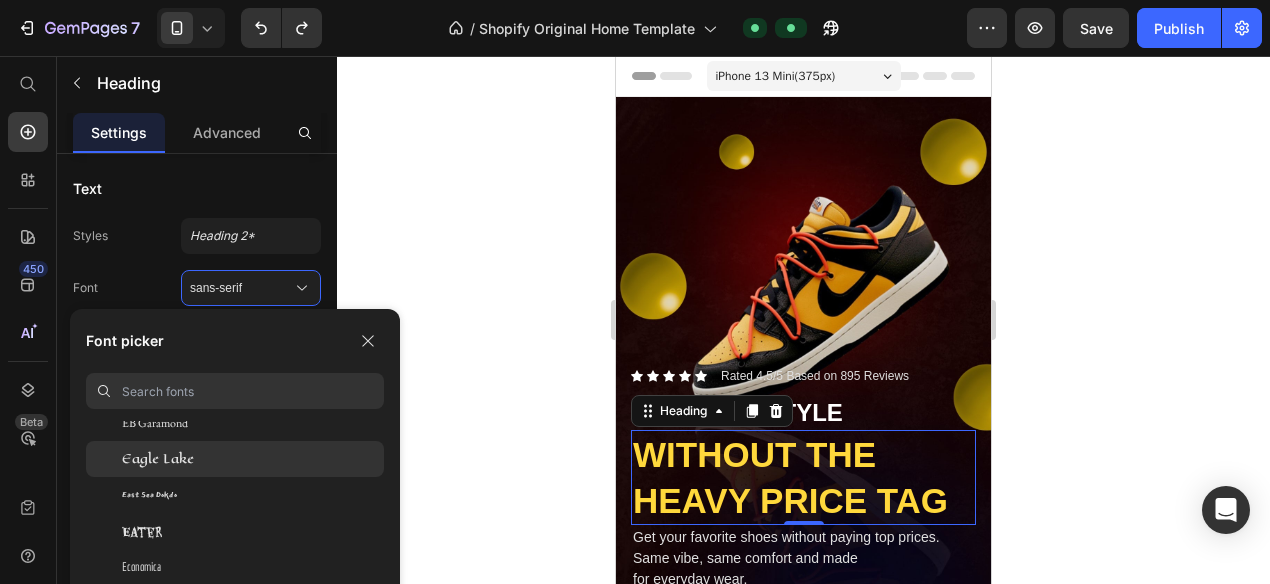 click on "Eagle Lake" 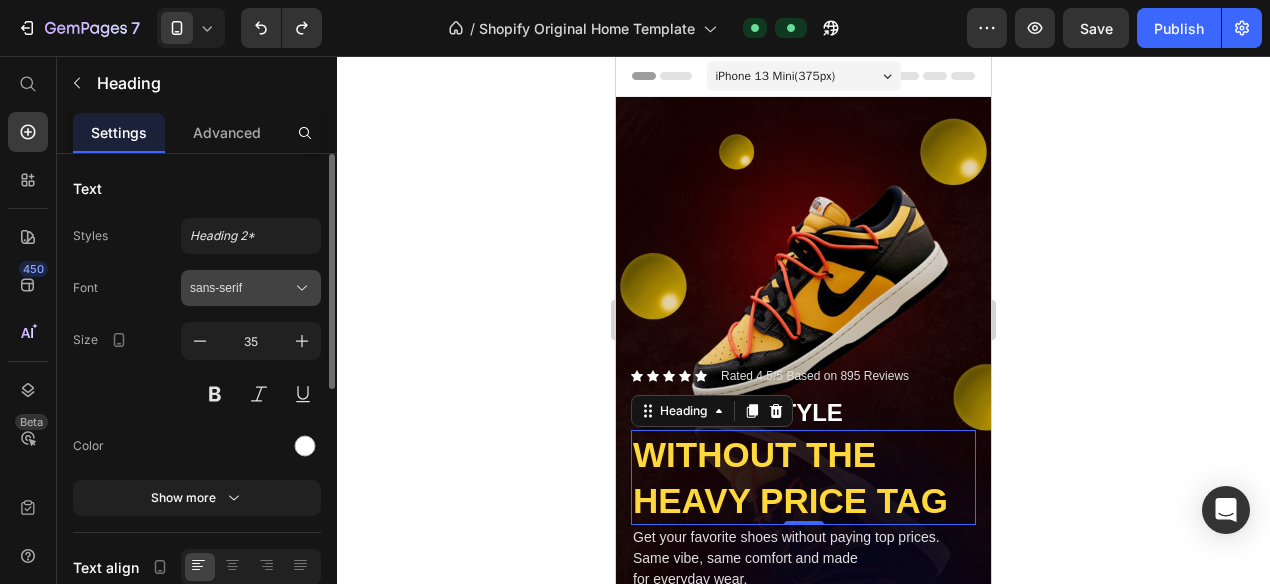 click on "sans-serif" at bounding box center (241, 288) 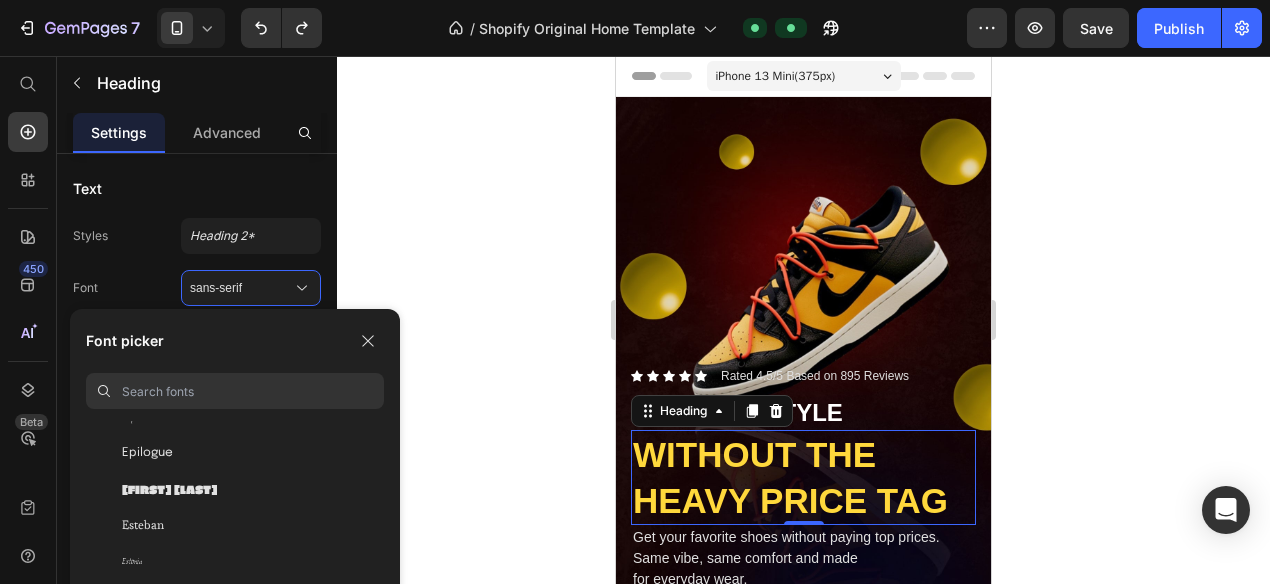 scroll, scrollTop: 15990, scrollLeft: 0, axis: vertical 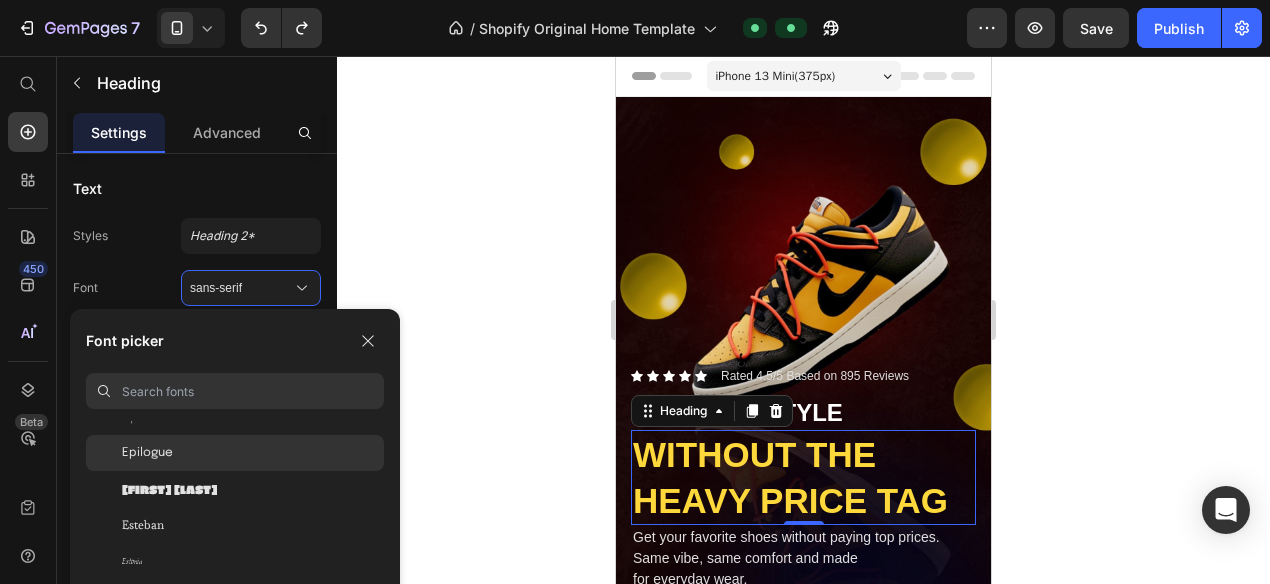 click on "Epilogue" 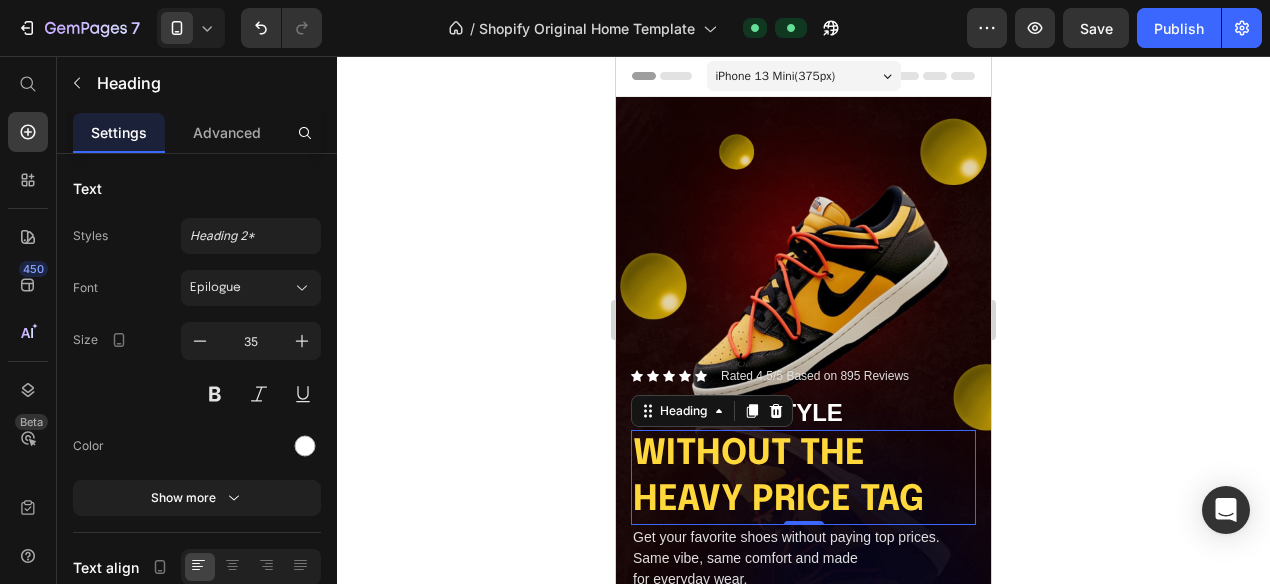 click 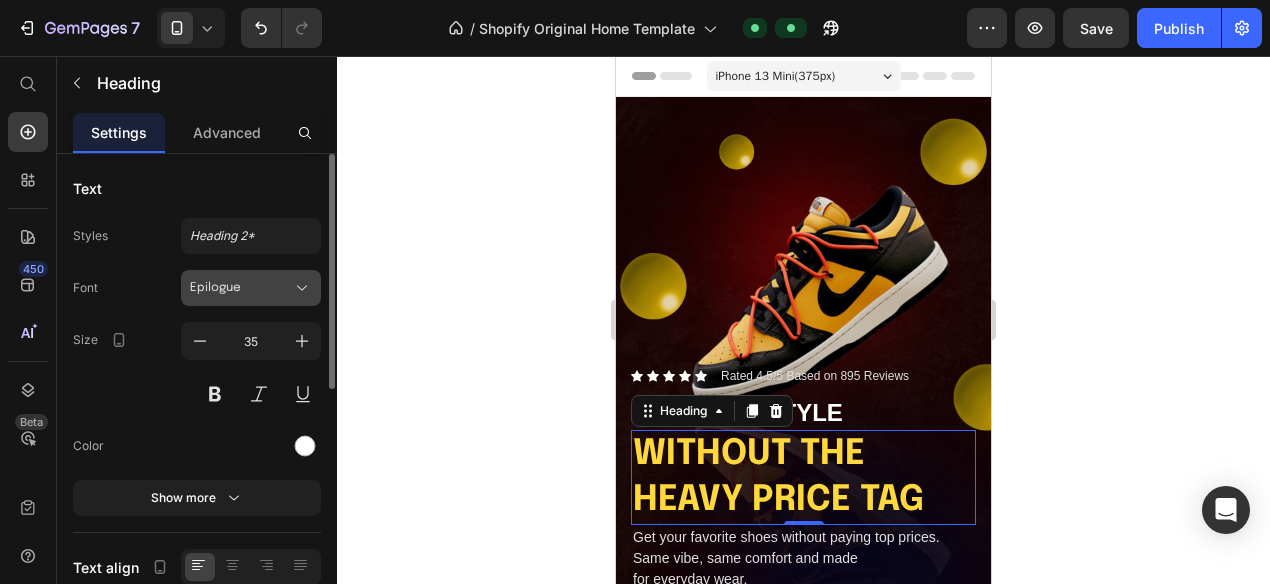 click 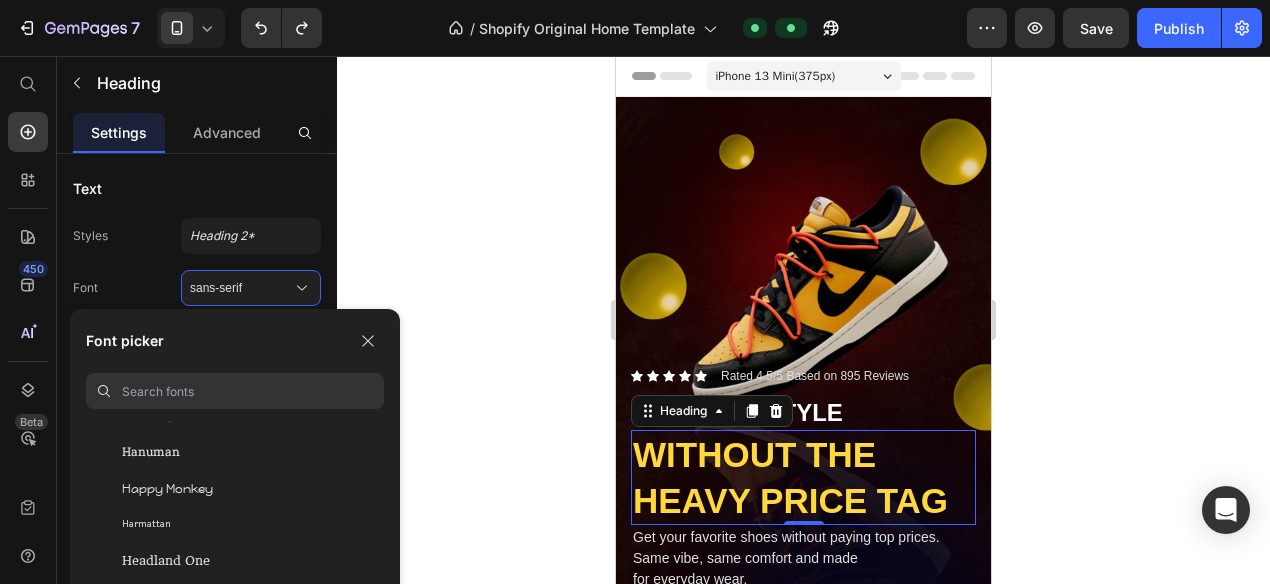 scroll, scrollTop: 21246, scrollLeft: 0, axis: vertical 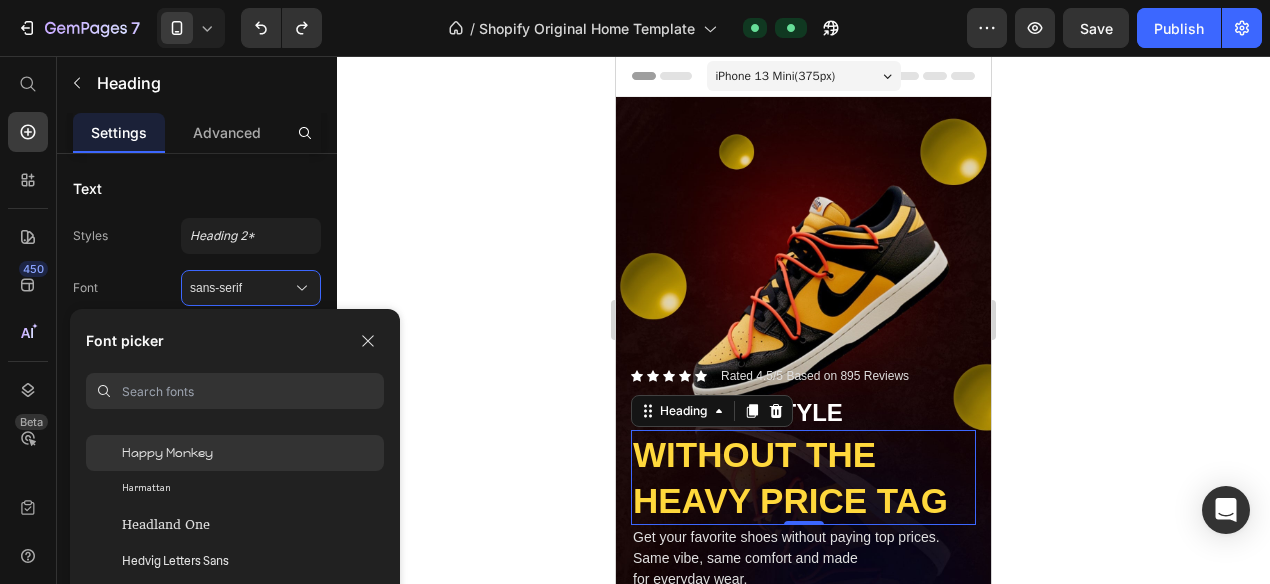 click on "Happy Monkey" 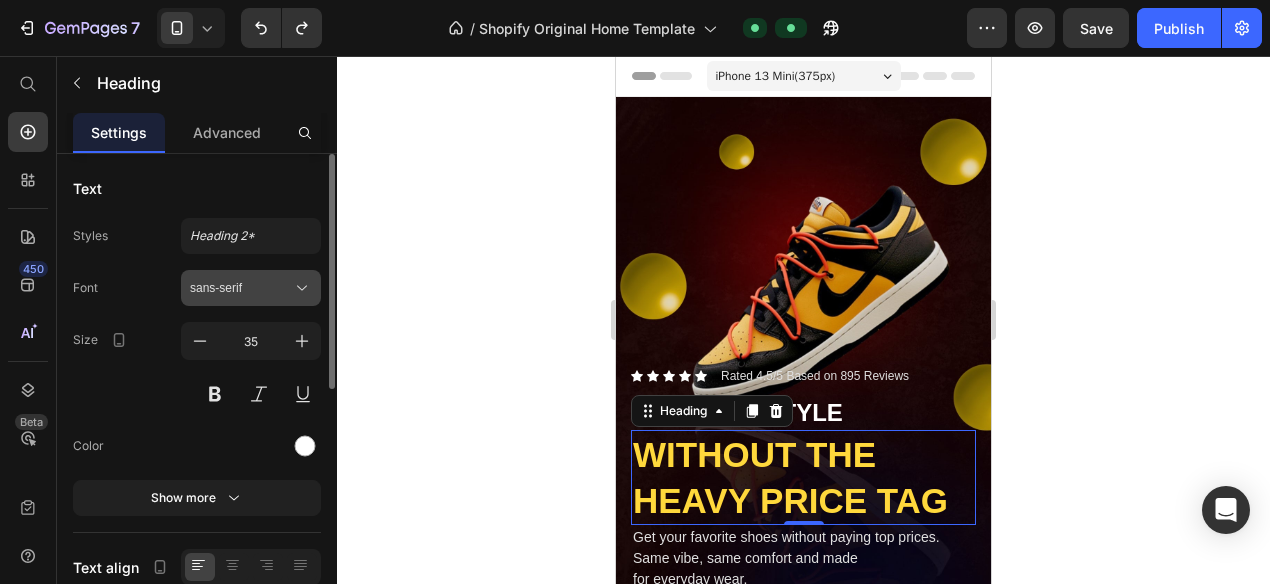 click on "sans-serif" at bounding box center [241, 288] 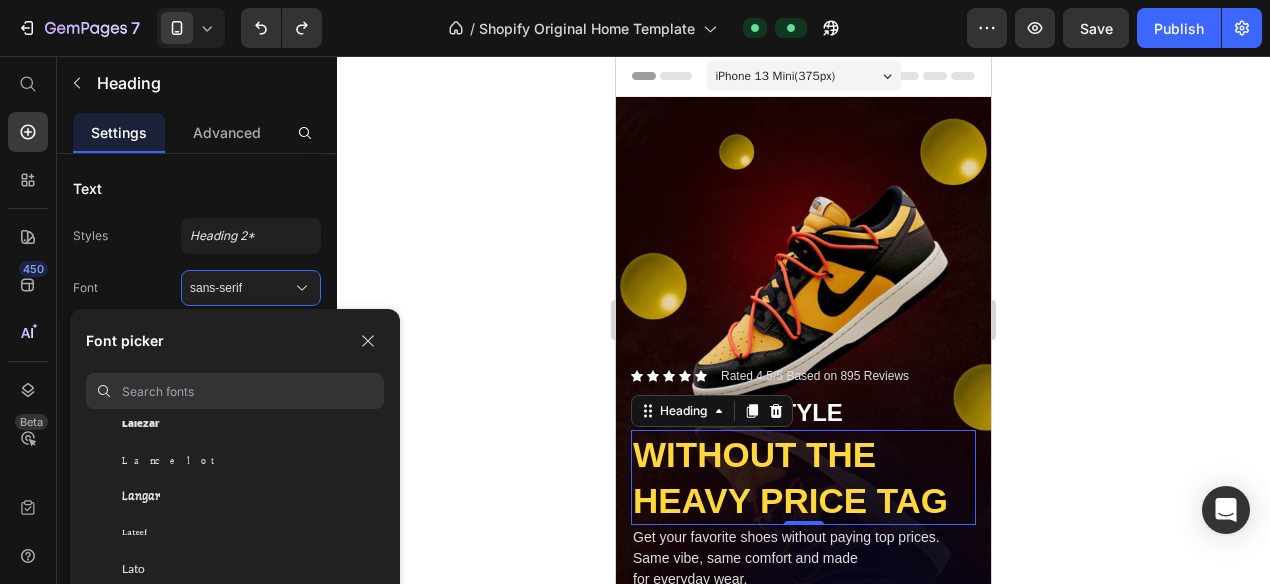 scroll, scrollTop: 27753, scrollLeft: 0, axis: vertical 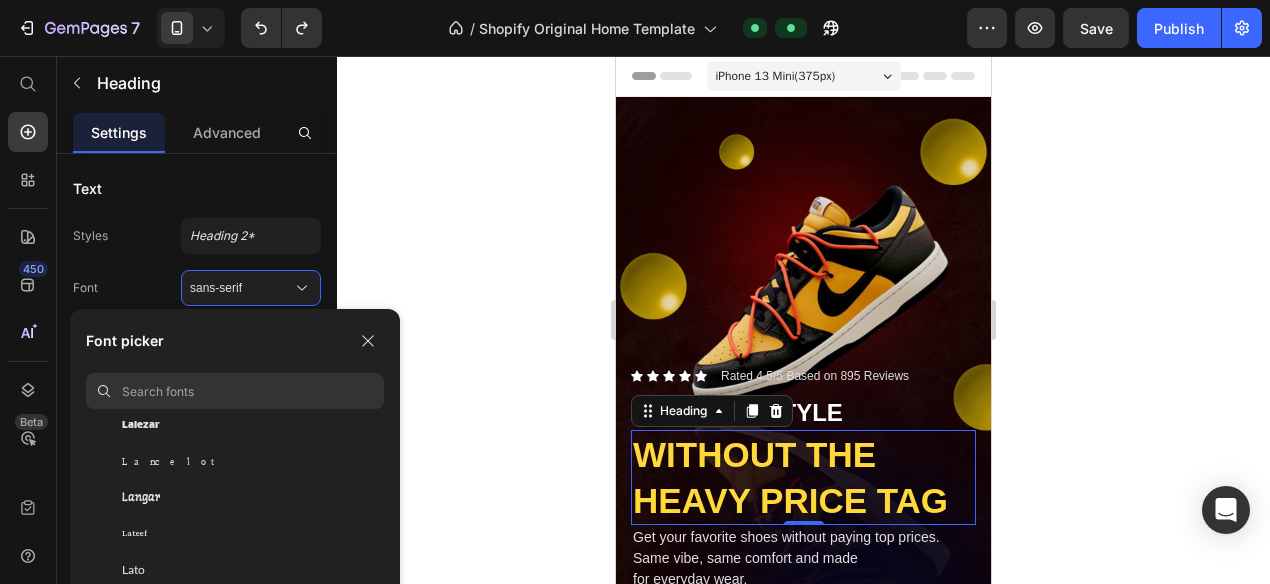 click on "Langar" 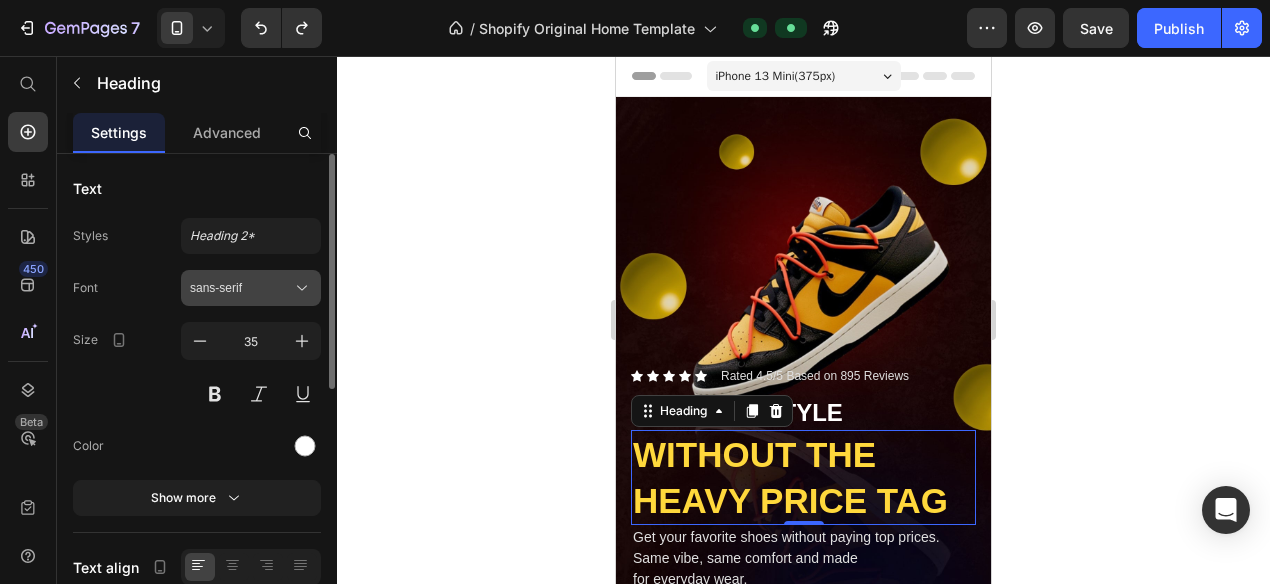 click on "sans-serif" at bounding box center (241, 288) 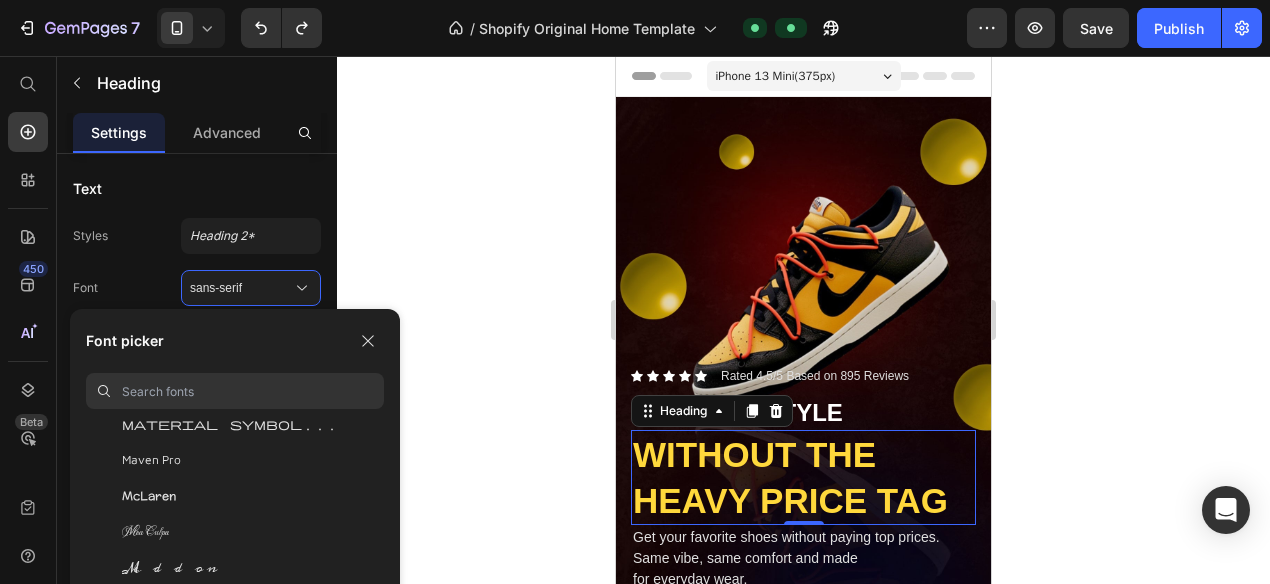 scroll, scrollTop: 31966, scrollLeft: 0, axis: vertical 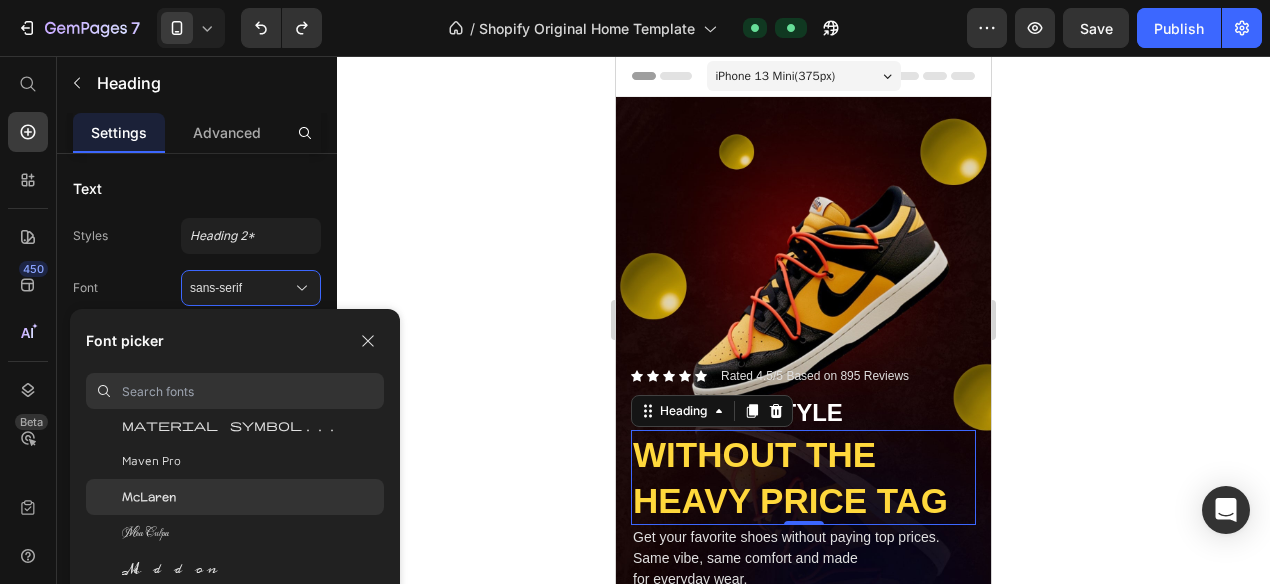 click on "McLaren" 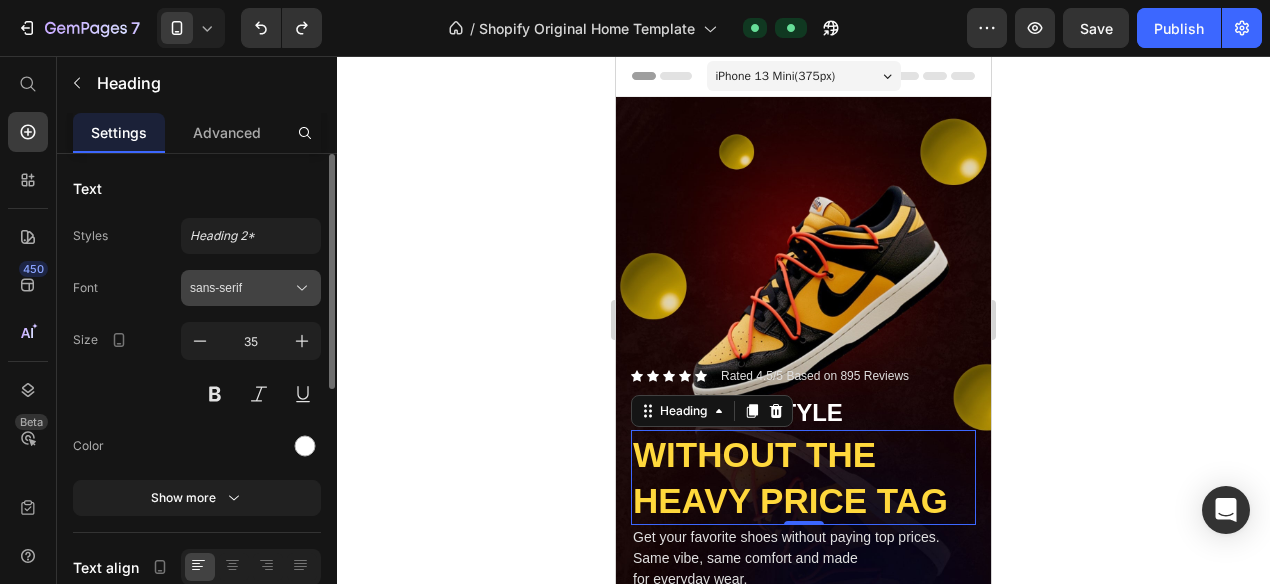 click on "sans-serif" at bounding box center (251, 288) 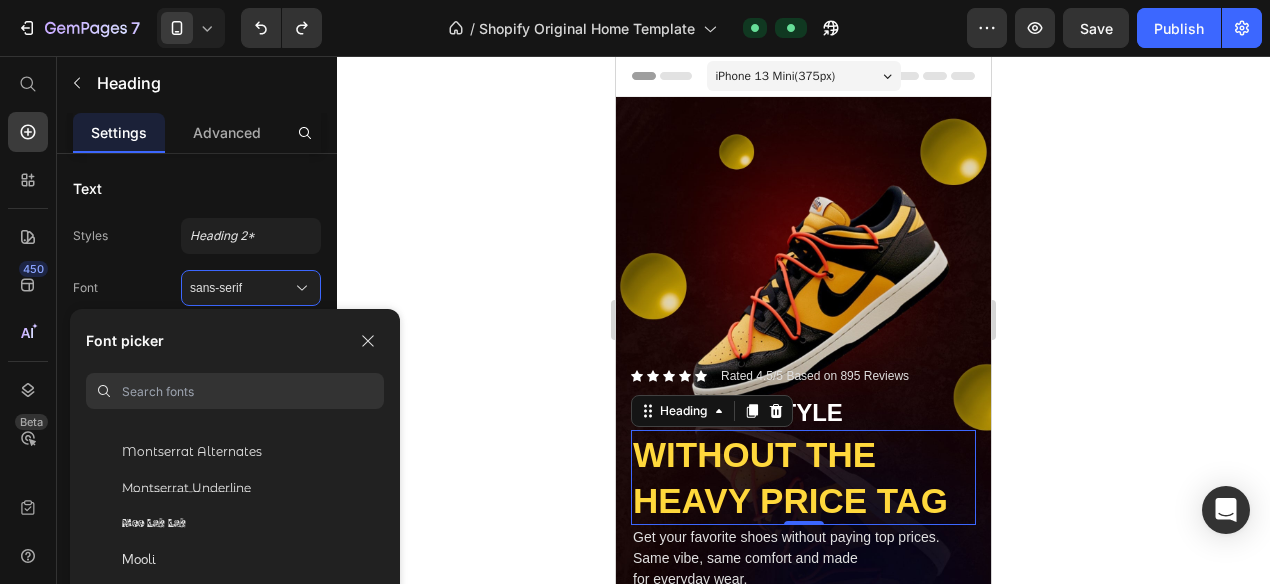 scroll, scrollTop: 33891, scrollLeft: 0, axis: vertical 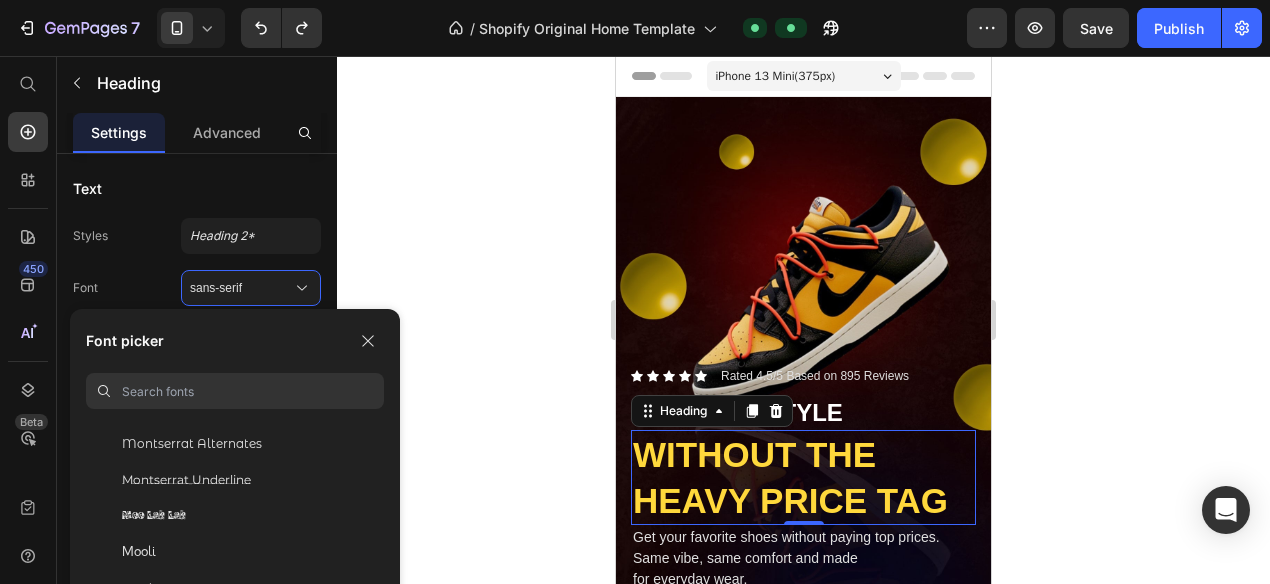 click 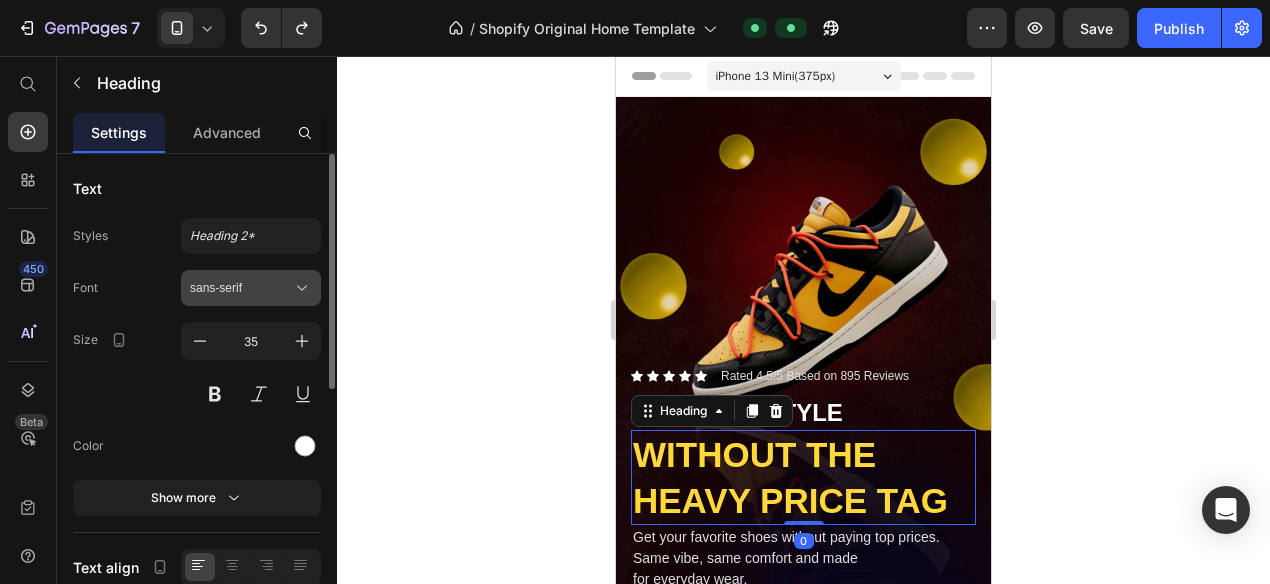 click 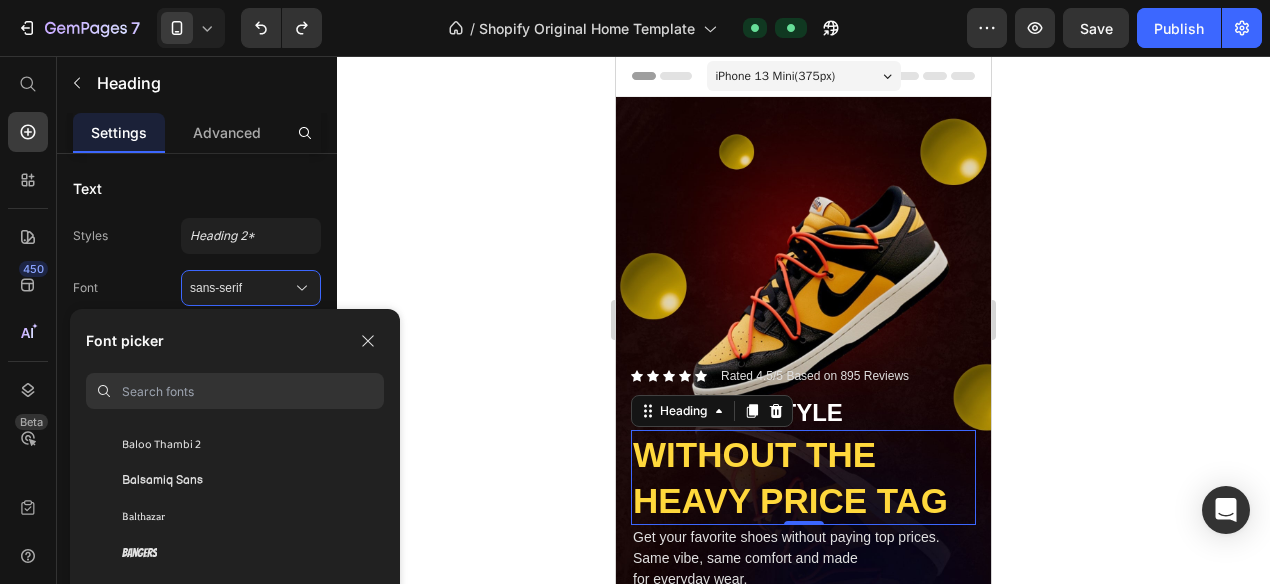 scroll, scrollTop: 6198, scrollLeft: 0, axis: vertical 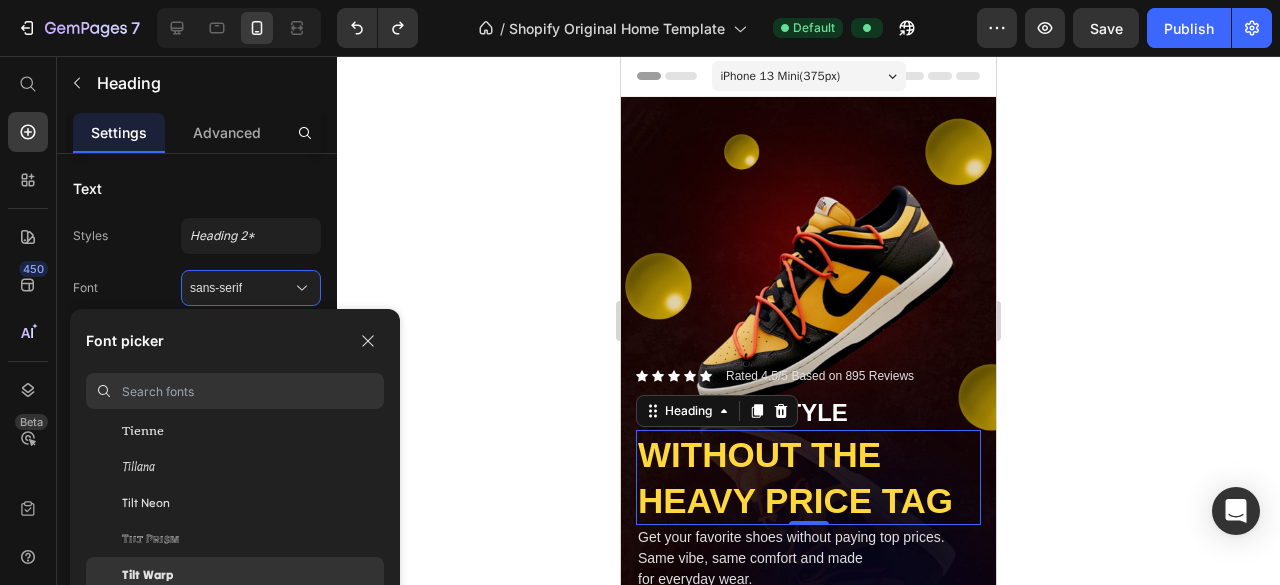 click on "Tilt Warp" 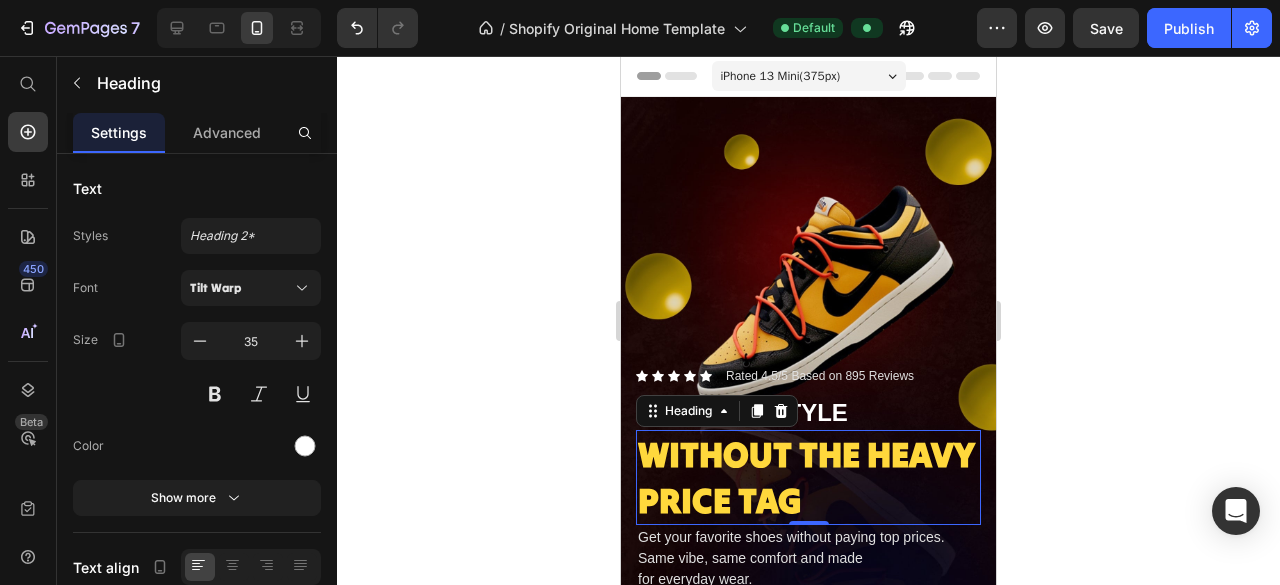 click 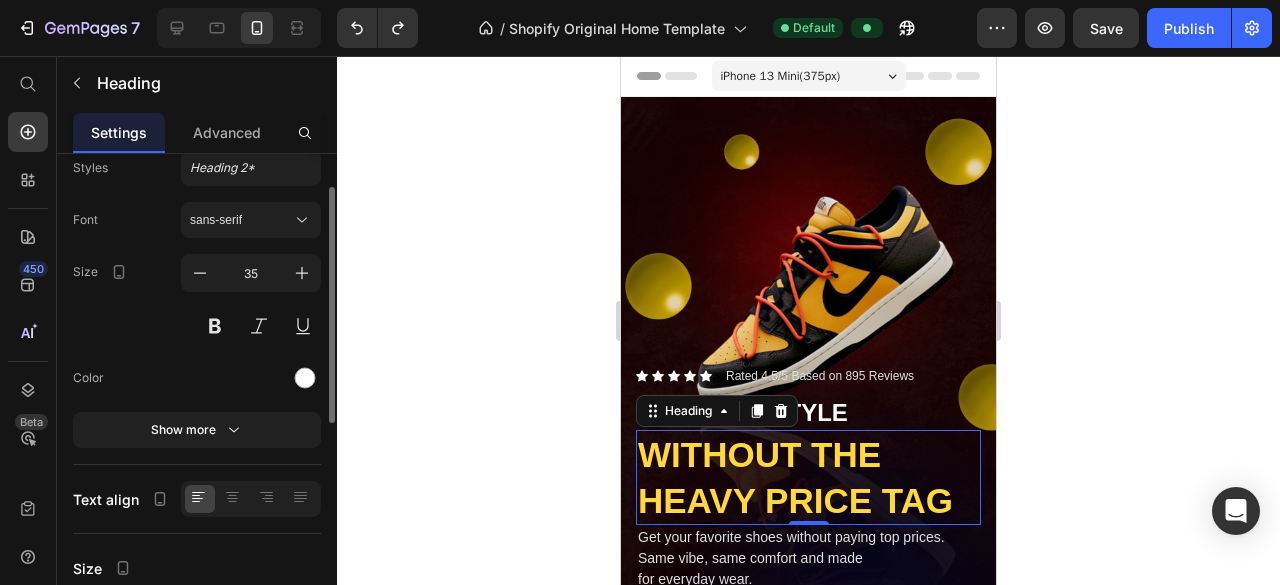 scroll, scrollTop: 212, scrollLeft: 0, axis: vertical 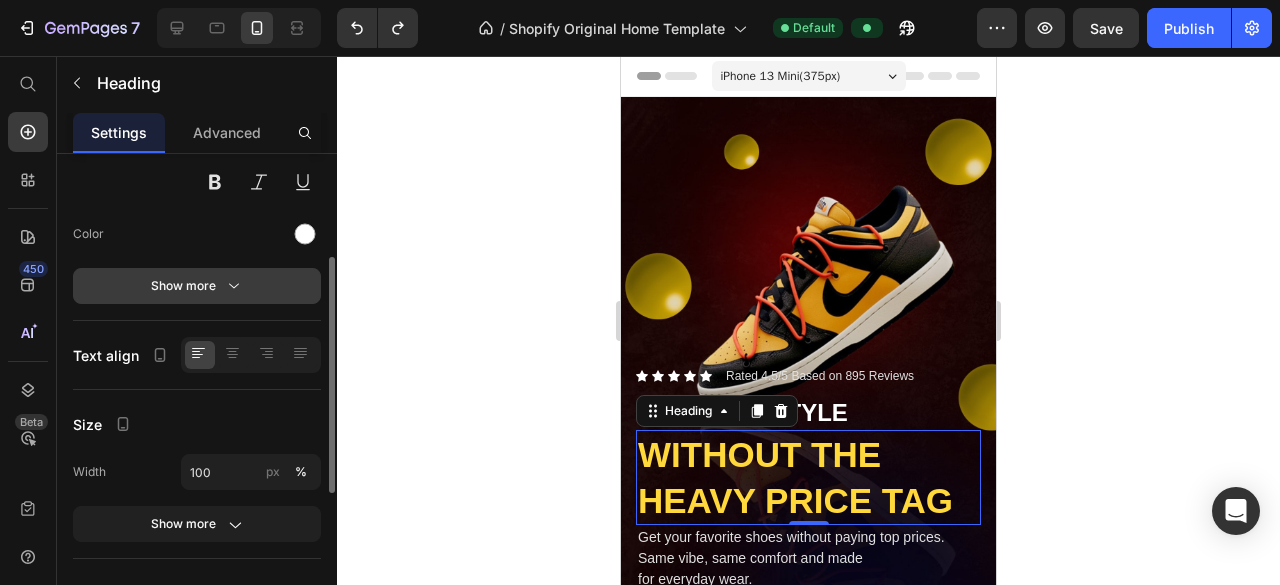 click 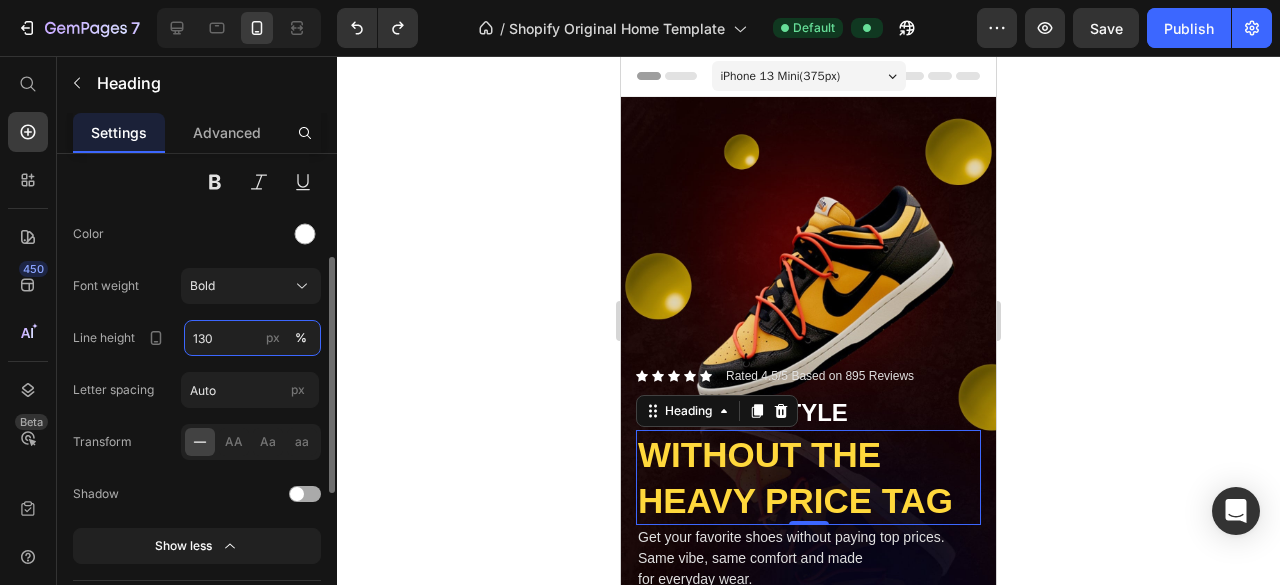 click on "130" at bounding box center [252, 338] 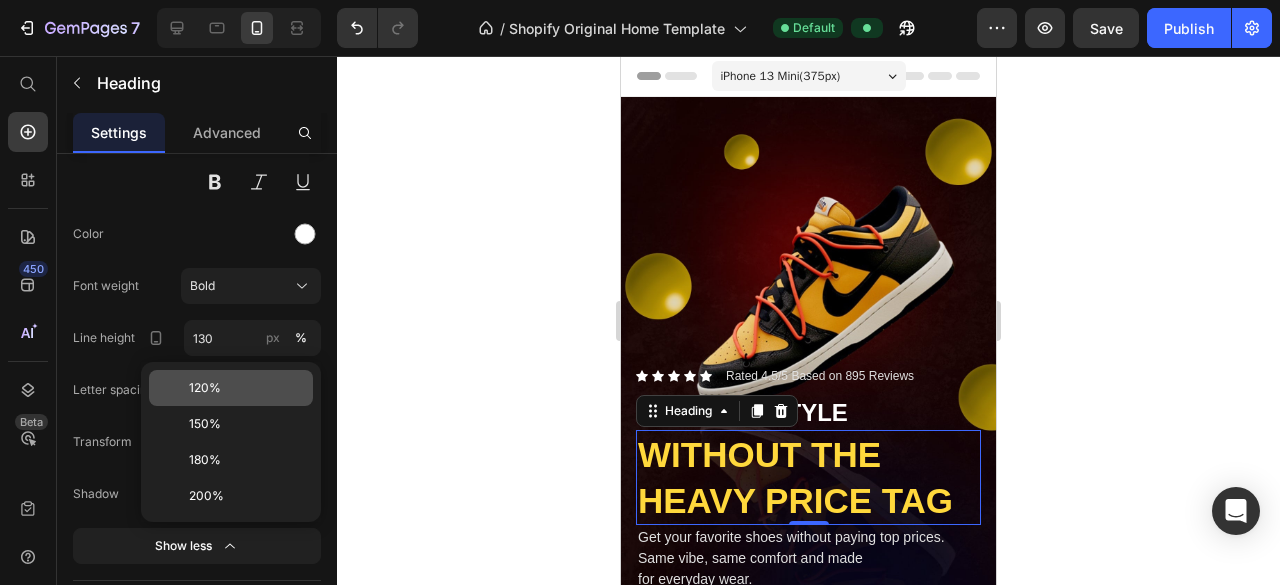 click on "120%" 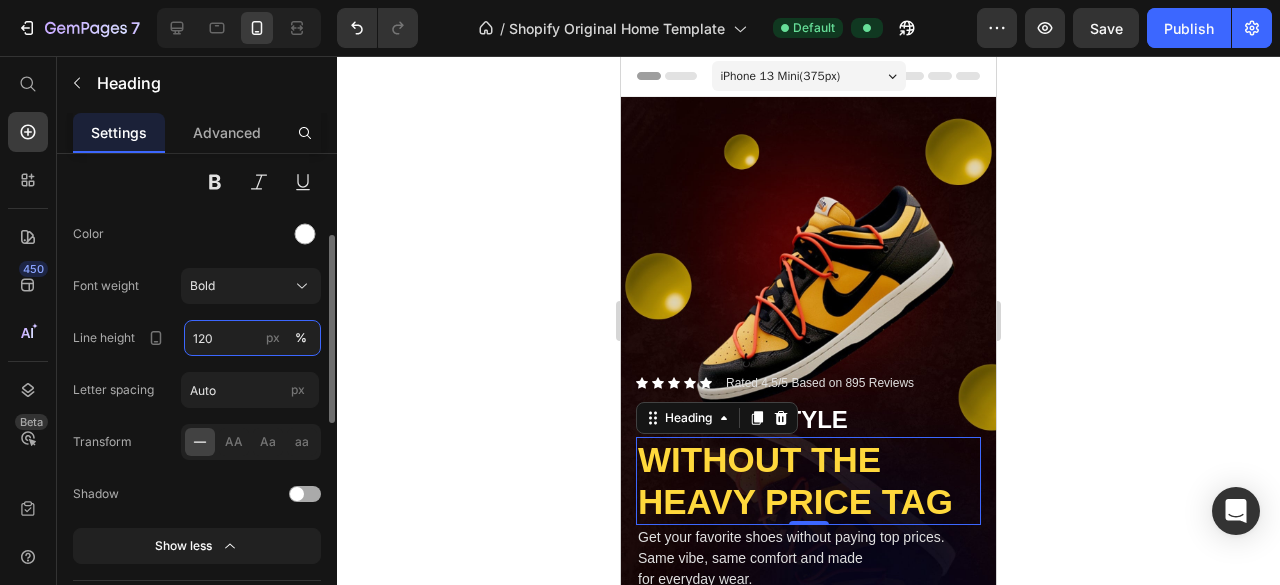 click on "120" at bounding box center [252, 338] 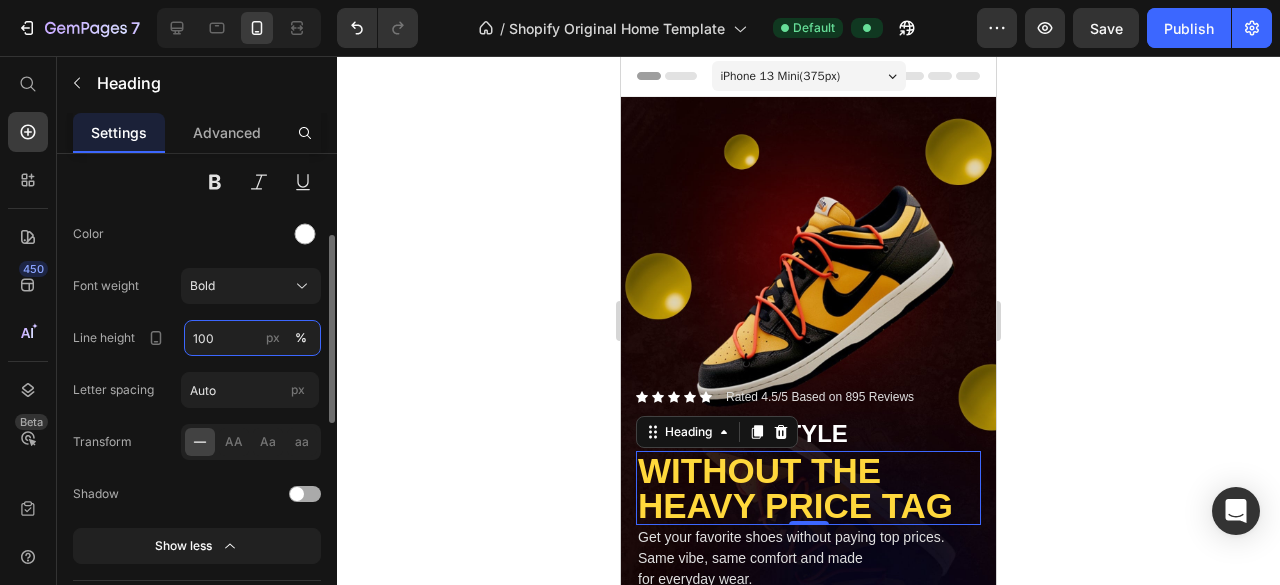 type on "100" 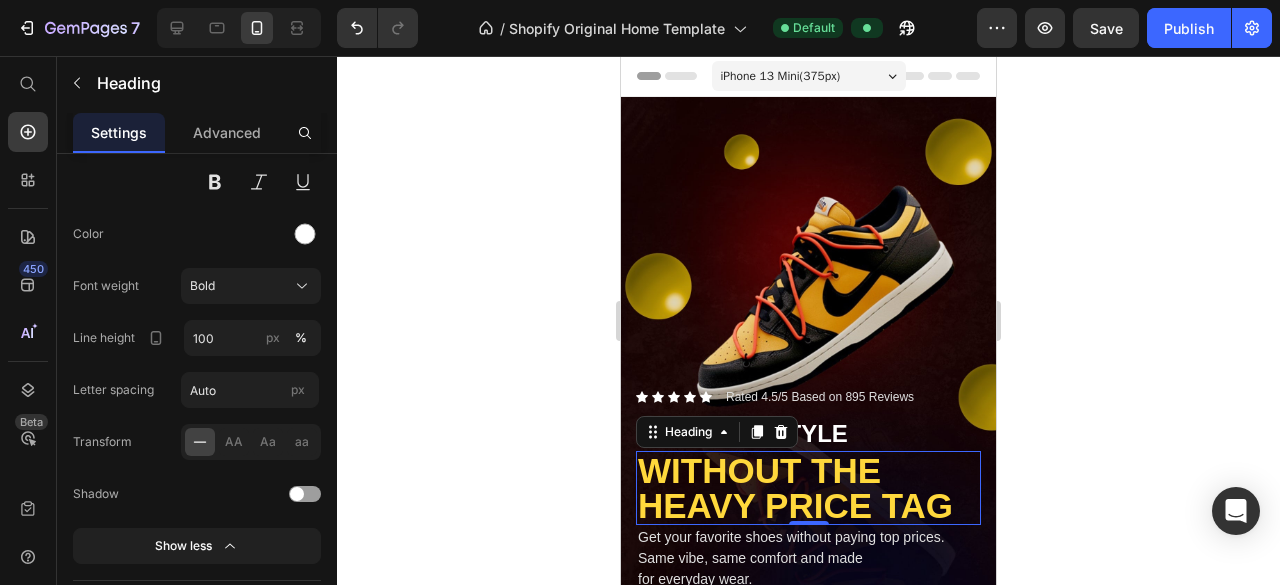 click 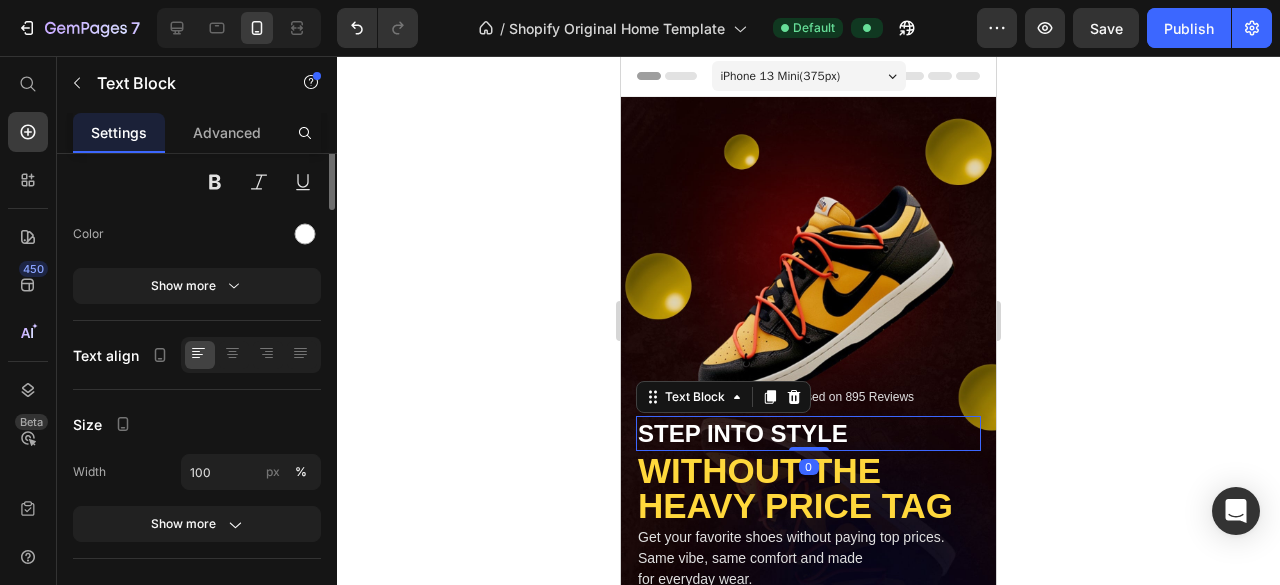 scroll, scrollTop: 0, scrollLeft: 0, axis: both 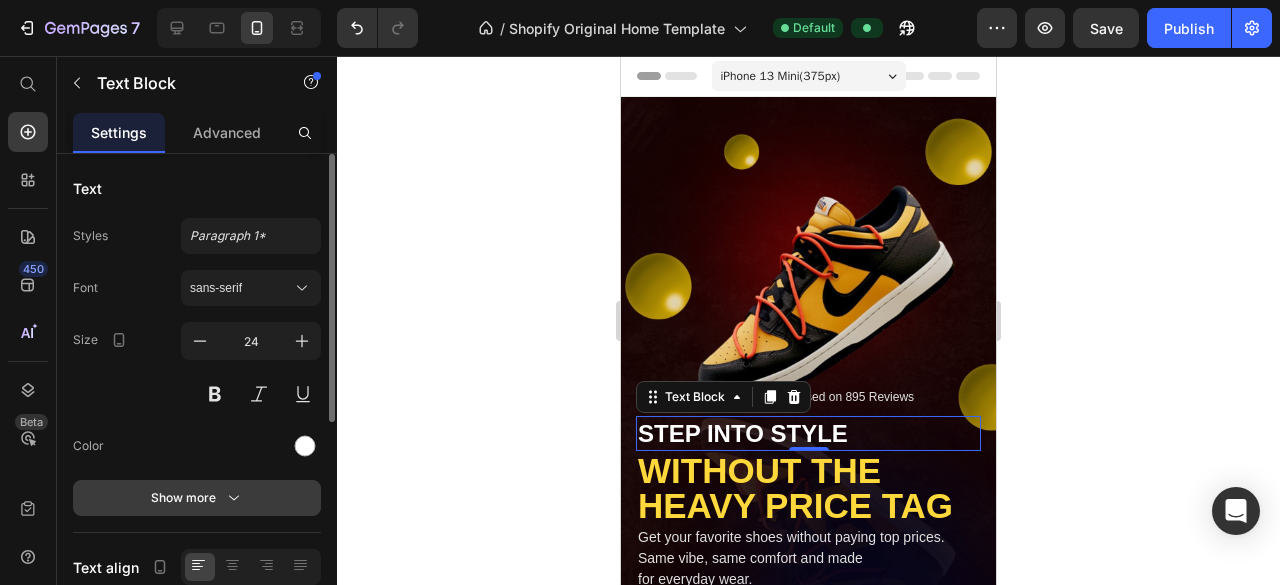 click on "Show more" at bounding box center (197, 498) 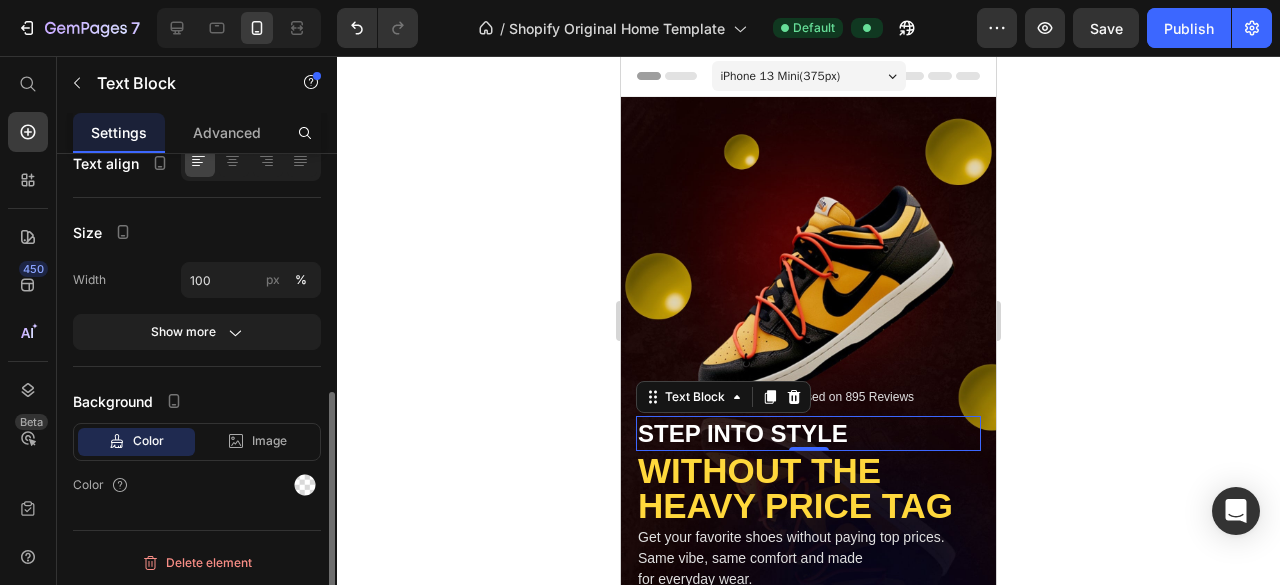 scroll, scrollTop: 622, scrollLeft: 0, axis: vertical 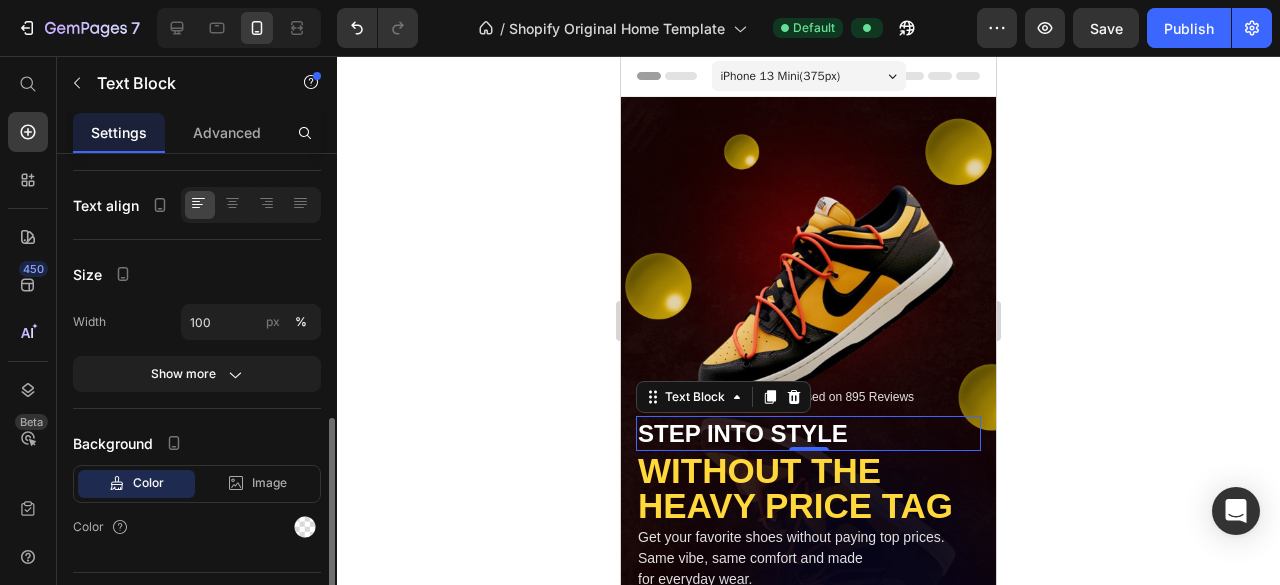 click on "Show more" at bounding box center (197, 374) 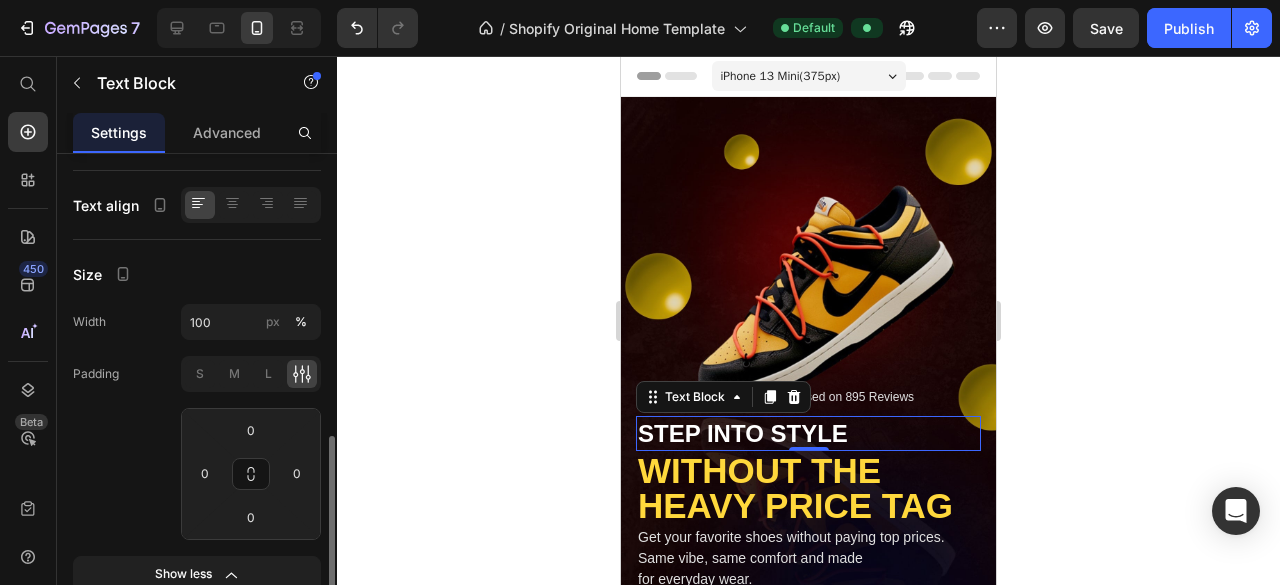 scroll, scrollTop: 674, scrollLeft: 0, axis: vertical 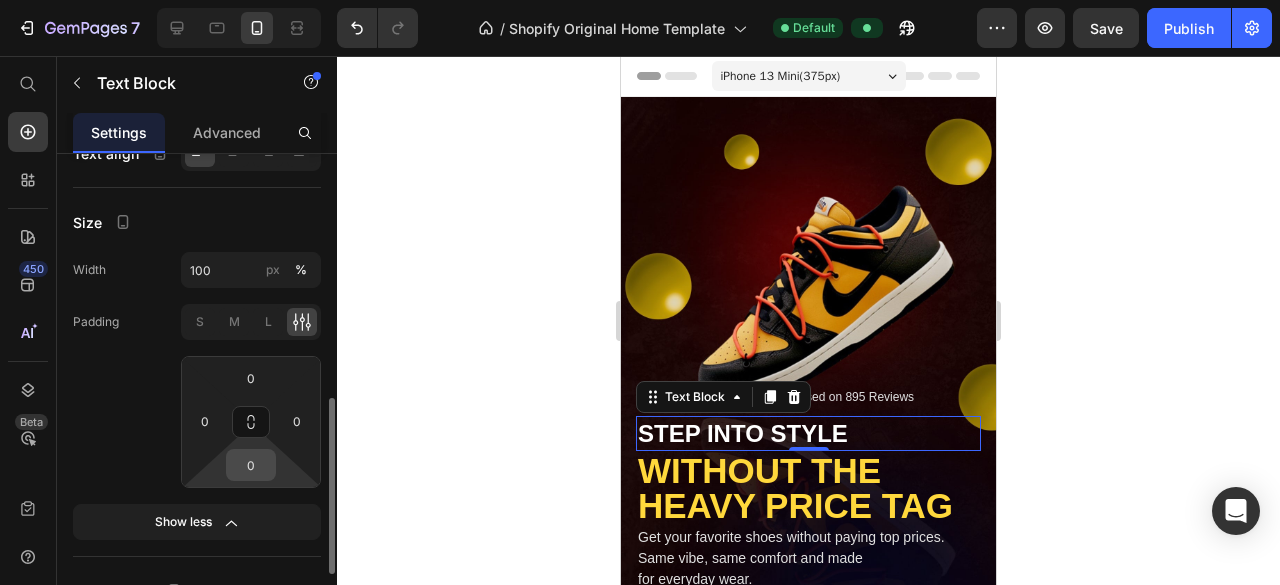 click on "0" at bounding box center [251, 465] 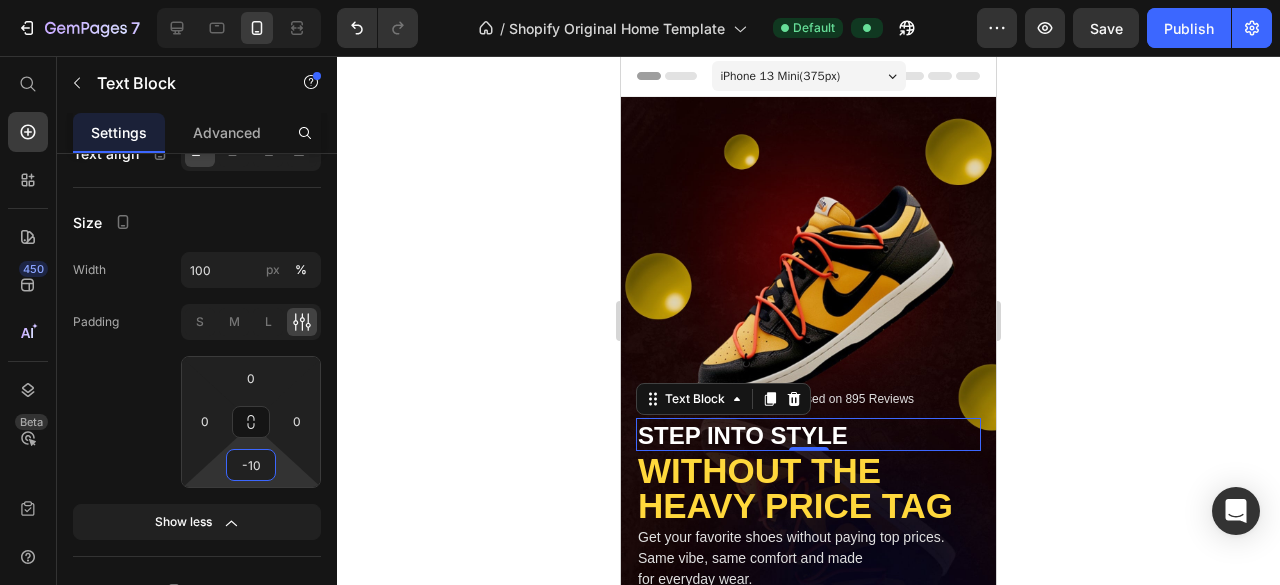type on "10" 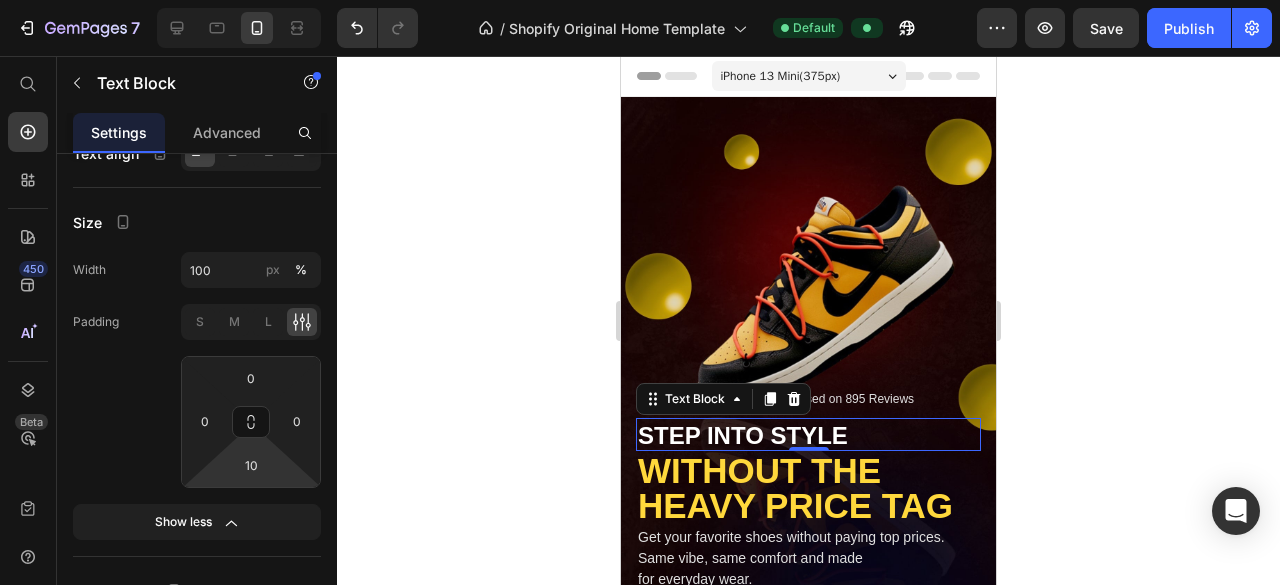 click 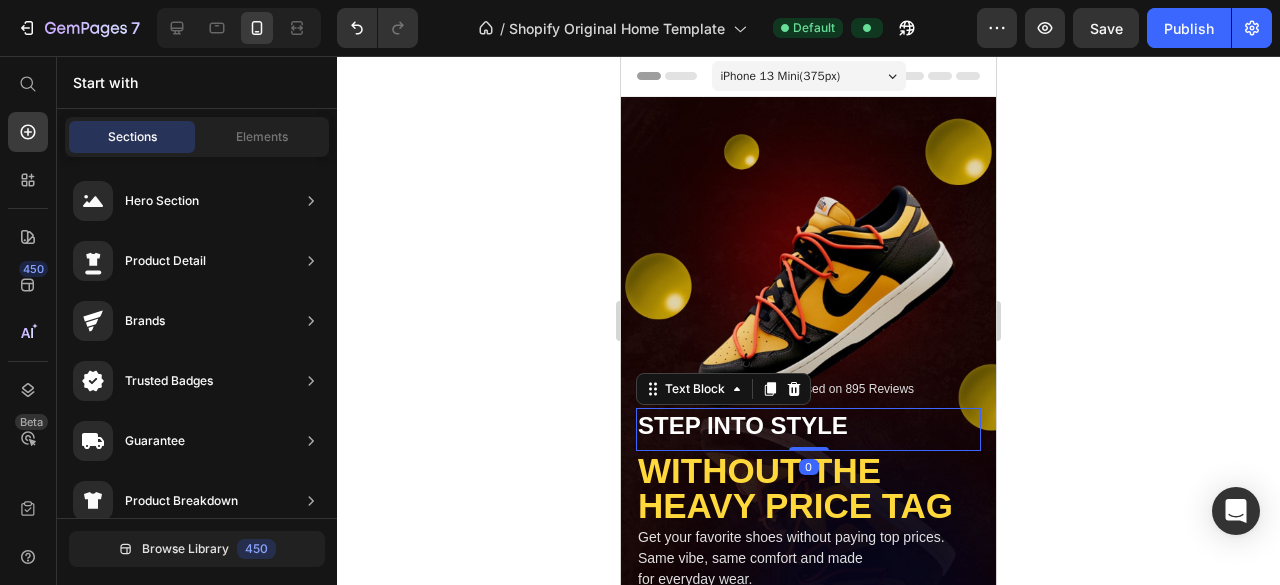 scroll, scrollTop: 404, scrollLeft: 0, axis: vertical 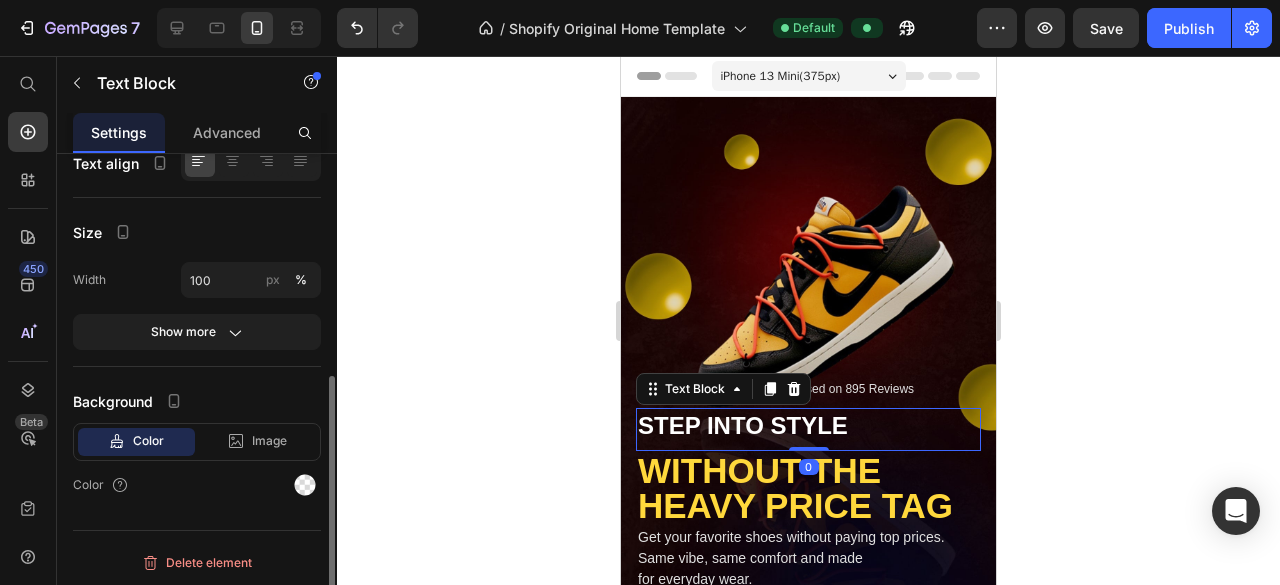 click on "STEP INTO STYLE" at bounding box center (808, 425) 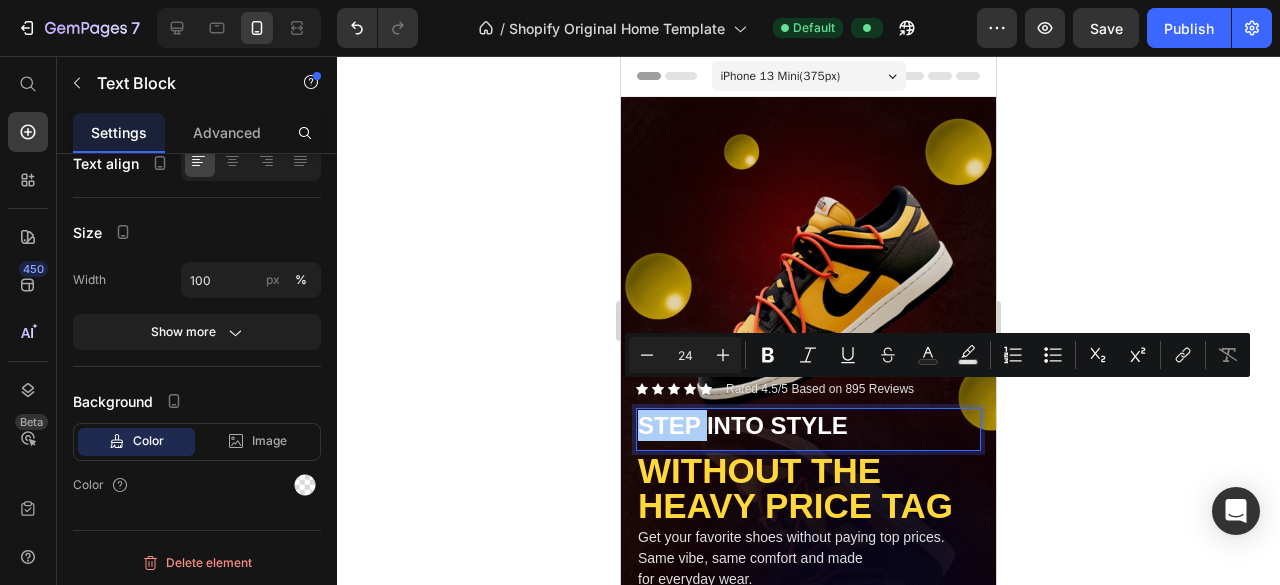 click 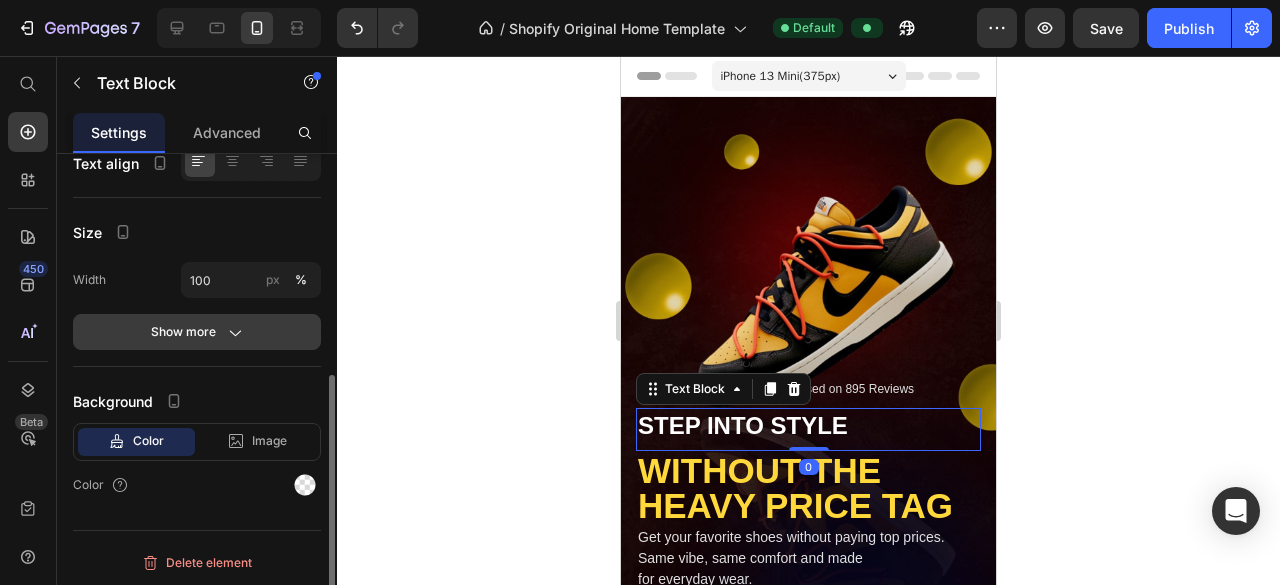 click 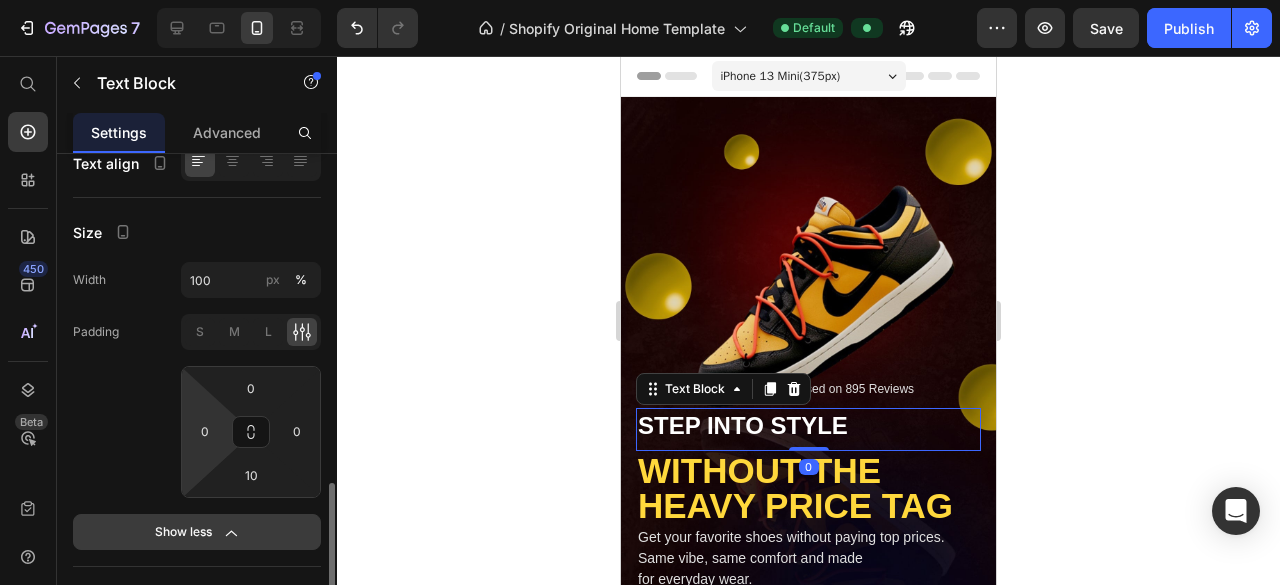 scroll, scrollTop: 604, scrollLeft: 0, axis: vertical 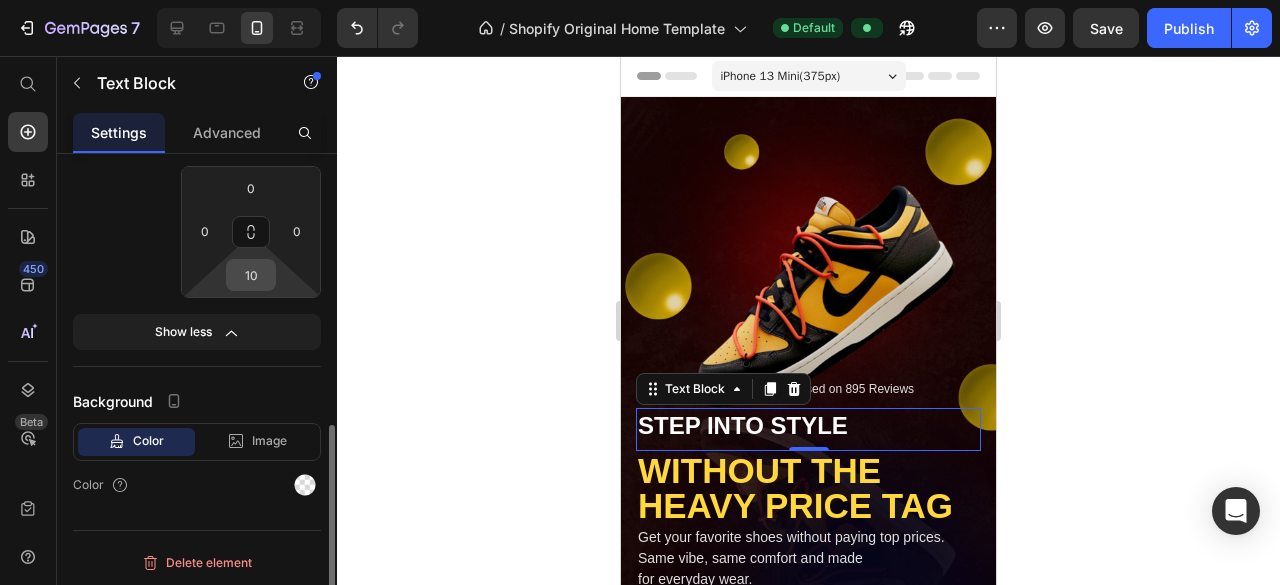 click on "10" at bounding box center [251, 275] 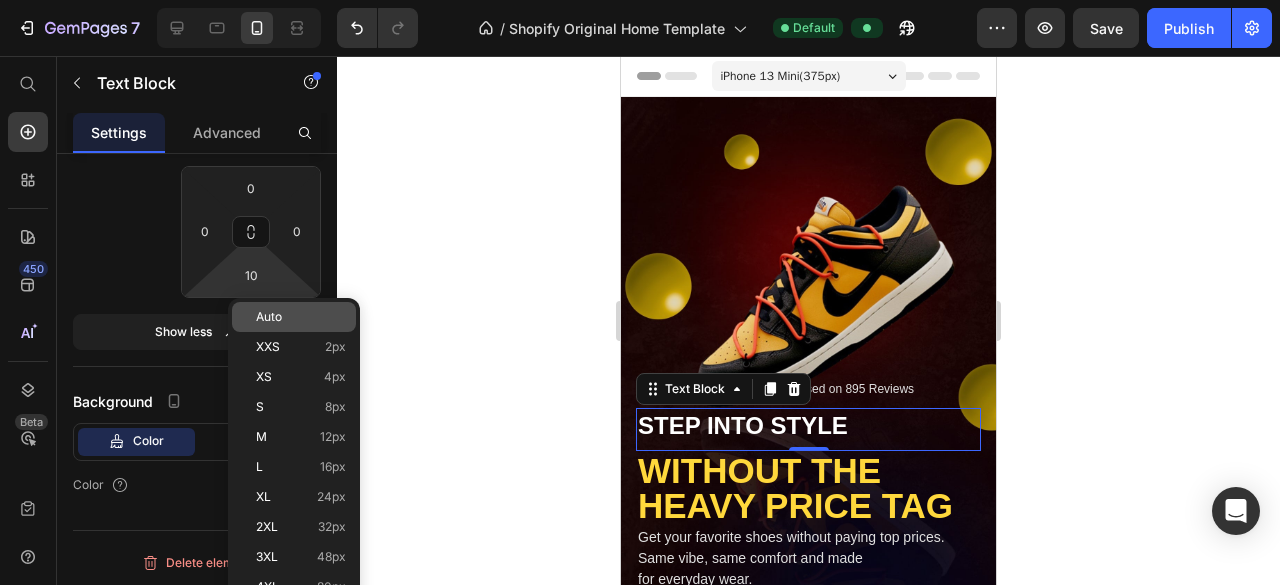 scroll, scrollTop: 604, scrollLeft: 0, axis: vertical 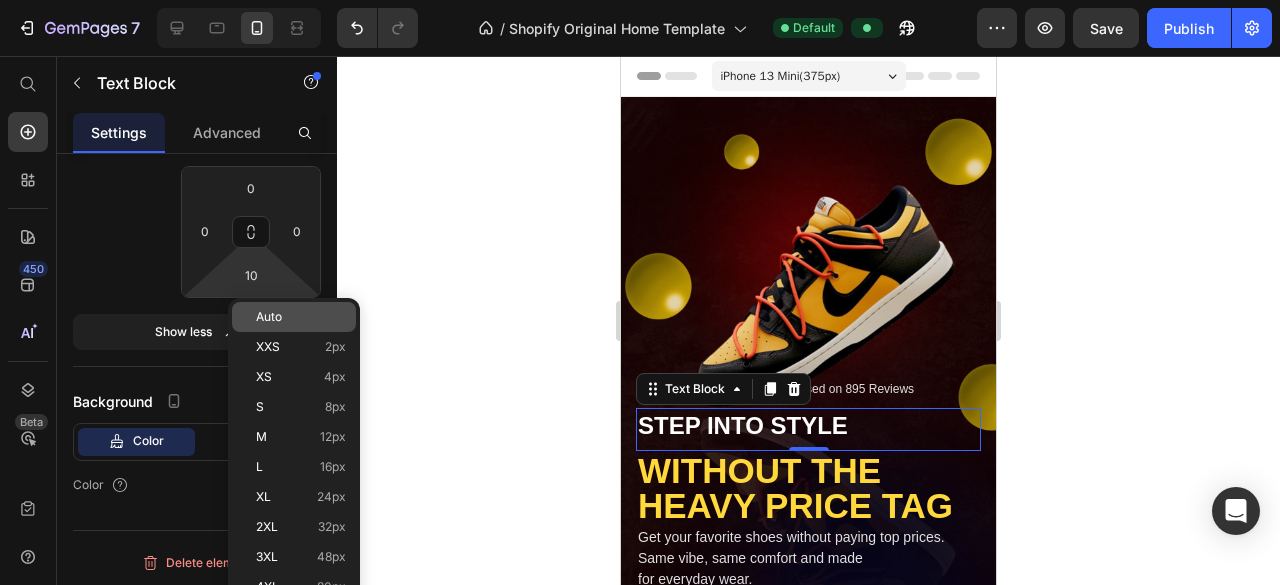 click on "Auto" at bounding box center [269, 317] 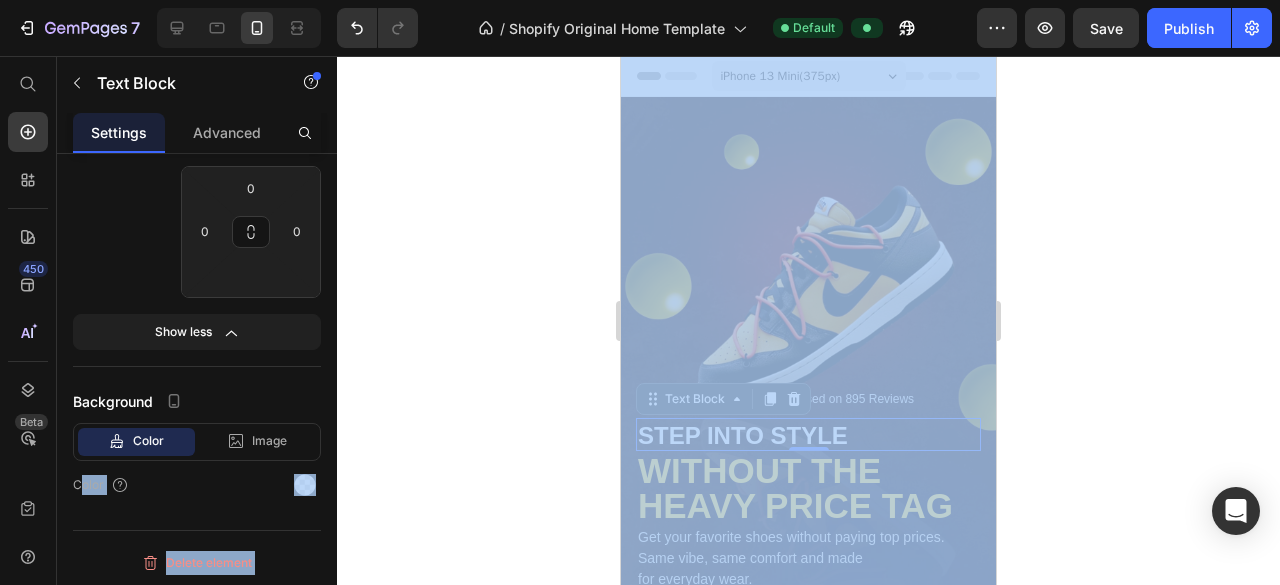 drag, startPoint x: 862, startPoint y: 465, endPoint x: 722, endPoint y: 449, distance: 140.91132 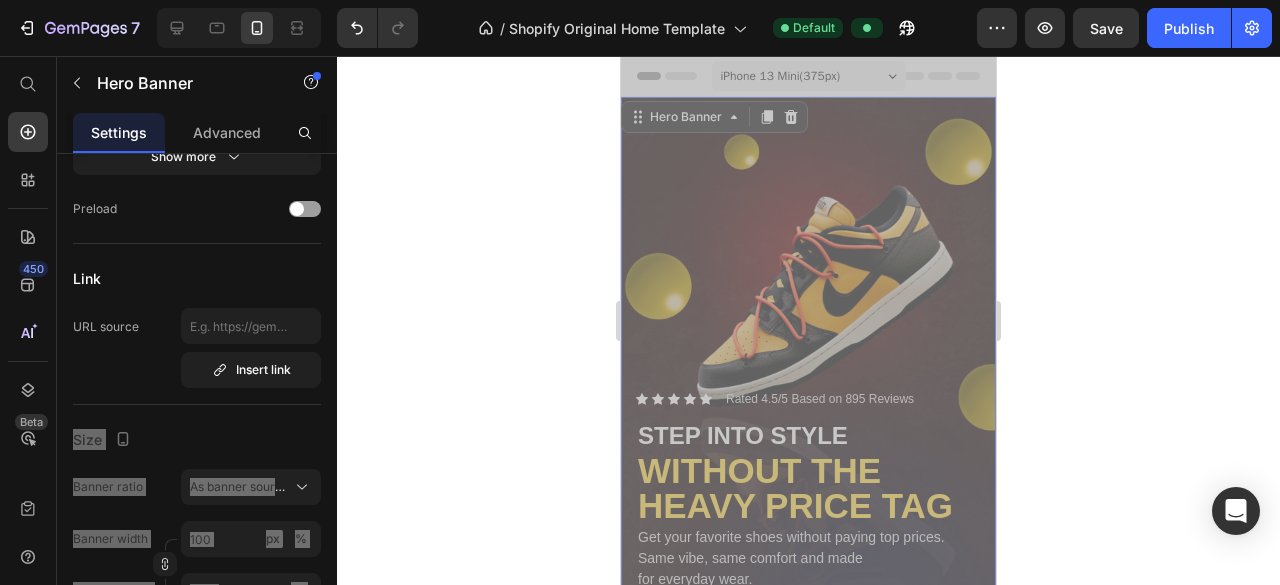 click at bounding box center (808, 430) 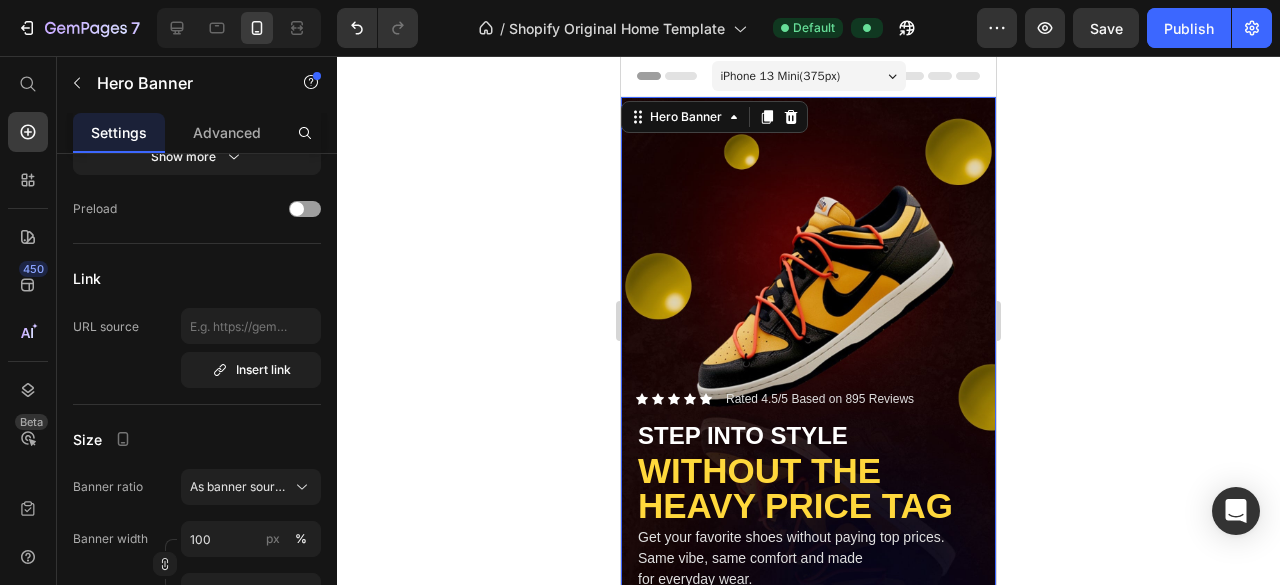scroll, scrollTop: 0, scrollLeft: 0, axis: both 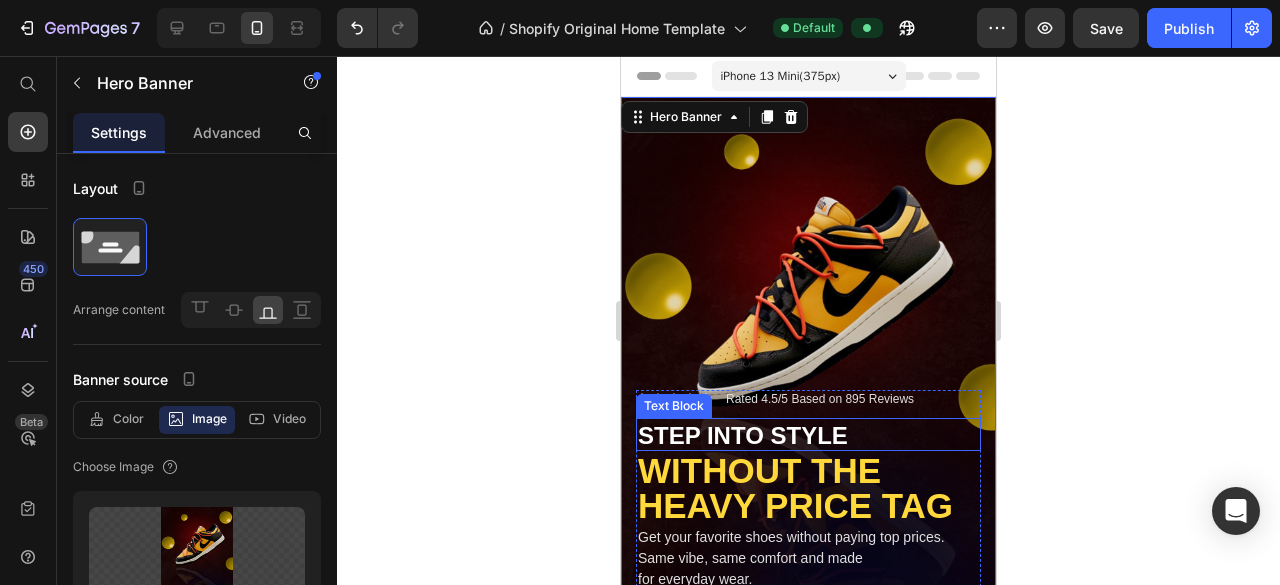 click on "STEP INTO STYLE" at bounding box center [808, 435] 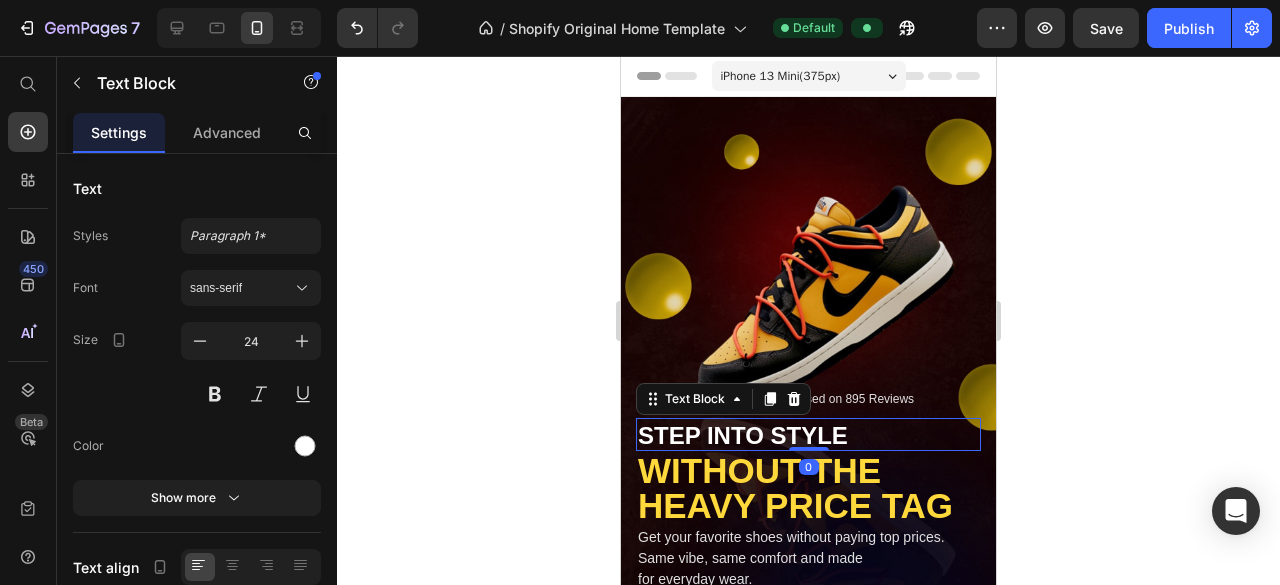 drag, startPoint x: 807, startPoint y: 423, endPoint x: 846, endPoint y: 137, distance: 288.64685 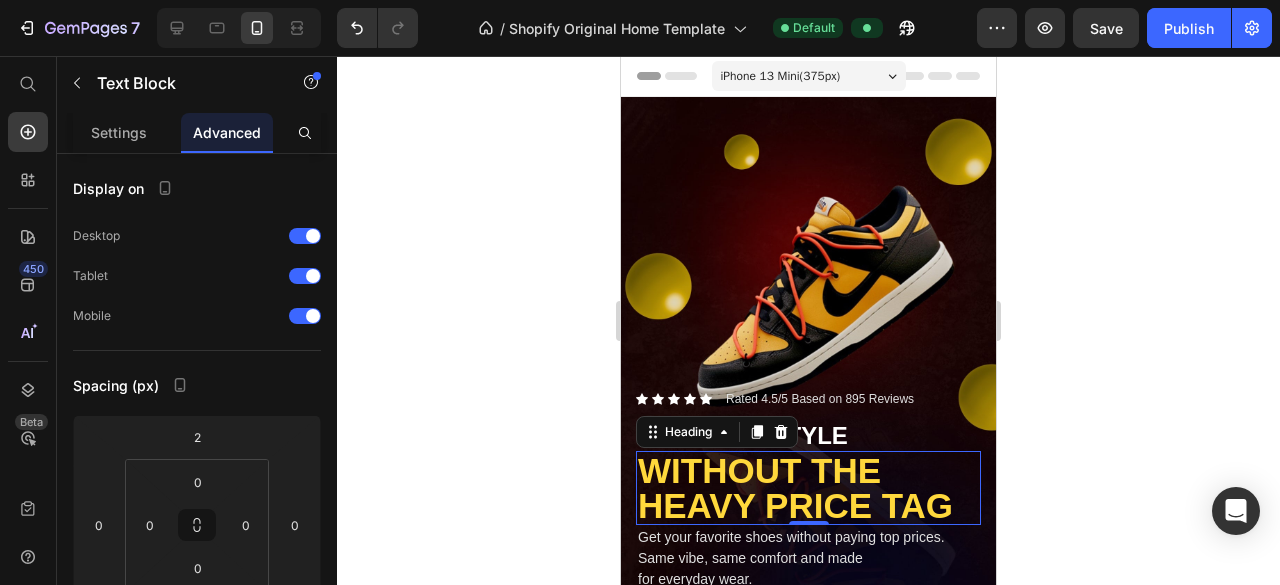 click on "WITHOUT THE HEAVY PRICE TAG" at bounding box center [795, 488] 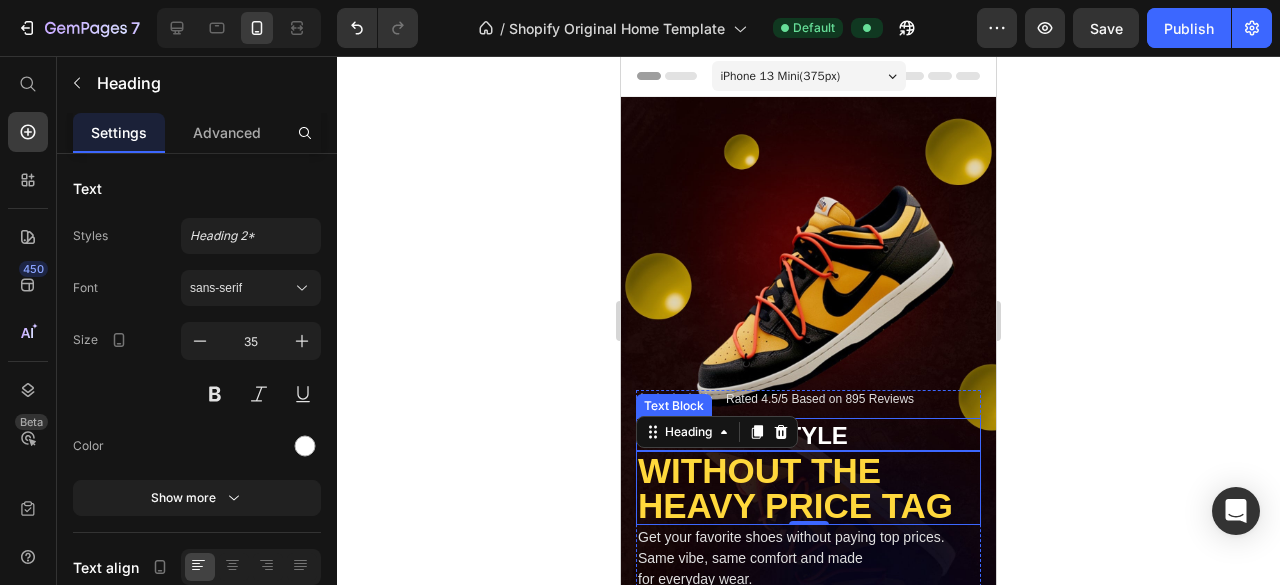 click on "STEP INTO STYLE" at bounding box center (808, 435) 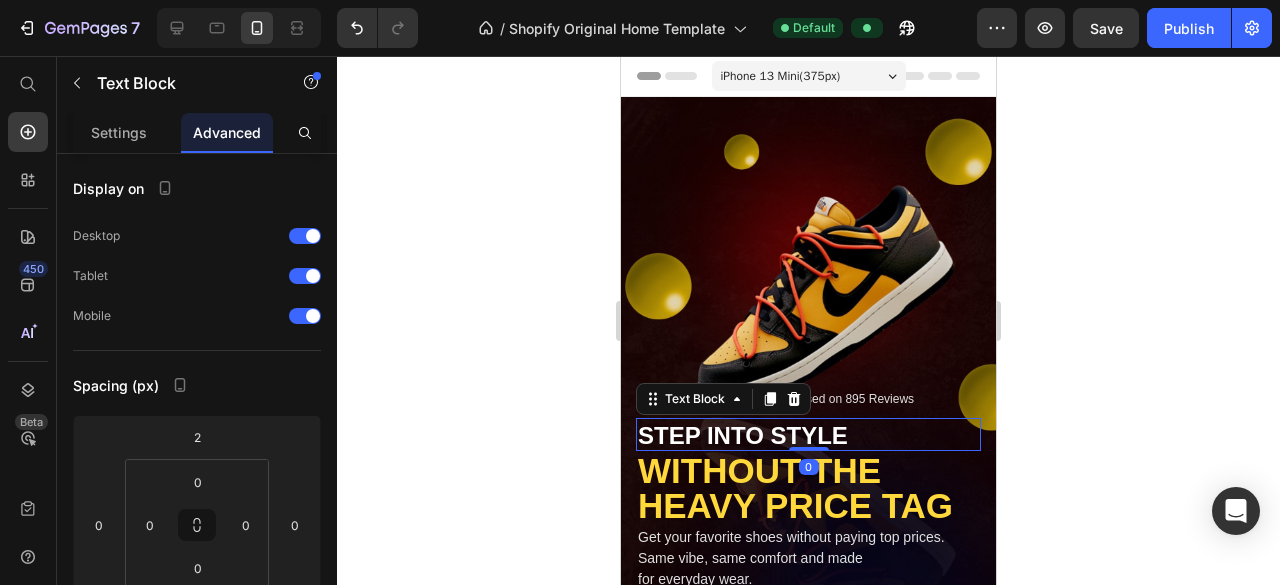 click 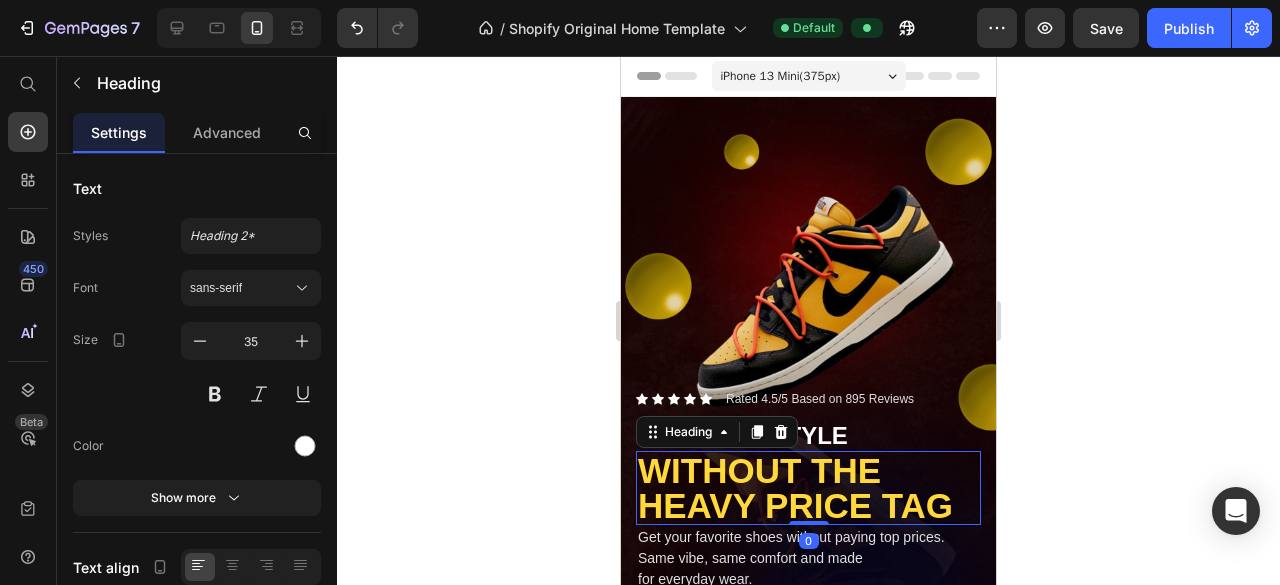 click on "WITHOUT THE HEAVY PRICE TAG" at bounding box center [795, 488] 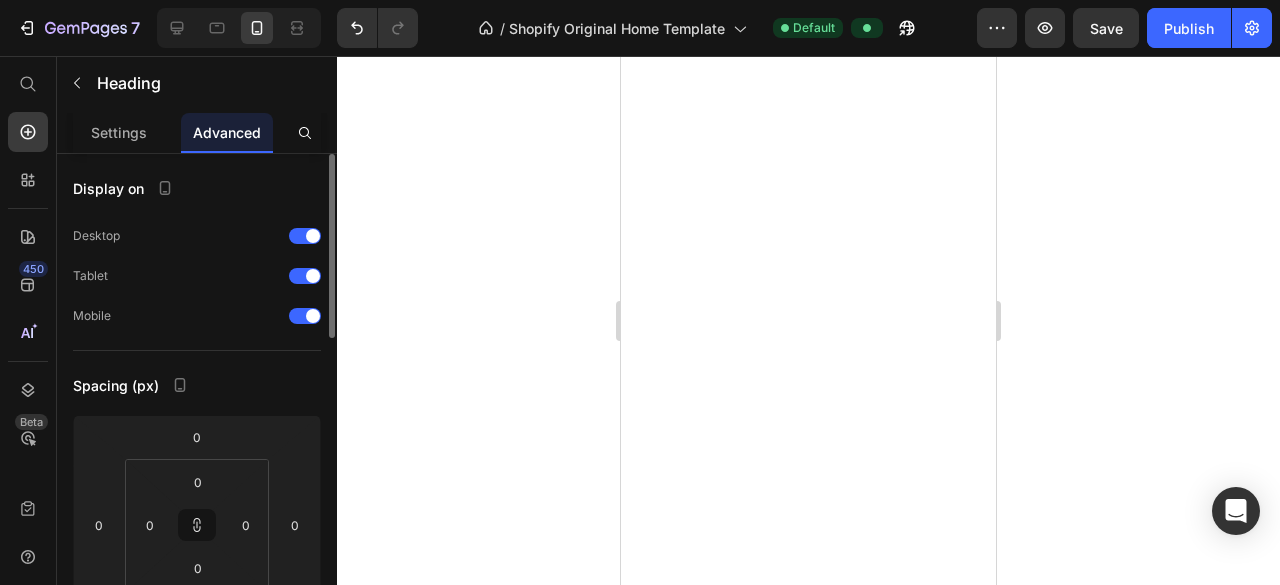 scroll, scrollTop: 0, scrollLeft: 0, axis: both 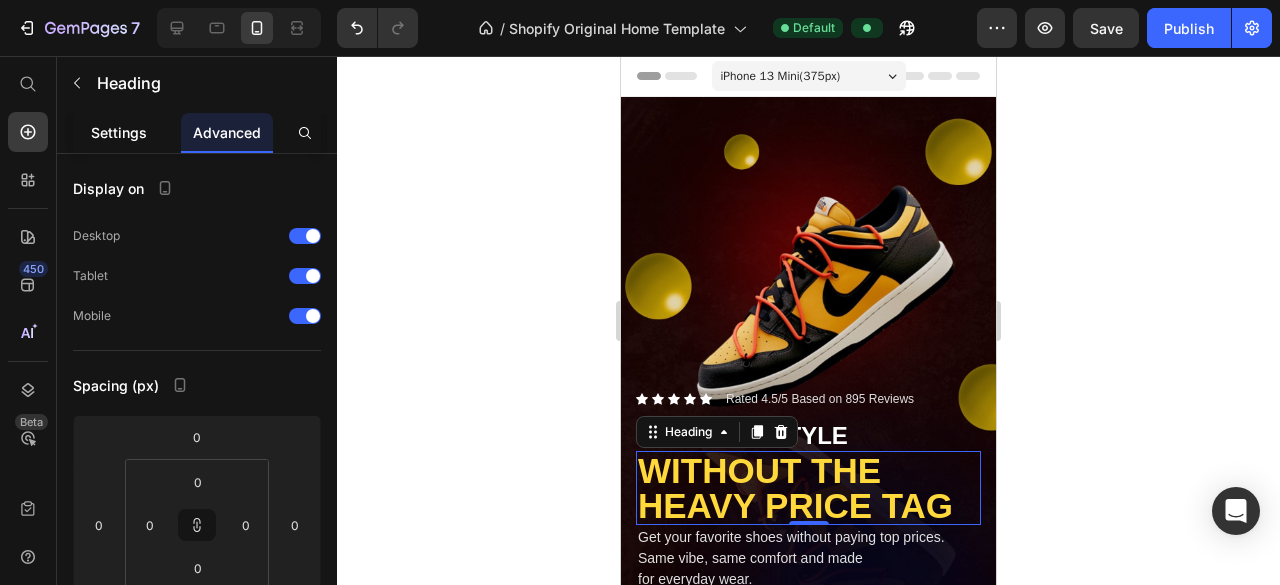 click on "Settings" 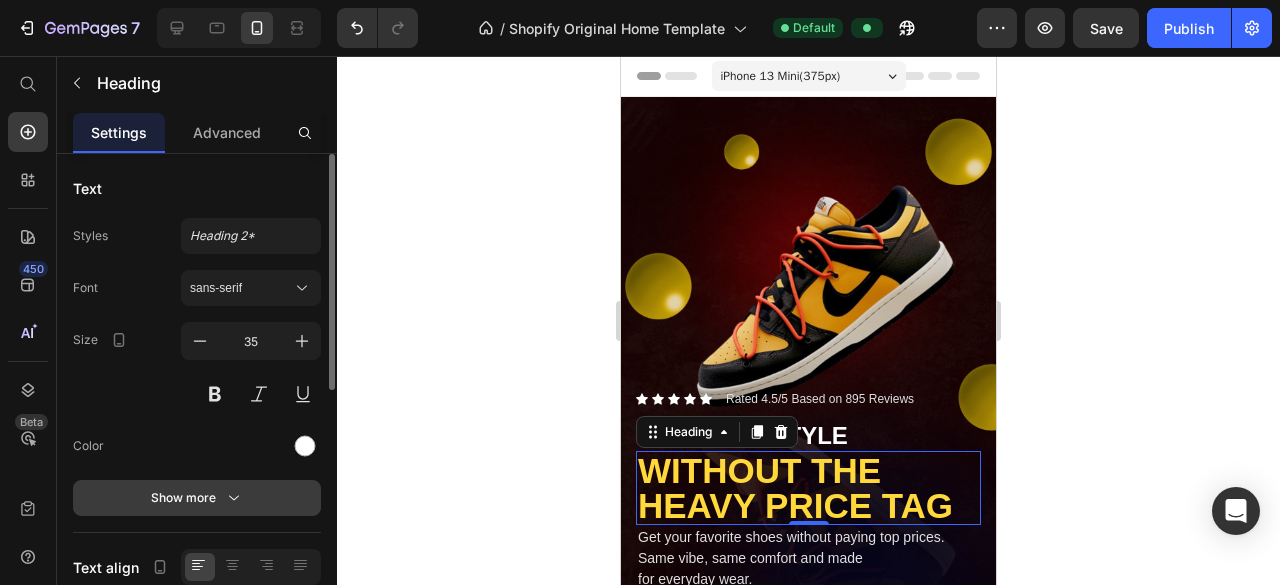 click on "Show more" at bounding box center [197, 498] 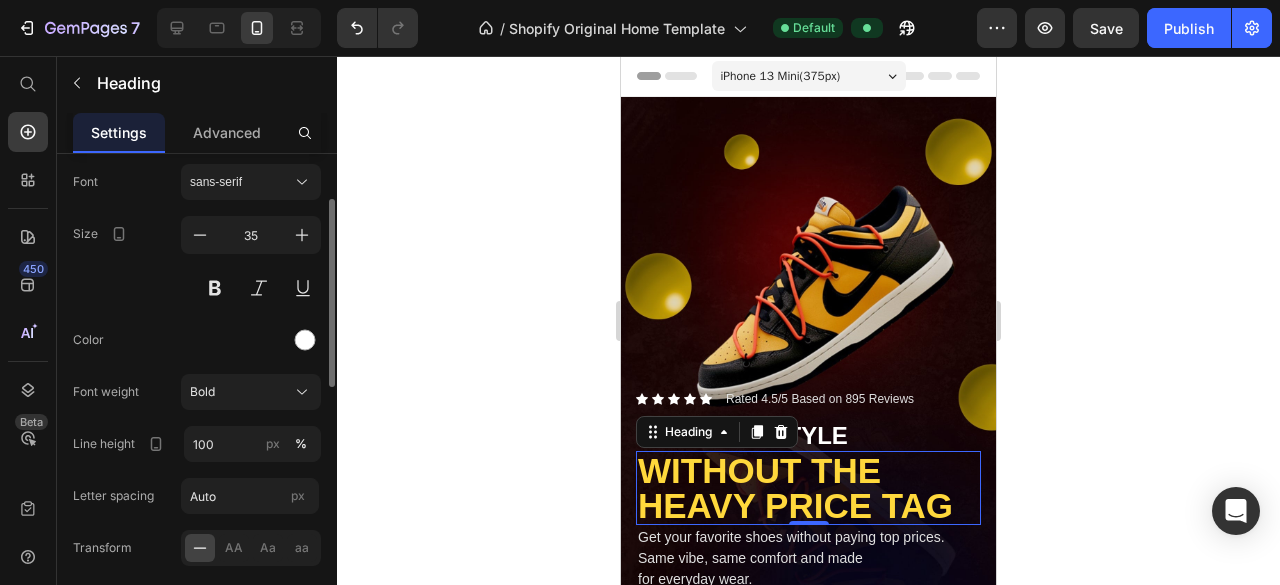 scroll, scrollTop: 112, scrollLeft: 0, axis: vertical 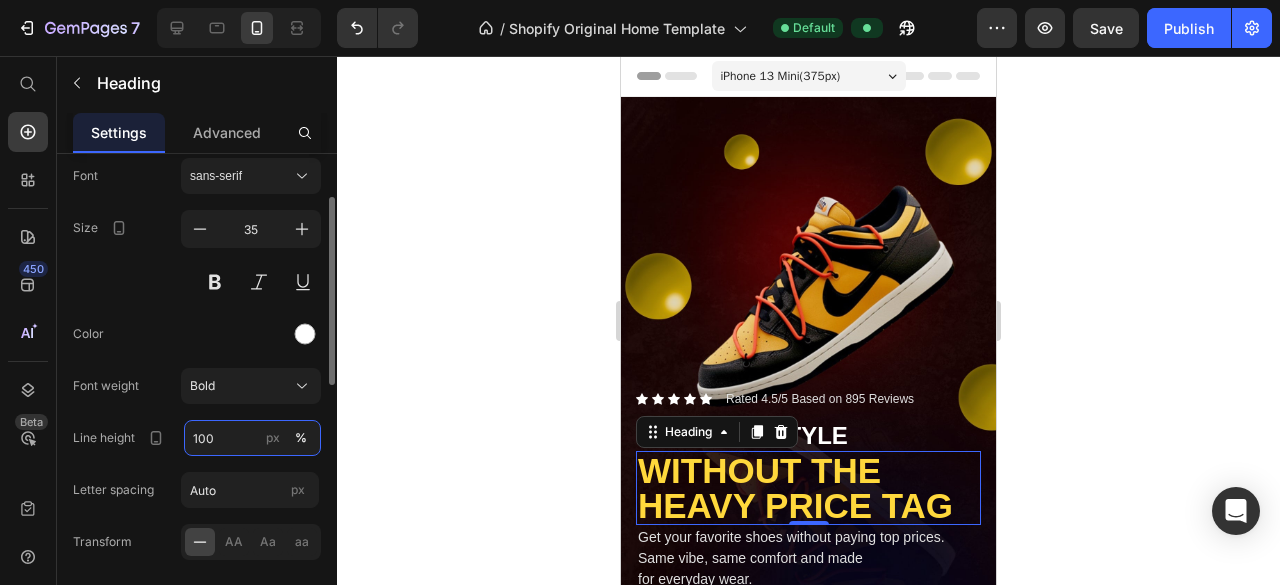 click on "100" at bounding box center (252, 438) 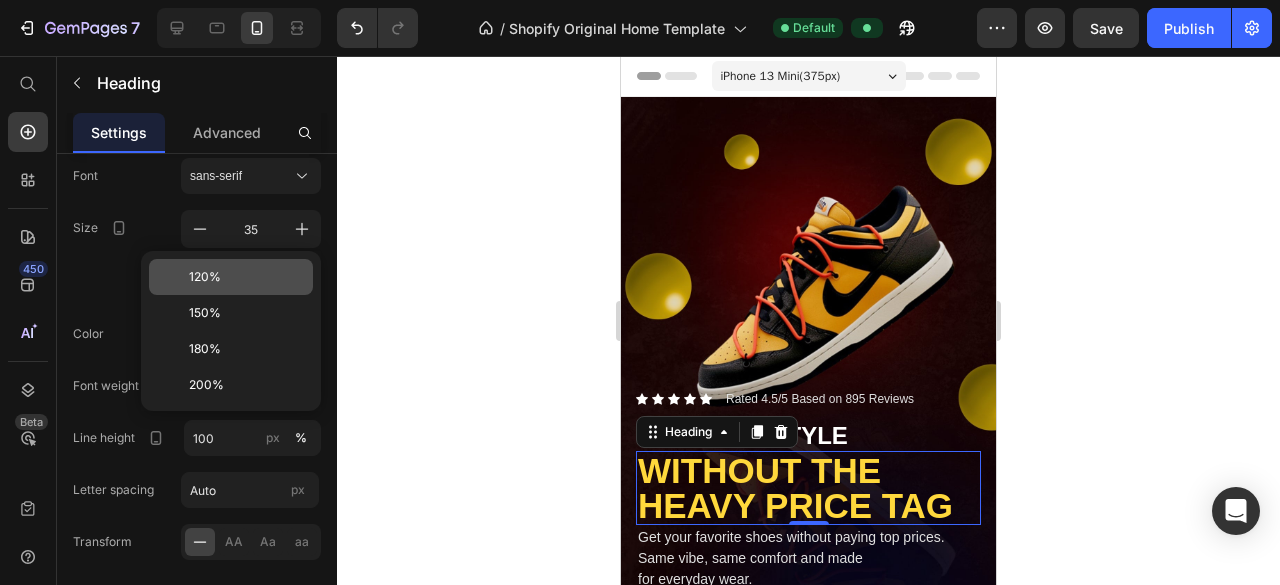click on "120%" at bounding box center (247, 277) 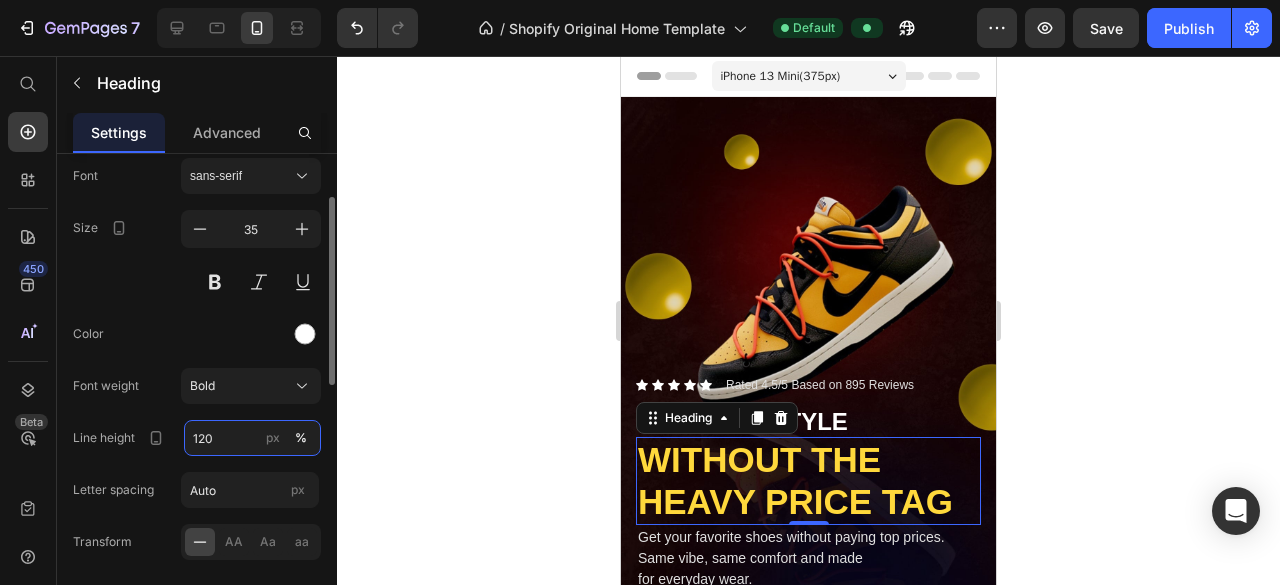 click on "120" at bounding box center [252, 438] 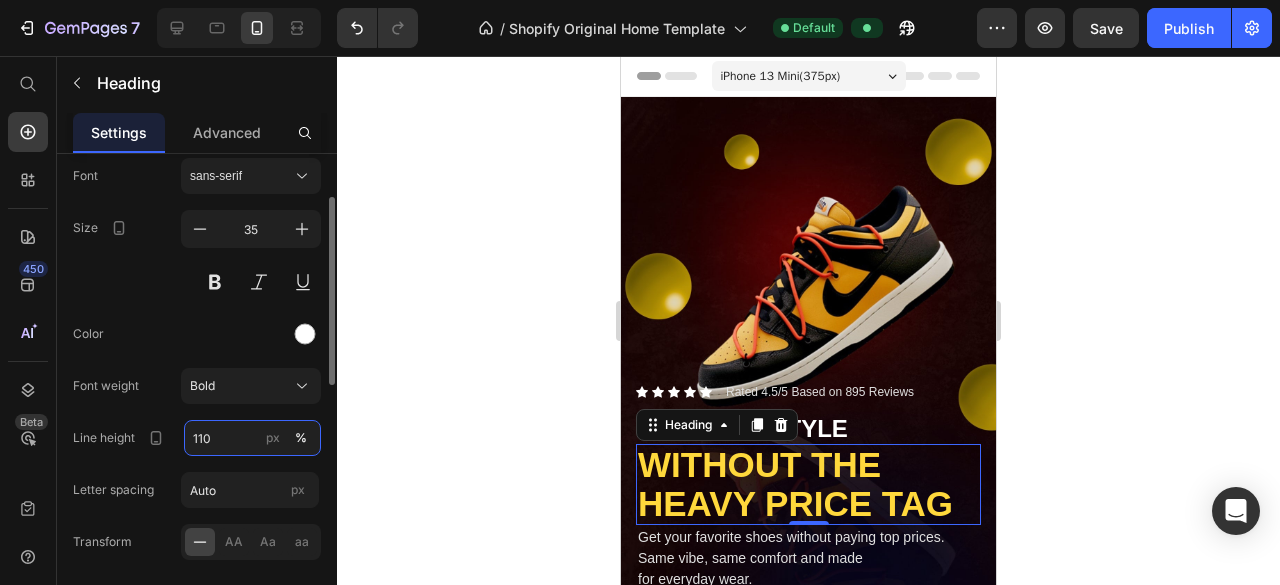 type on "110" 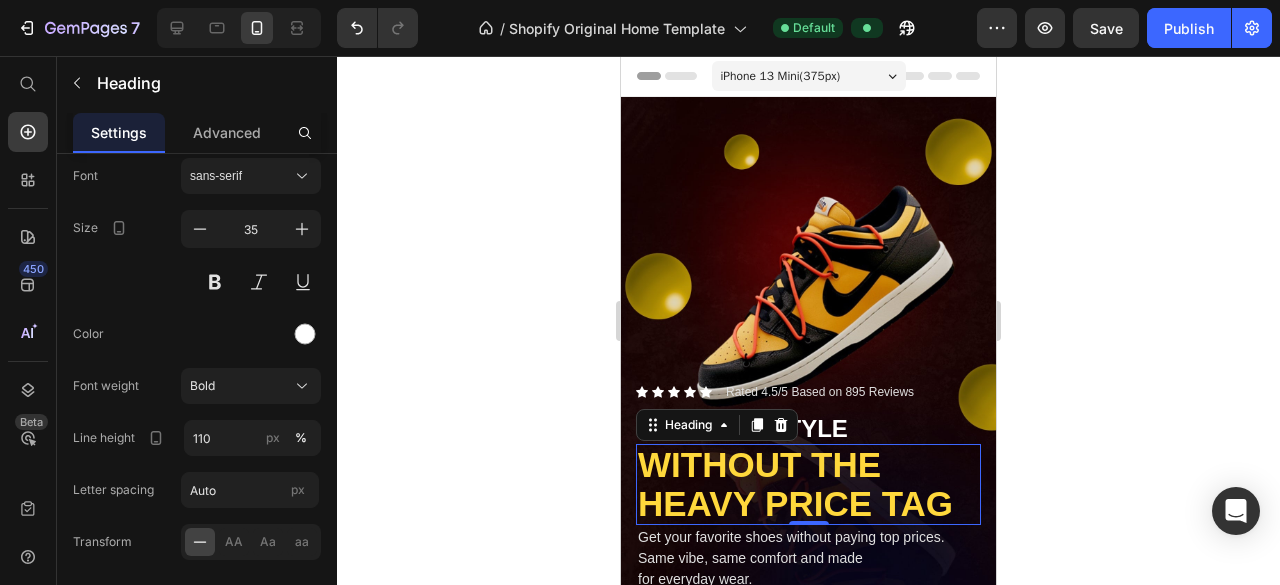click 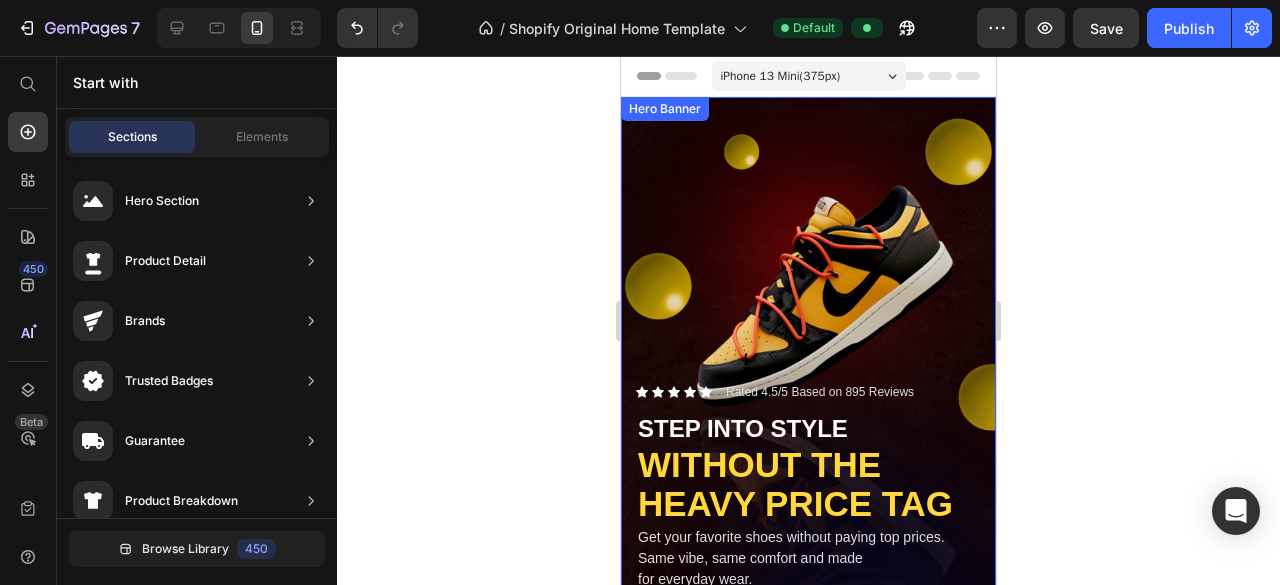 click 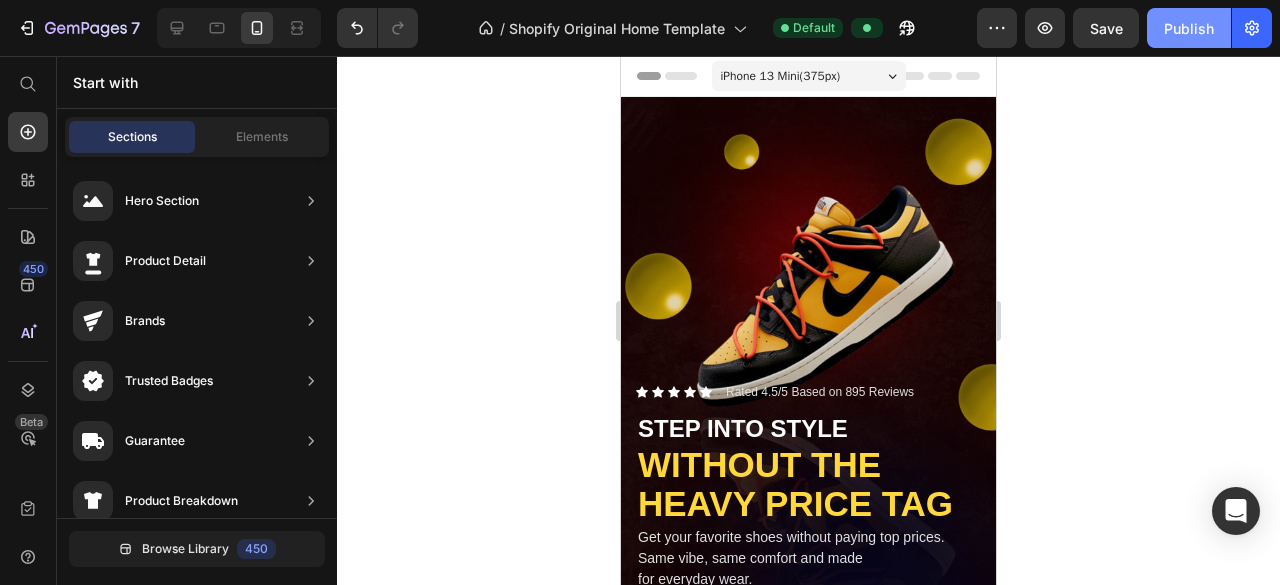 click on "Publish" at bounding box center [1189, 28] 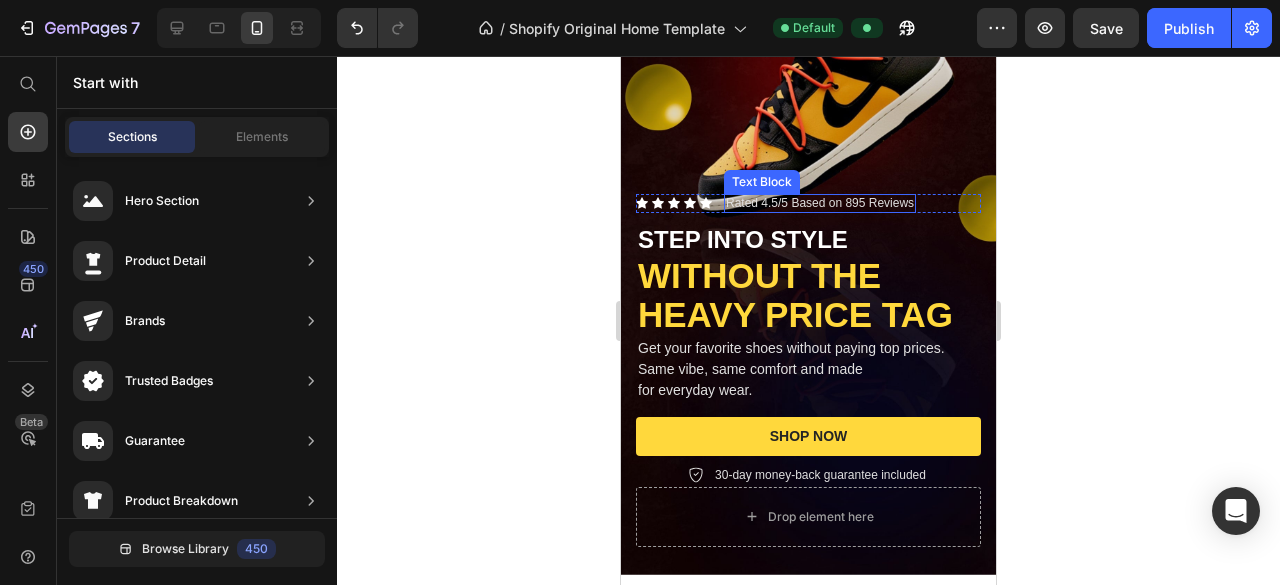 scroll, scrollTop: 192, scrollLeft: 0, axis: vertical 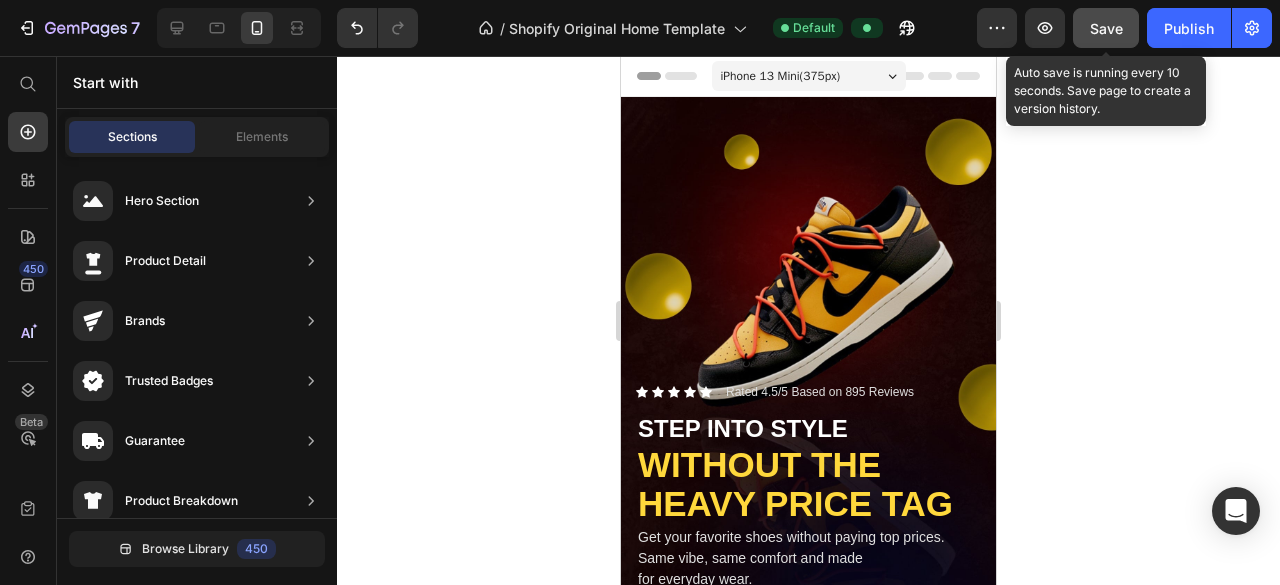 click on "Save" 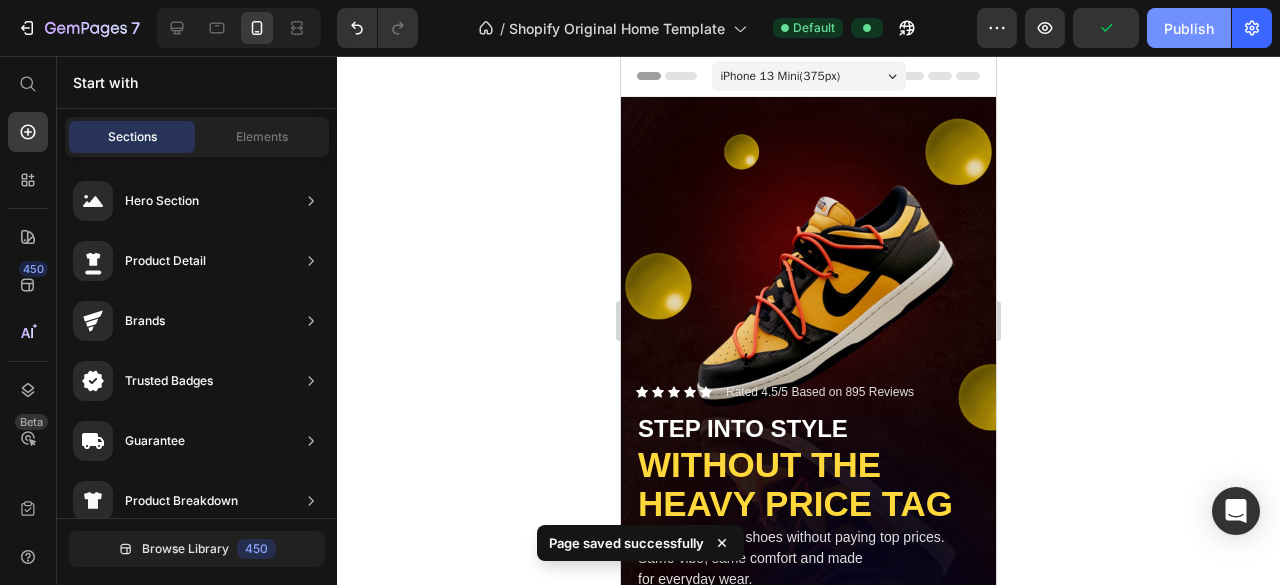 click on "Publish" at bounding box center [1189, 28] 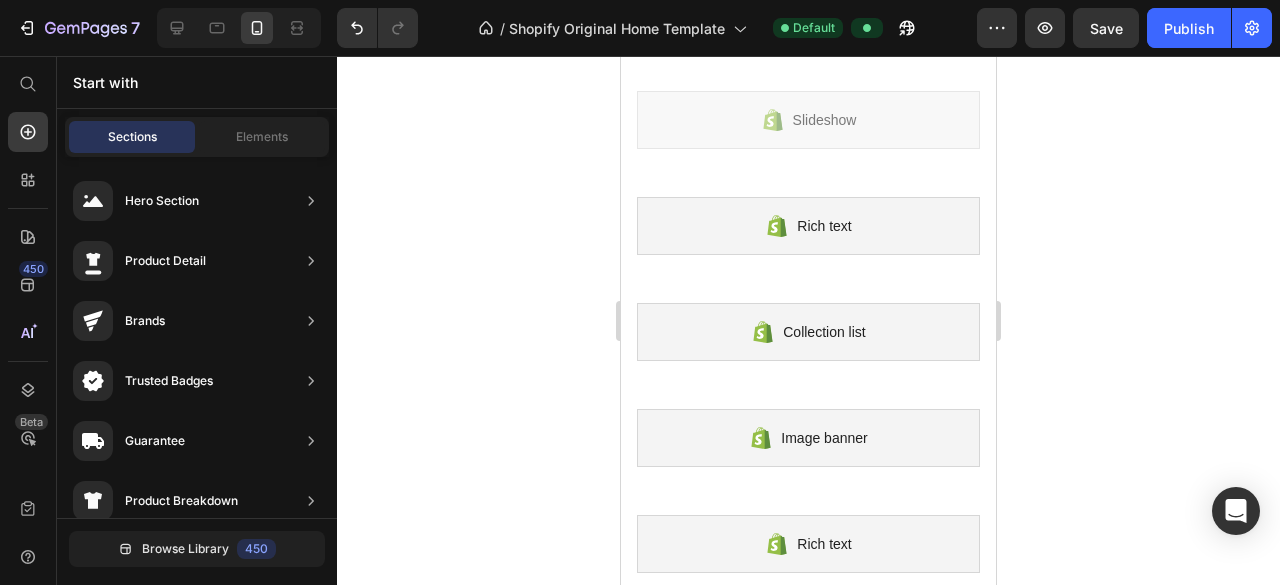 scroll, scrollTop: 805, scrollLeft: 0, axis: vertical 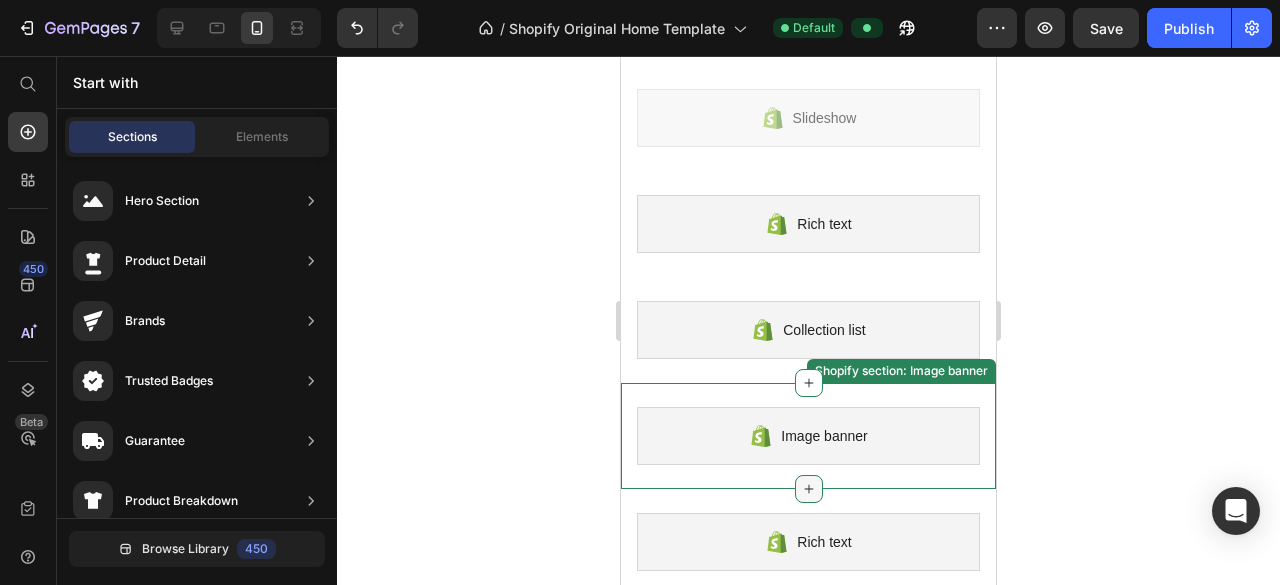 click 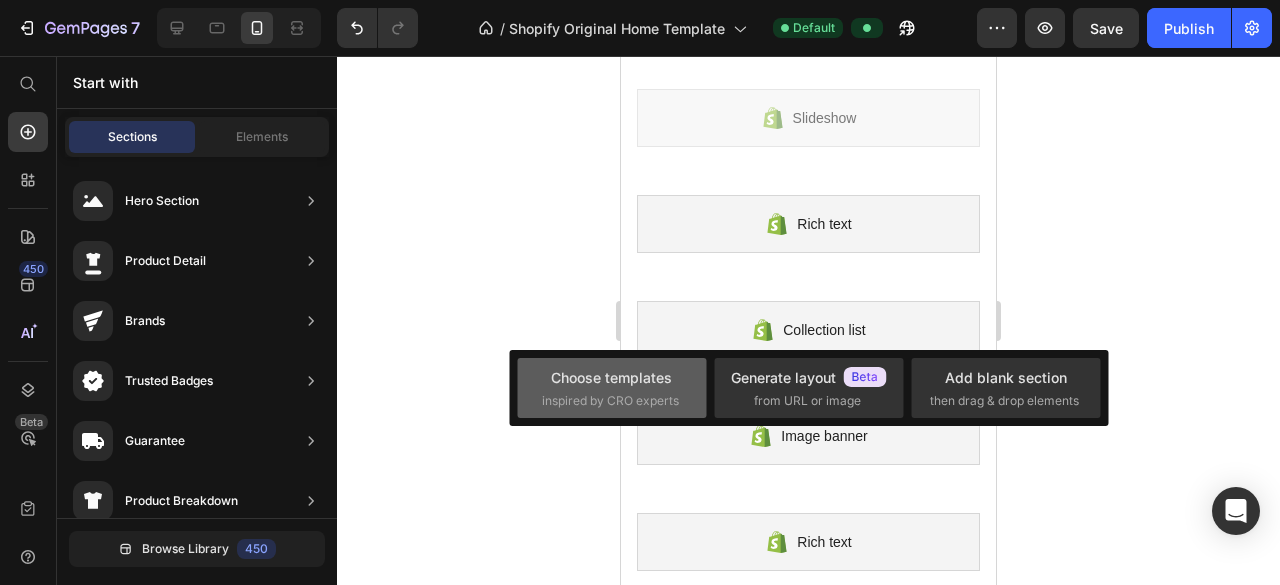 click on "Choose templates  inspired by CRO experts" at bounding box center (612, 388) 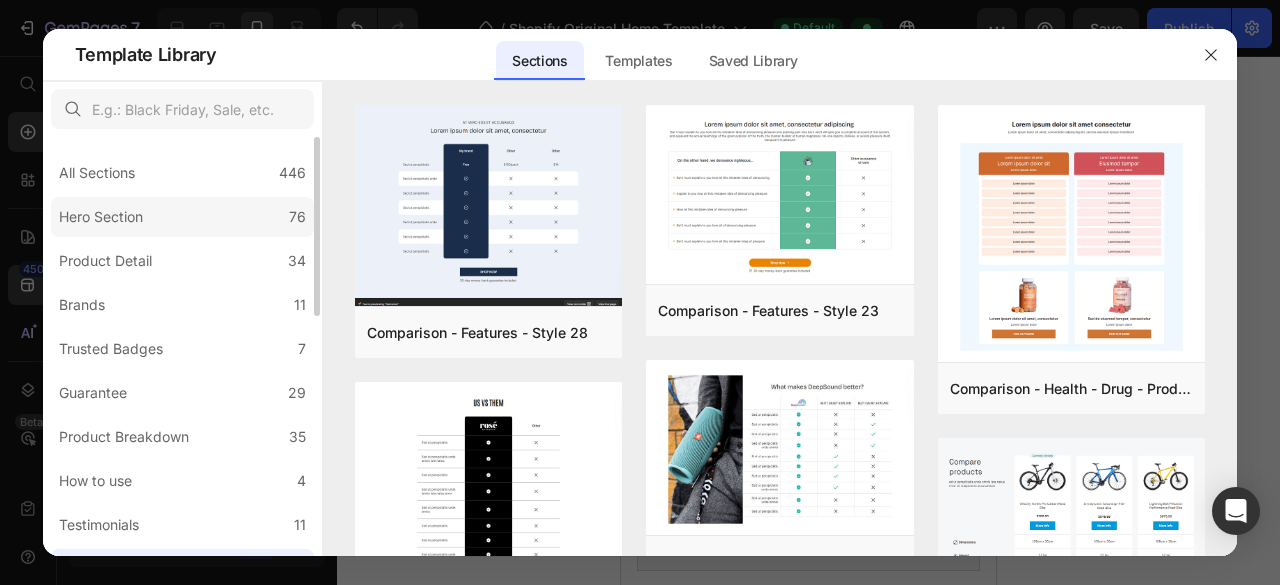 click on "Hero Section 76" 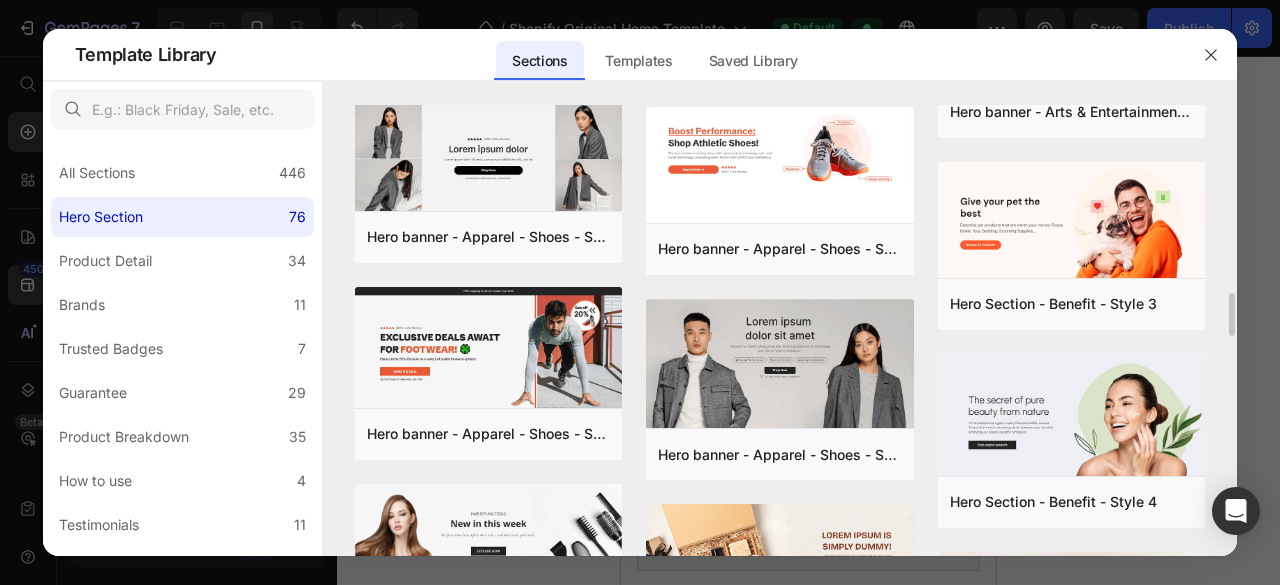 scroll, scrollTop: 1962, scrollLeft: 0, axis: vertical 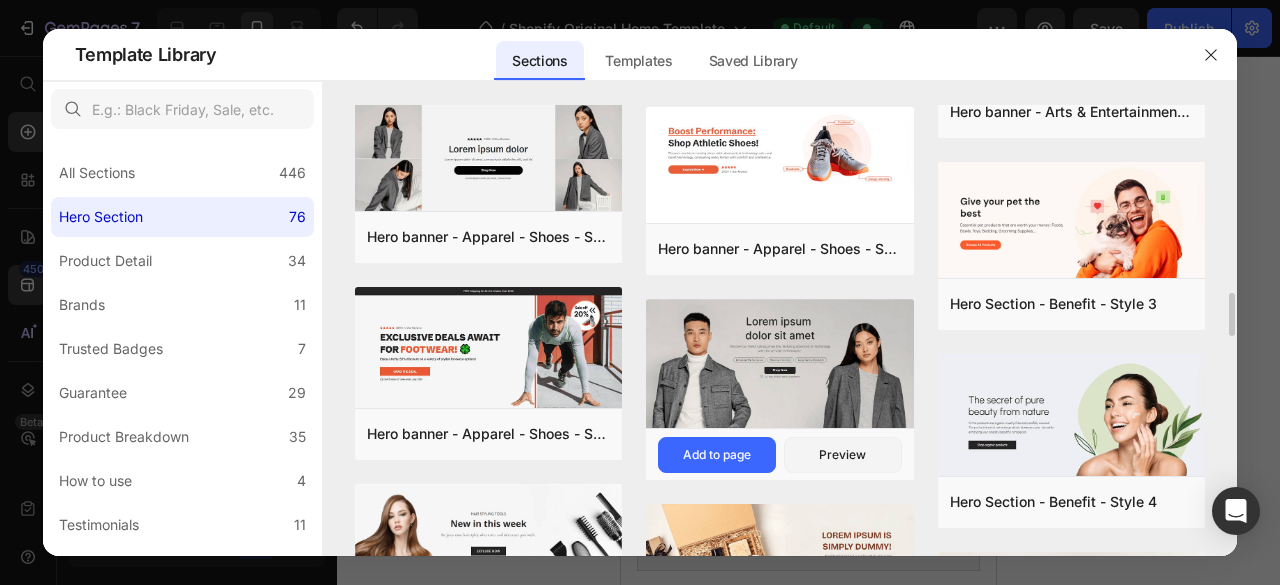 click at bounding box center [780, 366] 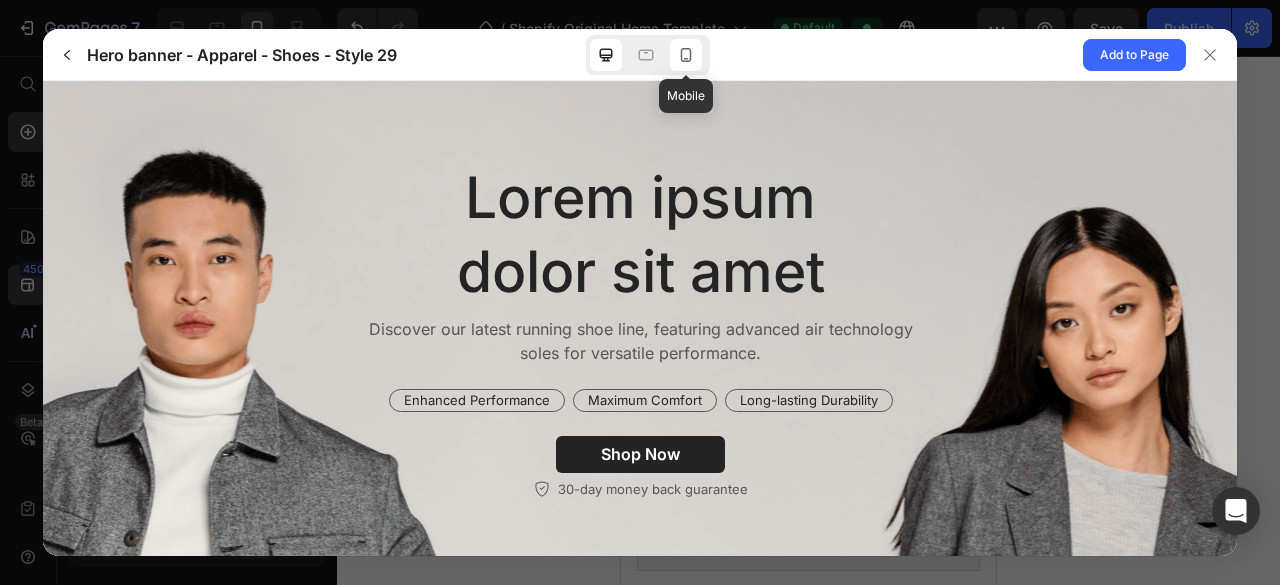 scroll, scrollTop: 0, scrollLeft: 0, axis: both 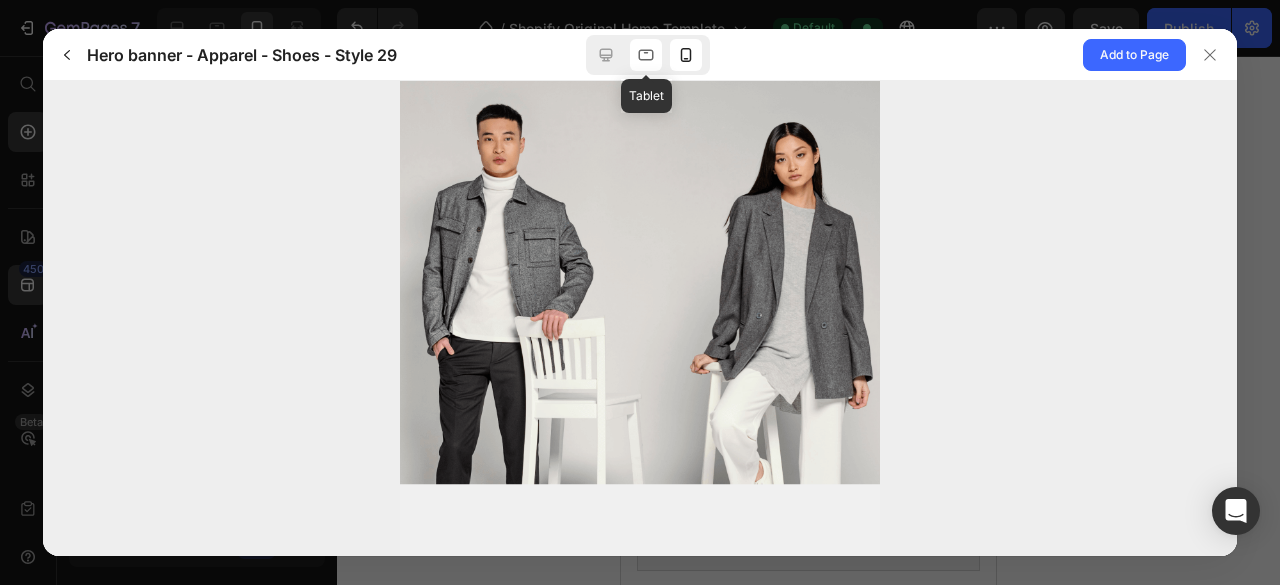 click 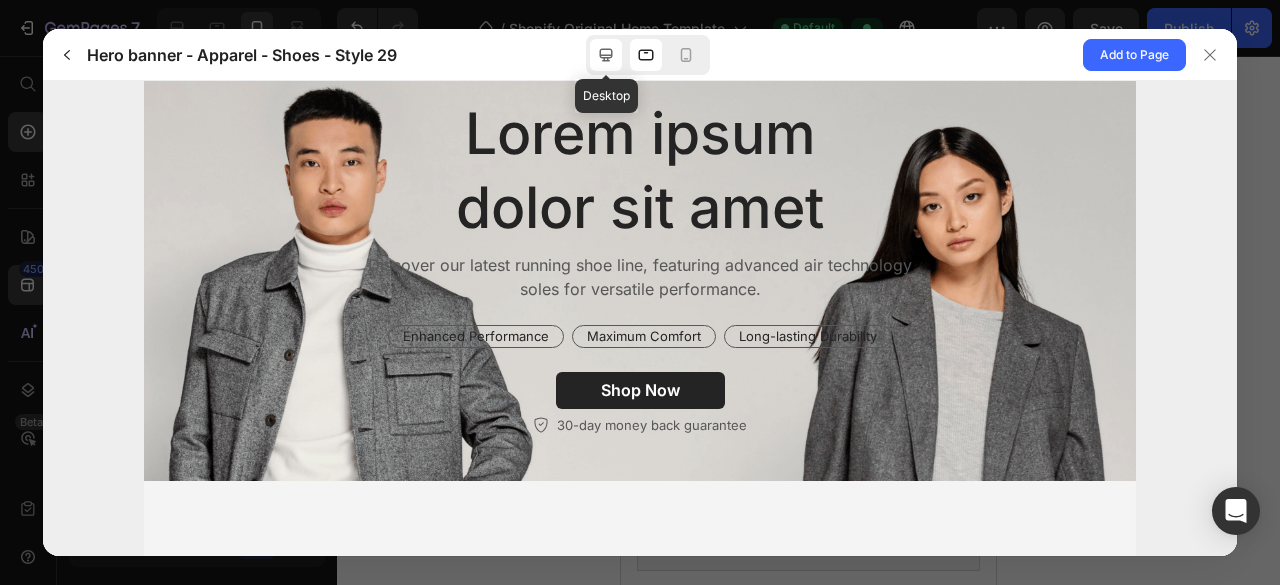 click 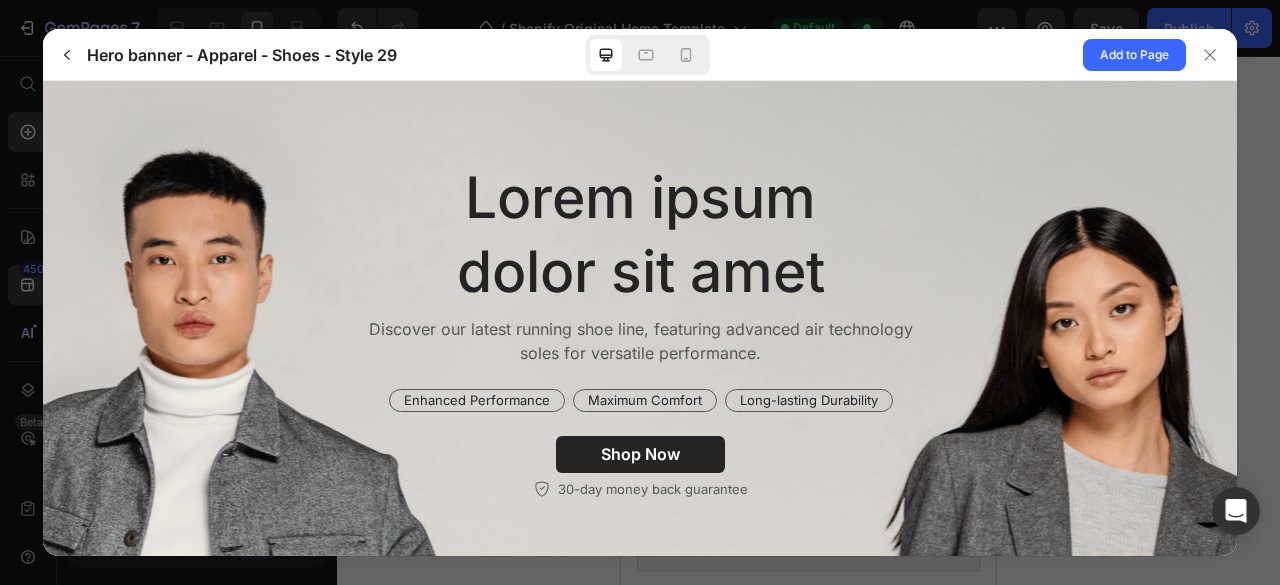 scroll, scrollTop: 225, scrollLeft: 0, axis: vertical 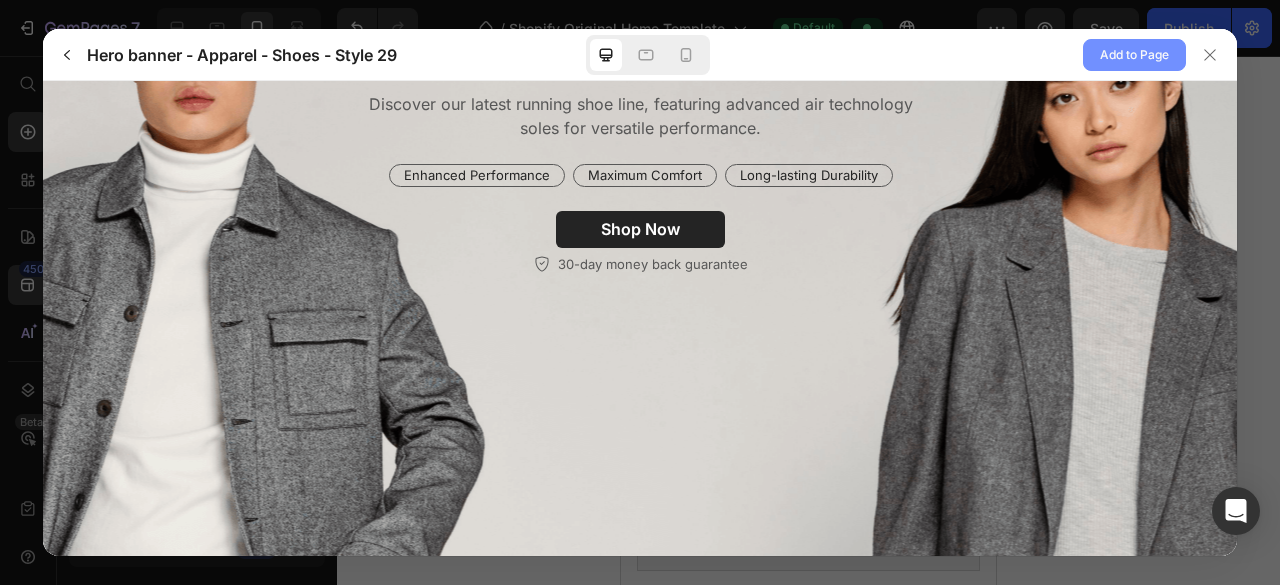 click on "Add to Page" at bounding box center (1134, 55) 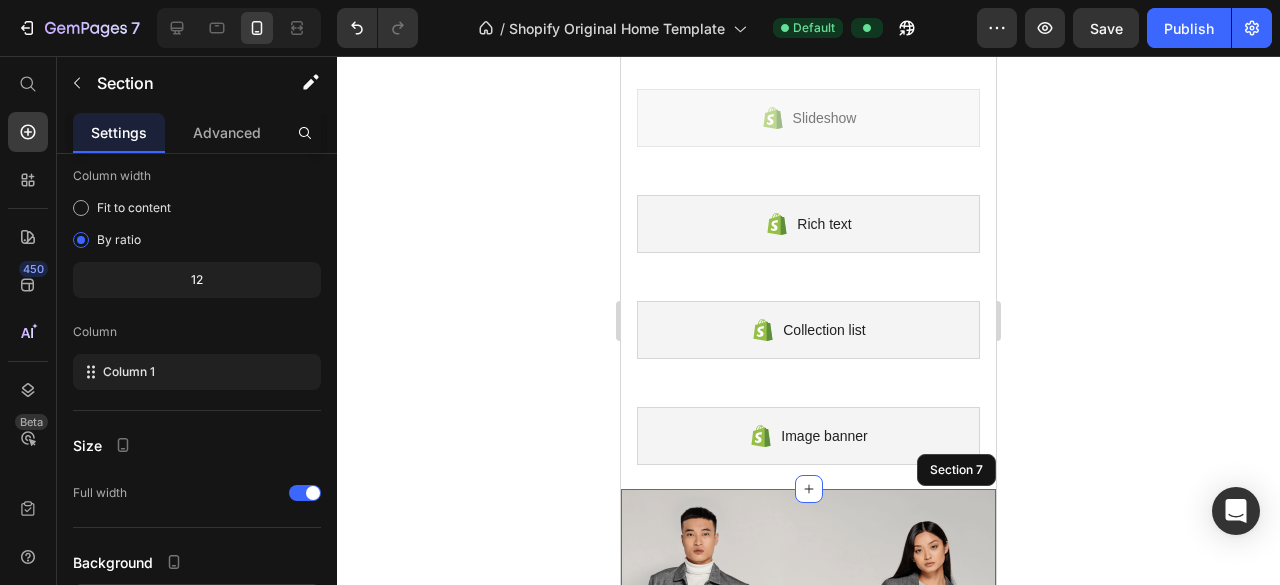 scroll, scrollTop: 0, scrollLeft: 0, axis: both 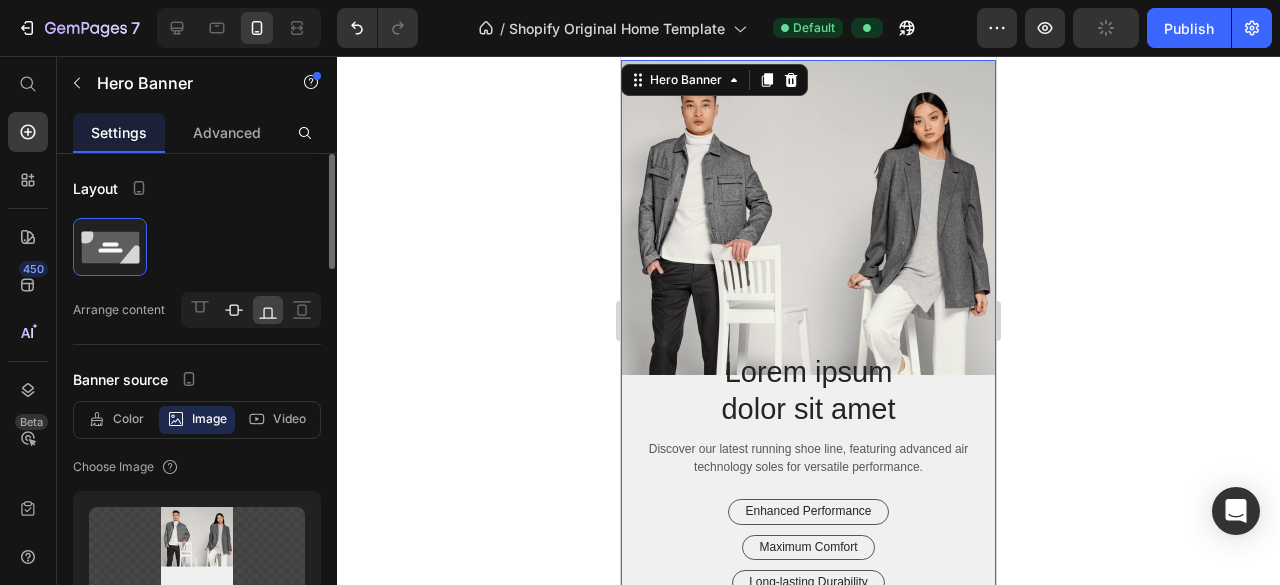 click 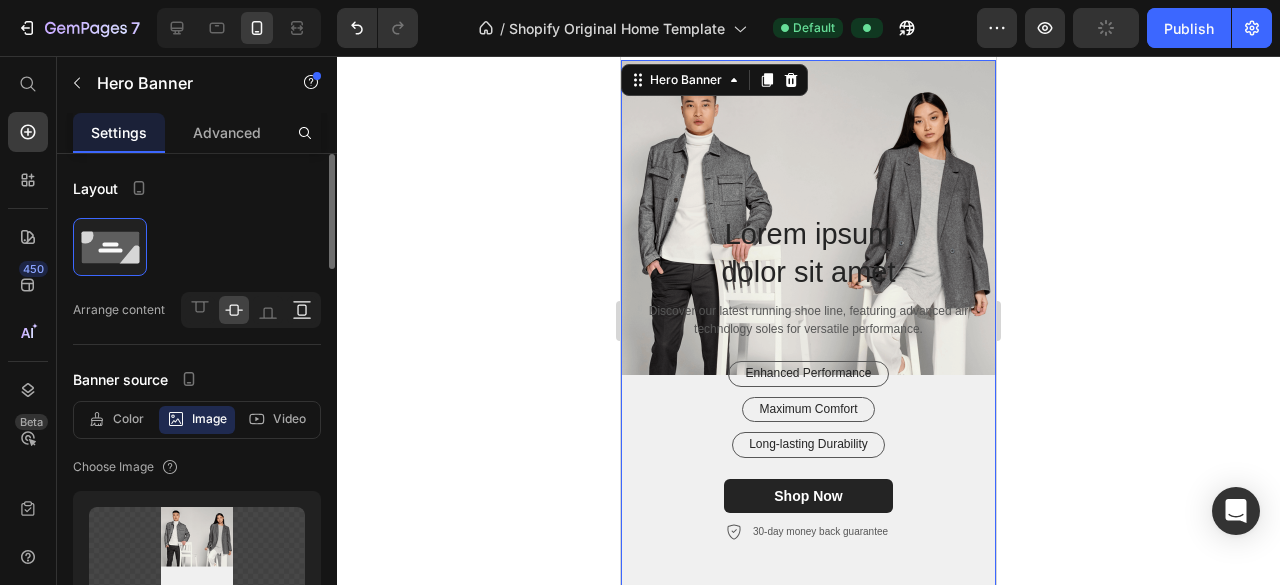 click 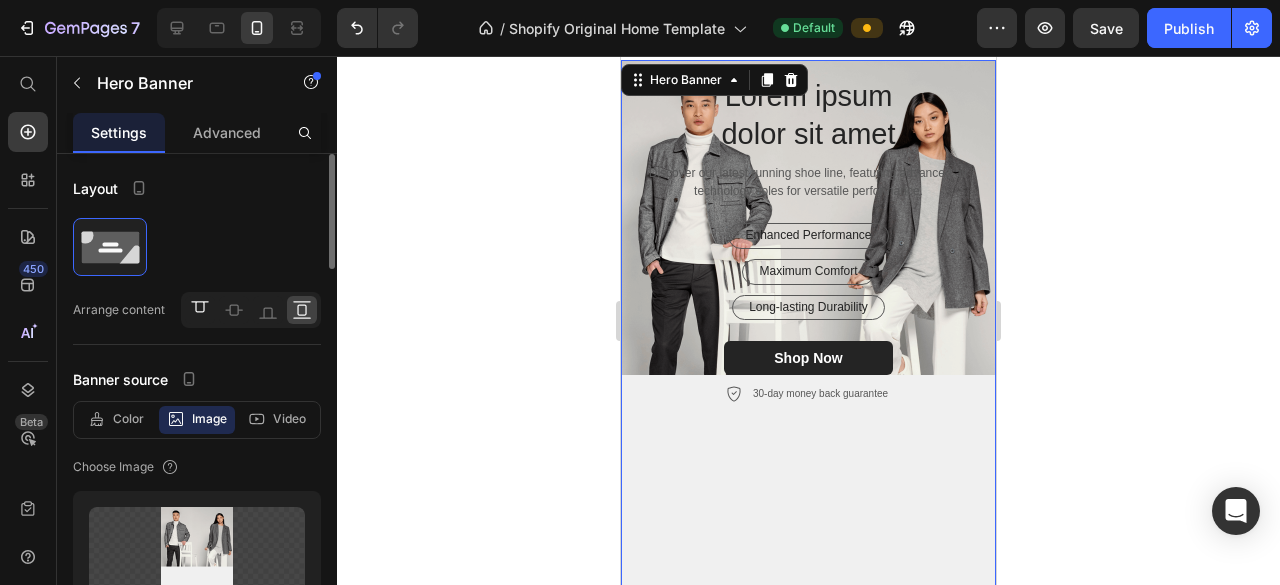 click 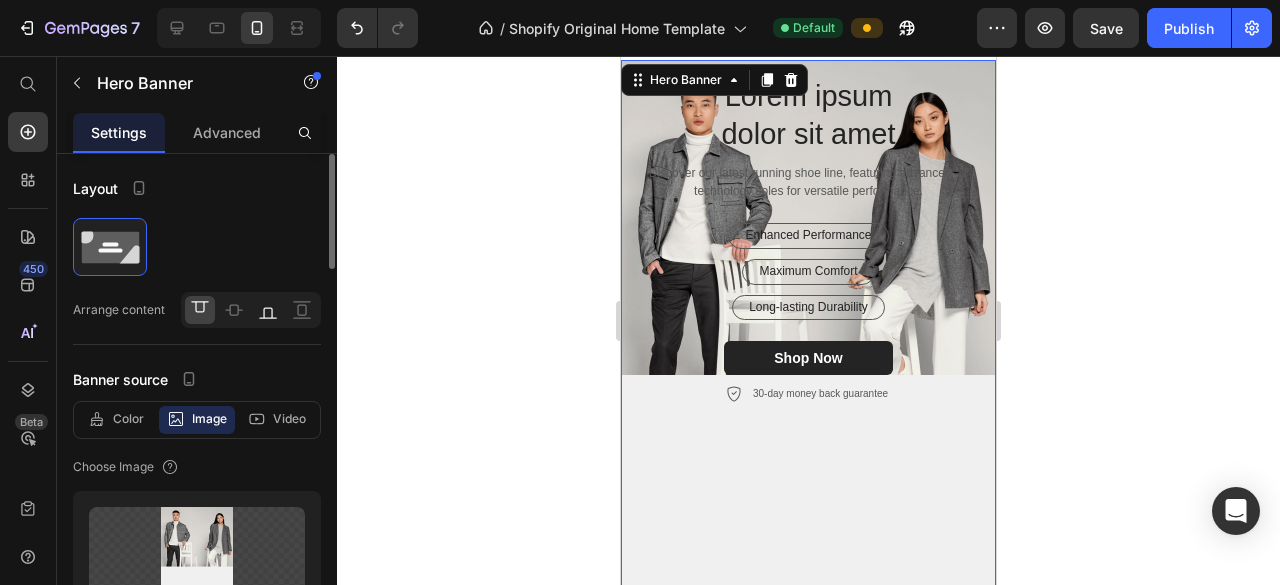 click 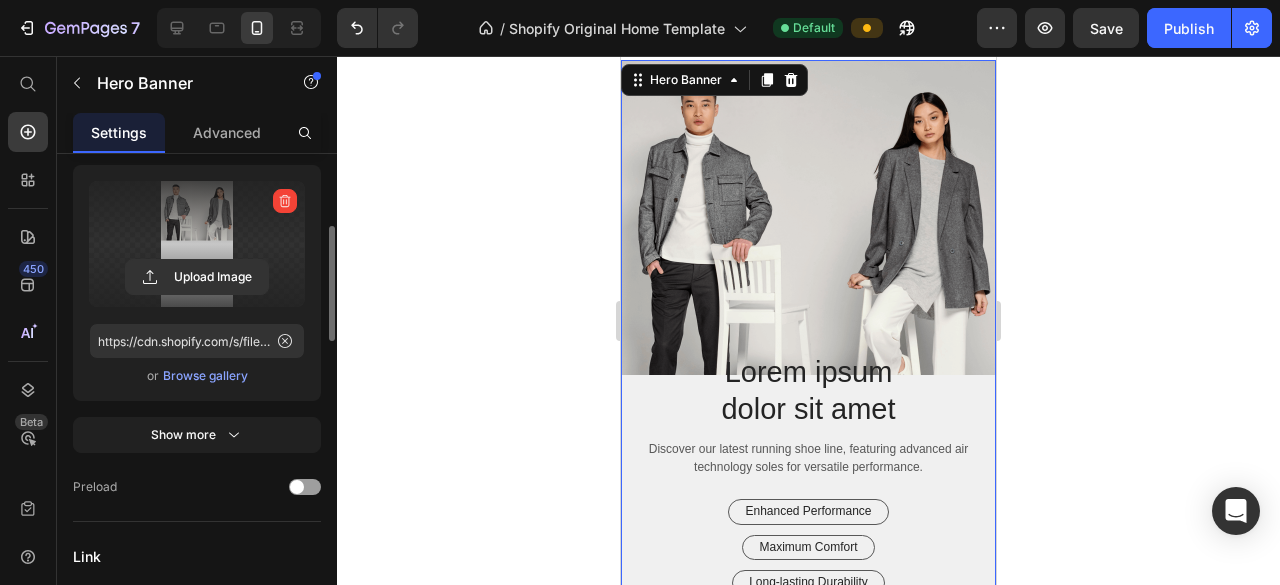 scroll, scrollTop: 322, scrollLeft: 0, axis: vertical 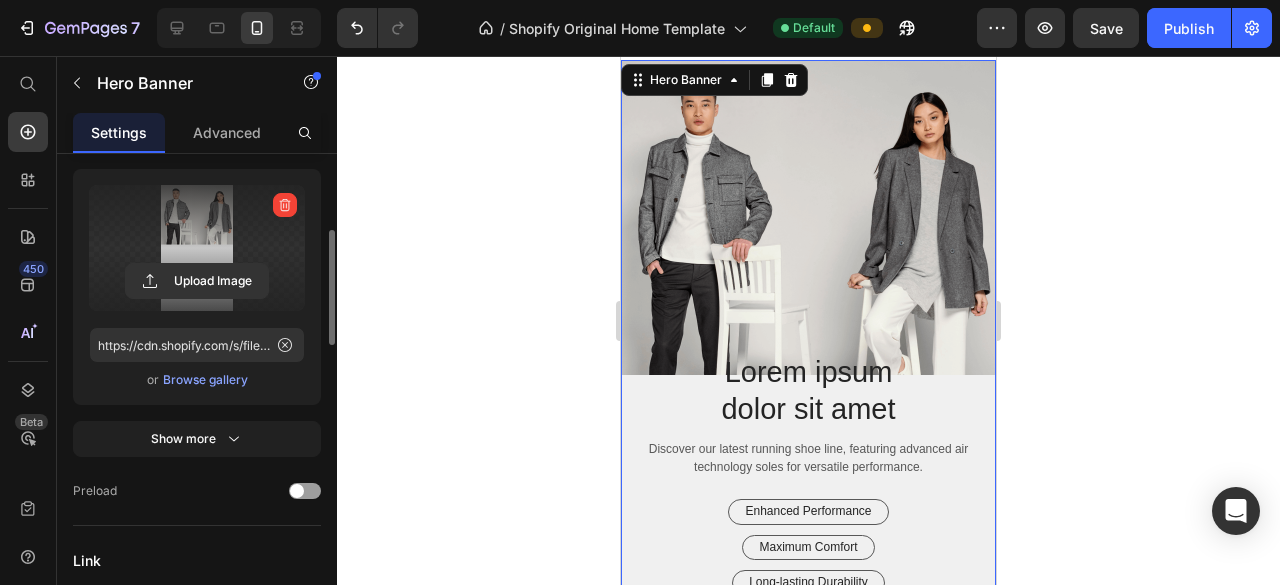 click on "Show more" at bounding box center [197, 439] 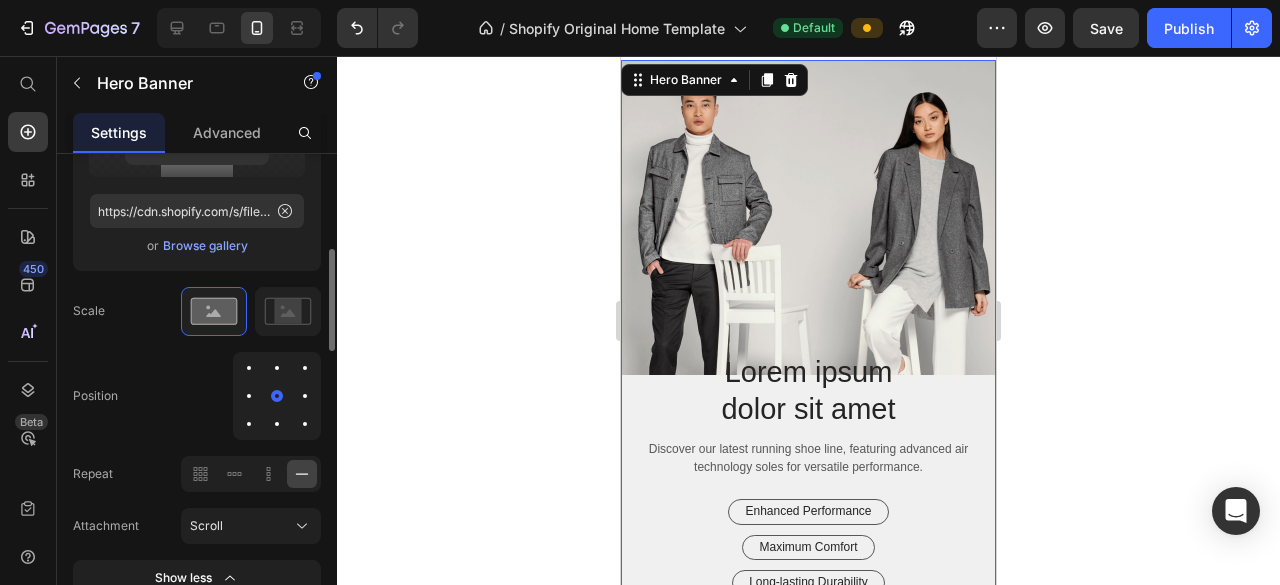 scroll, scrollTop: 458, scrollLeft: 0, axis: vertical 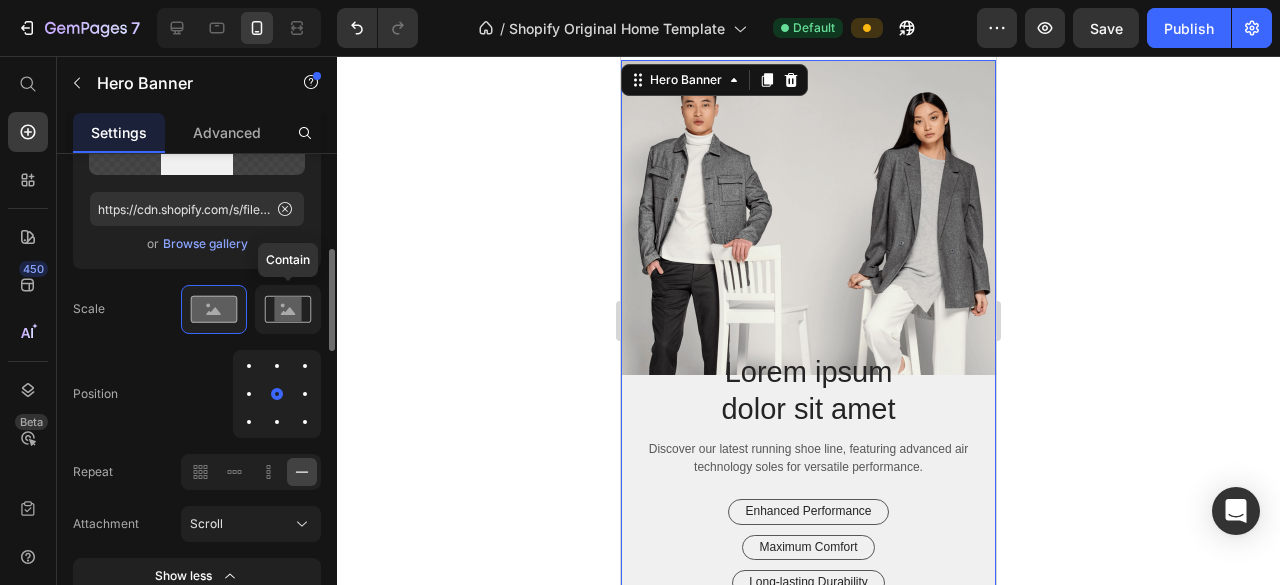 click 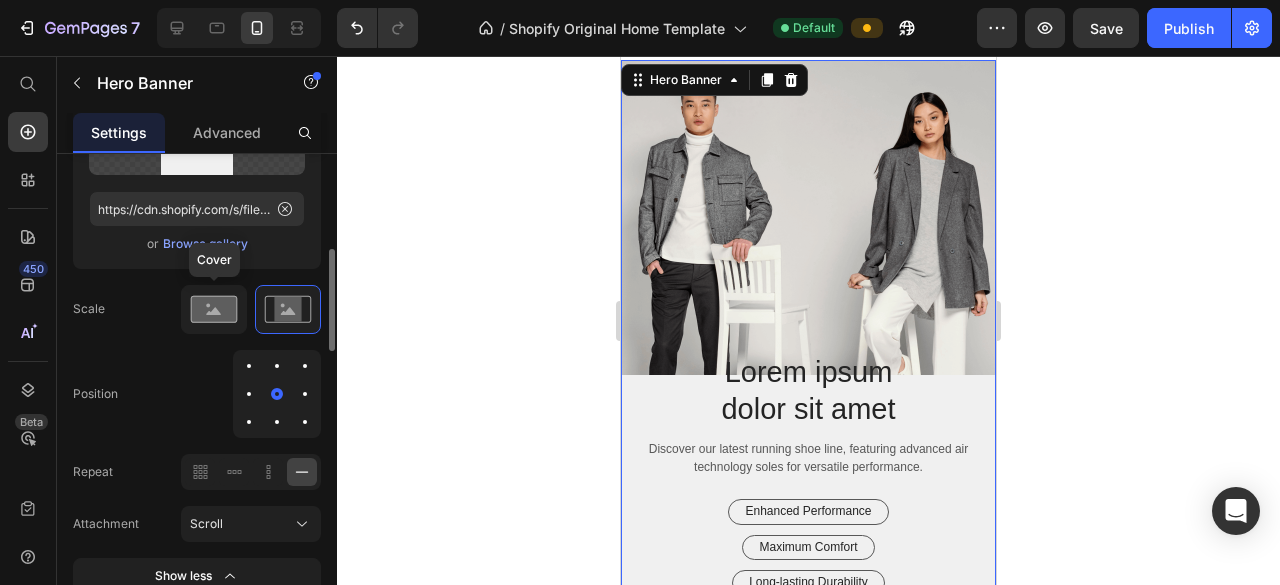 click 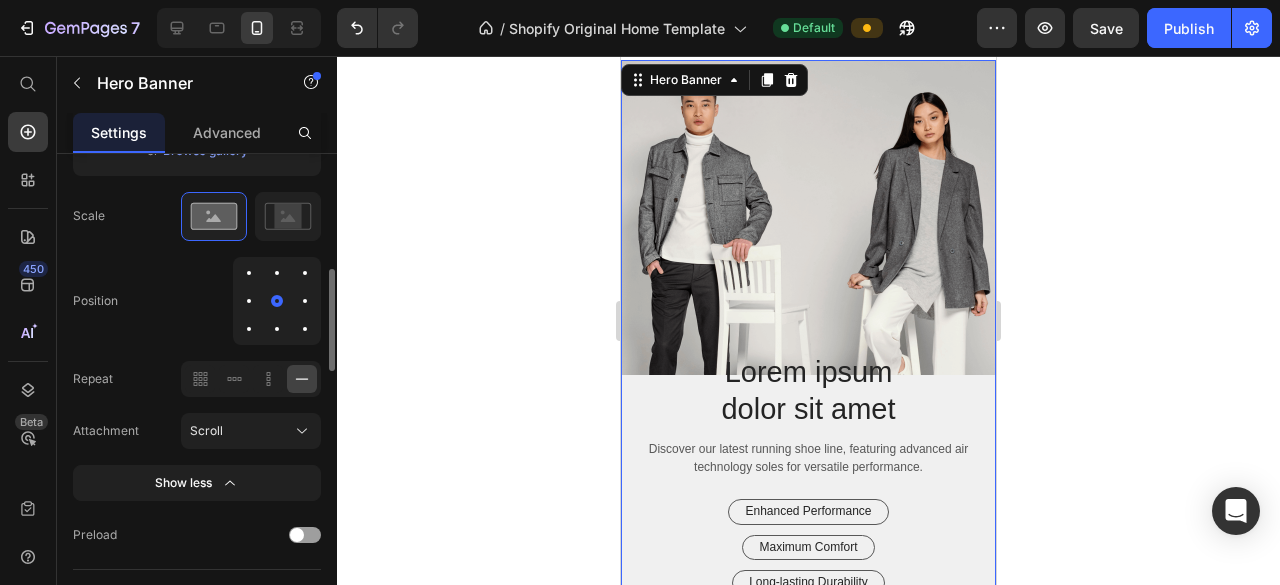 scroll, scrollTop: 557, scrollLeft: 0, axis: vertical 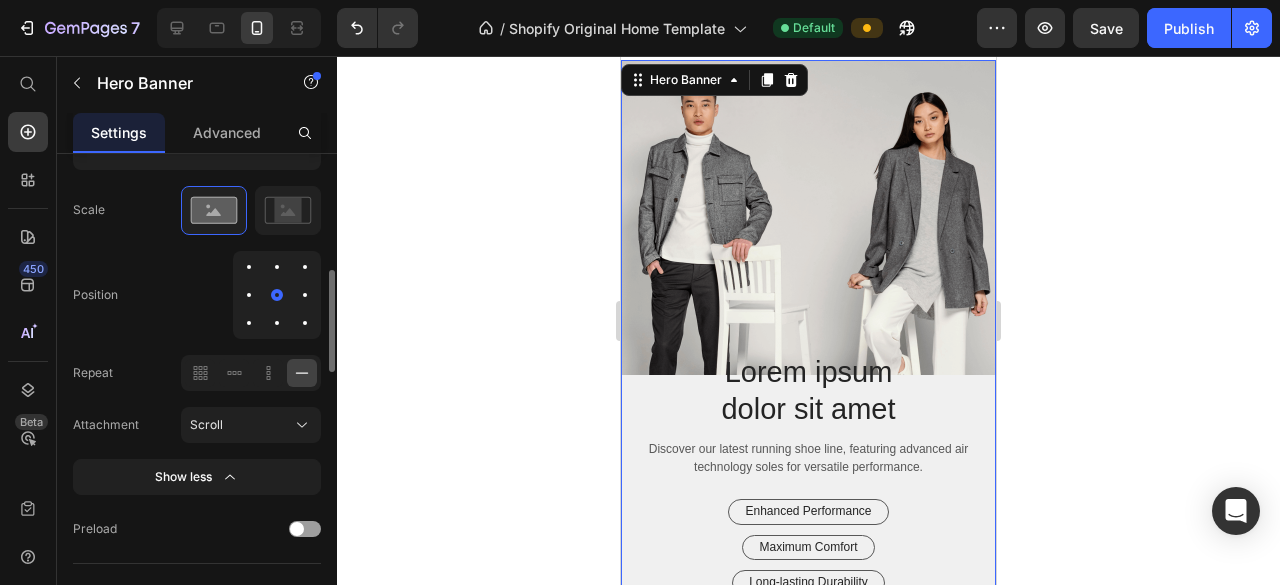 click at bounding box center [277, 323] 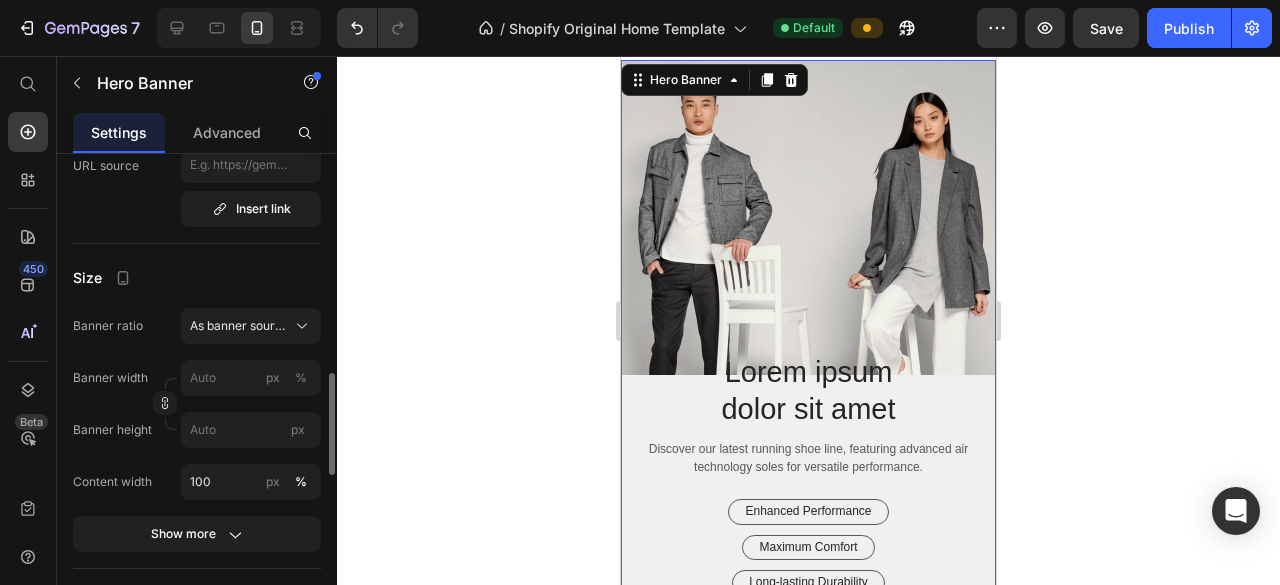 scroll, scrollTop: 1040, scrollLeft: 0, axis: vertical 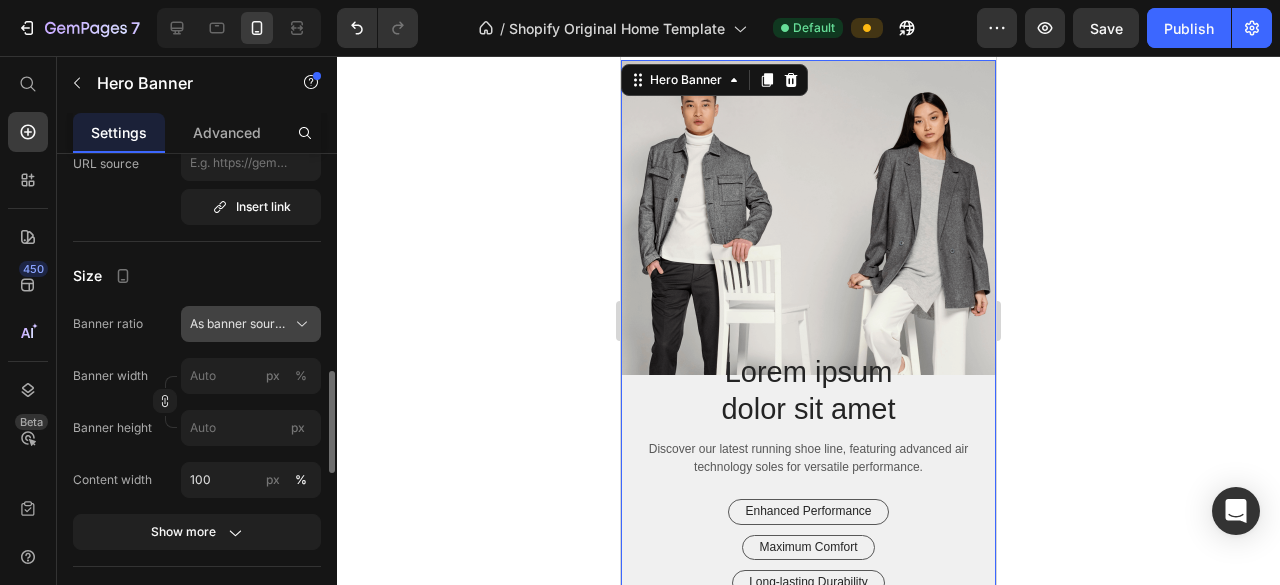 click on "As banner source" at bounding box center [239, 324] 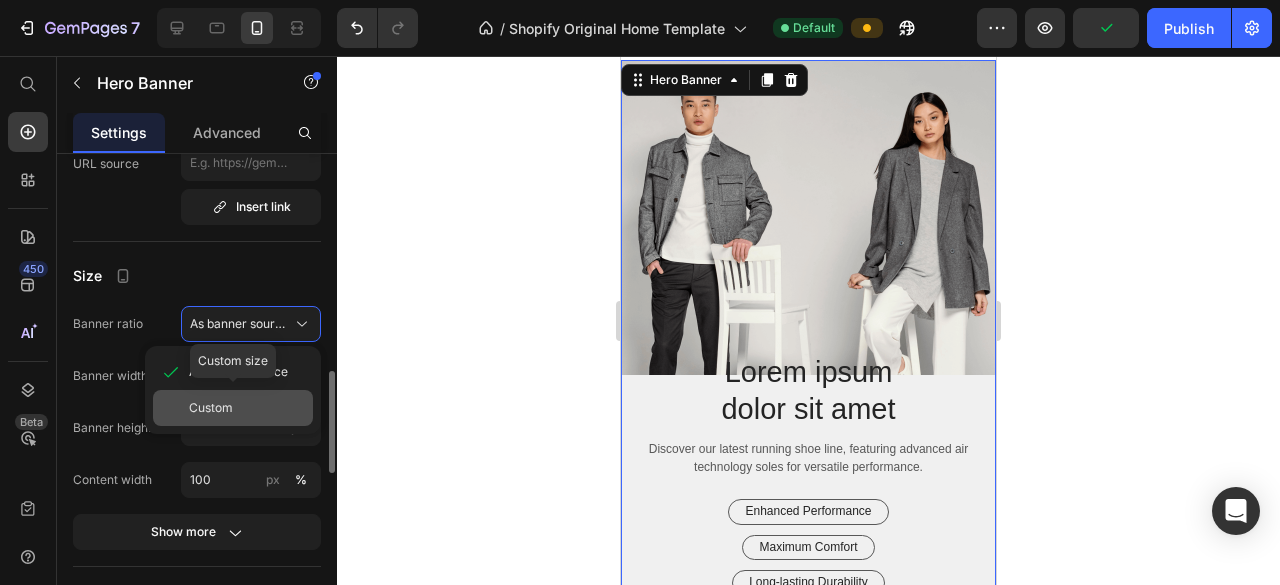 click on "Custom" at bounding box center (211, 408) 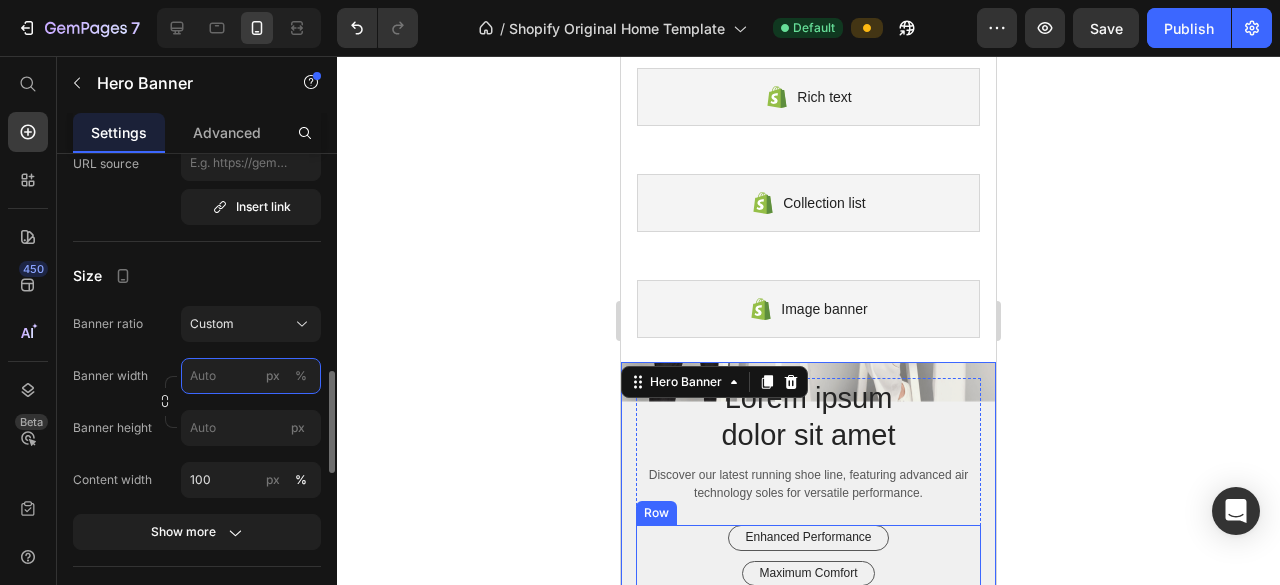 scroll, scrollTop: 939, scrollLeft: 0, axis: vertical 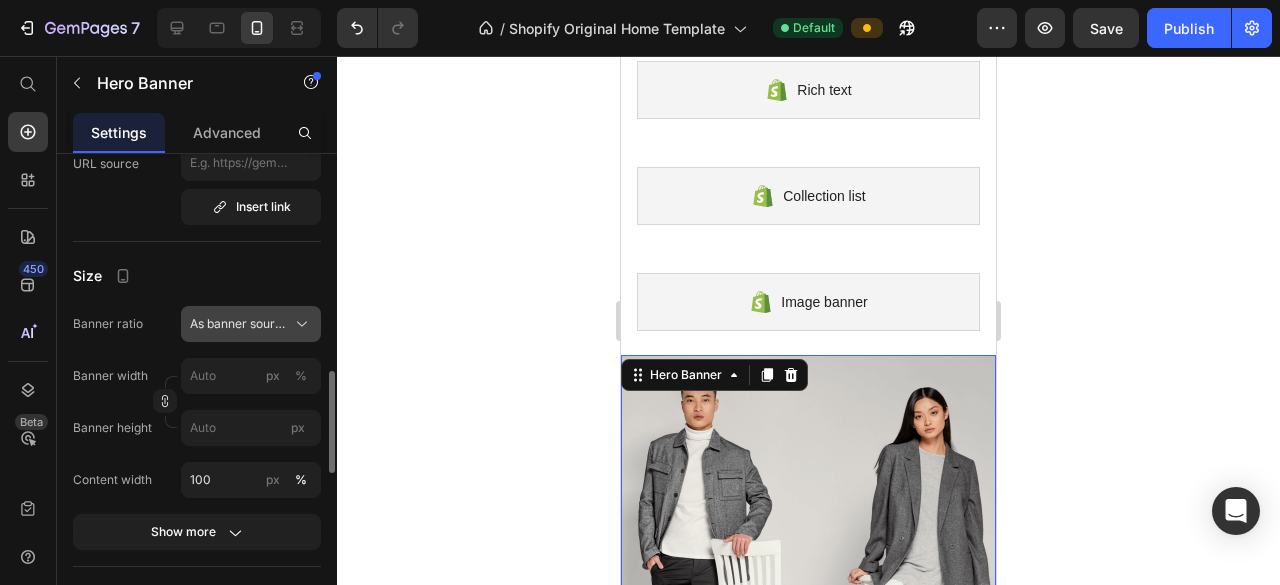 click on "As banner source" at bounding box center (251, 324) 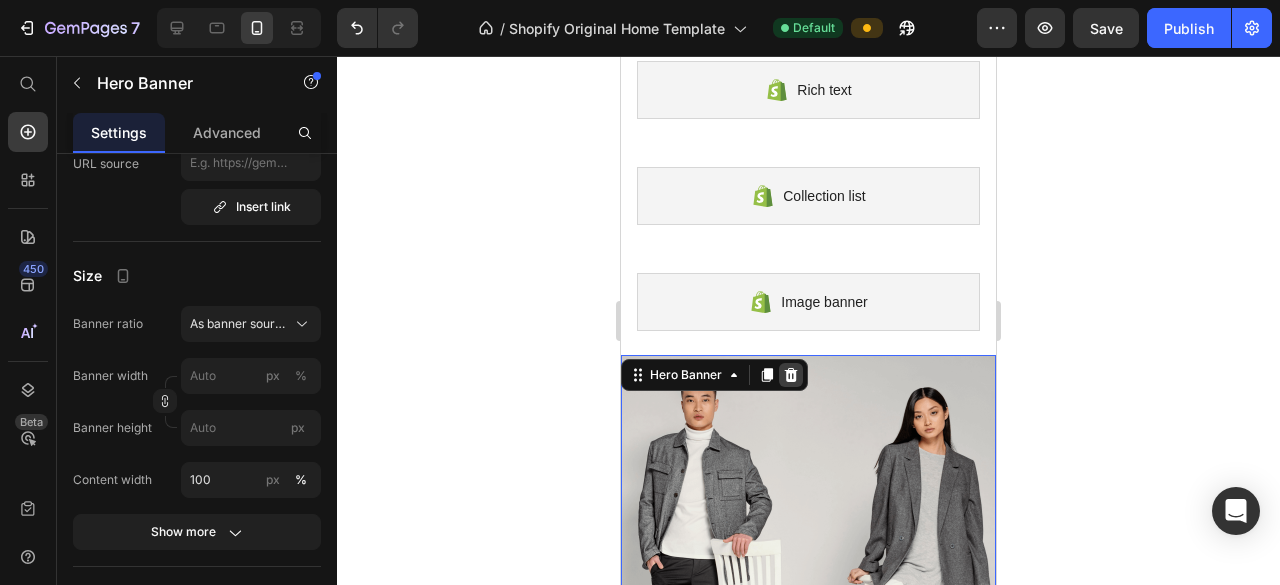 click 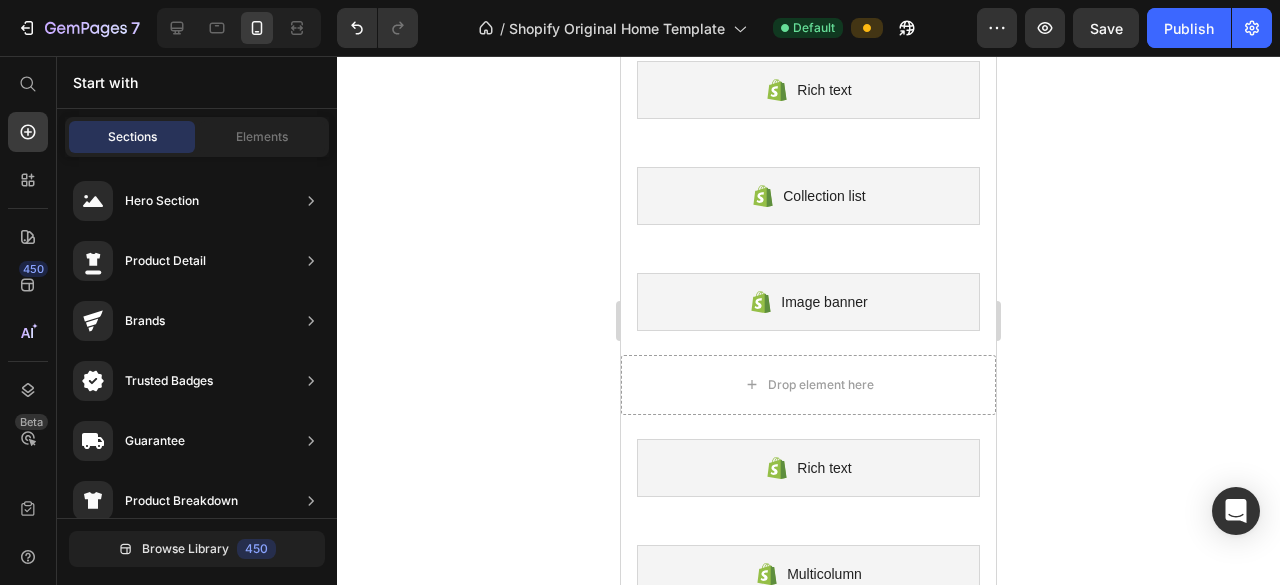 click 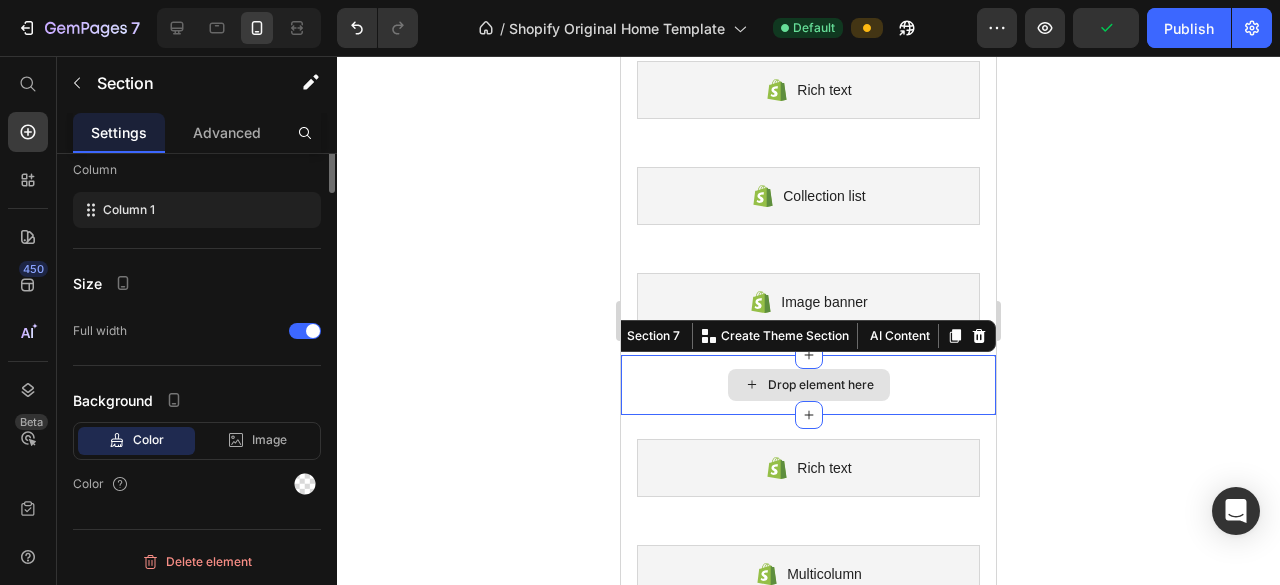 scroll, scrollTop: 0, scrollLeft: 0, axis: both 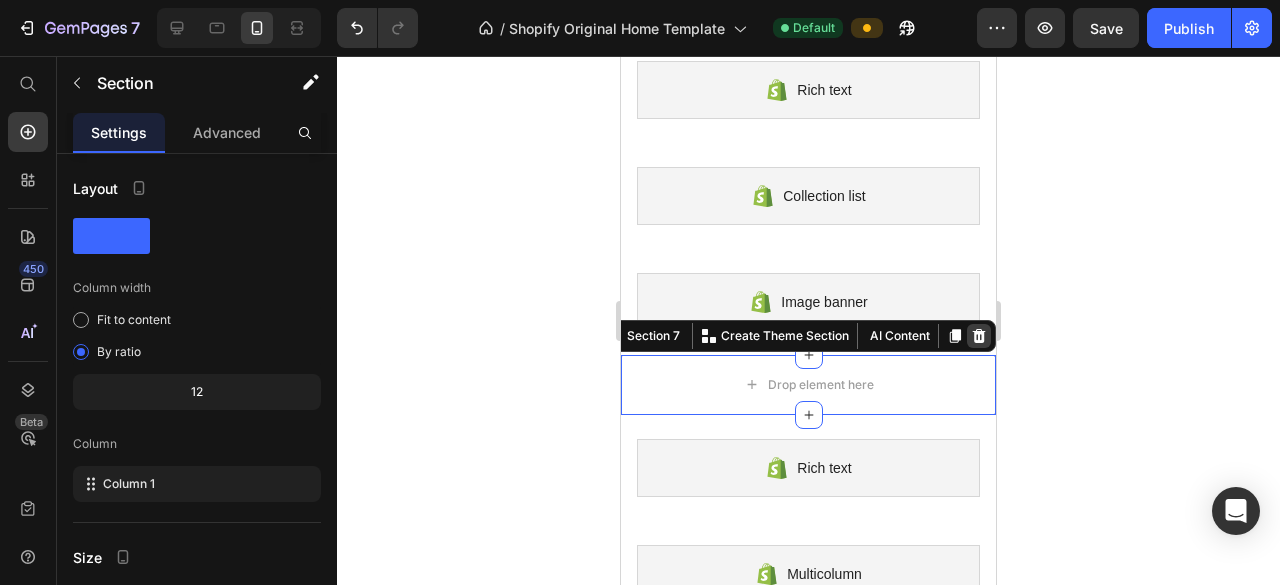 click at bounding box center (979, 336) 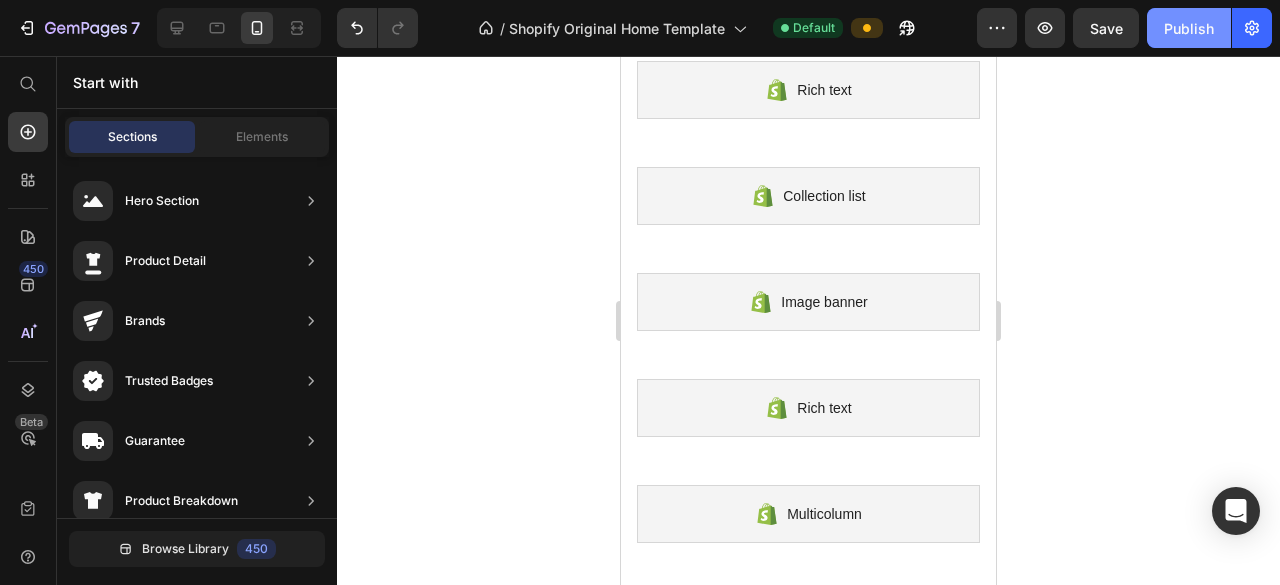 click on "Publish" 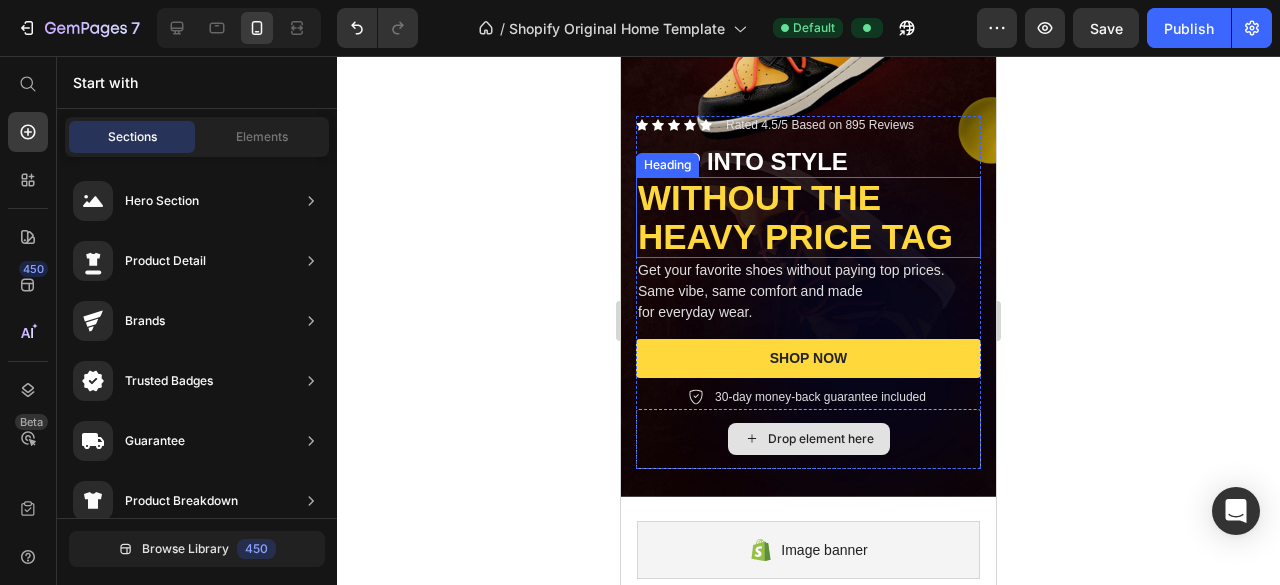 scroll, scrollTop: 268, scrollLeft: 0, axis: vertical 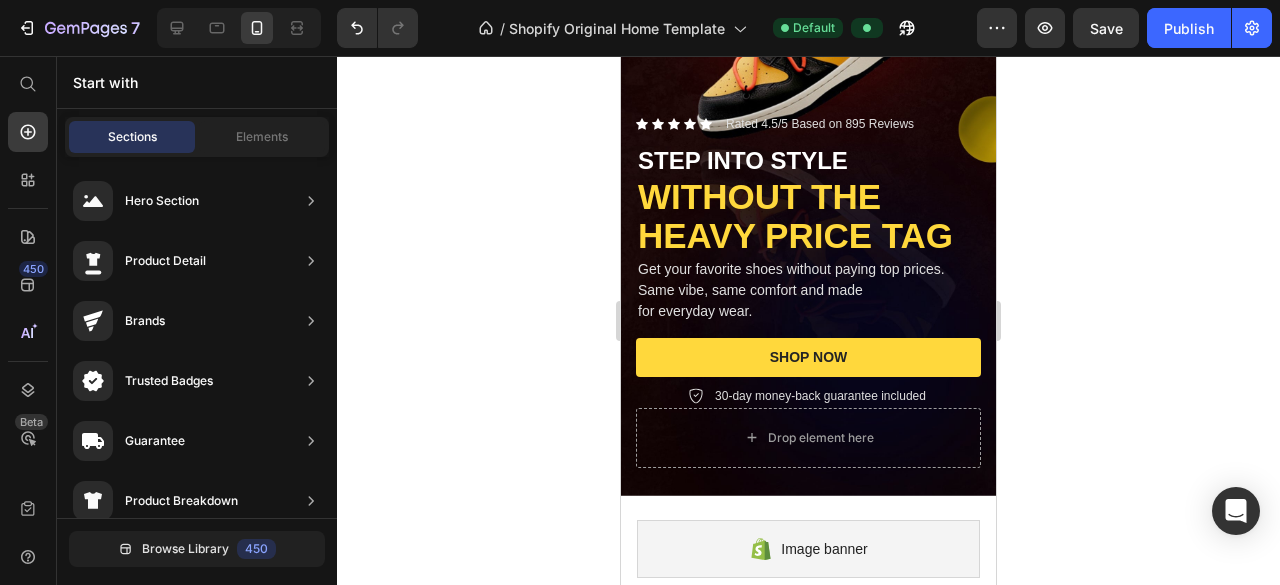 type 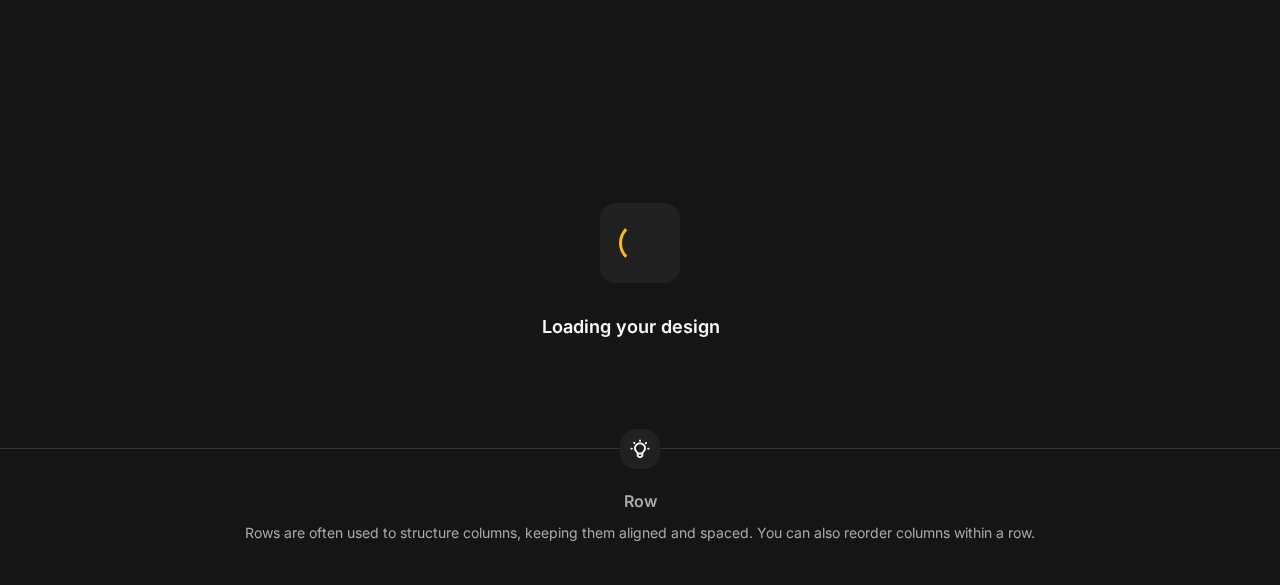 scroll, scrollTop: 0, scrollLeft: 0, axis: both 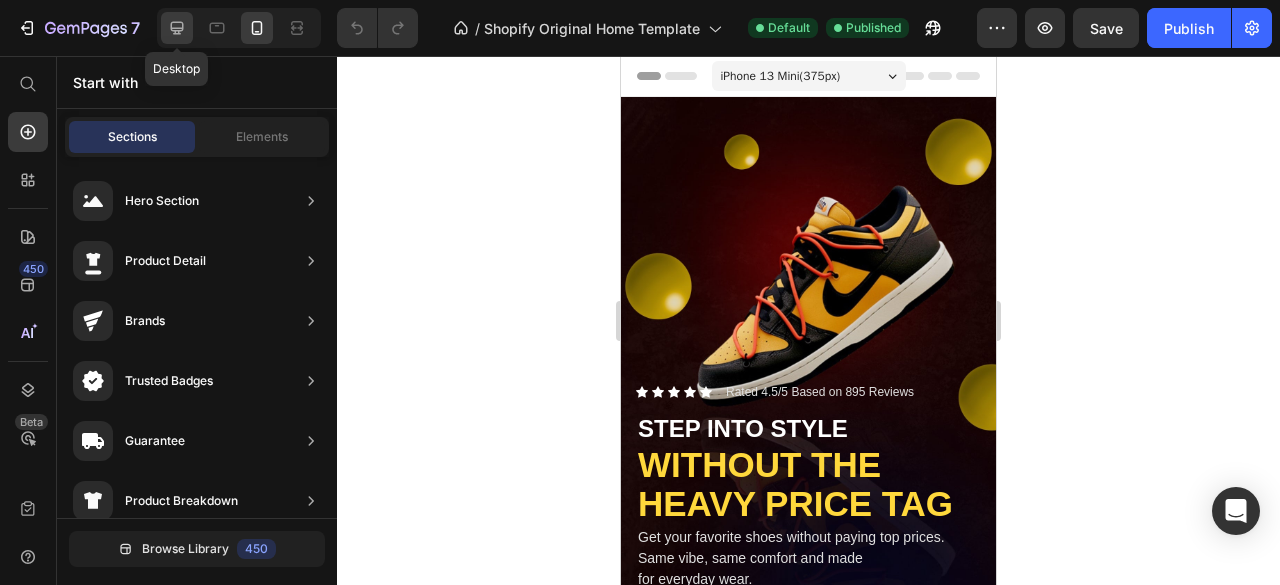 click 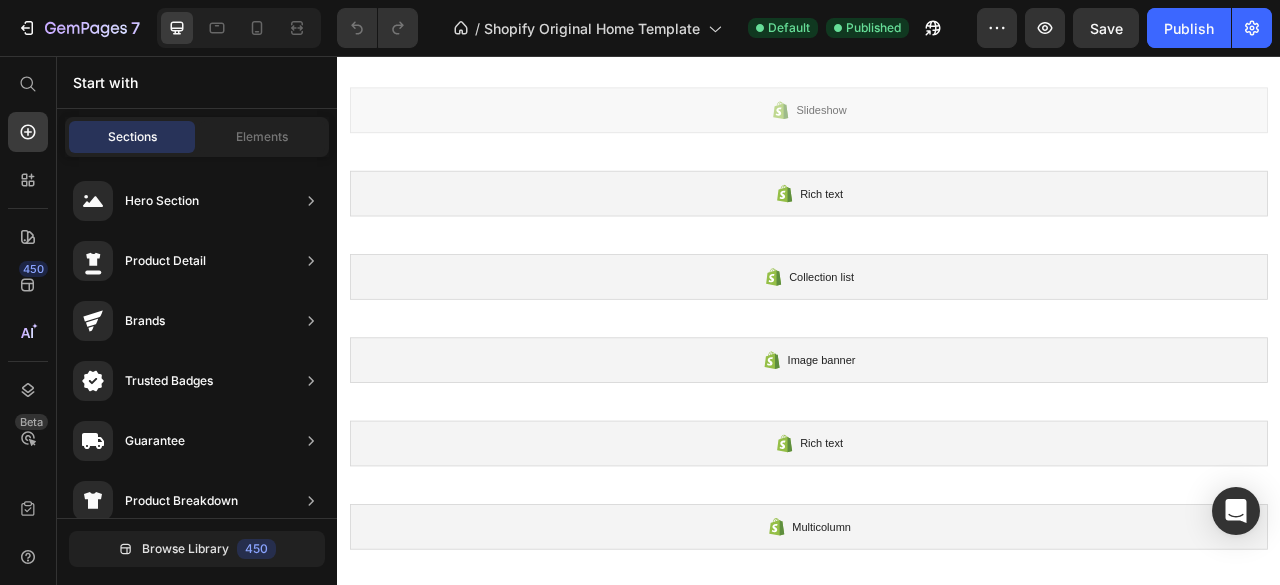scroll, scrollTop: 730, scrollLeft: 0, axis: vertical 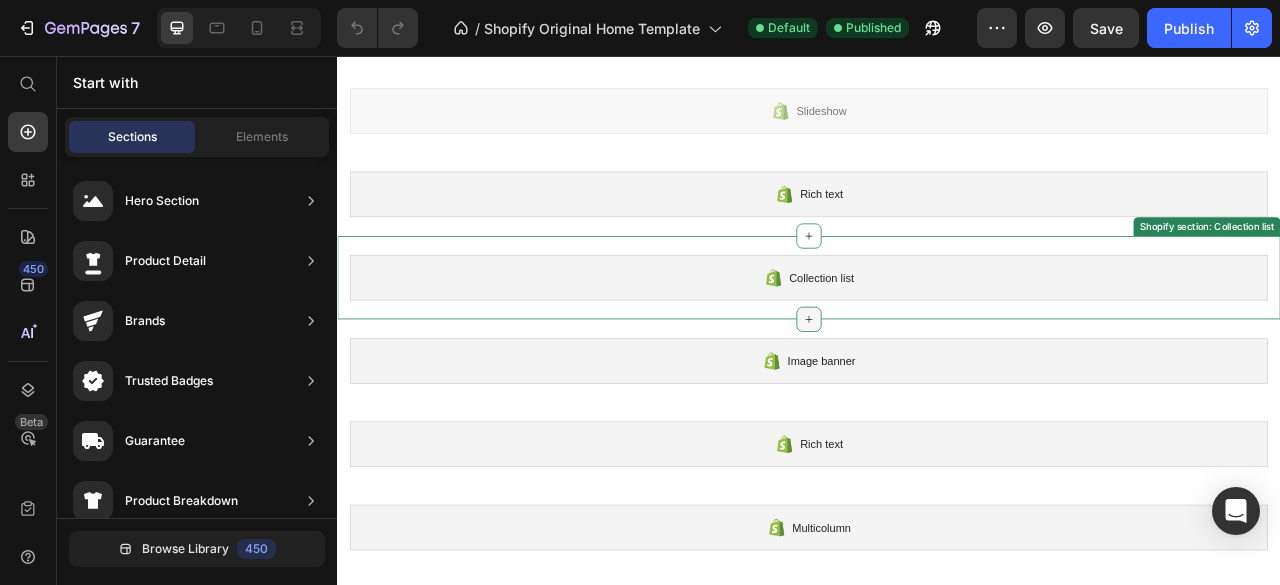 click 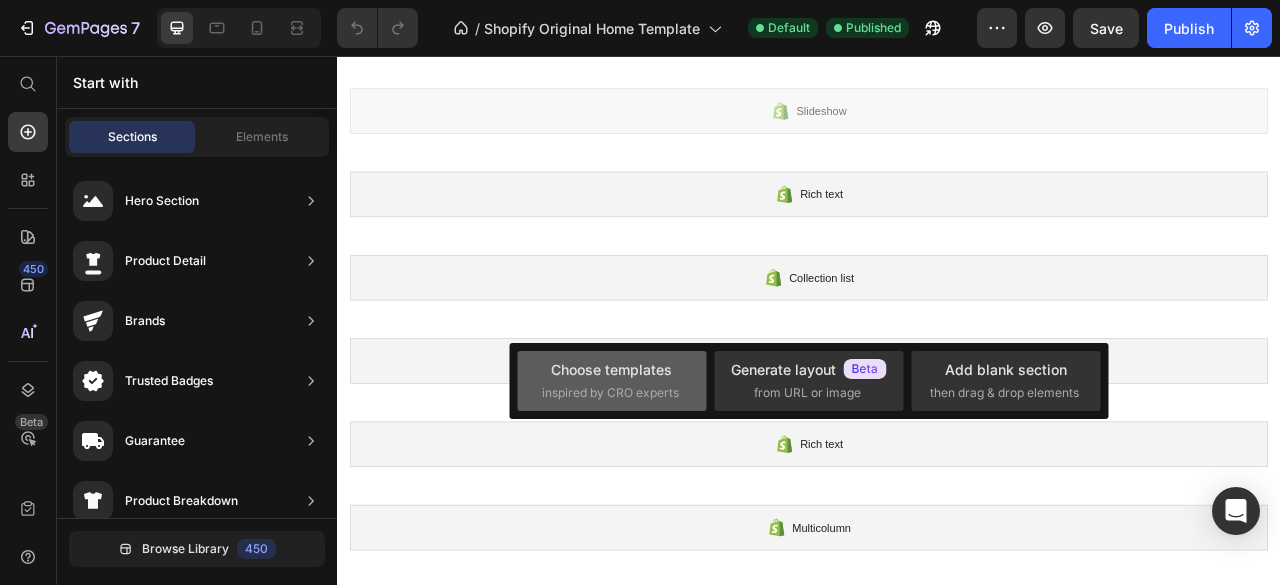click on "inspired by CRO experts" at bounding box center (610, 393) 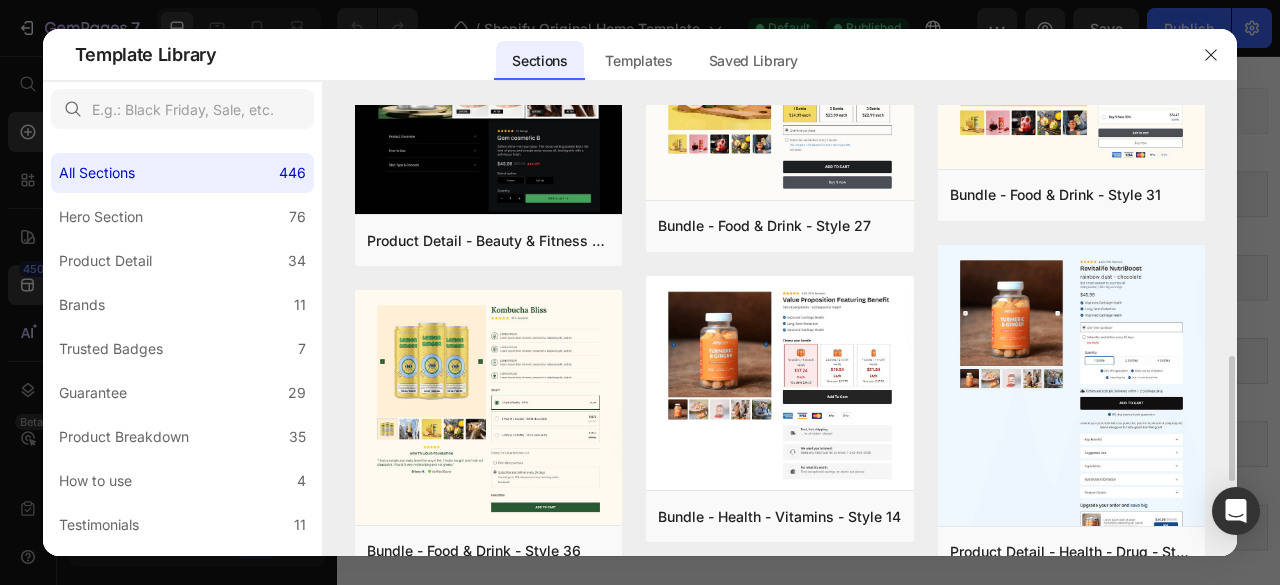 scroll, scrollTop: 859, scrollLeft: 0, axis: vertical 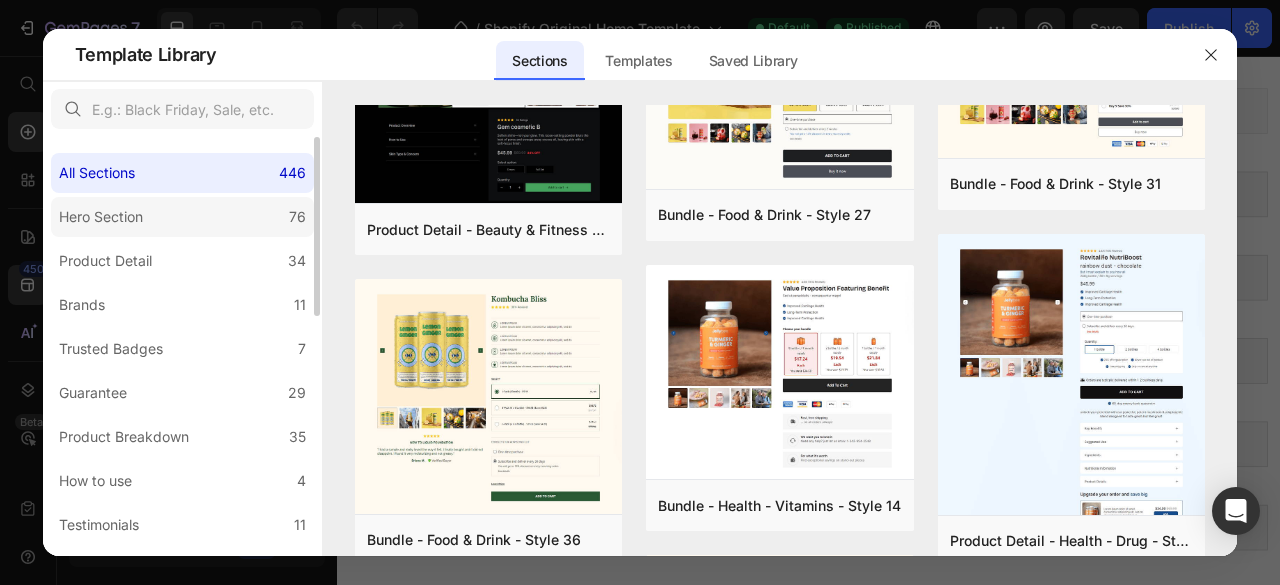 click on "Hero Section 76" 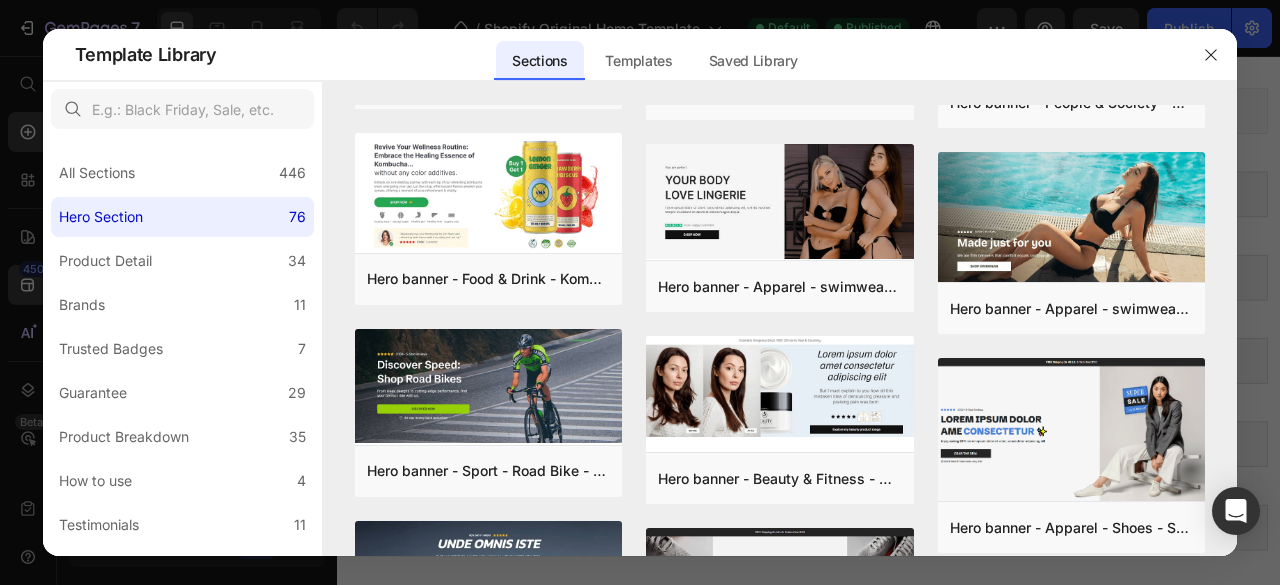 scroll, scrollTop: 0, scrollLeft: 0, axis: both 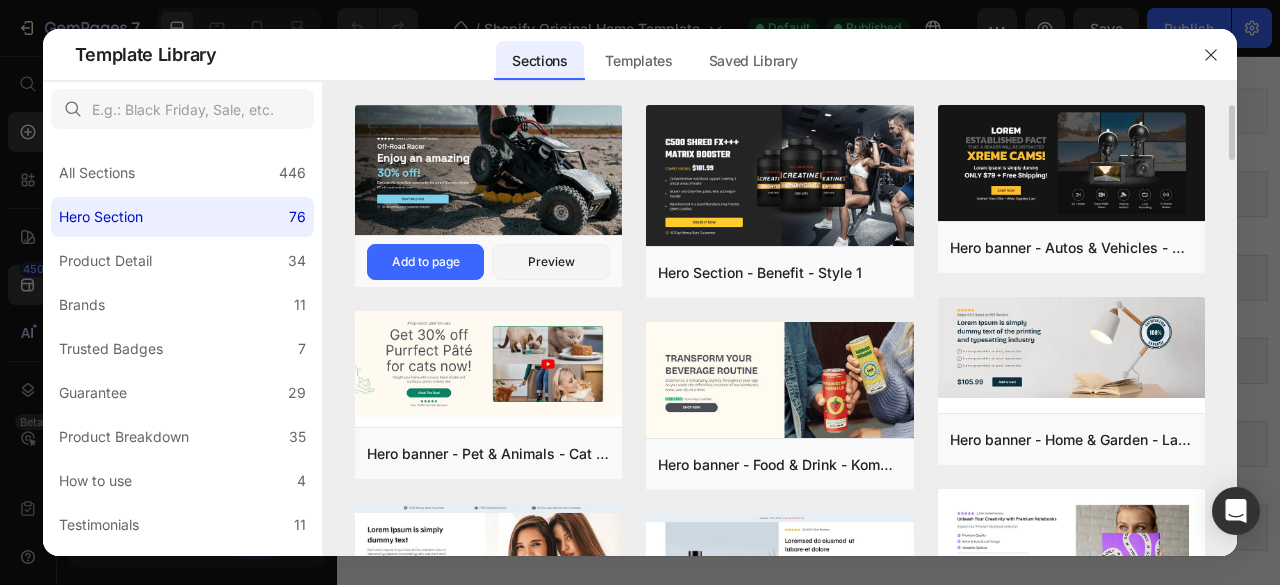 click at bounding box center (489, 172) 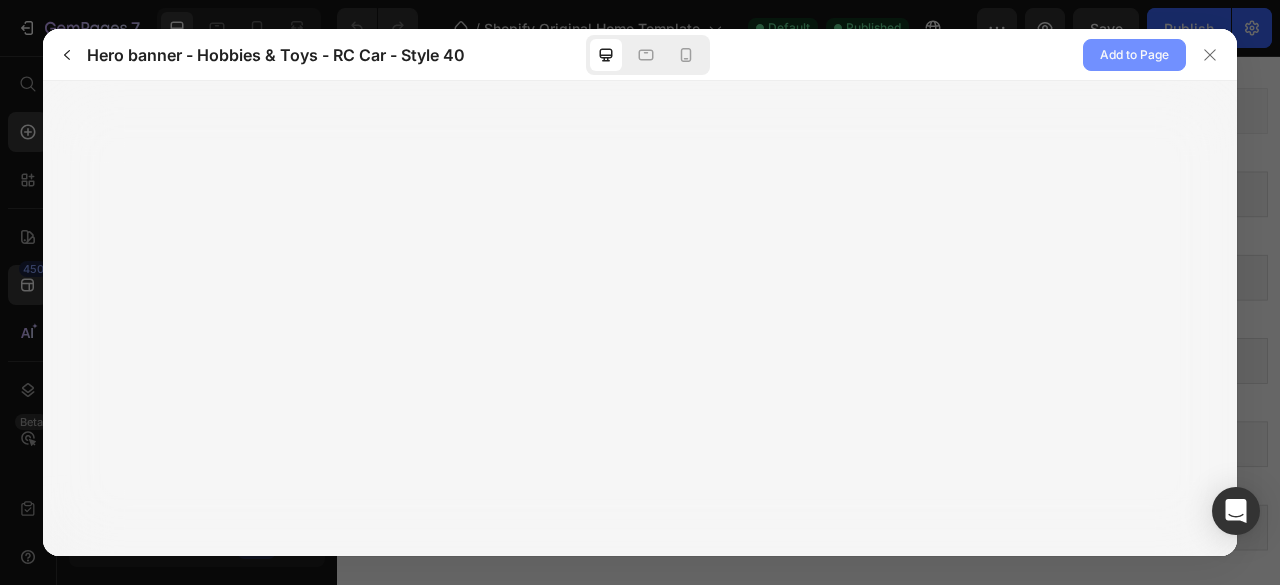 click on "Add to Page" 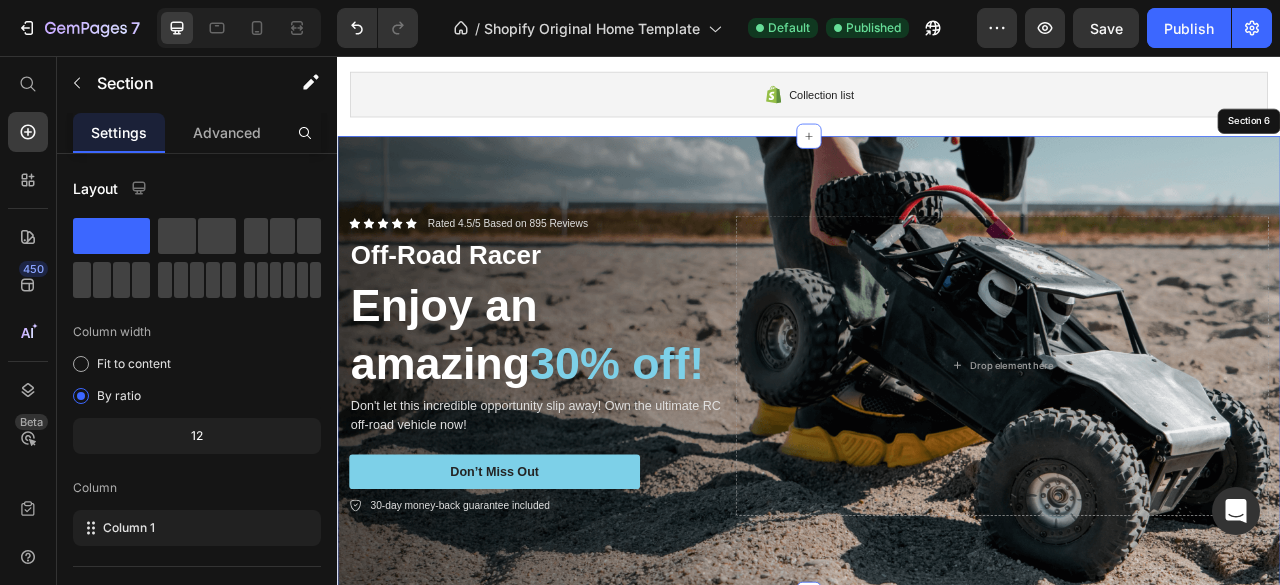 scroll, scrollTop: 1054, scrollLeft: 0, axis: vertical 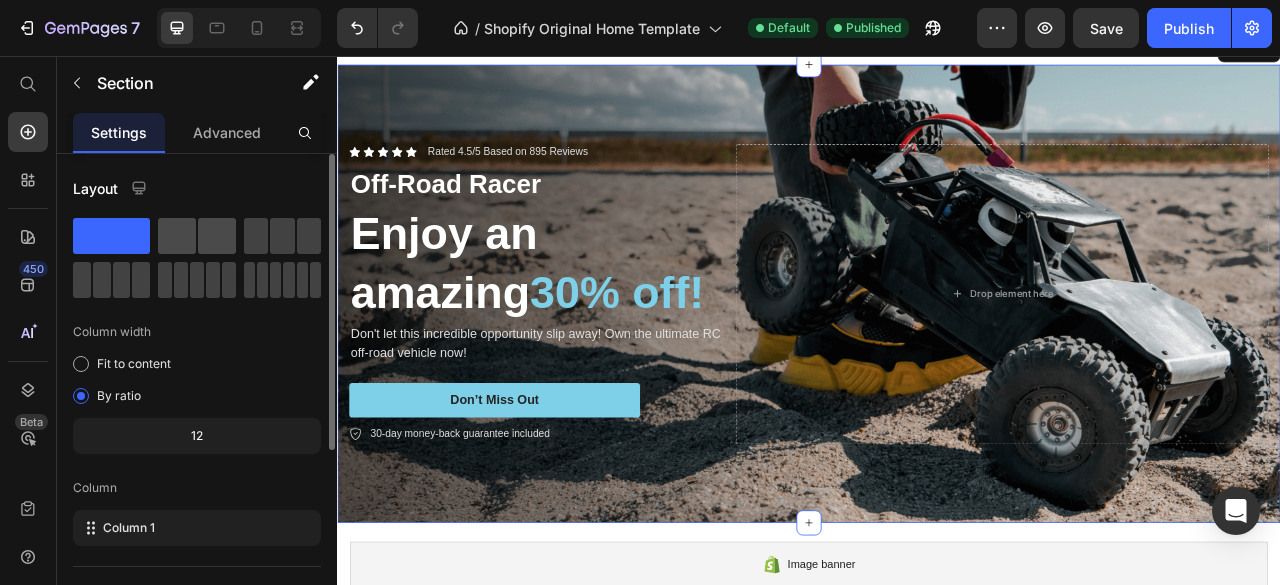 click 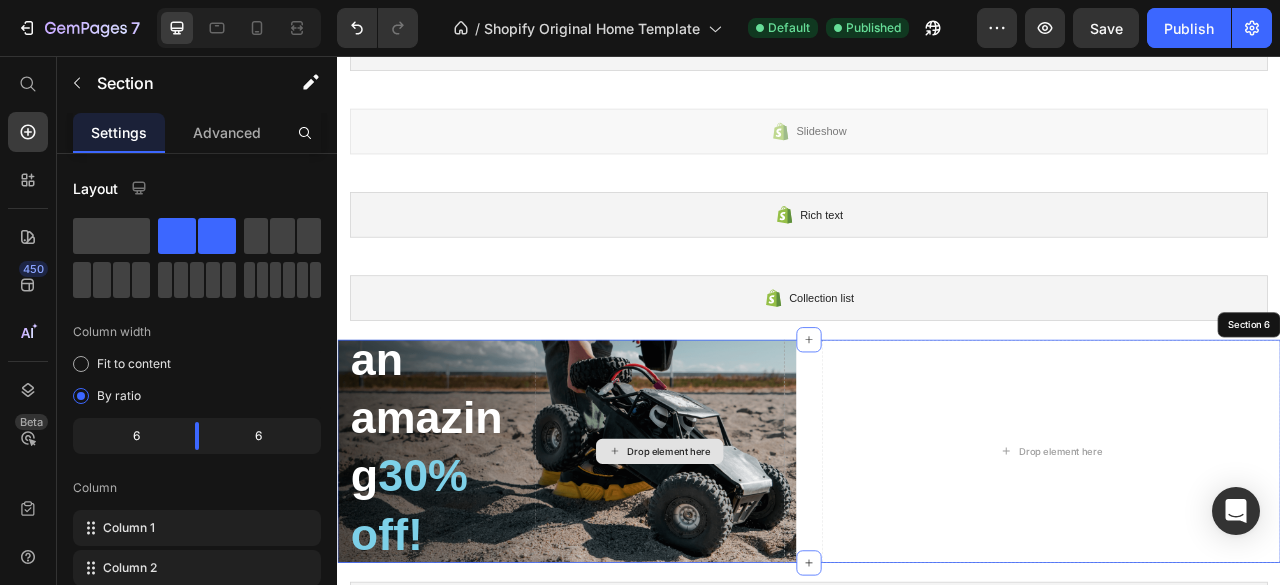 scroll, scrollTop: 706, scrollLeft: 0, axis: vertical 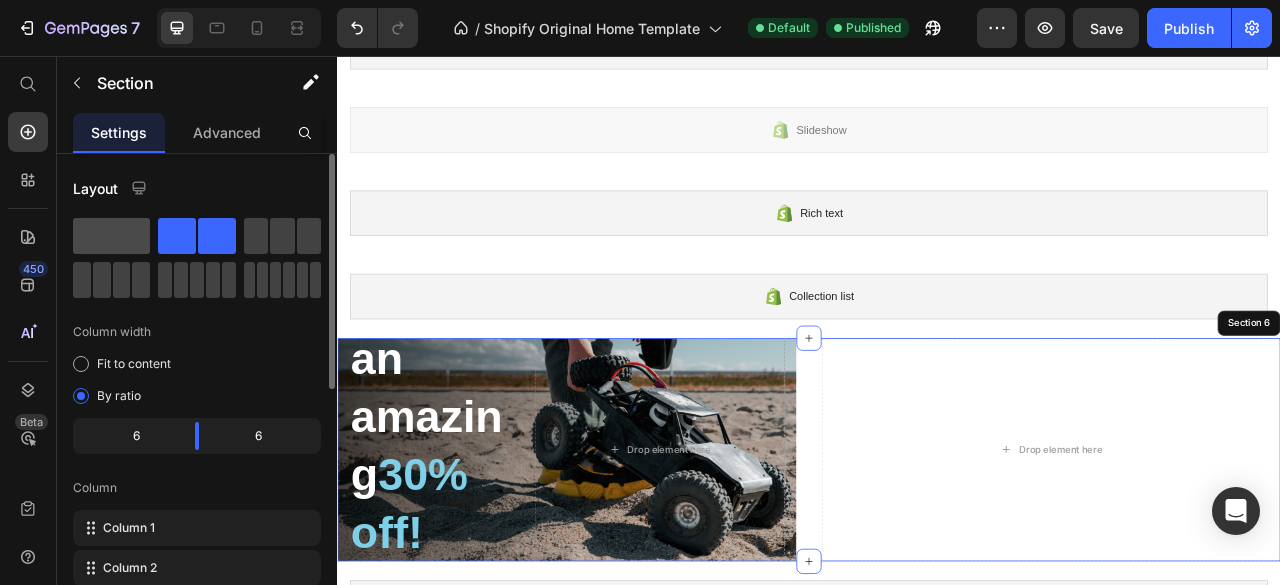 click 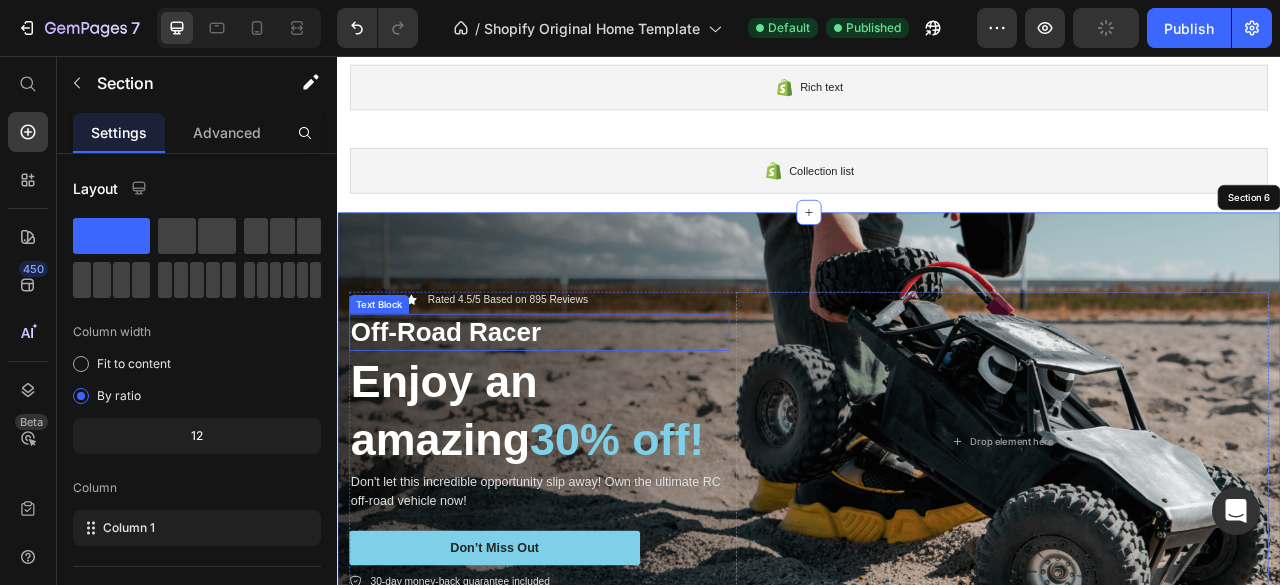 scroll, scrollTop: 966, scrollLeft: 0, axis: vertical 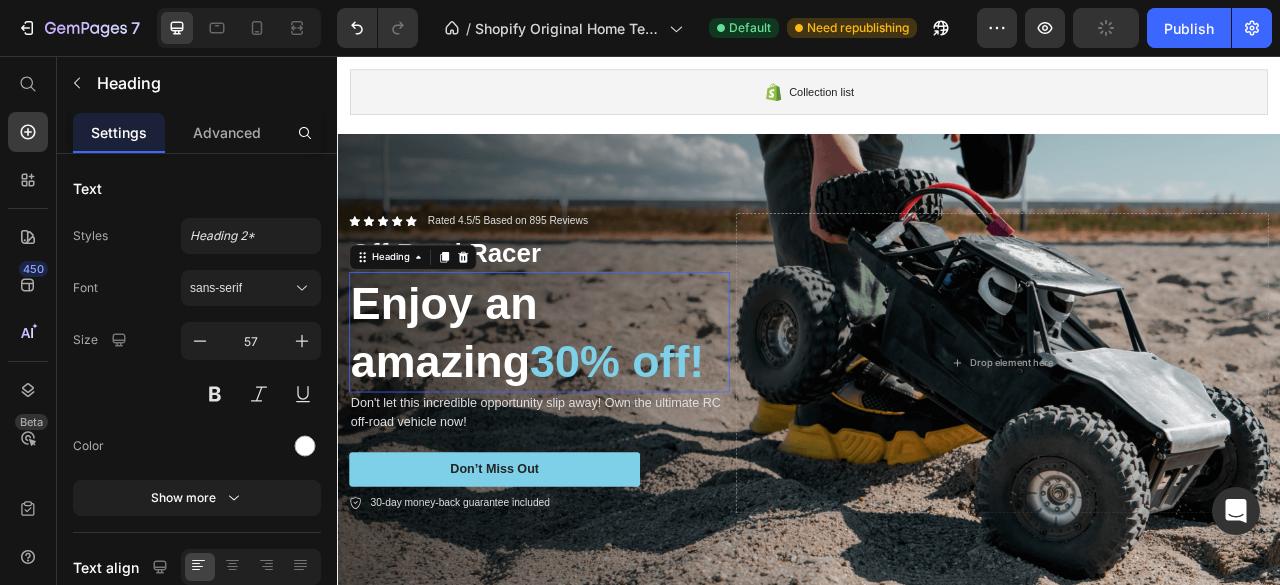 click on "Enjoy an amazing  30% off!" at bounding box center (594, 407) 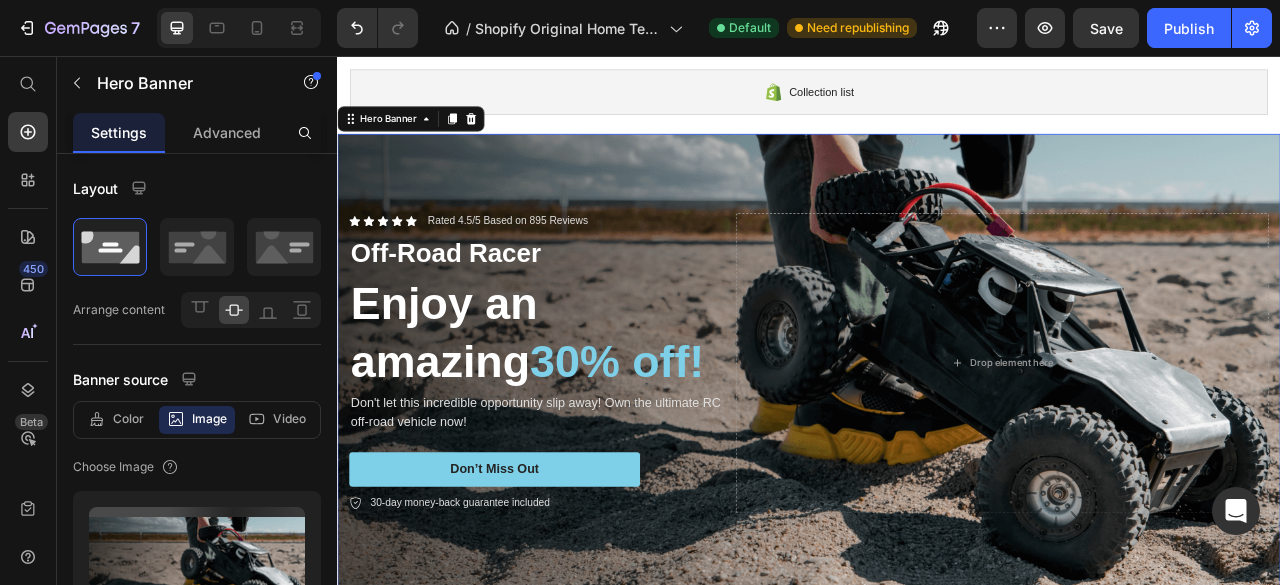 click on "Icon Icon Icon Icon Icon Icon List Rated 4.5/5 Based on 895 Reviews Text Block Row Off-Road Racer Text Block Enjoy an amazing  30% off! Heading Don't let this incredible opportunity slip away! Own the ultimate RC off-road vehicle now! Text Block Don’t Miss Out Button
30-day money-back guarantee included  Item List
Drop element here Row" at bounding box center (937, 447) 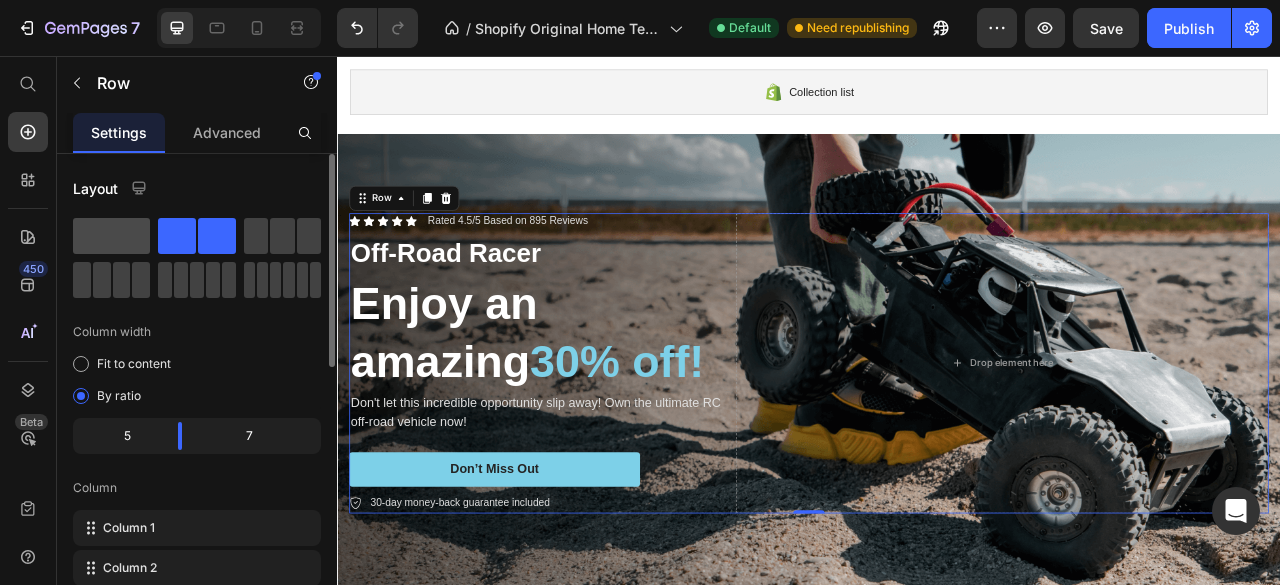 click 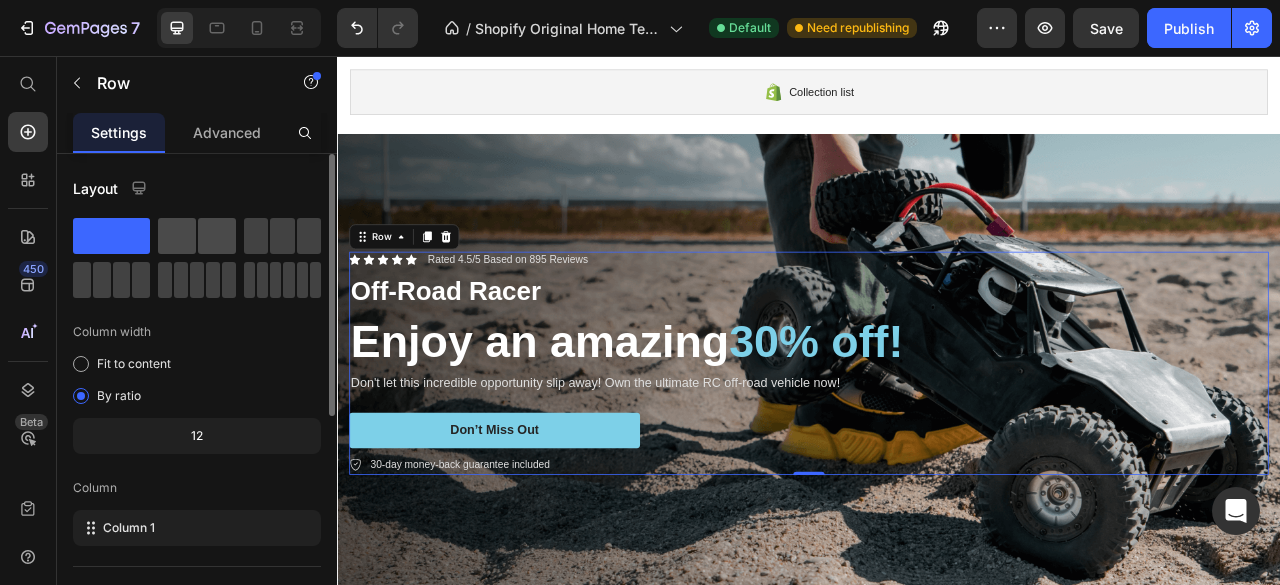 click 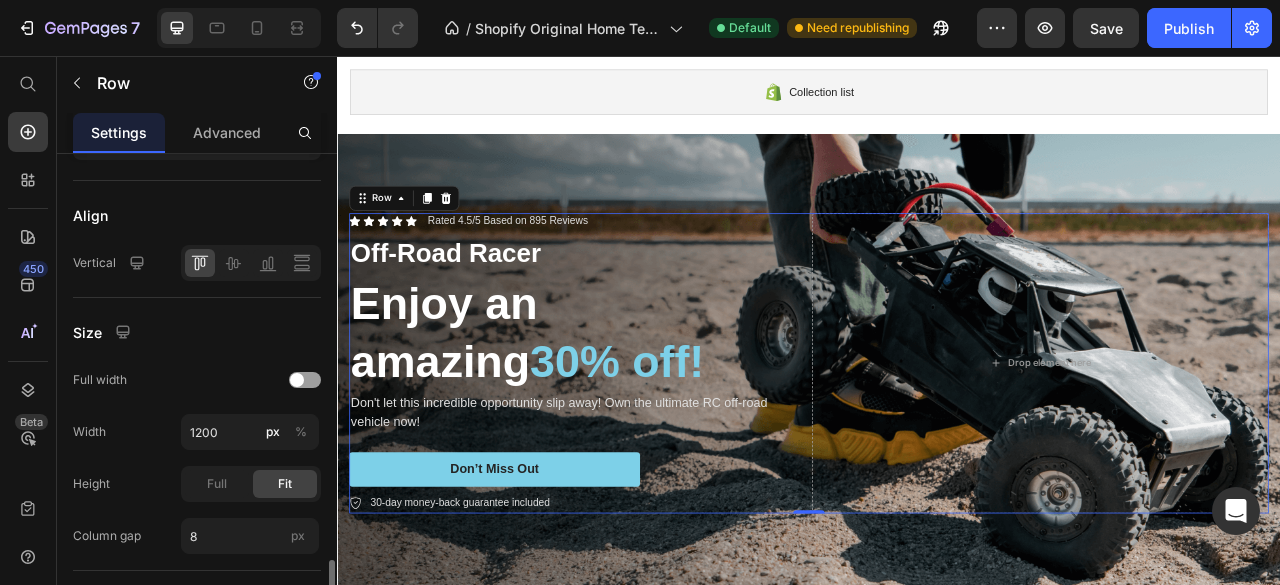 scroll, scrollTop: 630, scrollLeft: 0, axis: vertical 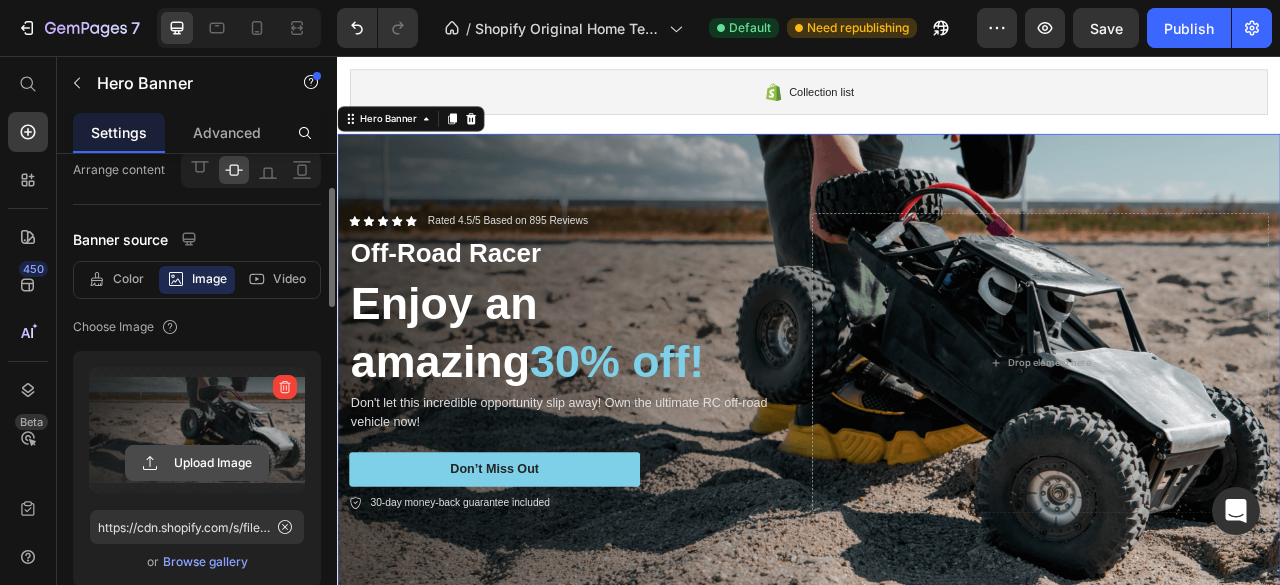 click 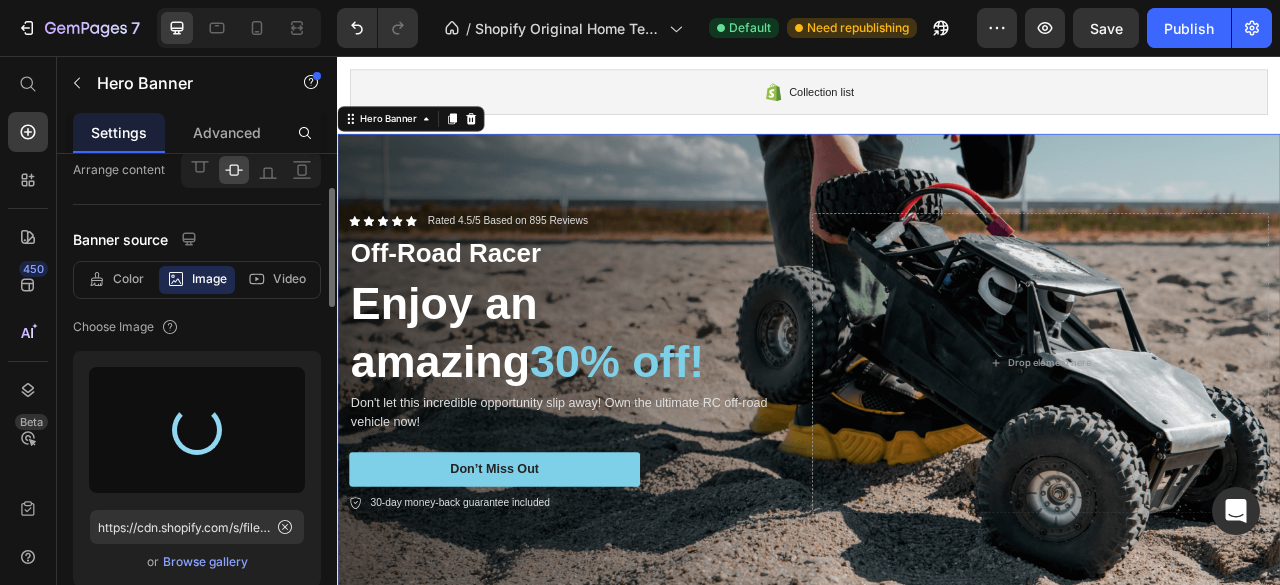 type on "https://cdn.shopify.com/s/files/1/0918/2979/7230/files/gempages_575284434111038403-51c8ea4e-dff8-4867-820b-fac09efa8502.jpg" 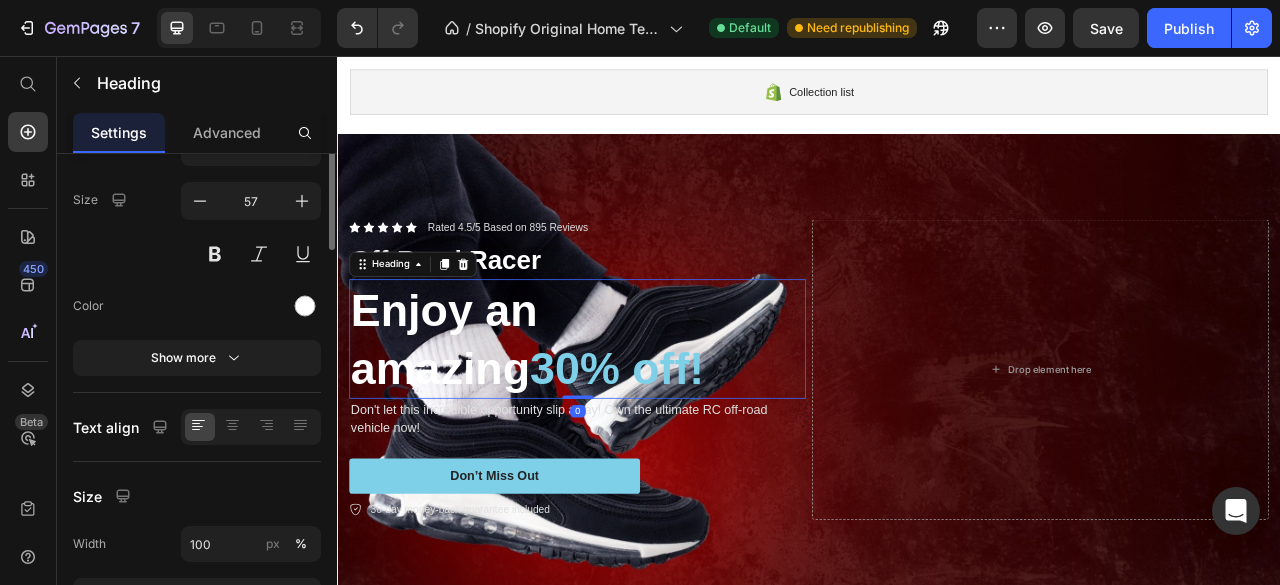 scroll, scrollTop: 0, scrollLeft: 0, axis: both 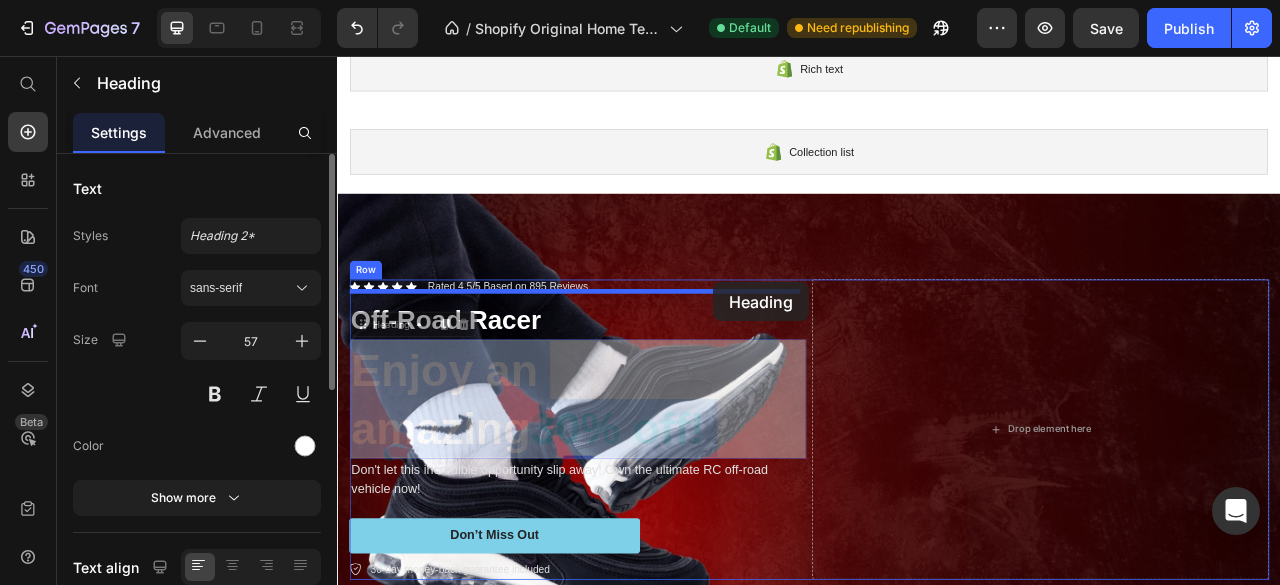 drag, startPoint x: 411, startPoint y: 331, endPoint x: 816, endPoint y: 343, distance: 405.17773 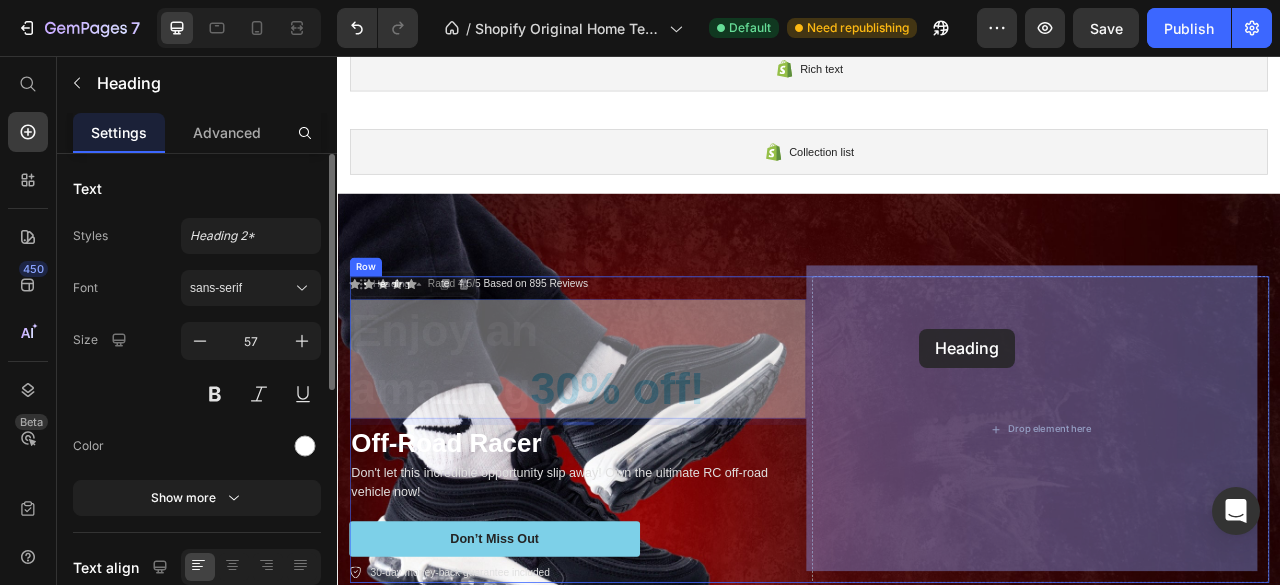drag, startPoint x: 383, startPoint y: 331, endPoint x: 1078, endPoint y: 403, distance: 698.71954 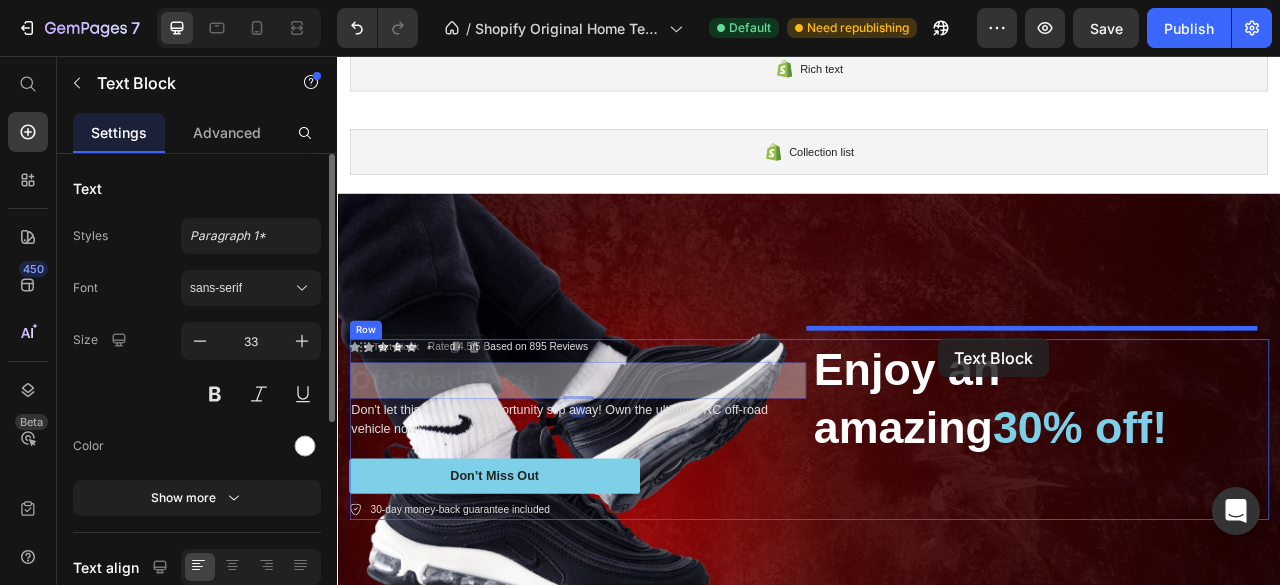 drag, startPoint x: 484, startPoint y: 434, endPoint x: 1102, endPoint y: 415, distance: 618.292 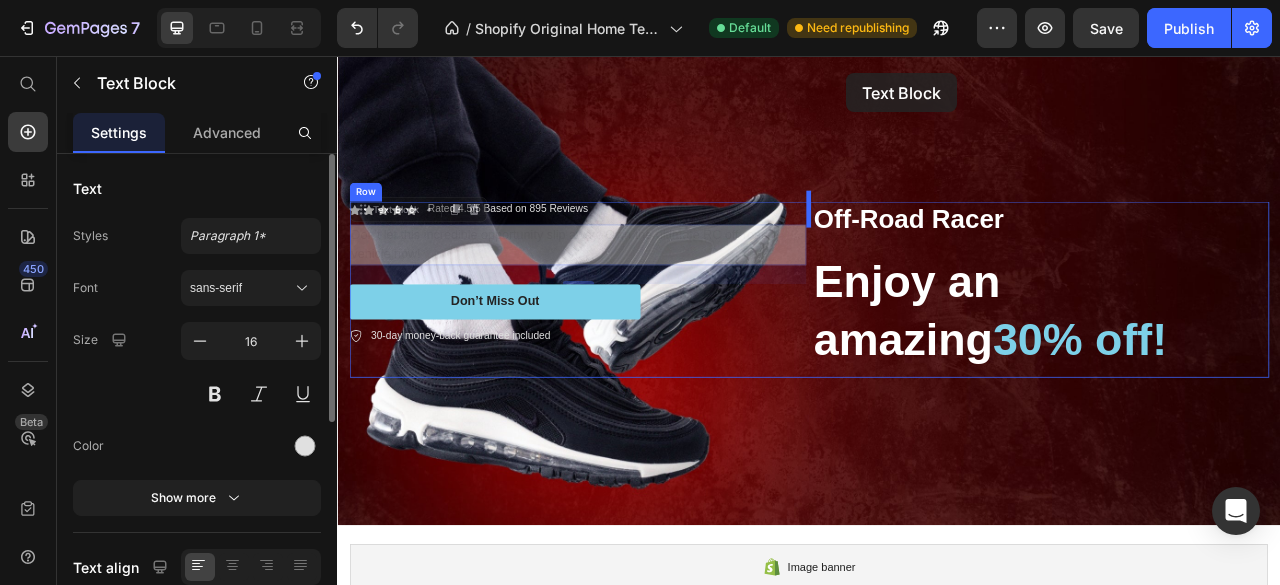 scroll, scrollTop: 966, scrollLeft: 0, axis: vertical 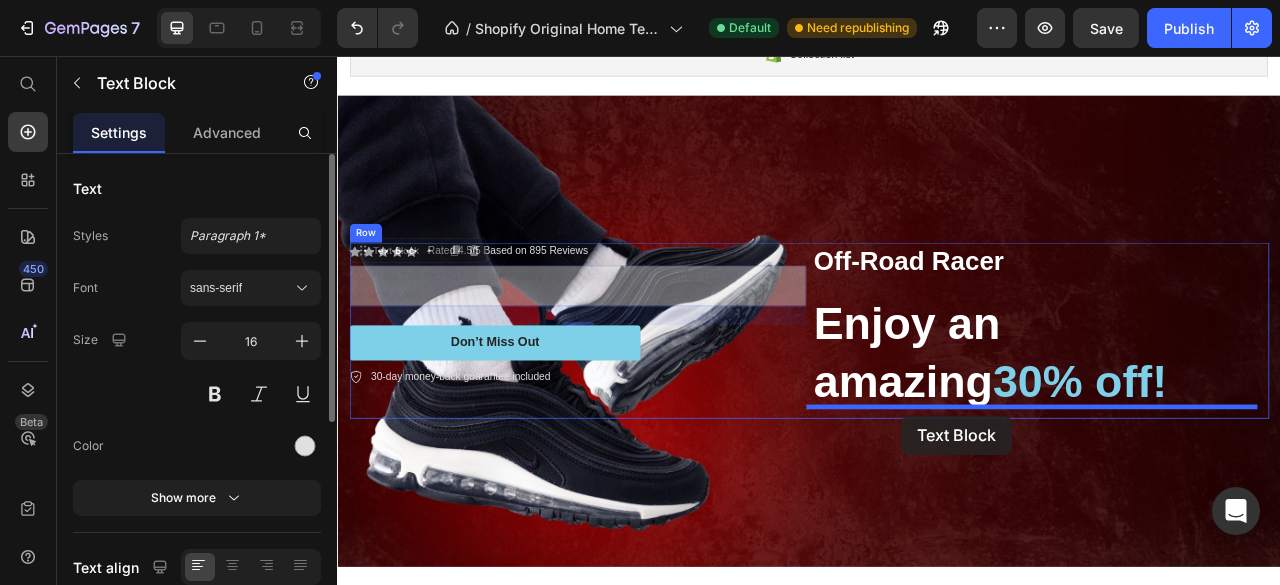 drag, startPoint x: 491, startPoint y: 448, endPoint x: 1055, endPoint y: 514, distance: 567.8486 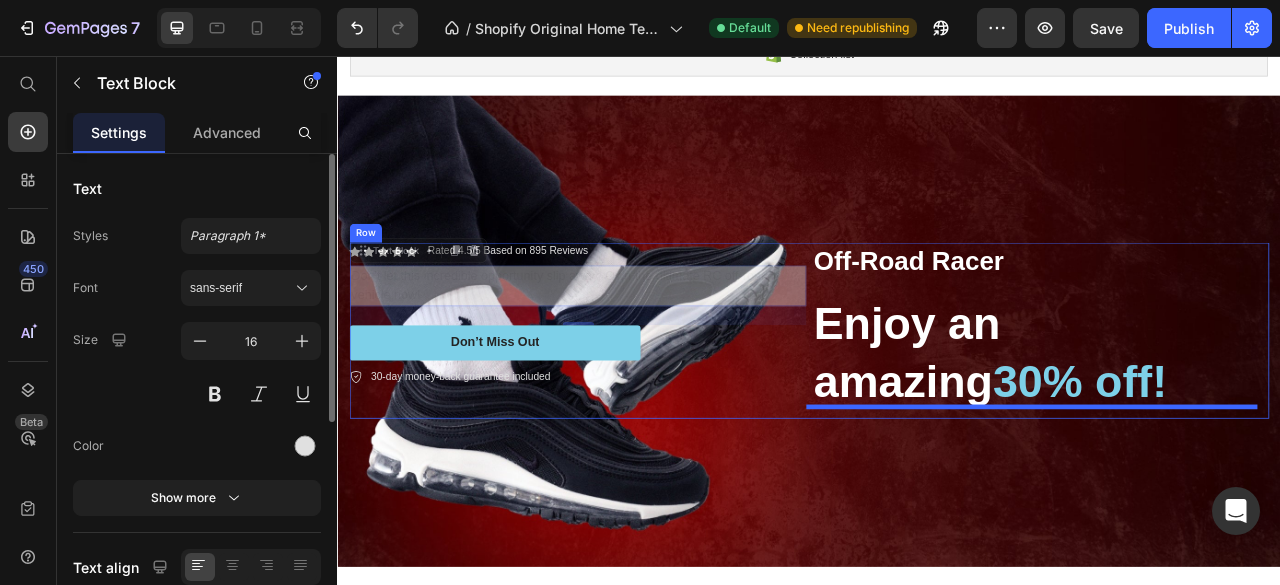 scroll, scrollTop: 1019, scrollLeft: 0, axis: vertical 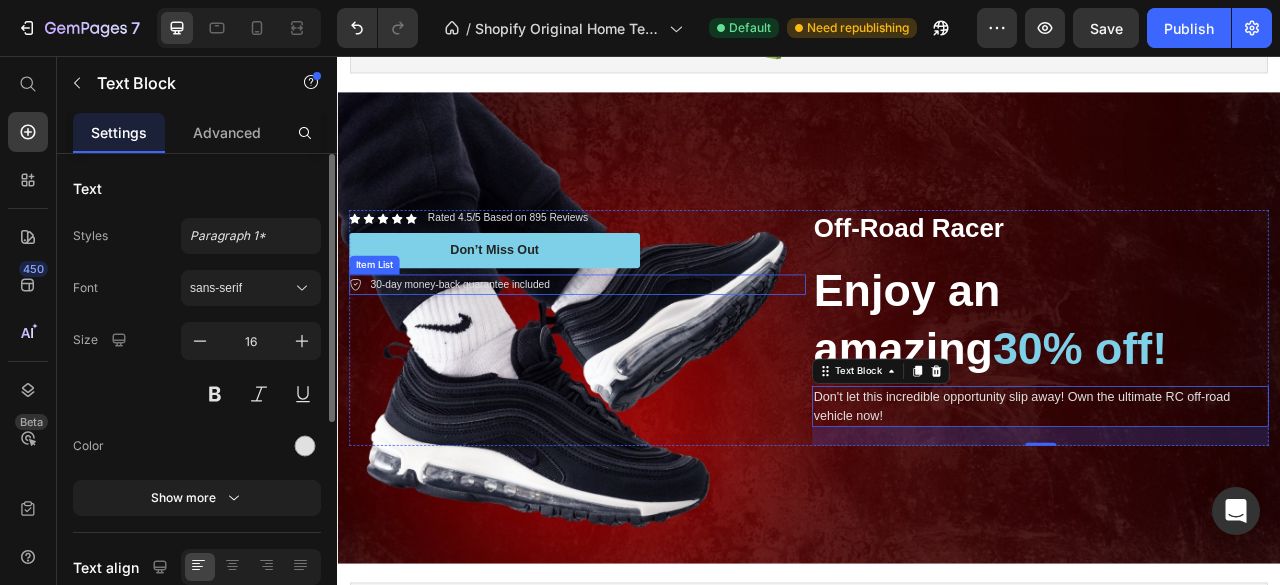 click on "30-day money-back guarantee included" at bounding box center (493, 347) 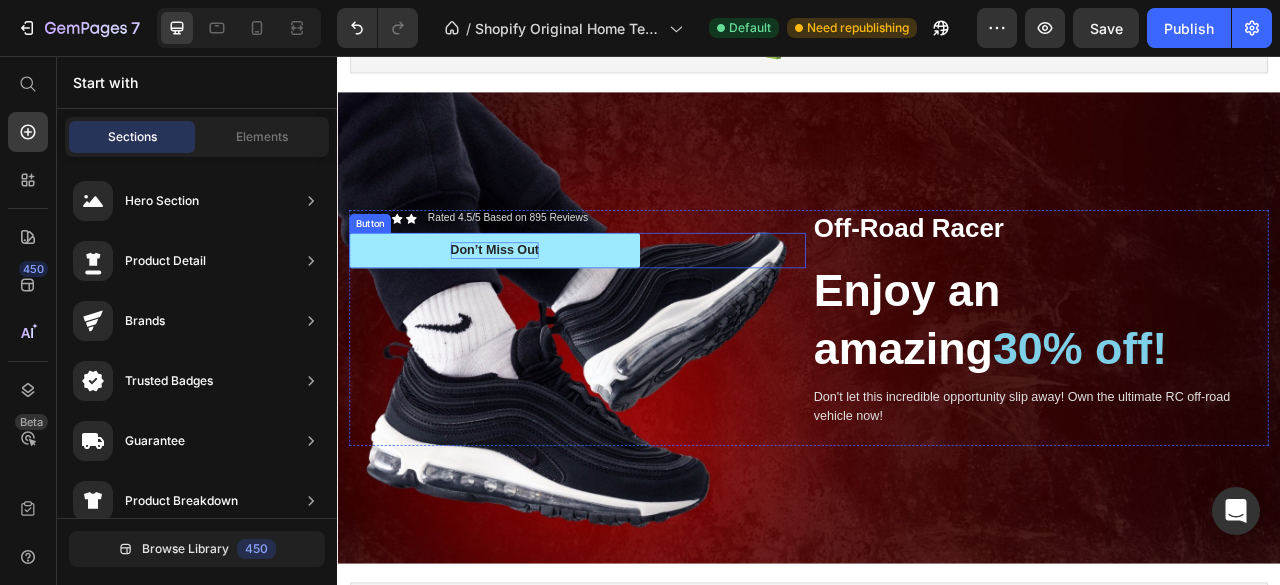 click on "Don’t Miss Out" at bounding box center [537, 303] 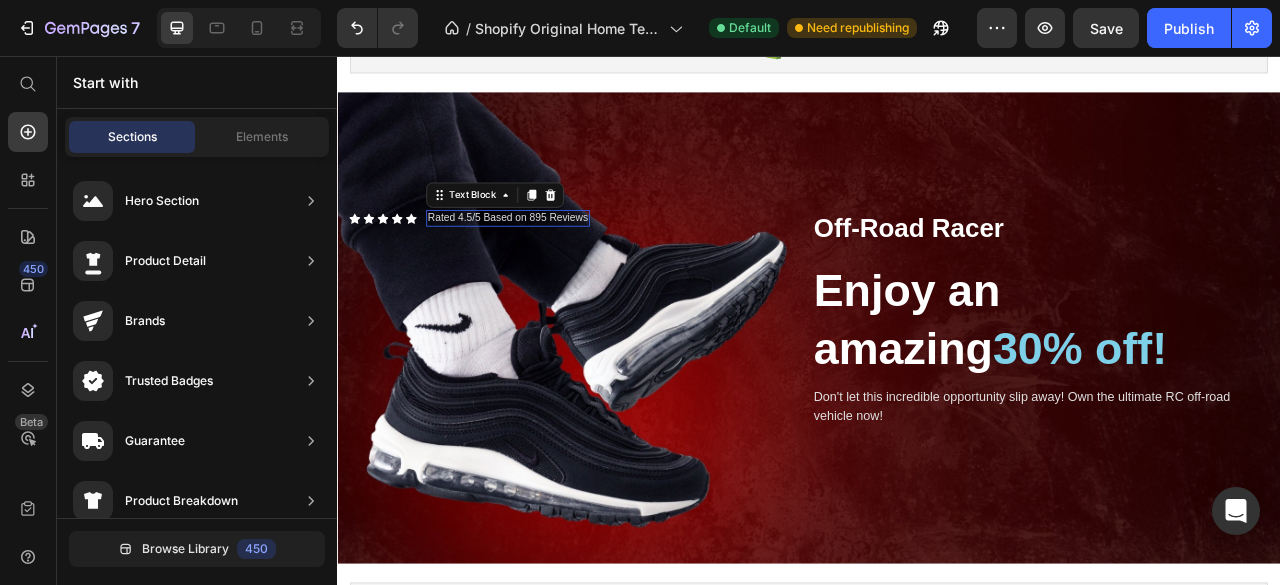 click on "Rated 4.5/5 Based on 895 Reviews" at bounding box center [554, 262] 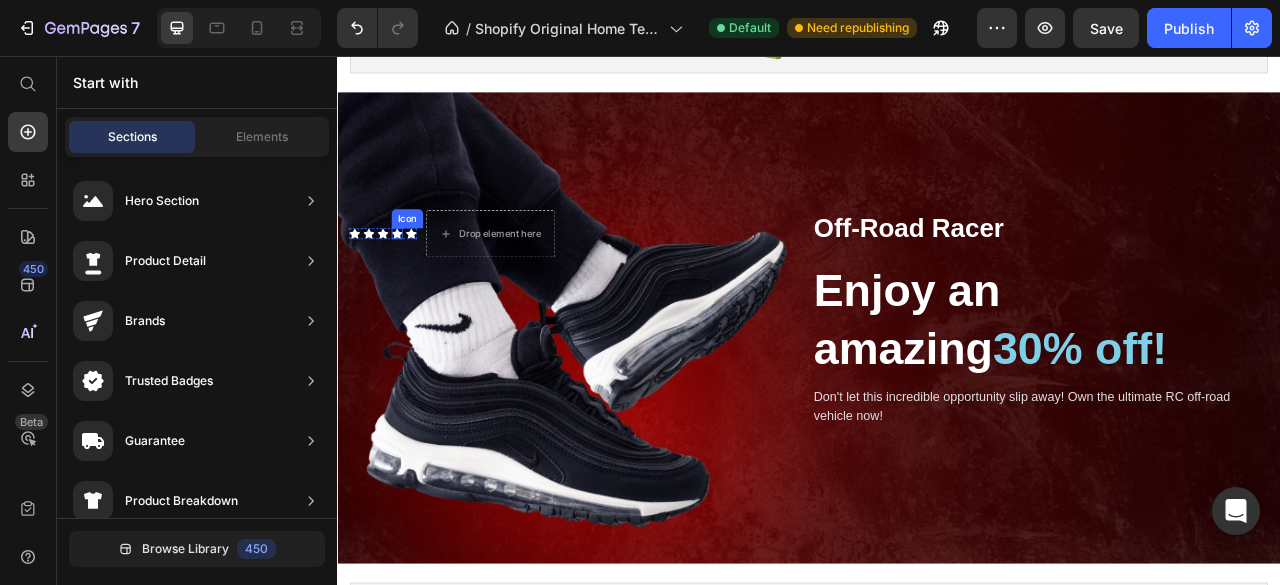 click on "Icon" at bounding box center [413, 282] 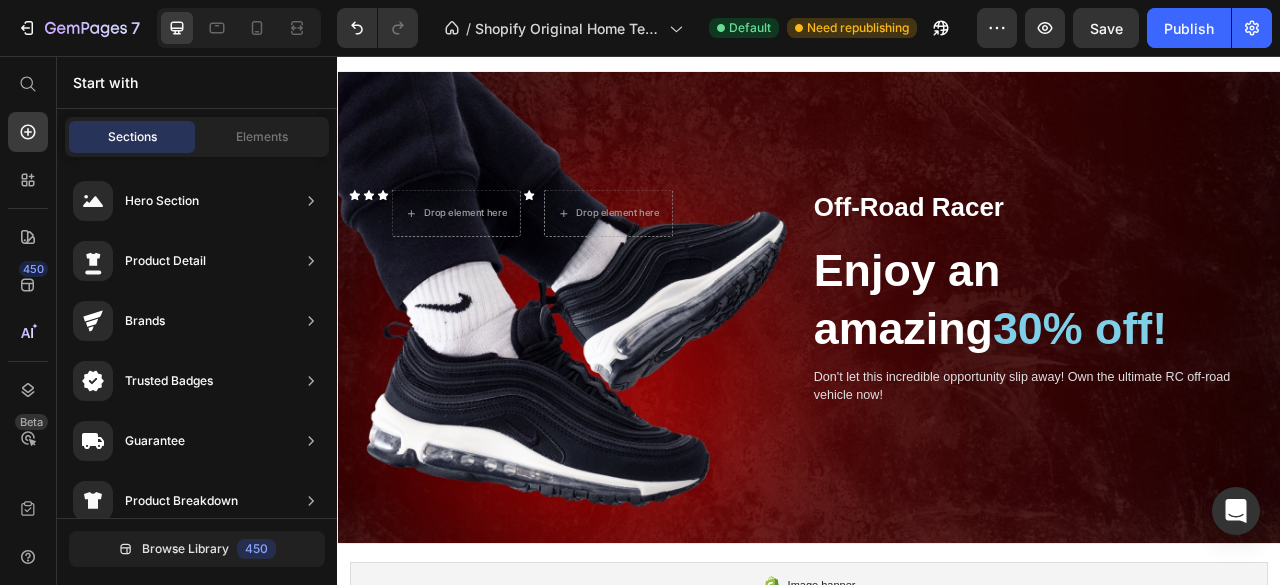 scroll, scrollTop: 1046, scrollLeft: 0, axis: vertical 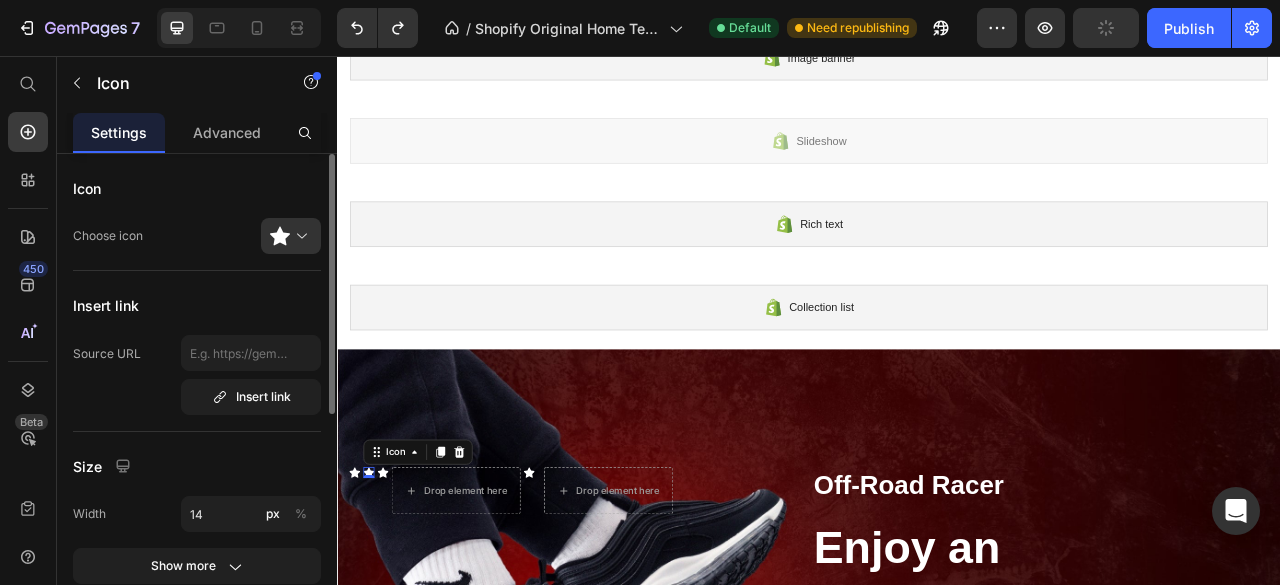 click 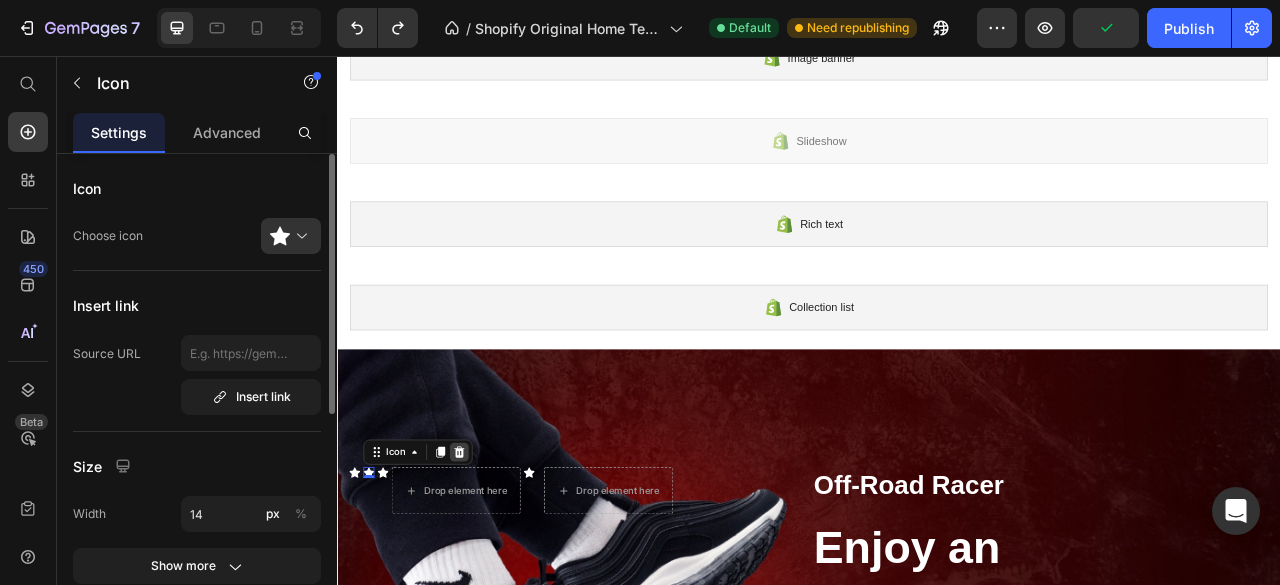 click 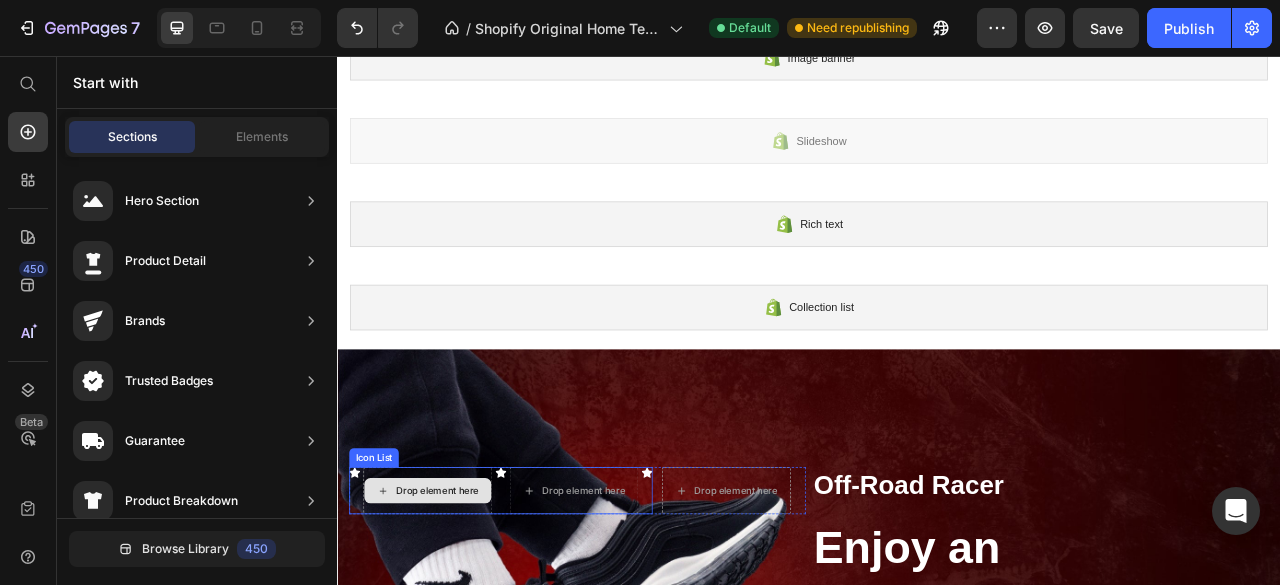 click on "Drop element here" at bounding box center [452, 609] 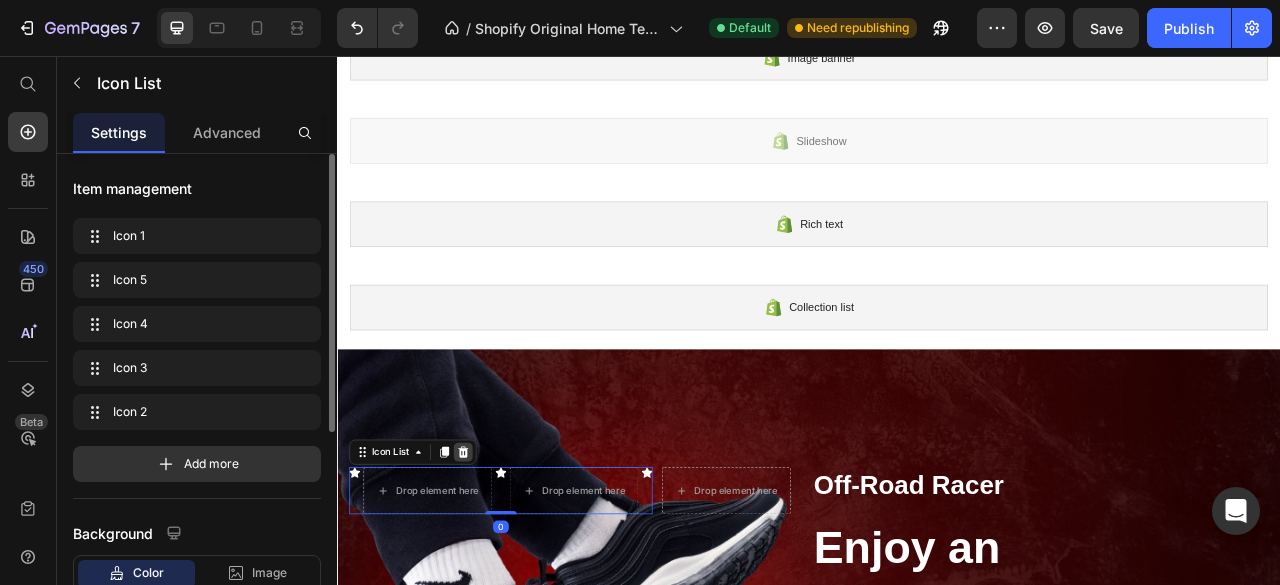 click 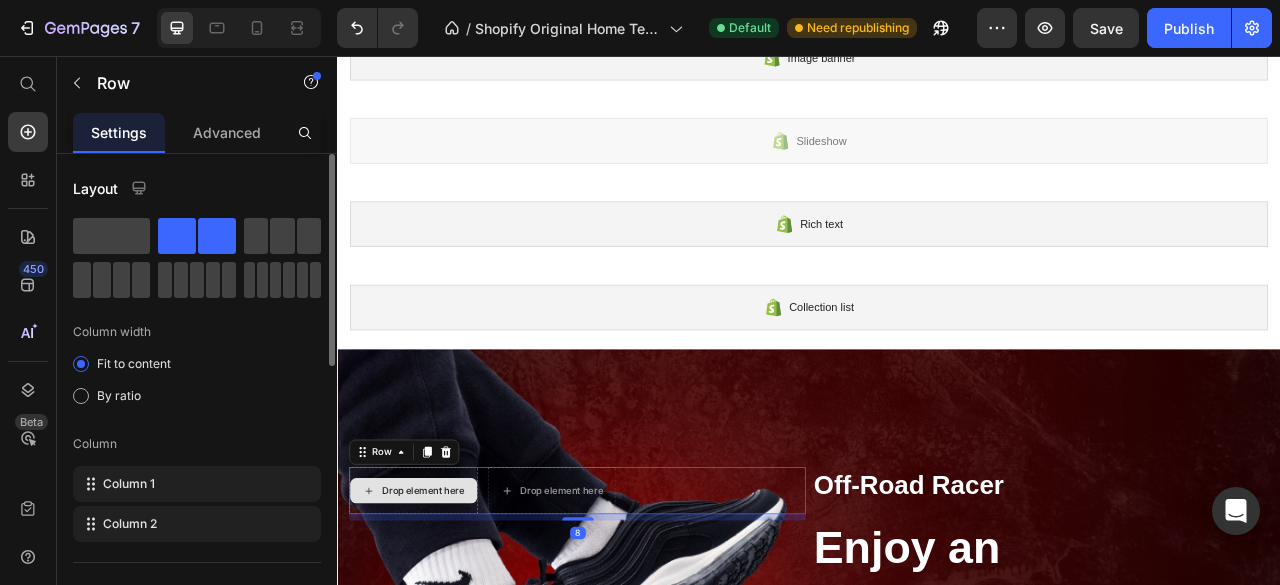 click on "Drop element here" at bounding box center [434, 609] 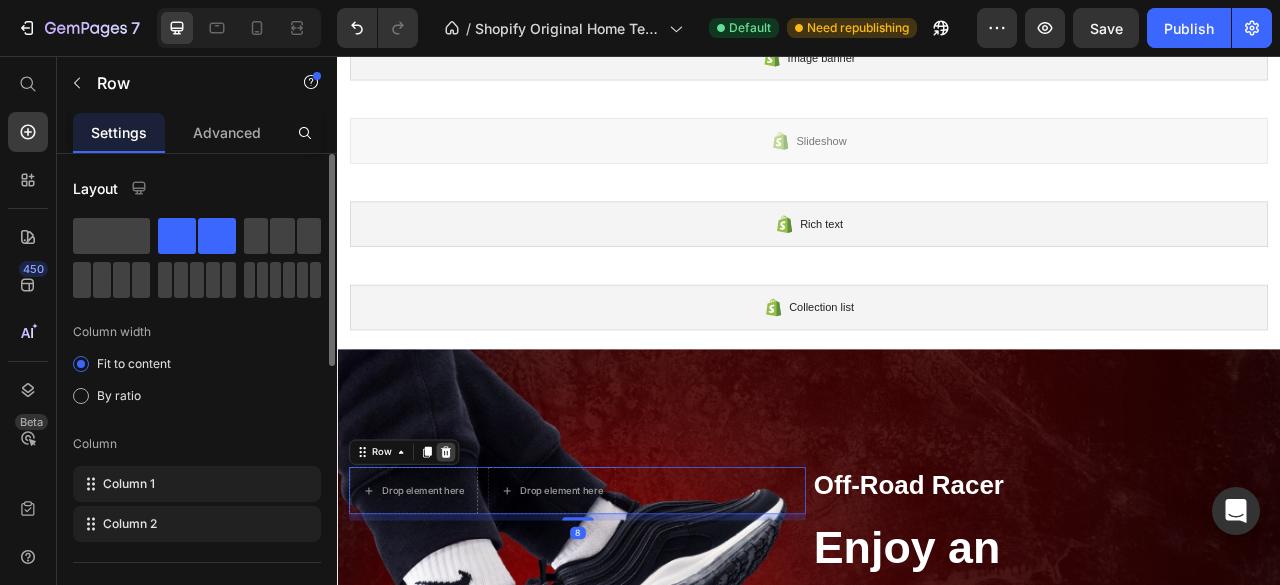 click 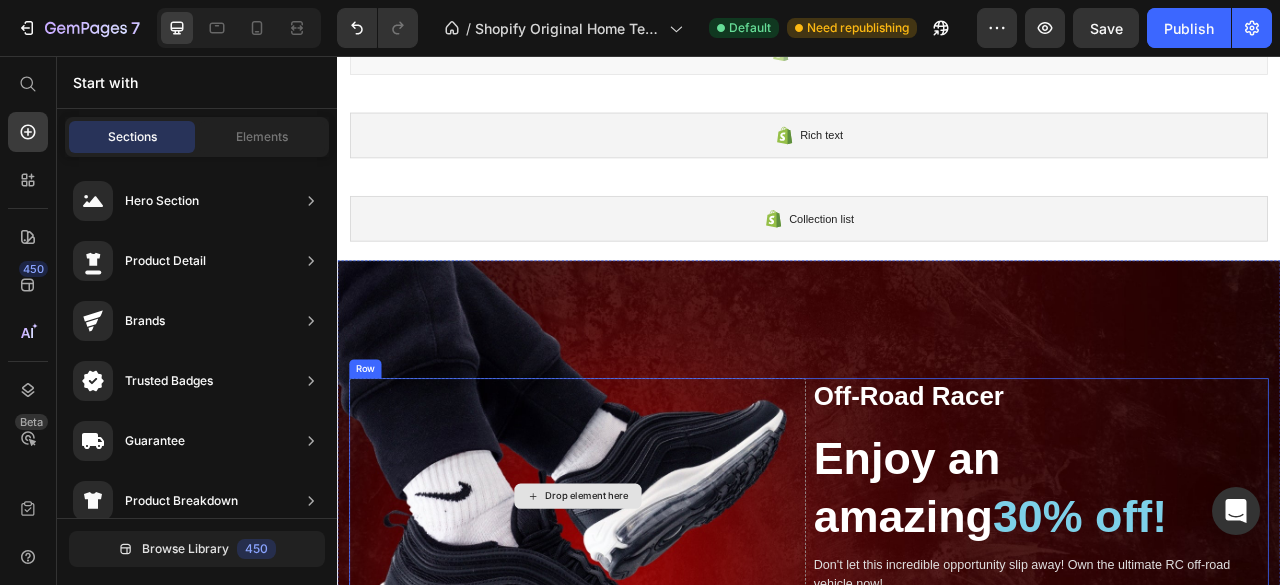 scroll, scrollTop: 806, scrollLeft: 0, axis: vertical 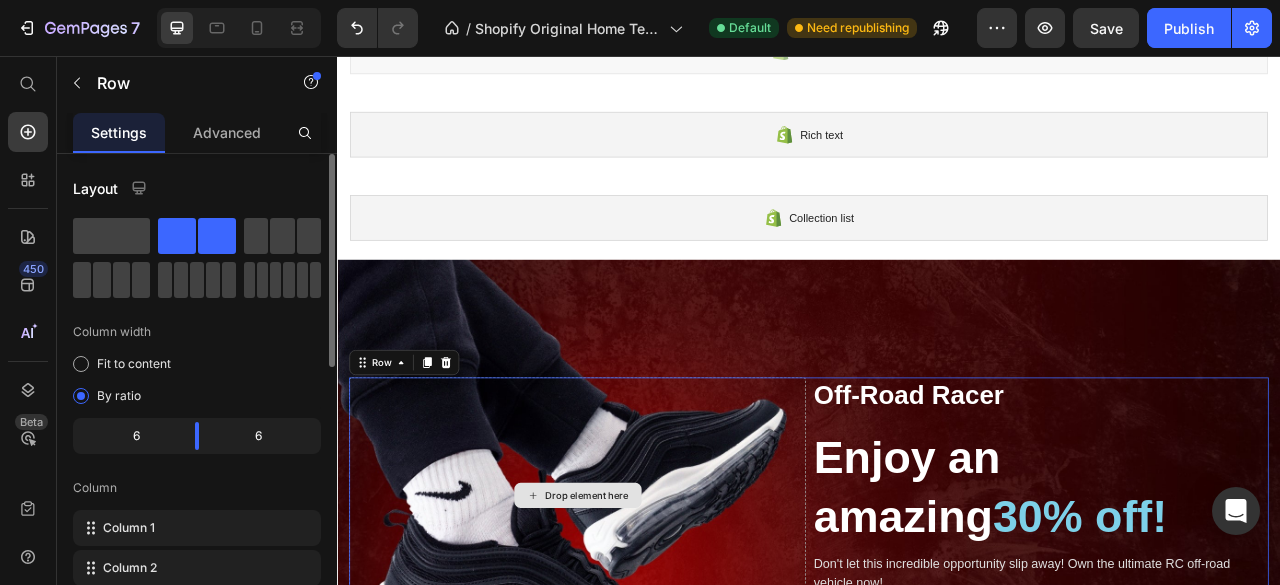 click on "Drop element here" at bounding box center [642, 614] 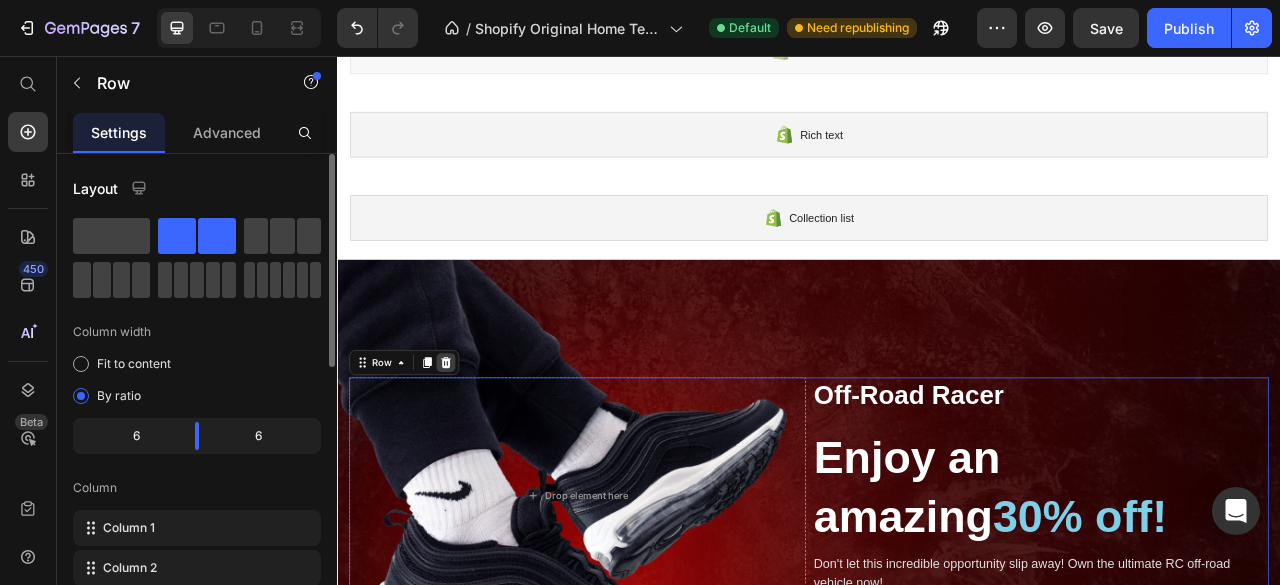 click 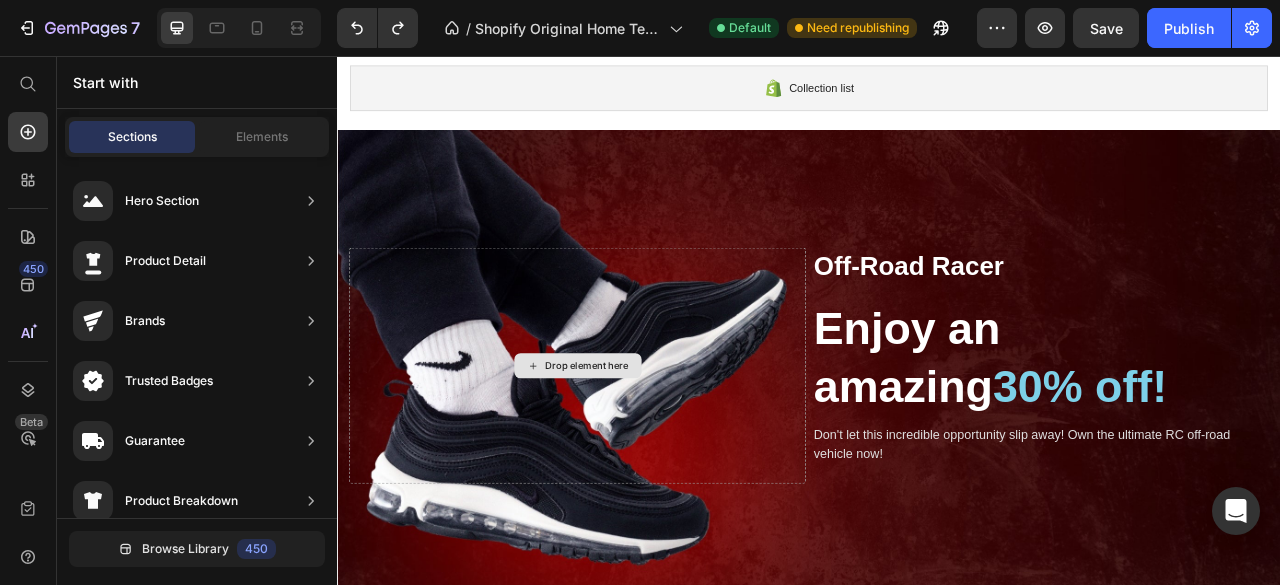scroll, scrollTop: 1025, scrollLeft: 0, axis: vertical 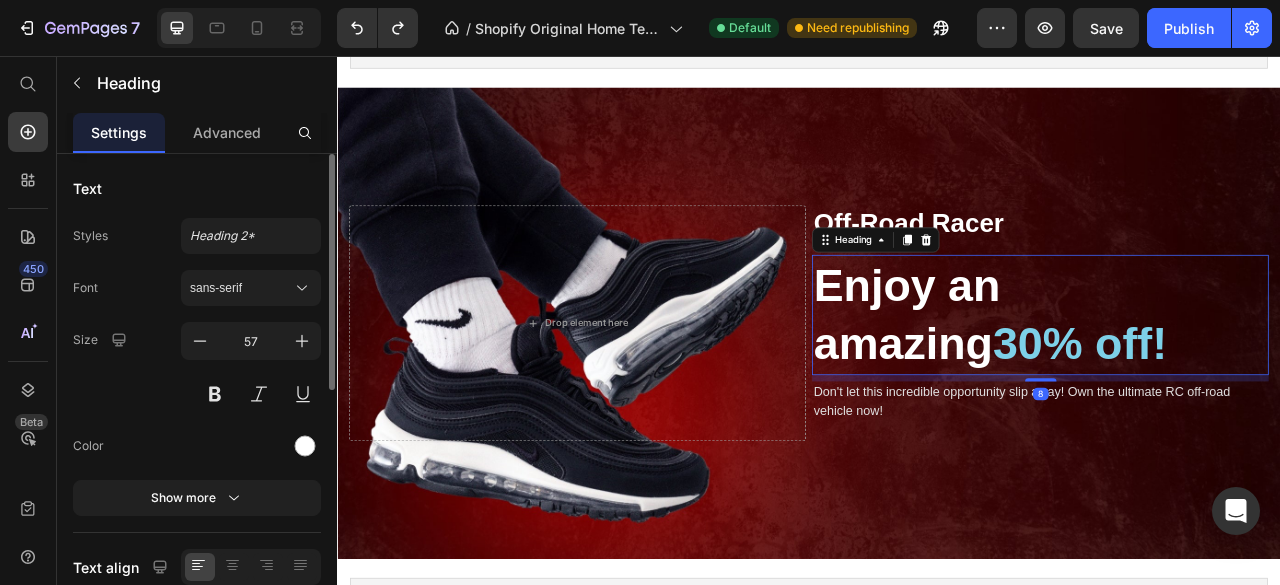 click on "Enjoy an amazing  30% off!" at bounding box center (1231, 385) 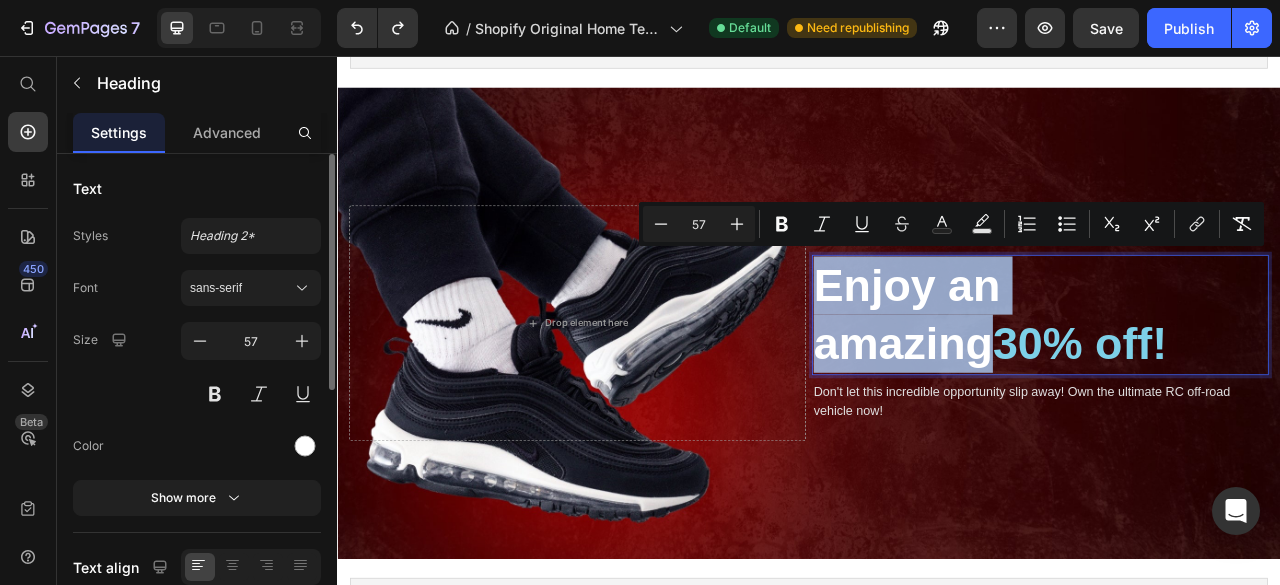 scroll, scrollTop: 1062, scrollLeft: 0, axis: vertical 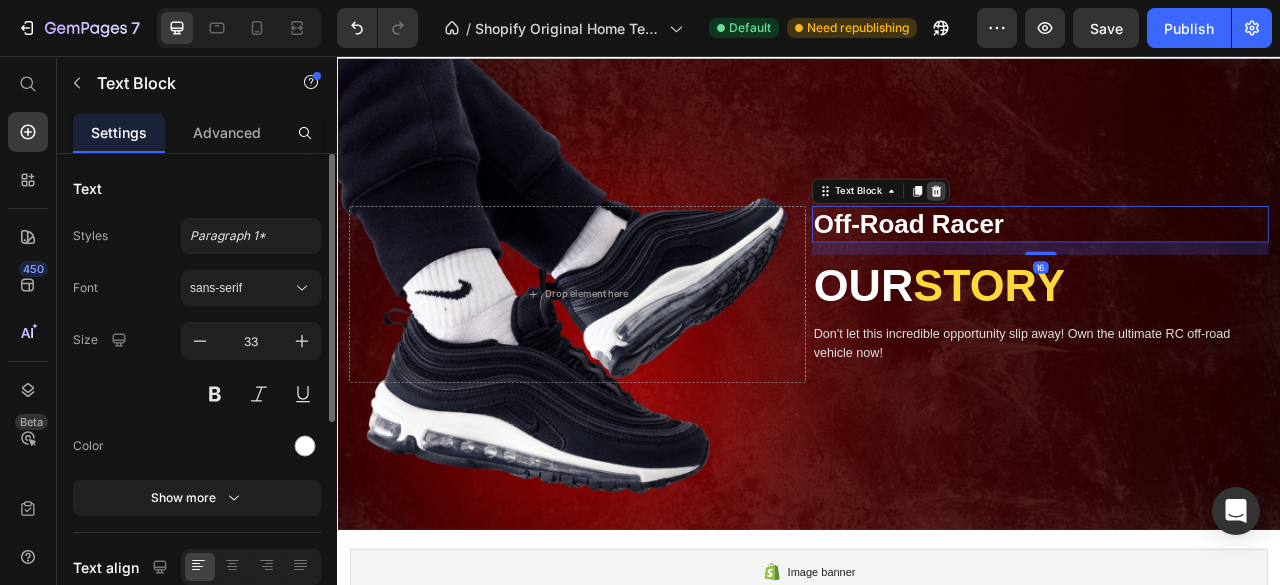 click 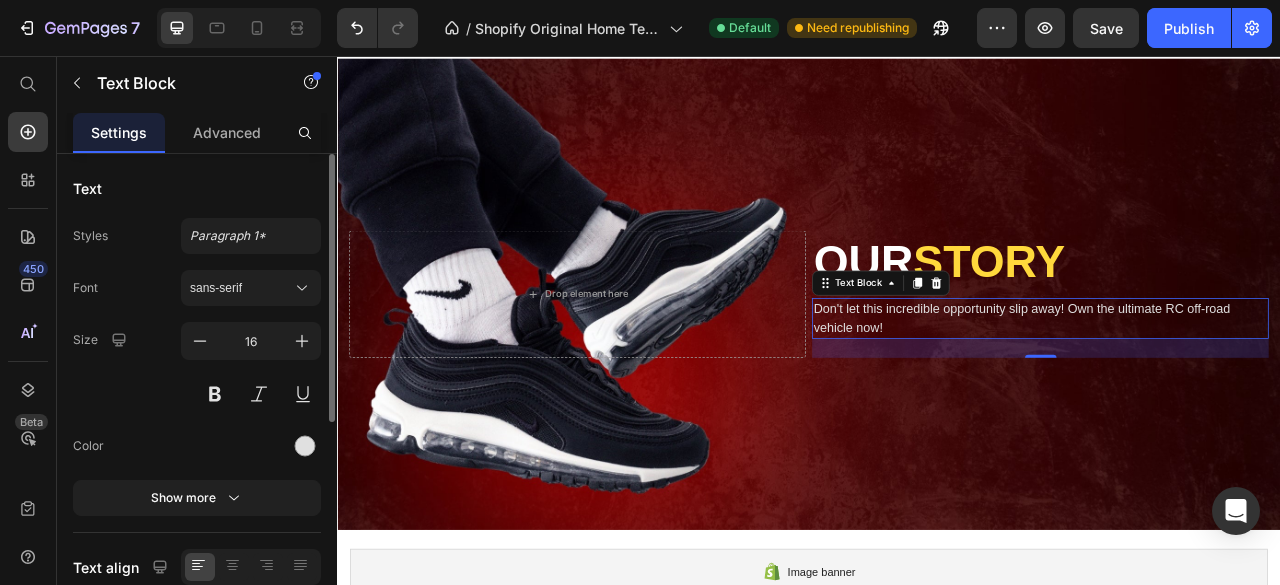 click on "Don't let this incredible opportunity slip away! Own the ultimate RC off-road vehicle now!" at bounding box center [1231, 390] 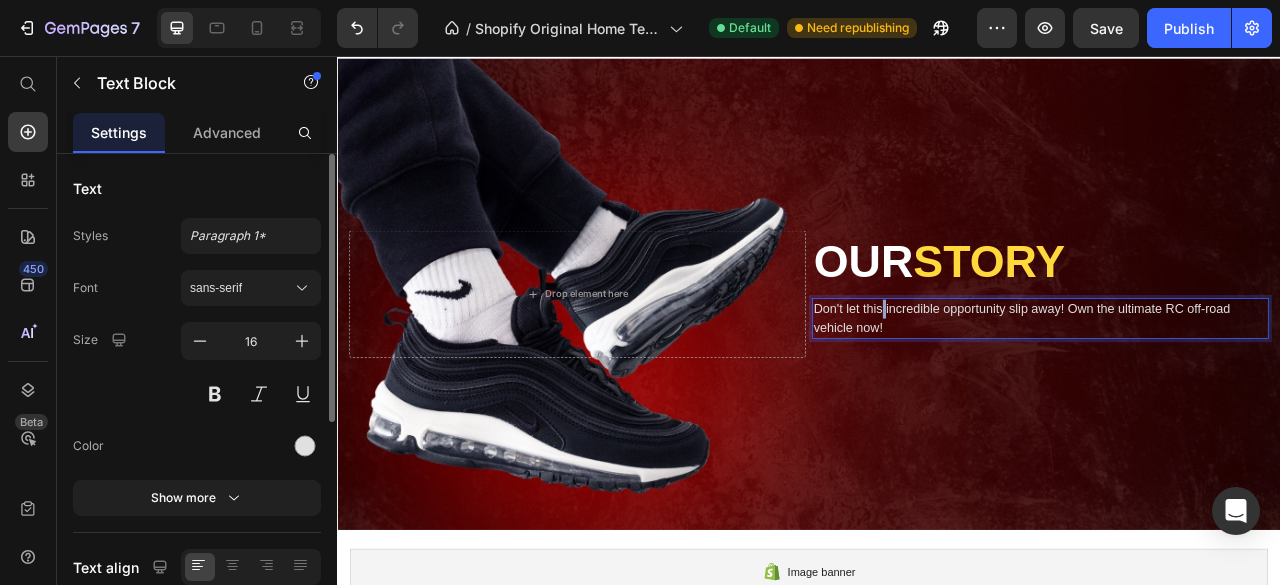 click on "Don't let this incredible opportunity slip away! Own the ultimate RC off-road vehicle now!" at bounding box center [1231, 390] 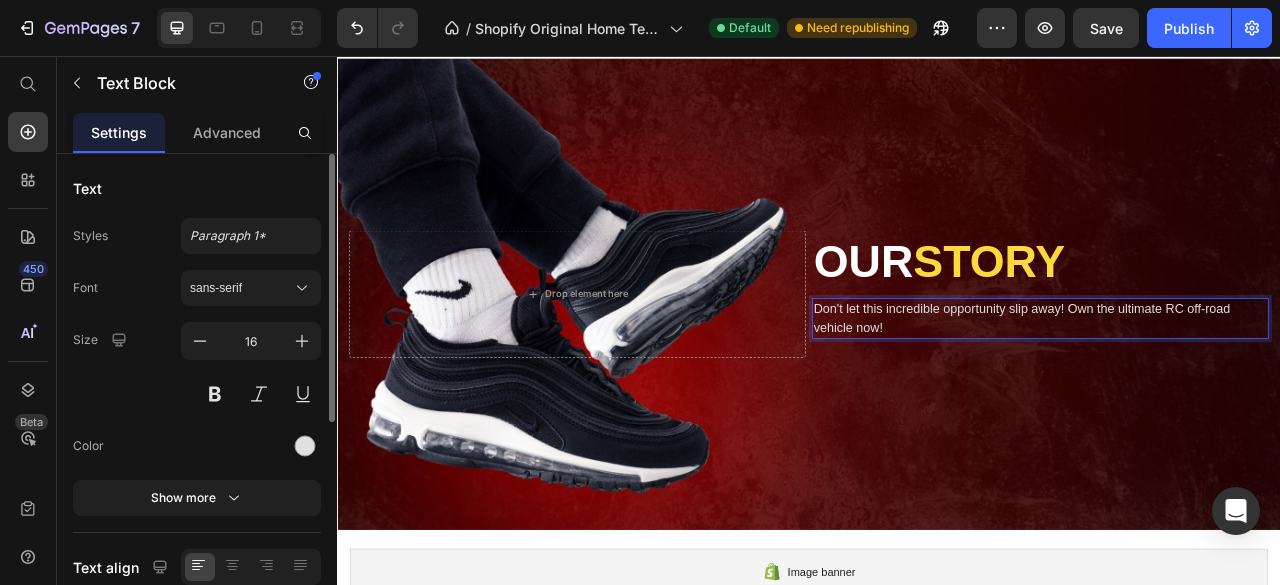 scroll, scrollTop: 1050, scrollLeft: 0, axis: vertical 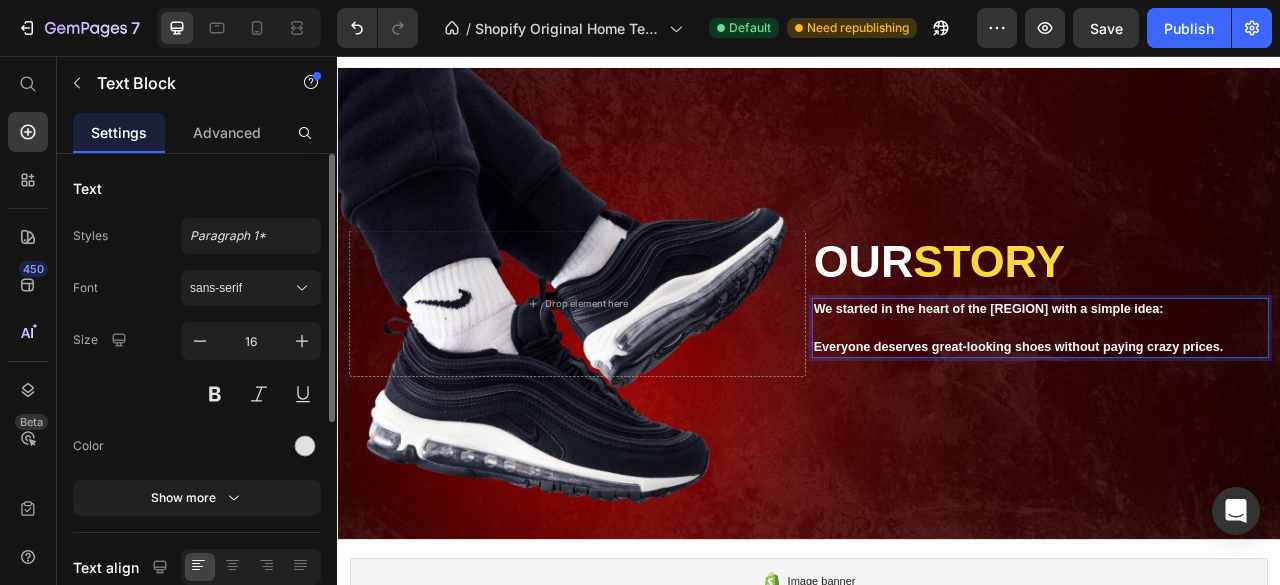 click at bounding box center [1231, 402] 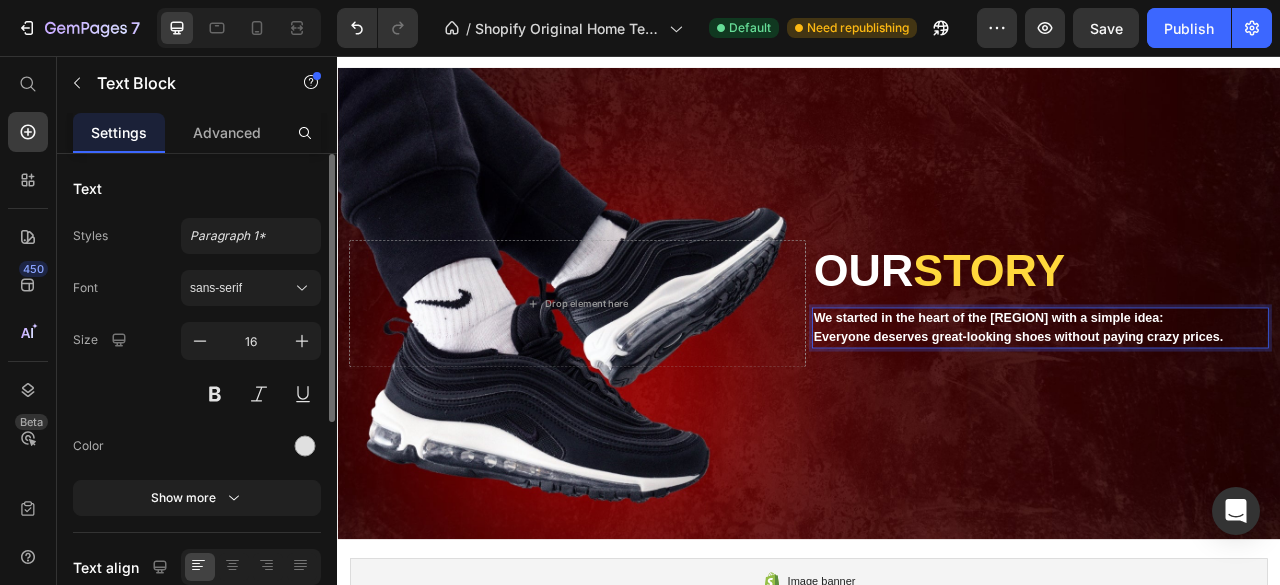 click on "Everyone deserves great-looking shoes without paying crazy prices." at bounding box center (1231, 414) 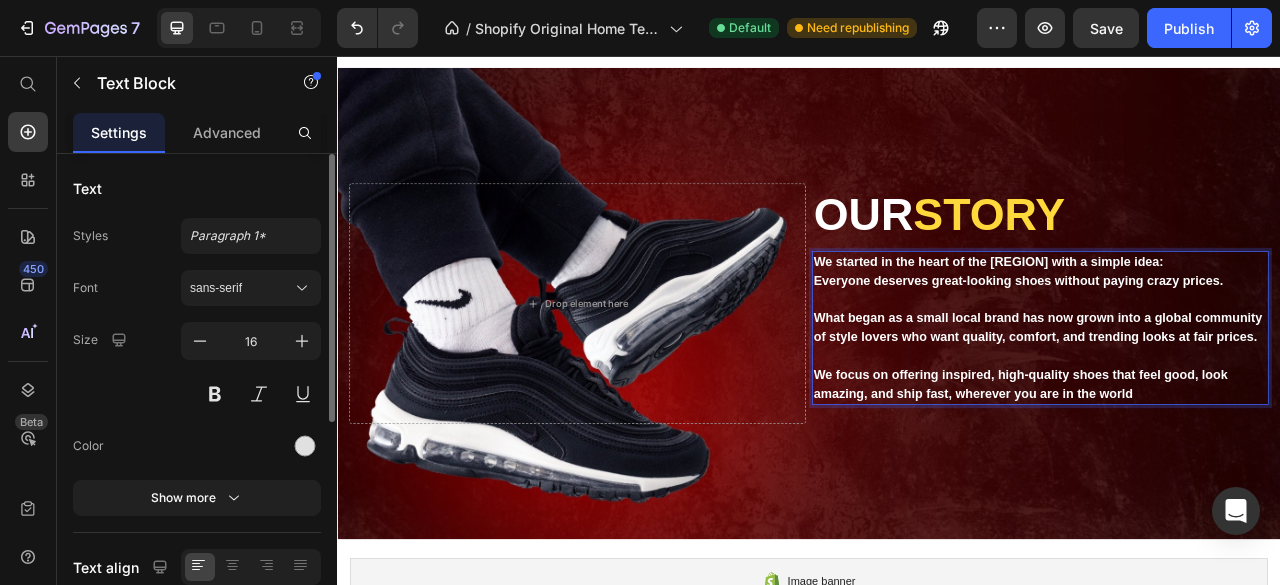 click on "We started in the heart of the Gulf region with a simple idea:" at bounding box center [1231, 318] 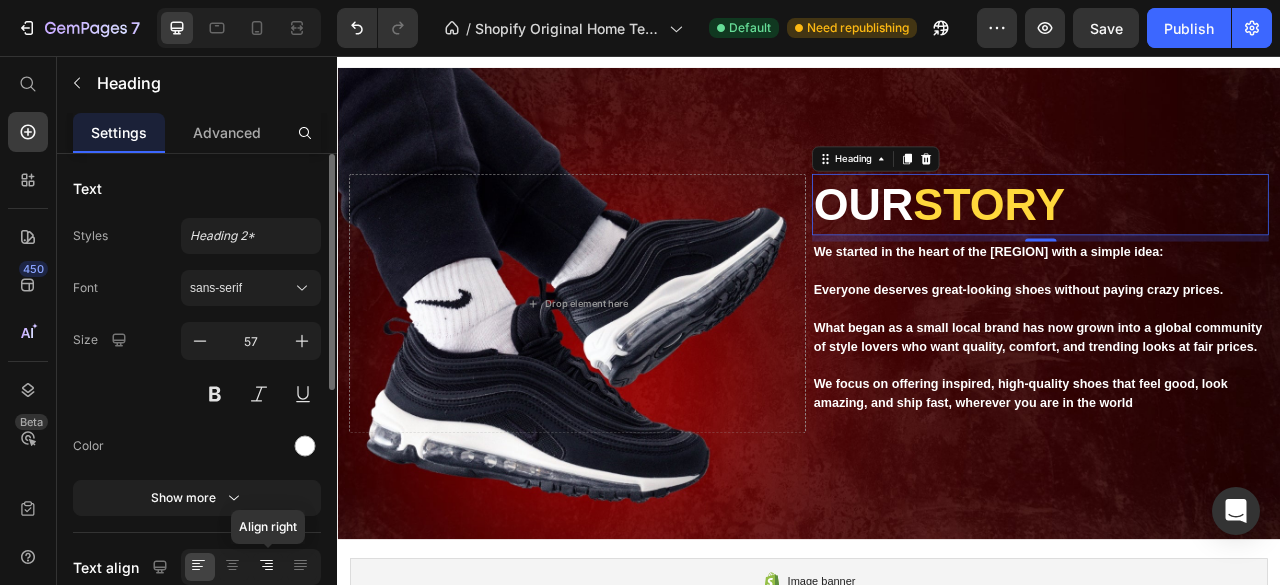 click 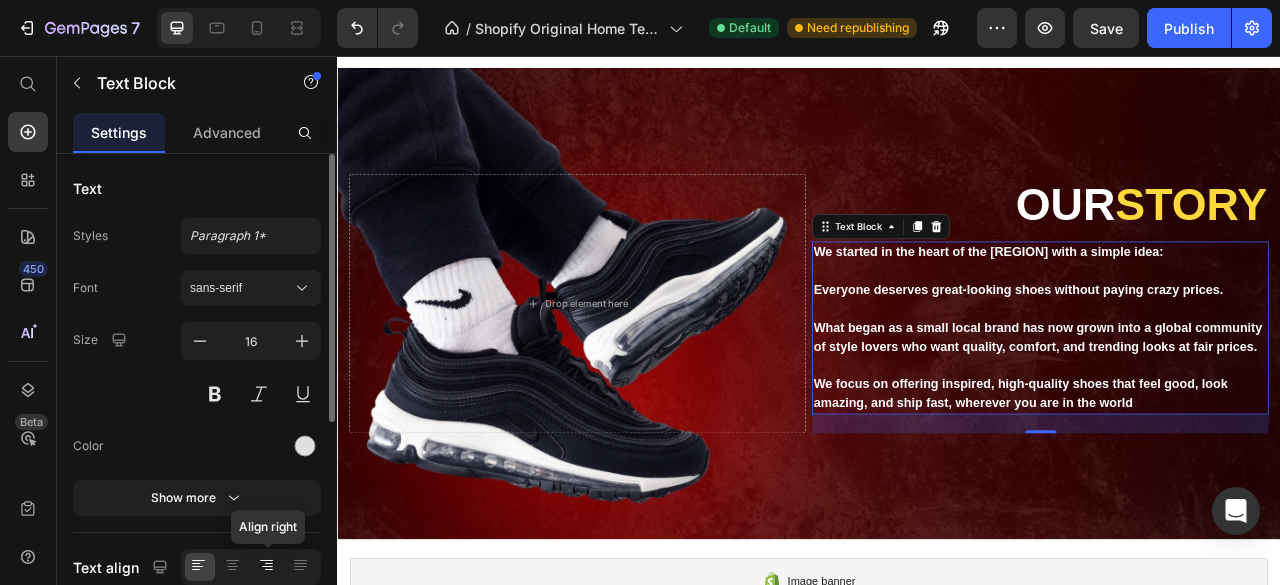 click 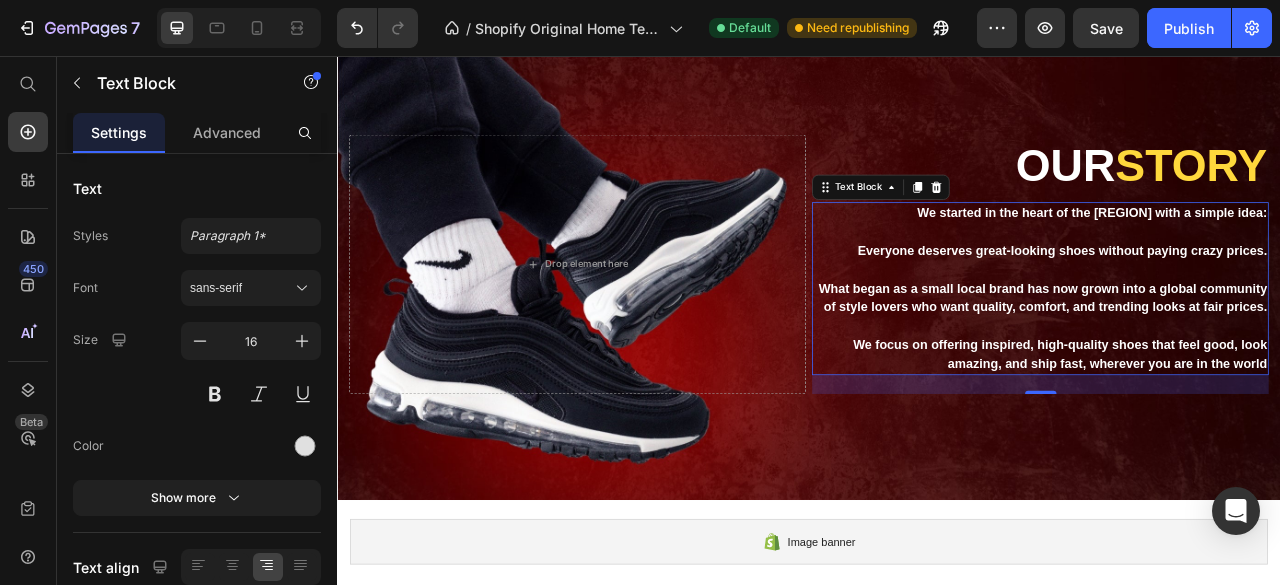 scroll, scrollTop: 1102, scrollLeft: 0, axis: vertical 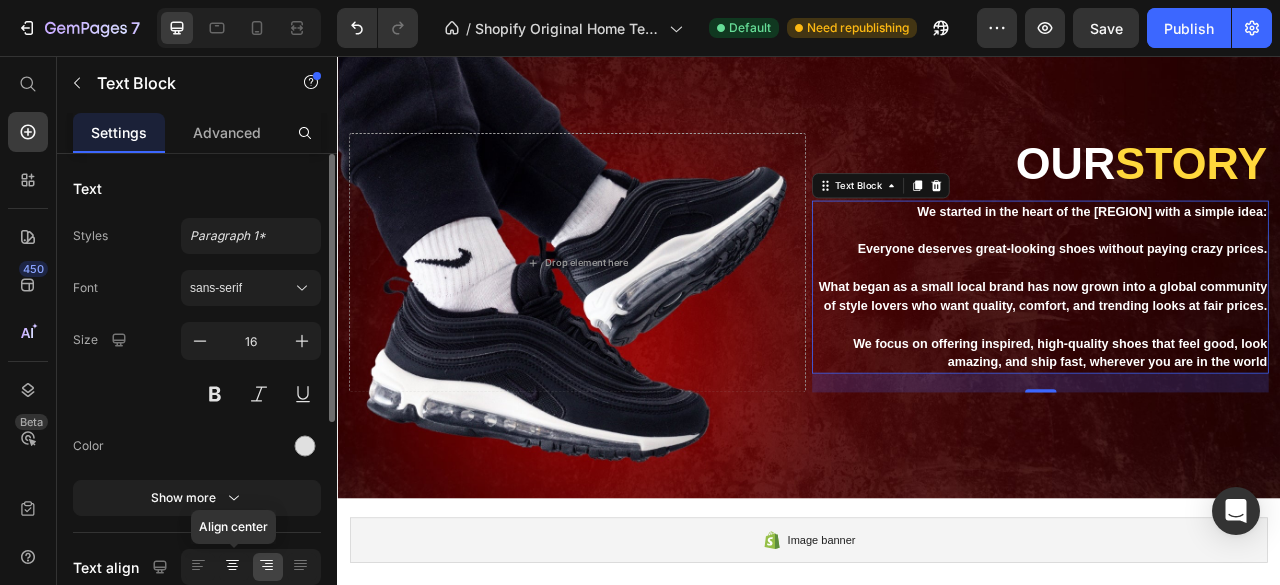 click 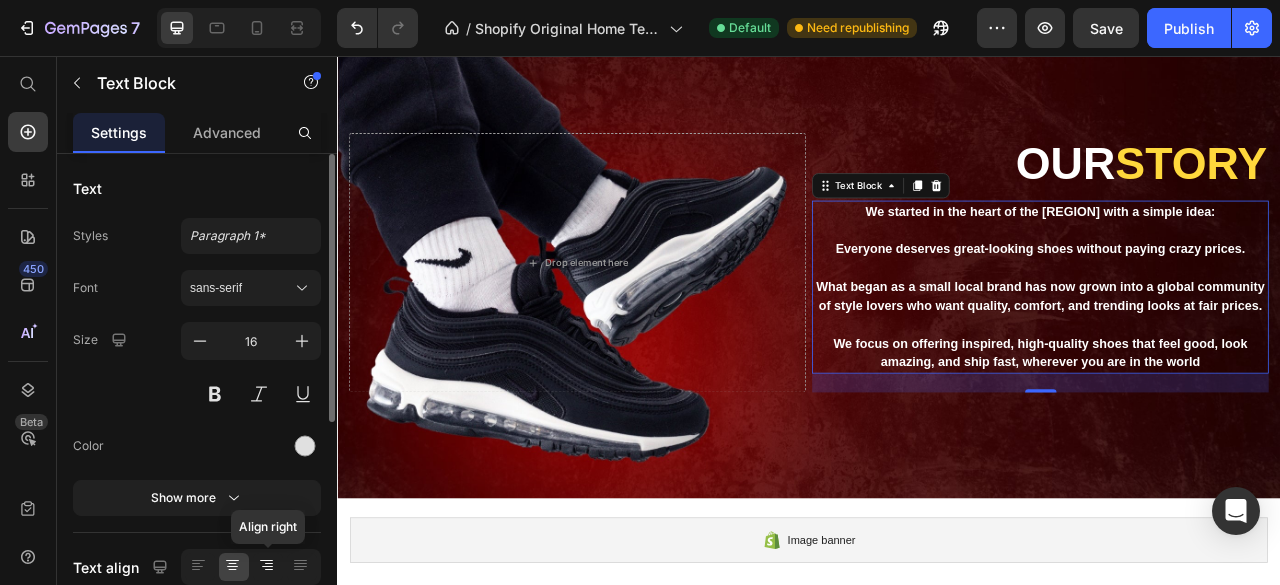 click 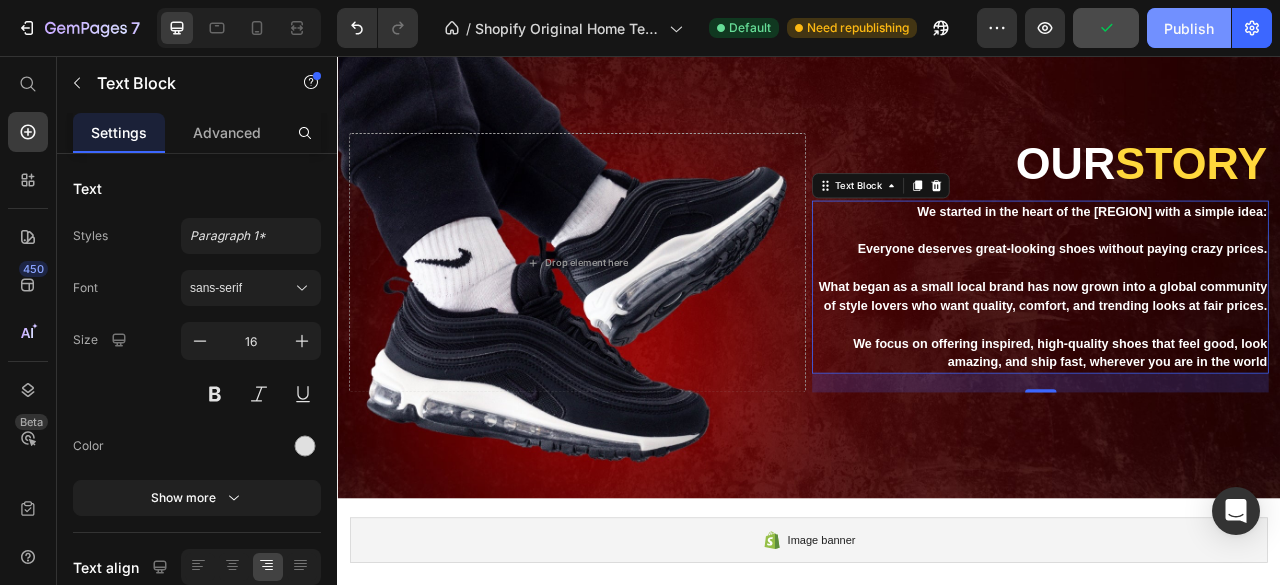 click on "Publish" at bounding box center (1189, 28) 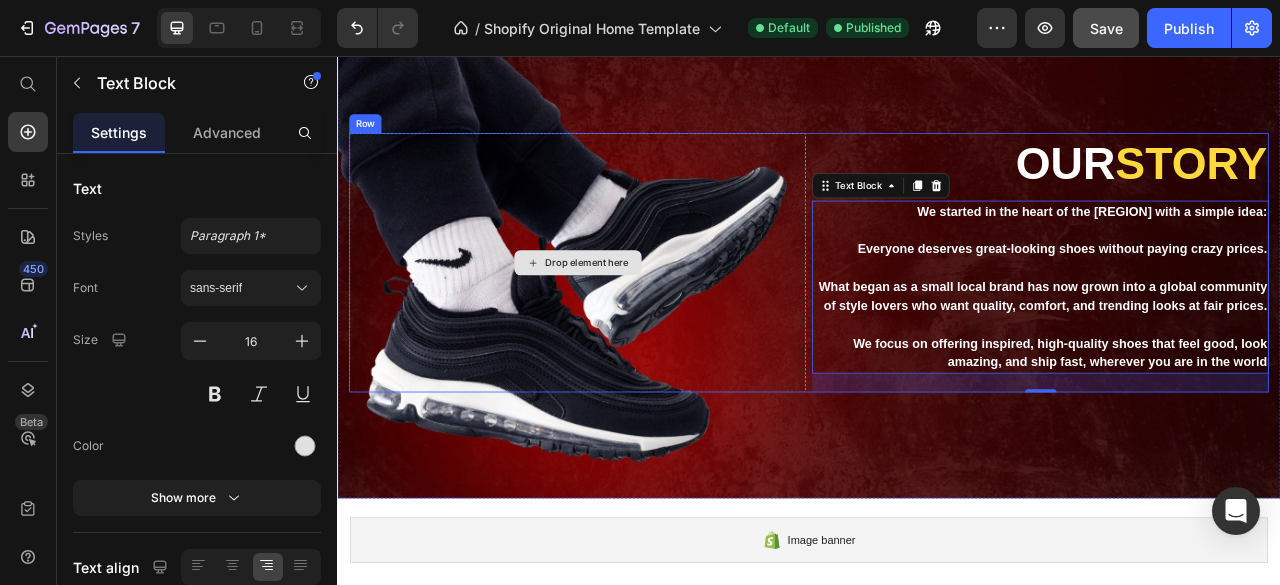 scroll, scrollTop: 1042, scrollLeft: 0, axis: vertical 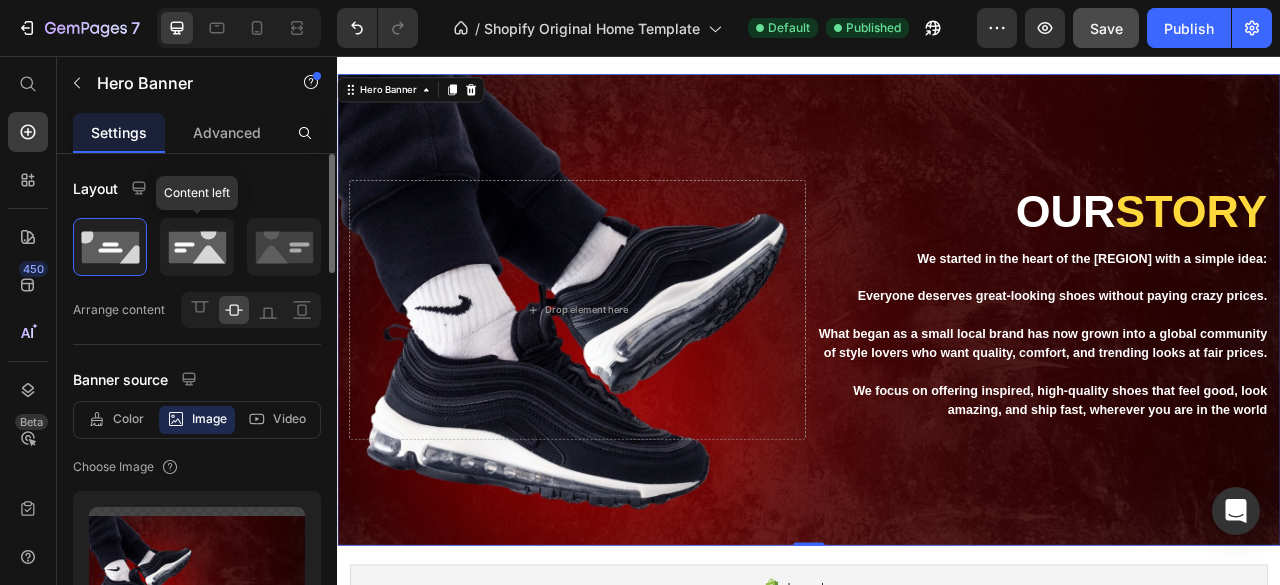 click 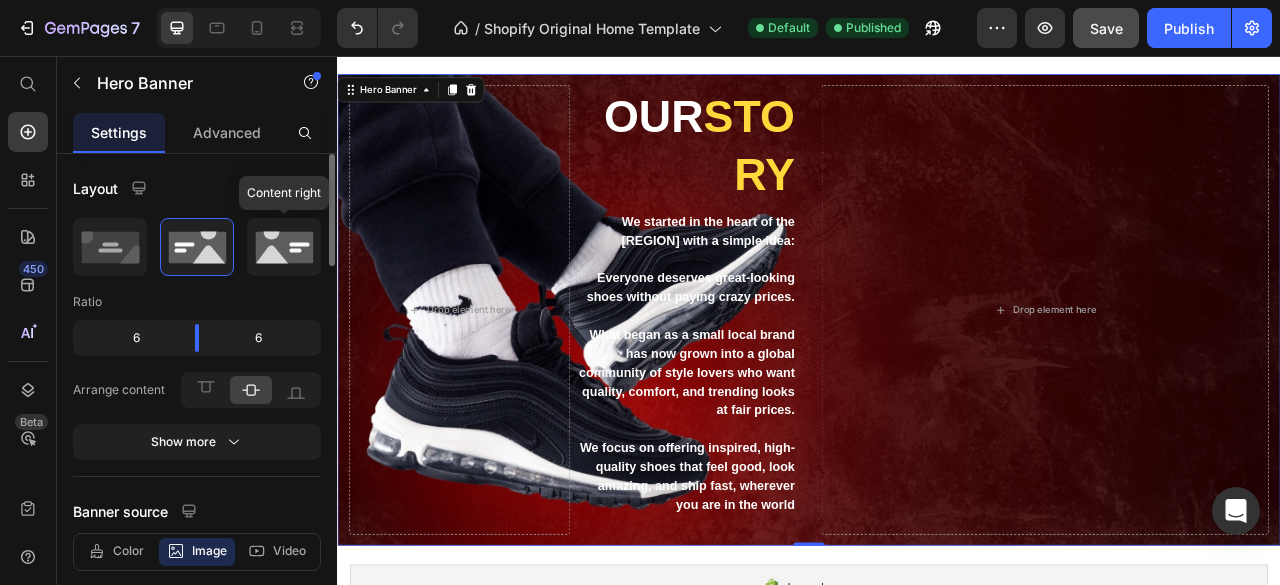 click 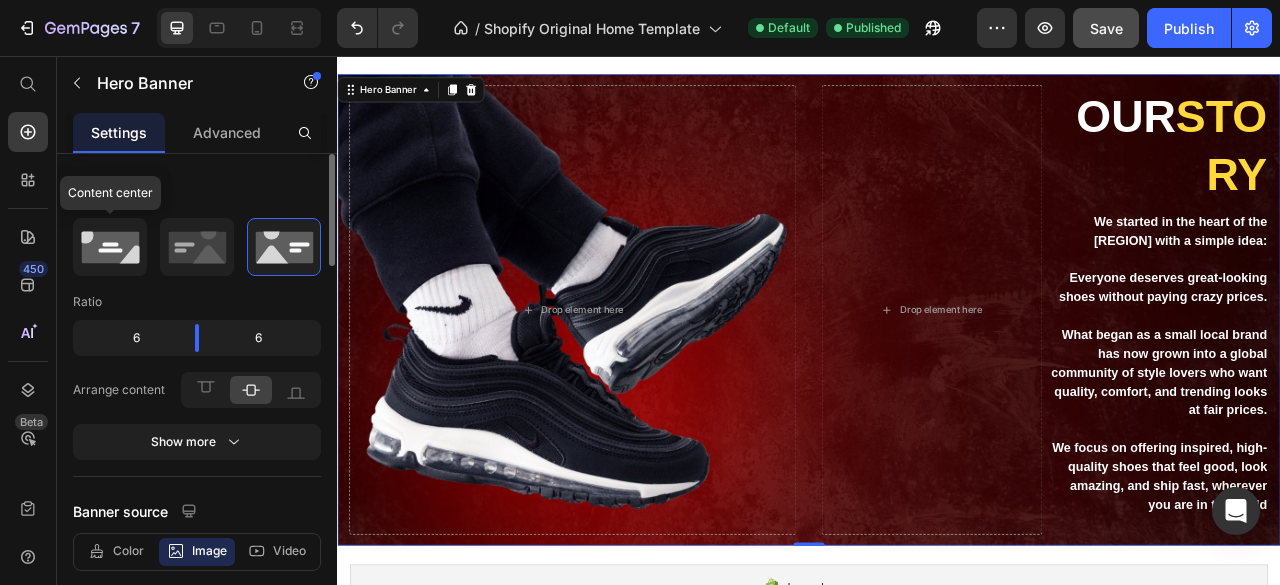 click 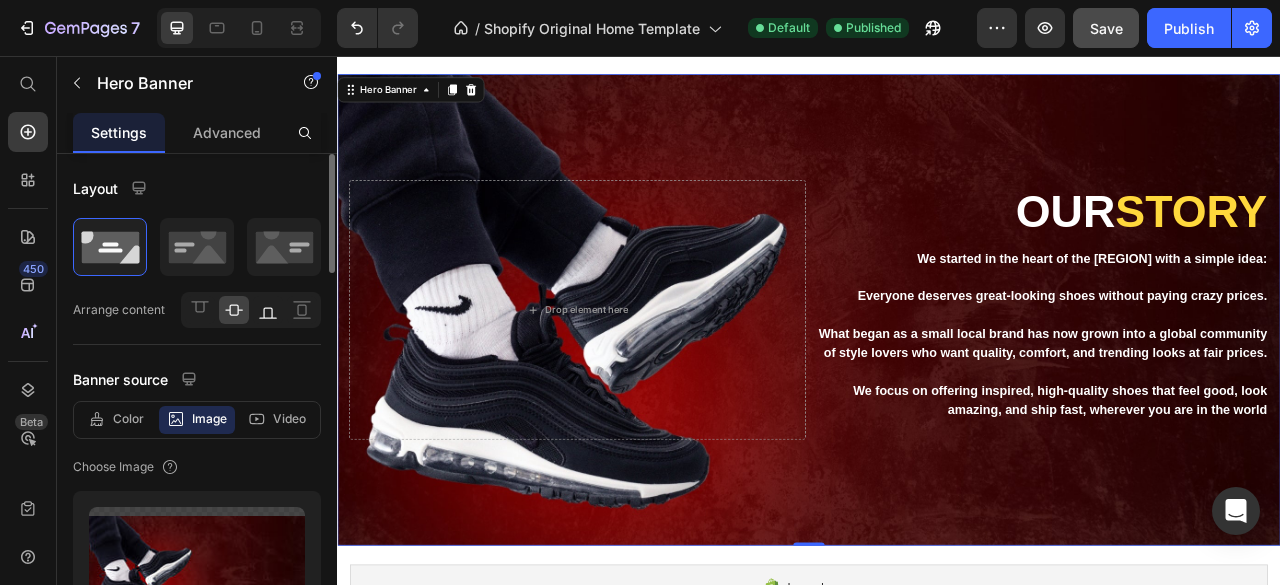 click 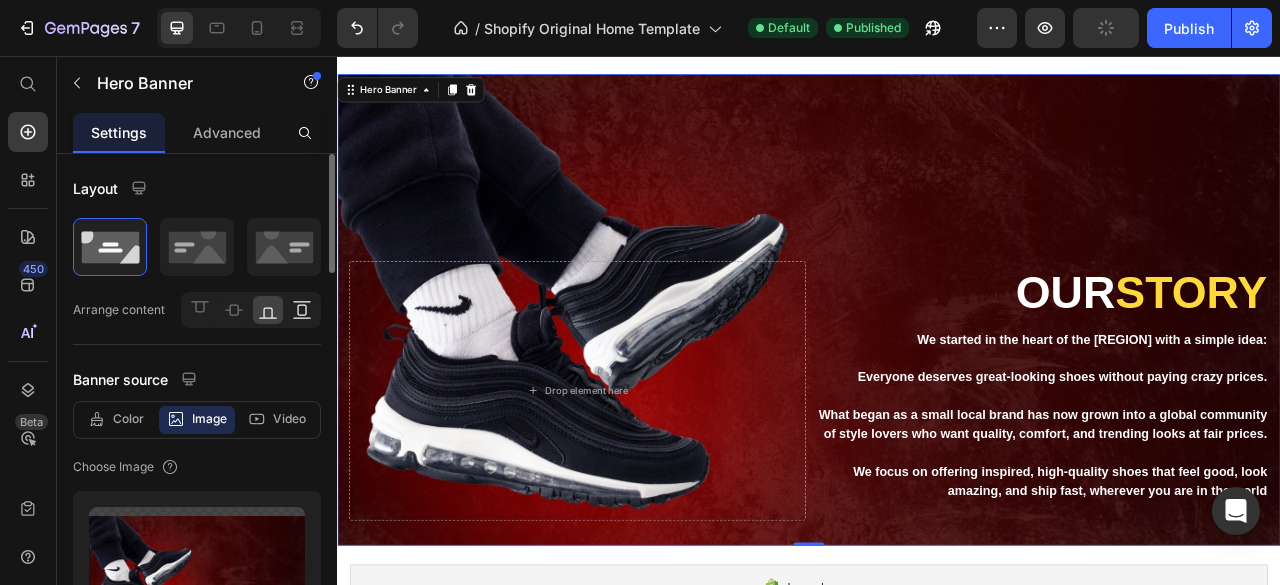 click 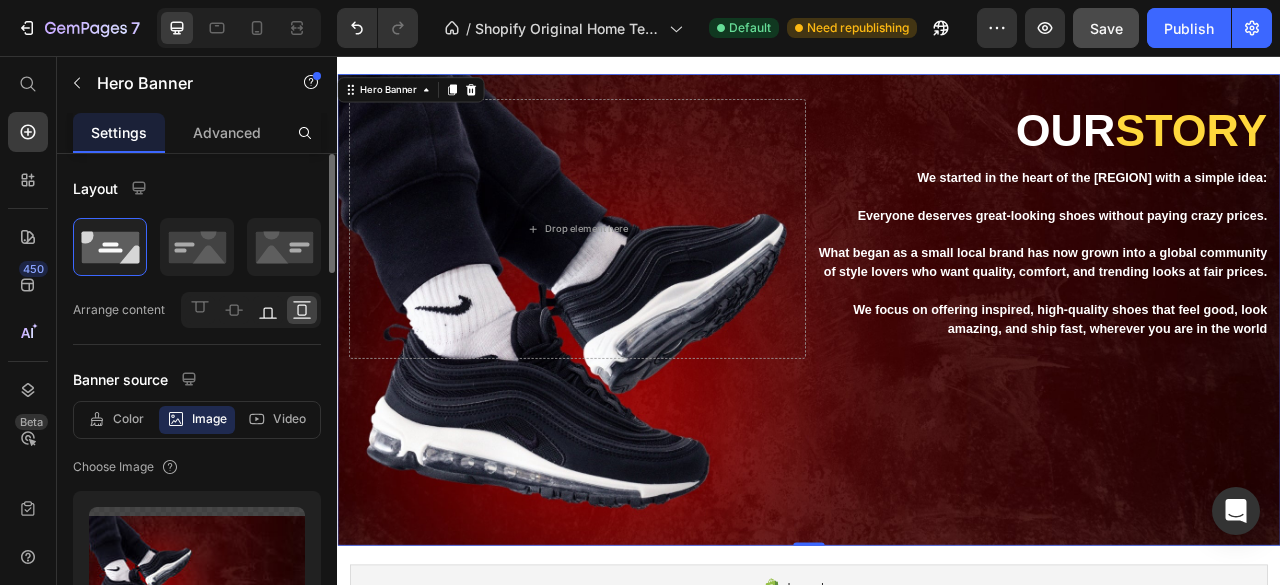 click 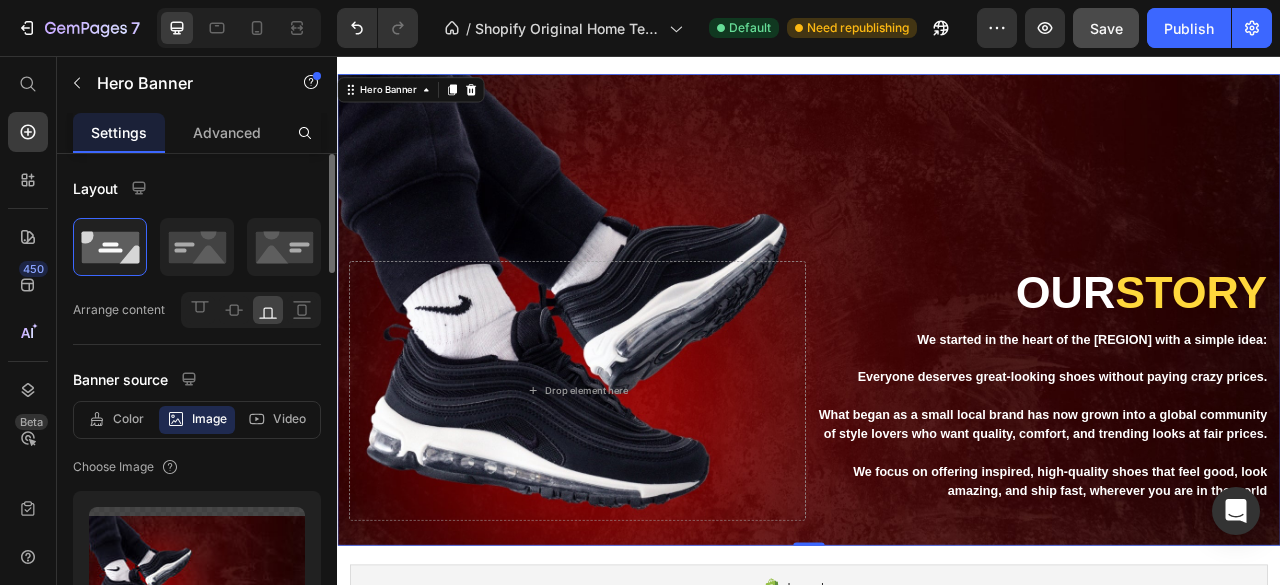 click 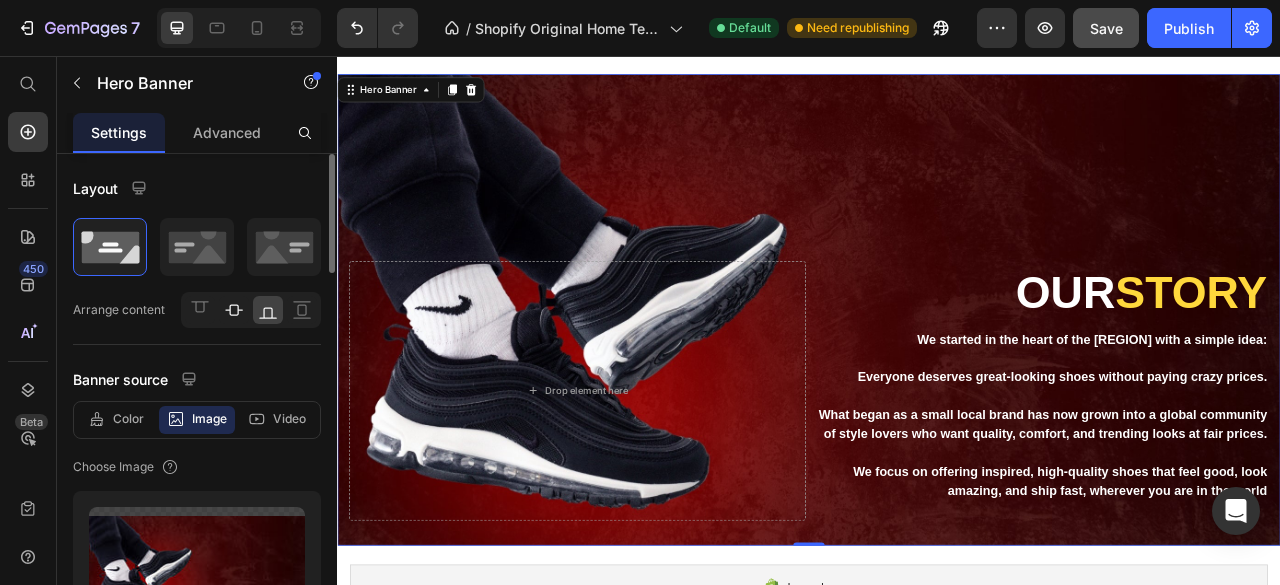 click 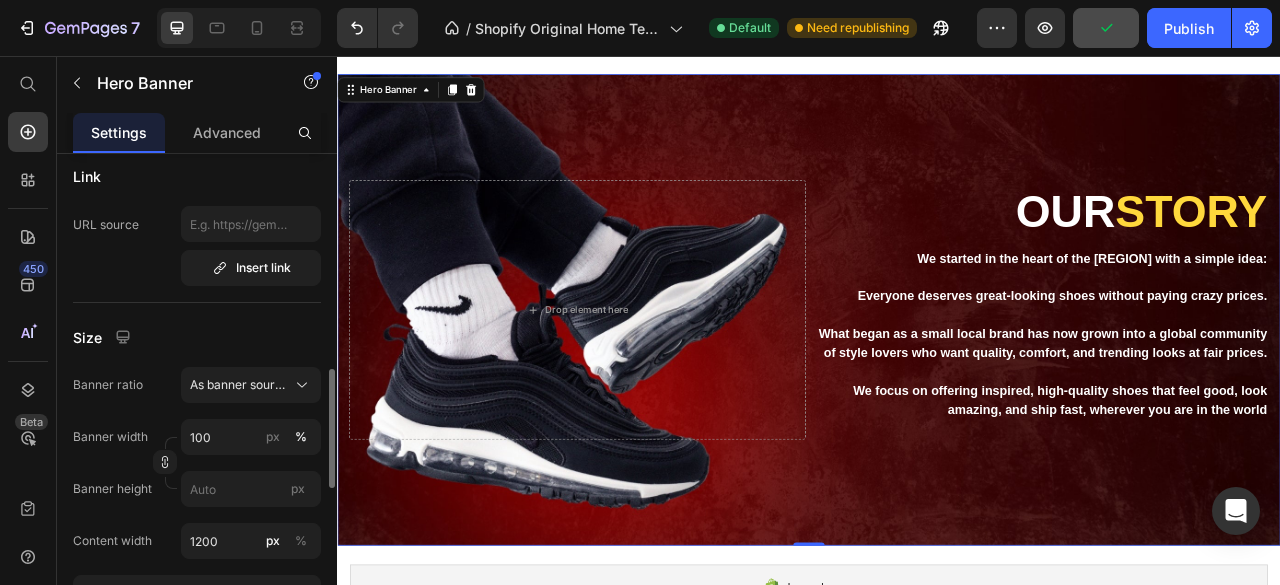 scroll, scrollTop: 747, scrollLeft: 0, axis: vertical 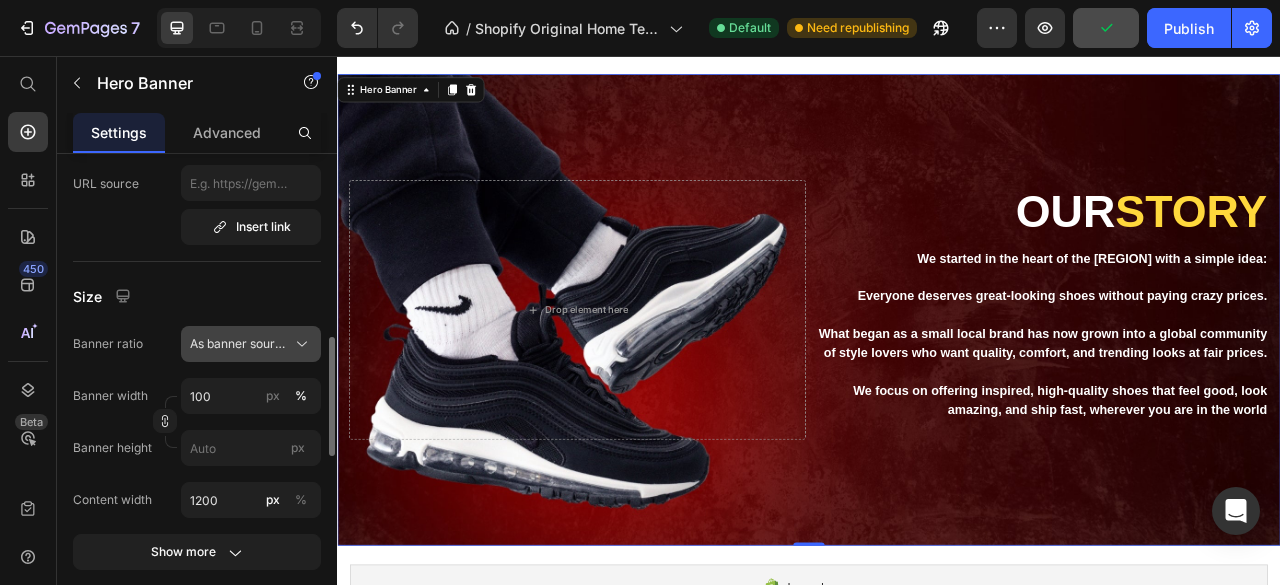 click on "As banner source" at bounding box center [251, 344] 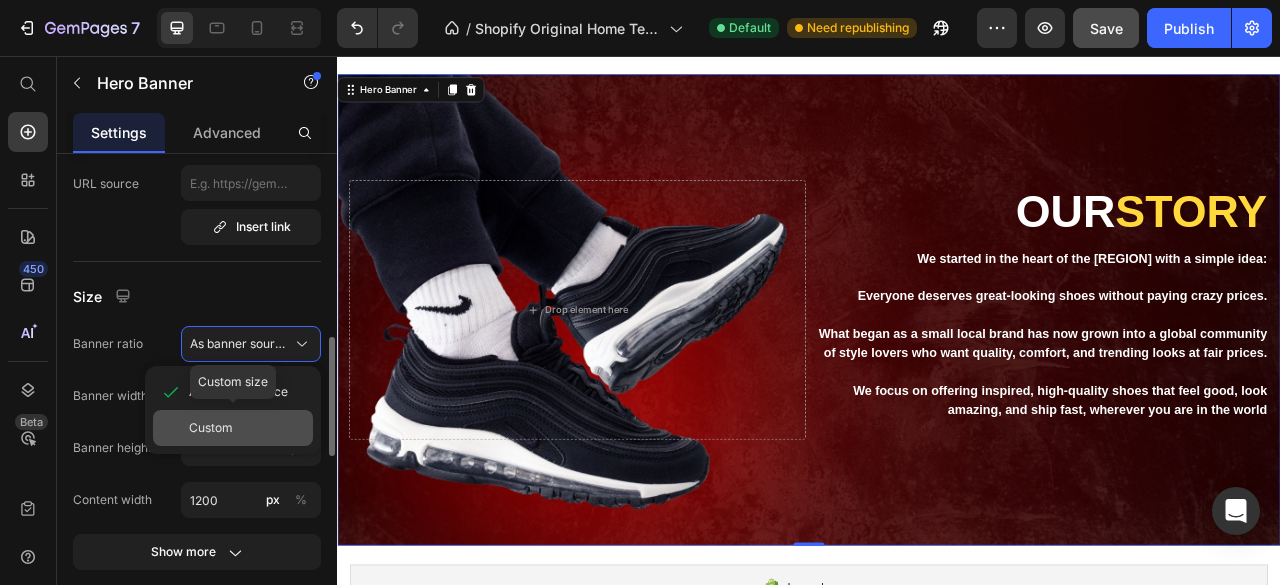 click on "Custom" 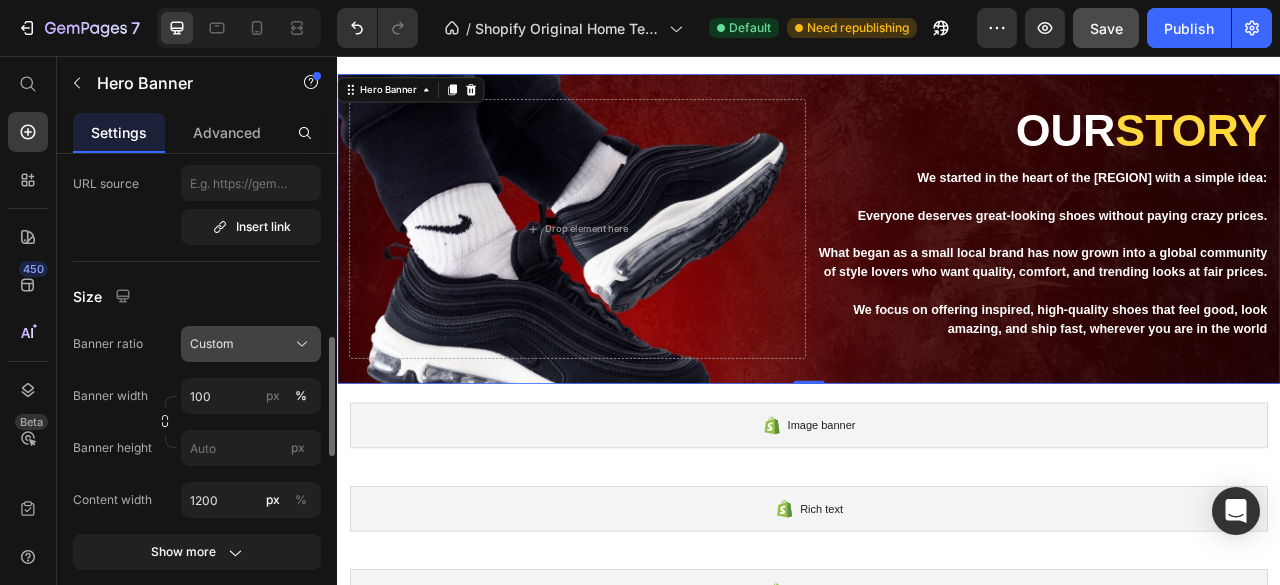 click on "Custom" at bounding box center [251, 344] 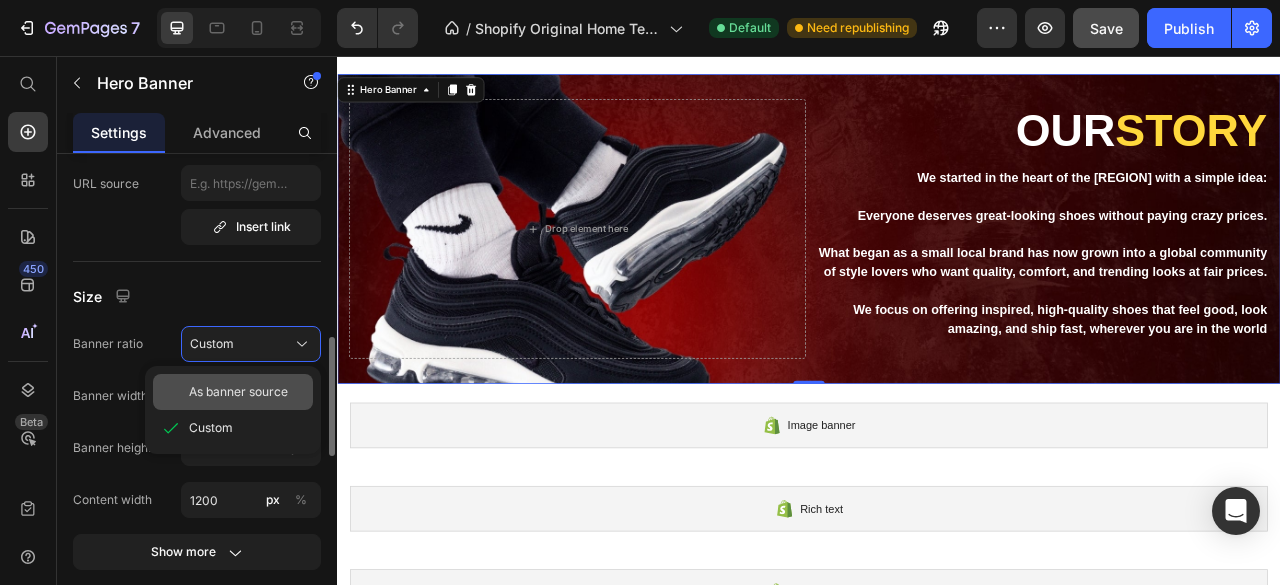 click on "As banner source" at bounding box center (238, 392) 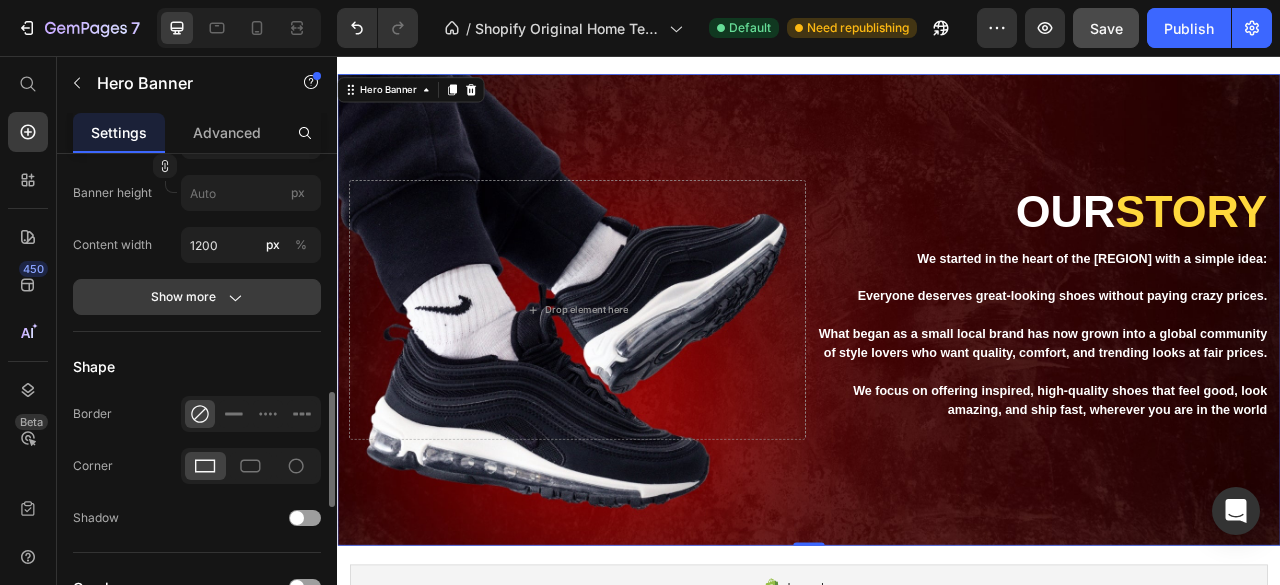 scroll, scrollTop: 1003, scrollLeft: 0, axis: vertical 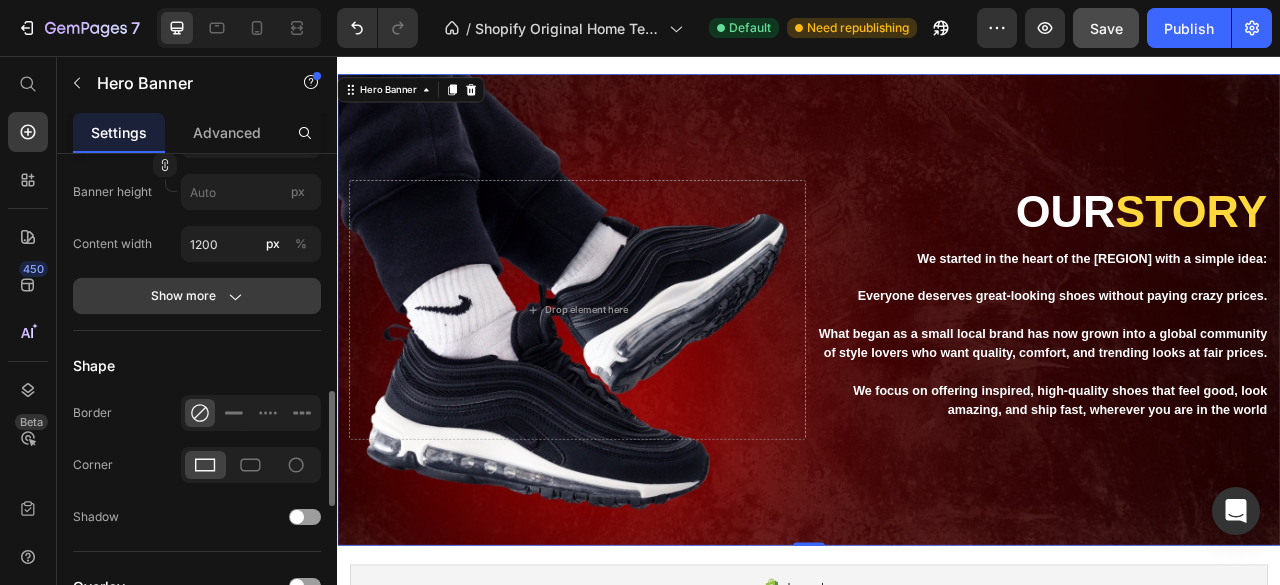 click on "Show more" 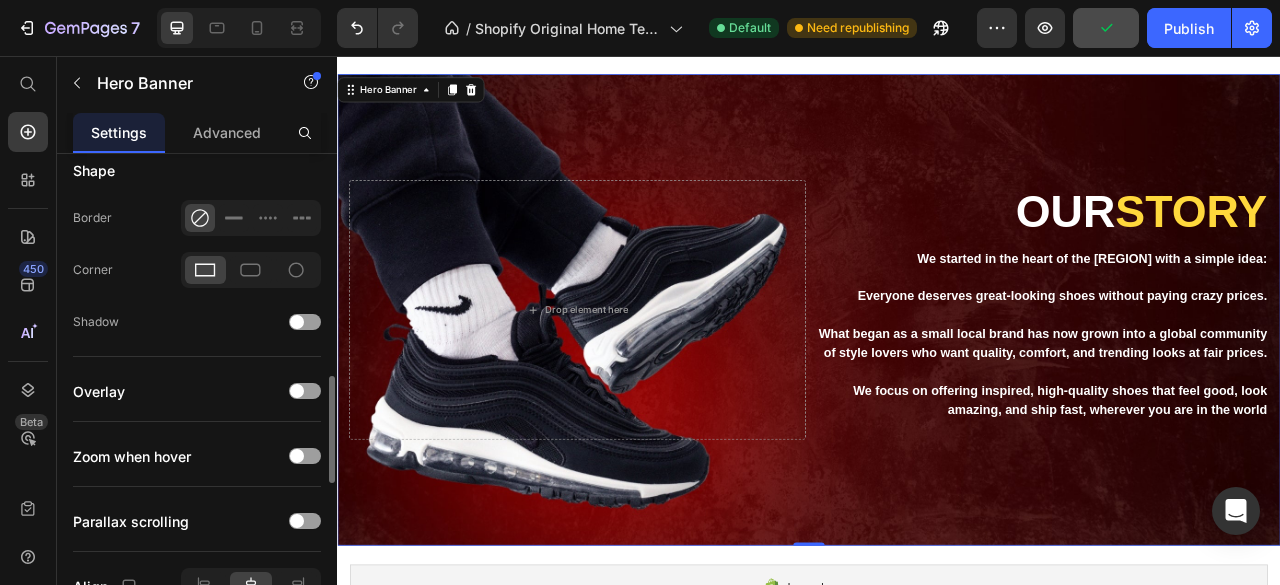 scroll, scrollTop: 1294, scrollLeft: 0, axis: vertical 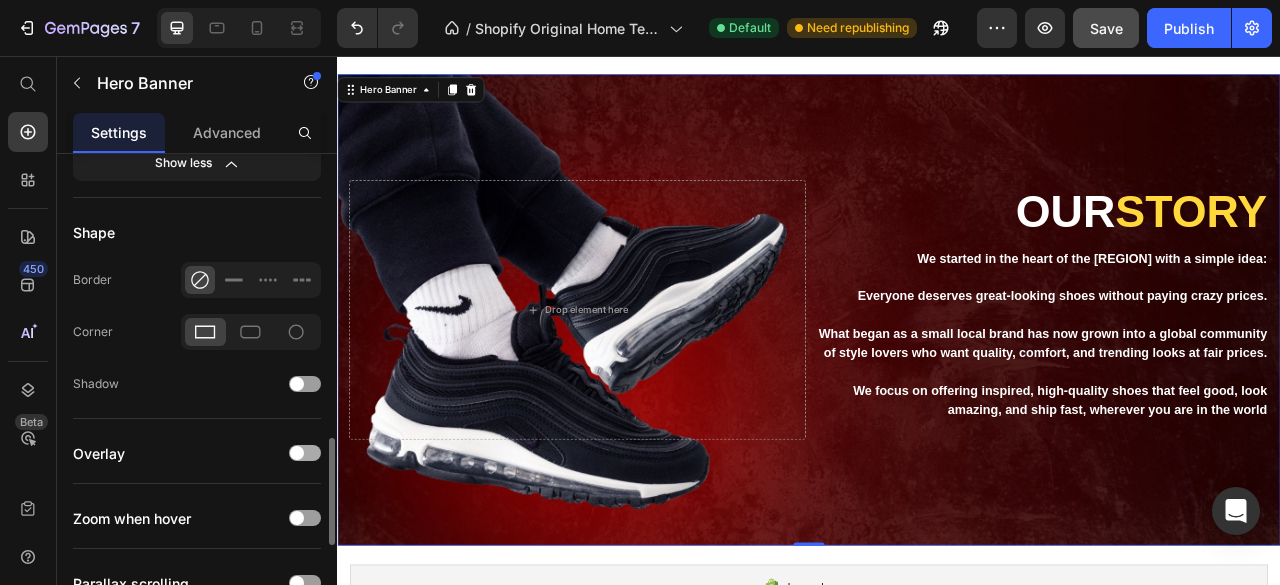 click at bounding box center [305, 453] 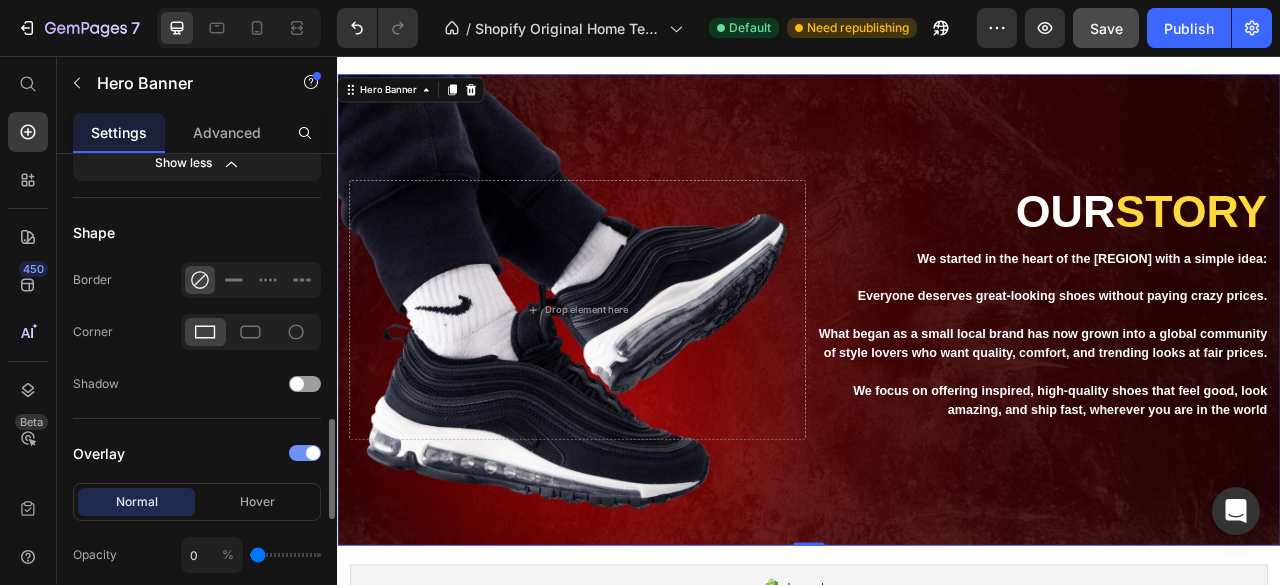 click at bounding box center (305, 453) 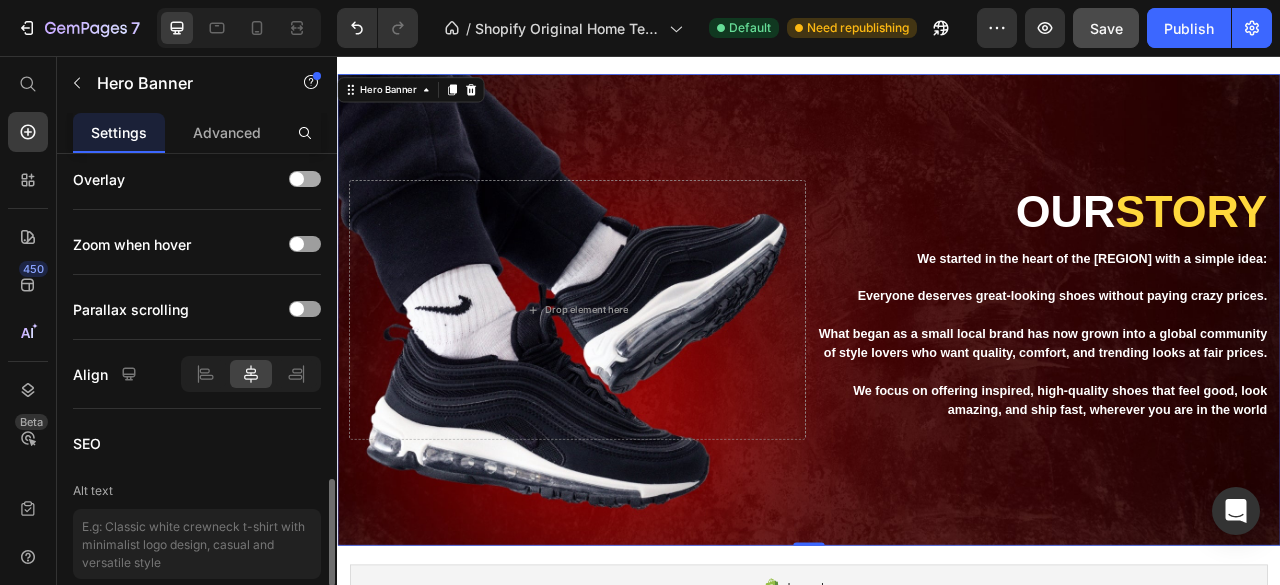 scroll, scrollTop: 1571, scrollLeft: 0, axis: vertical 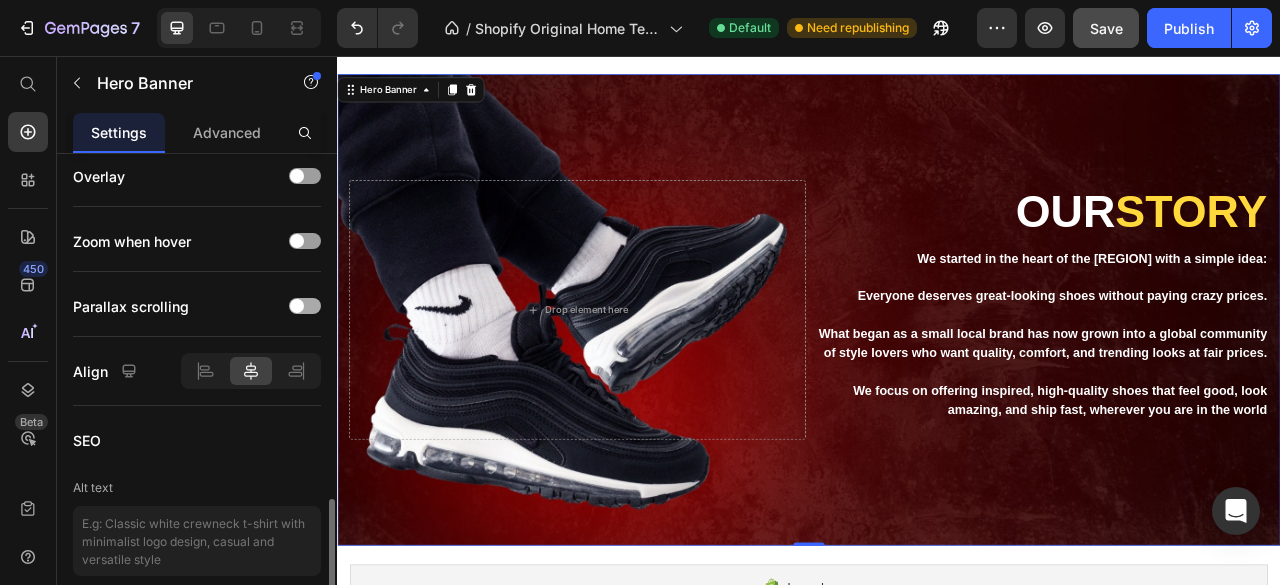 click at bounding box center [297, 306] 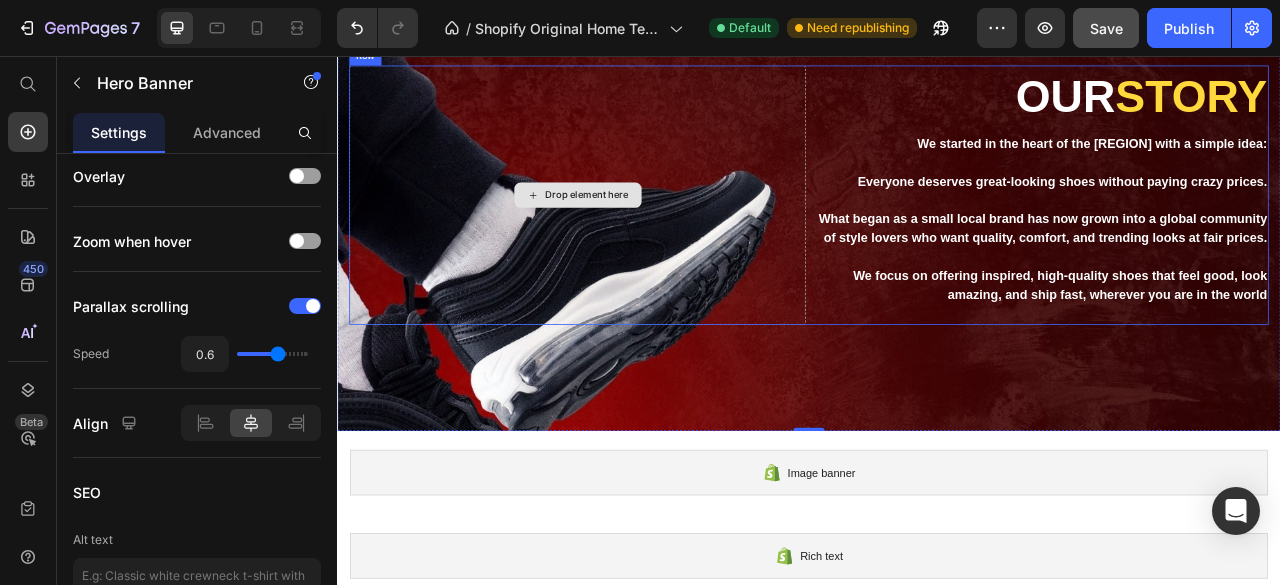 scroll, scrollTop: 1182, scrollLeft: 0, axis: vertical 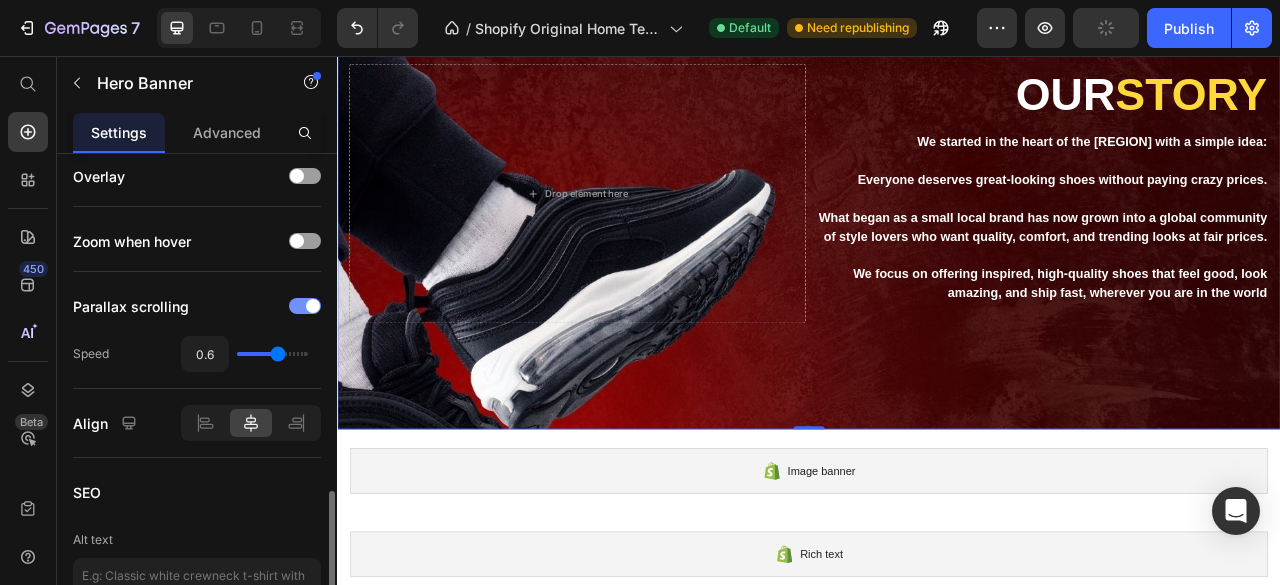 click at bounding box center [305, 306] 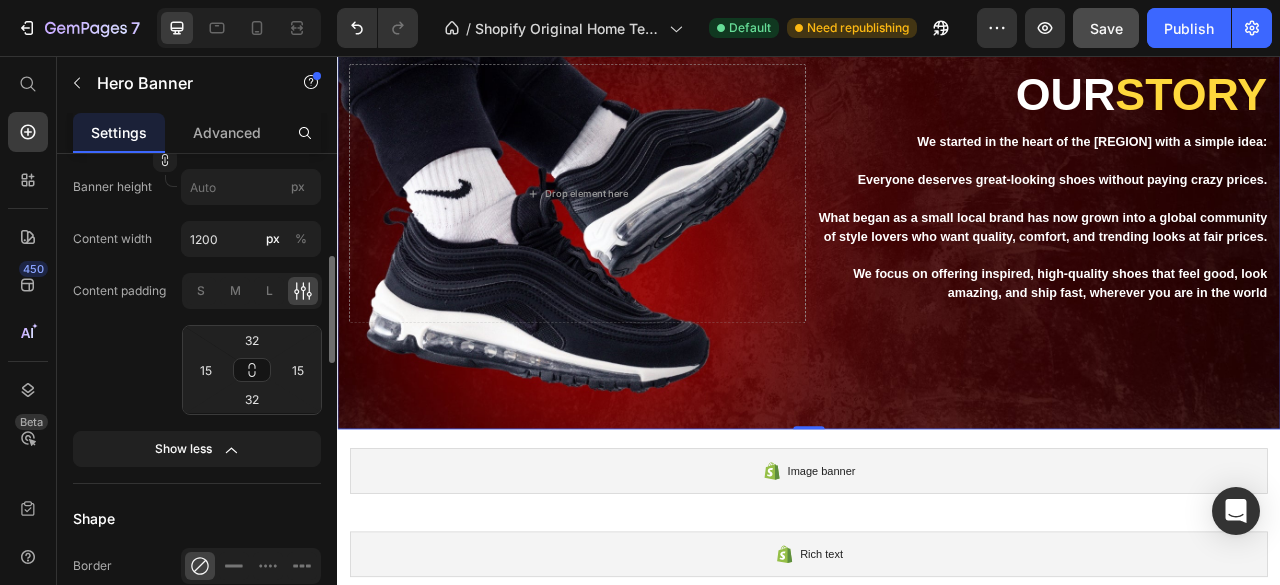 scroll, scrollTop: 904, scrollLeft: 0, axis: vertical 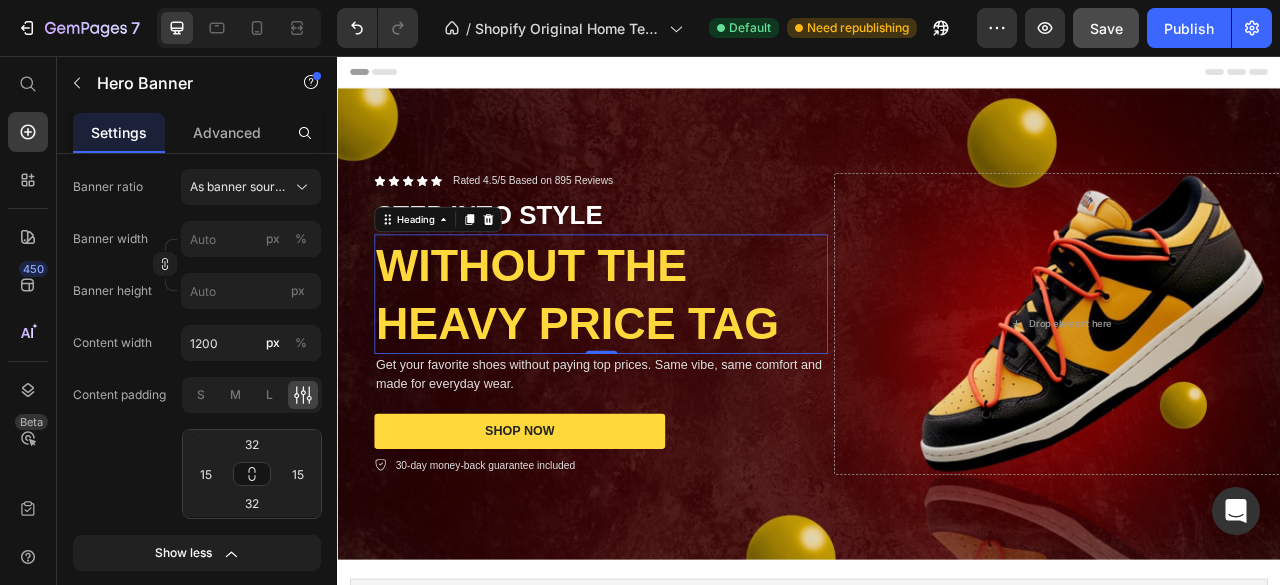 click on "WITHOUT THE HEAVY PRICE TAG" at bounding box center (642, 359) 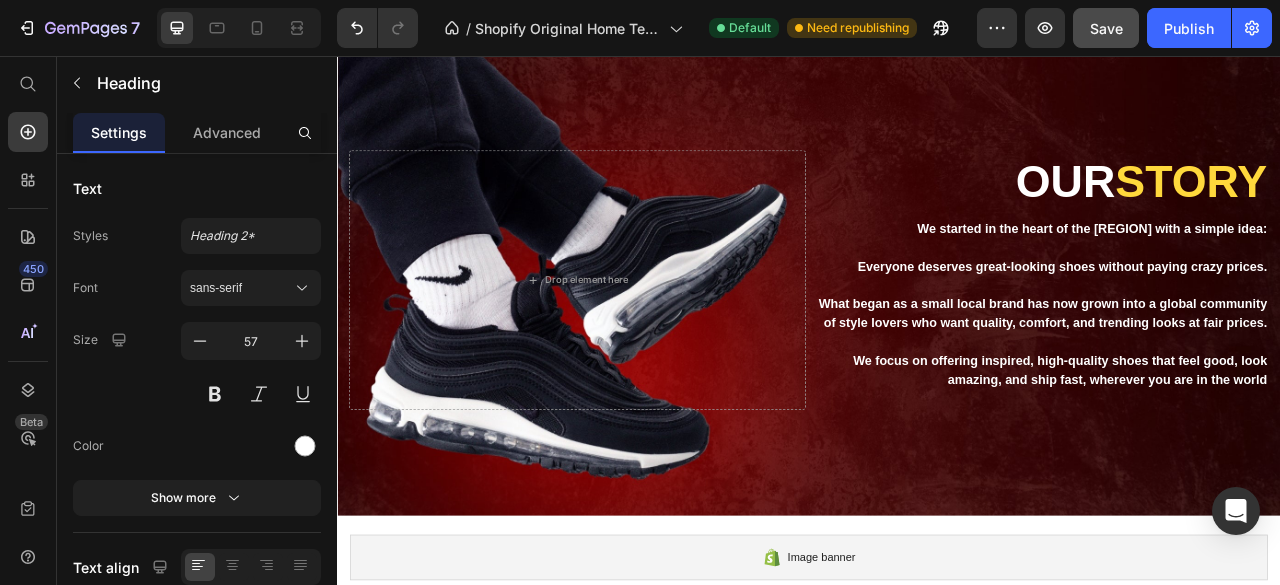 scroll, scrollTop: 1079, scrollLeft: 0, axis: vertical 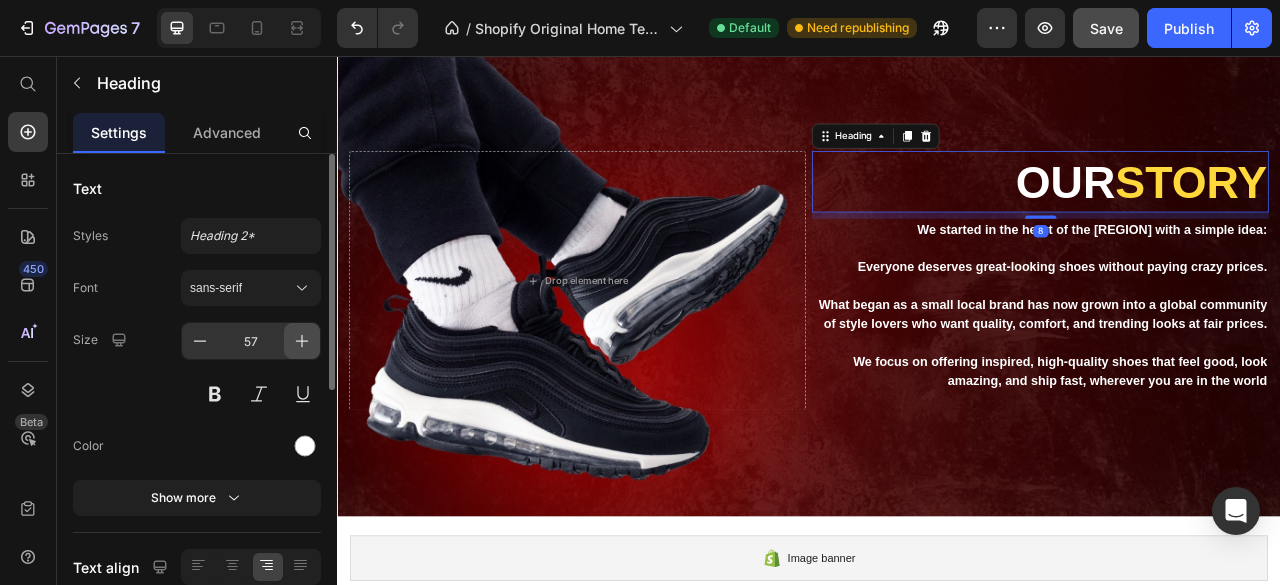 click at bounding box center (302, 341) 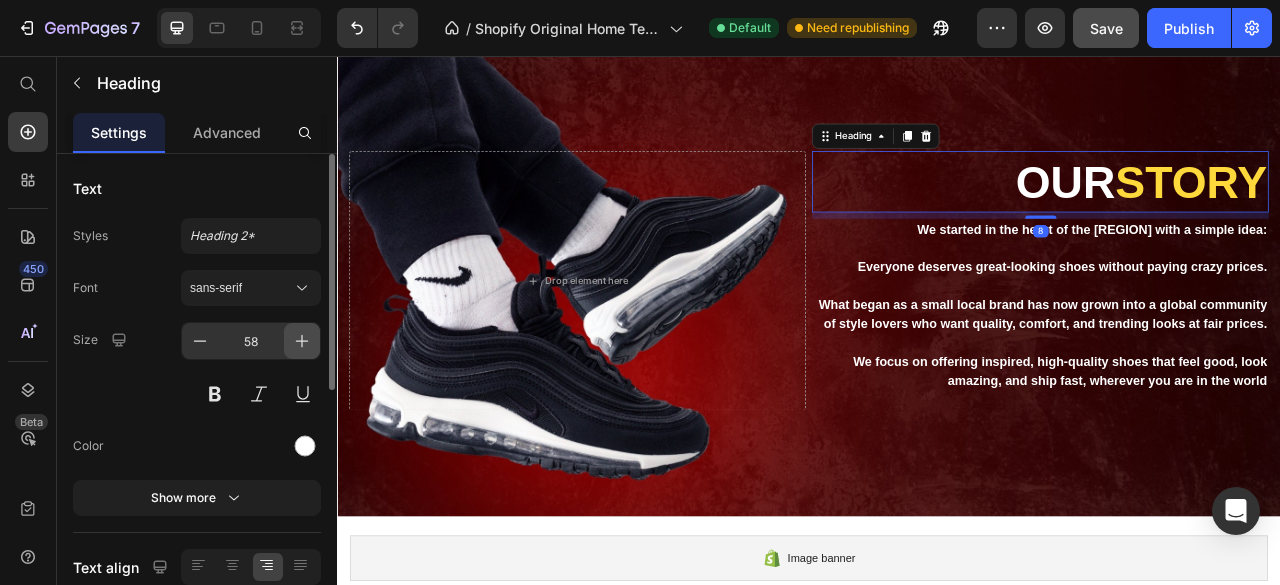 click at bounding box center (302, 341) 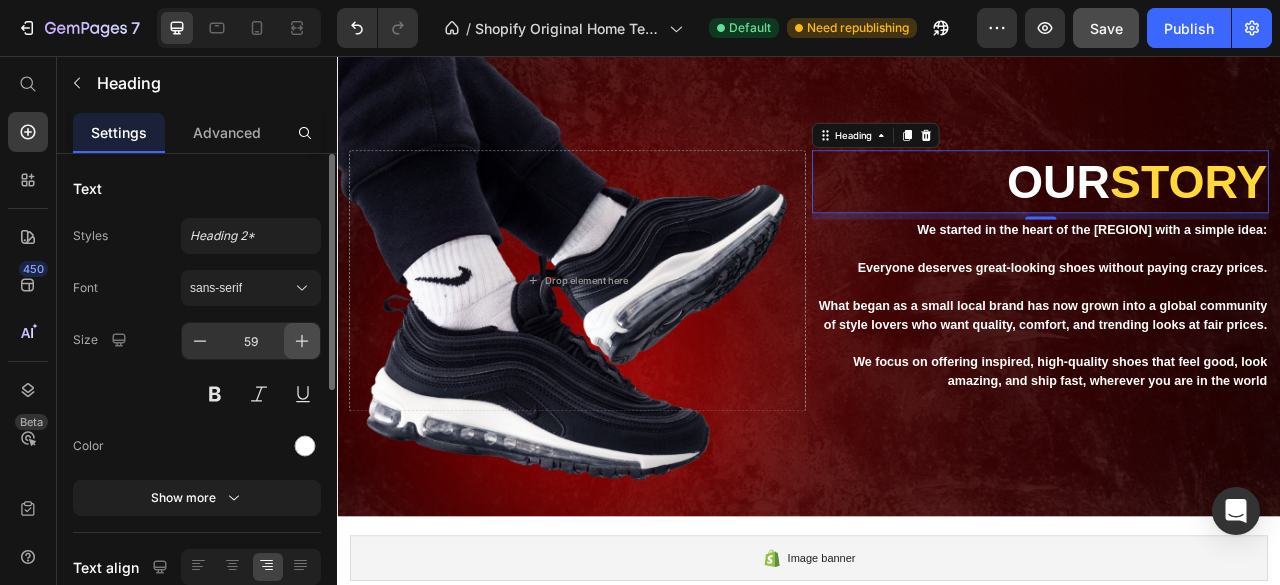 click at bounding box center [302, 341] 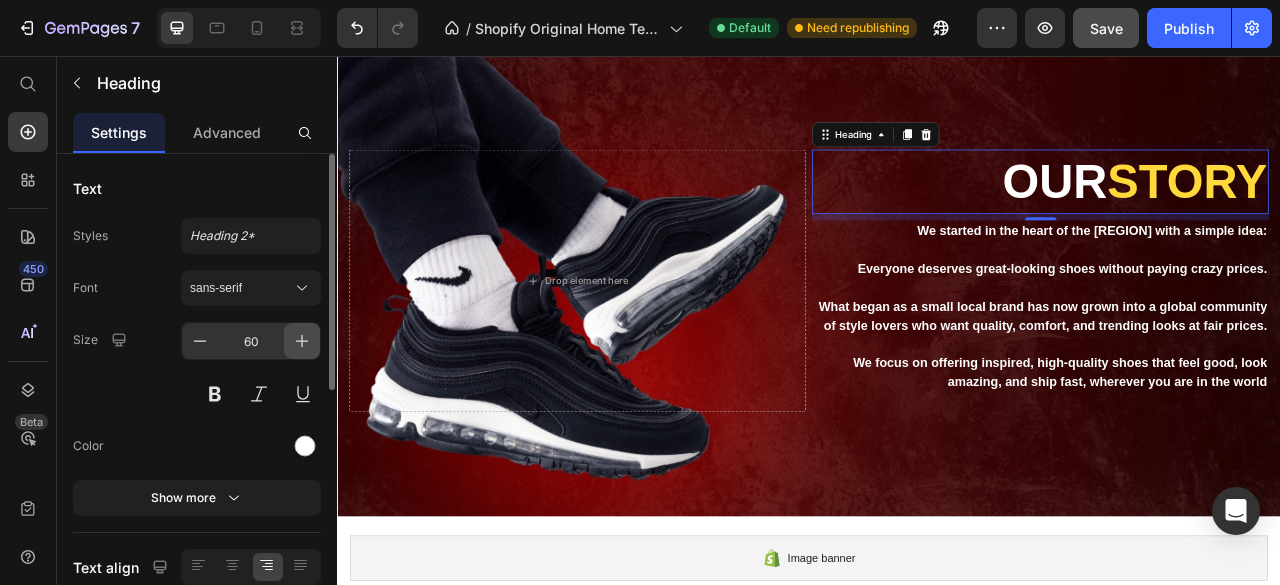 click at bounding box center (302, 341) 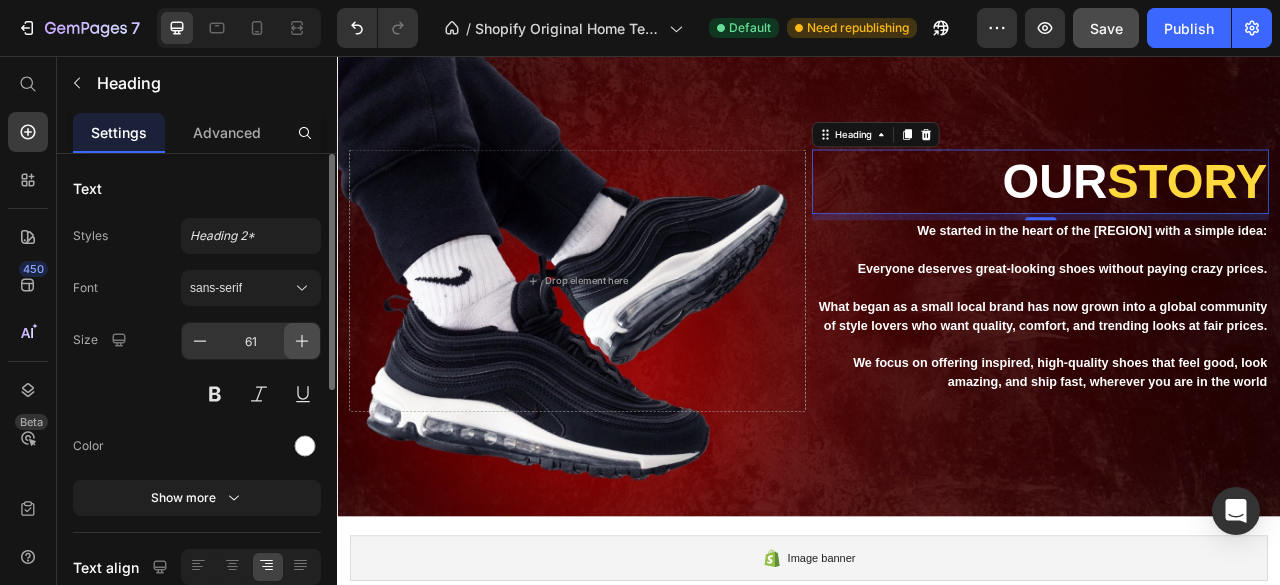 click at bounding box center (302, 341) 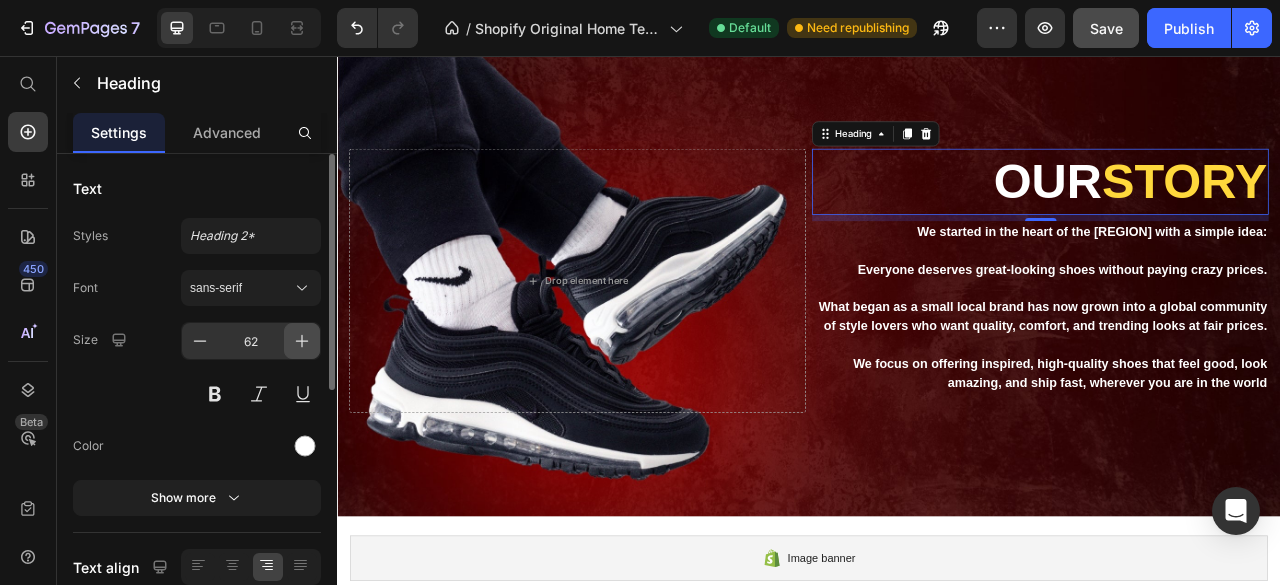 click at bounding box center [302, 341] 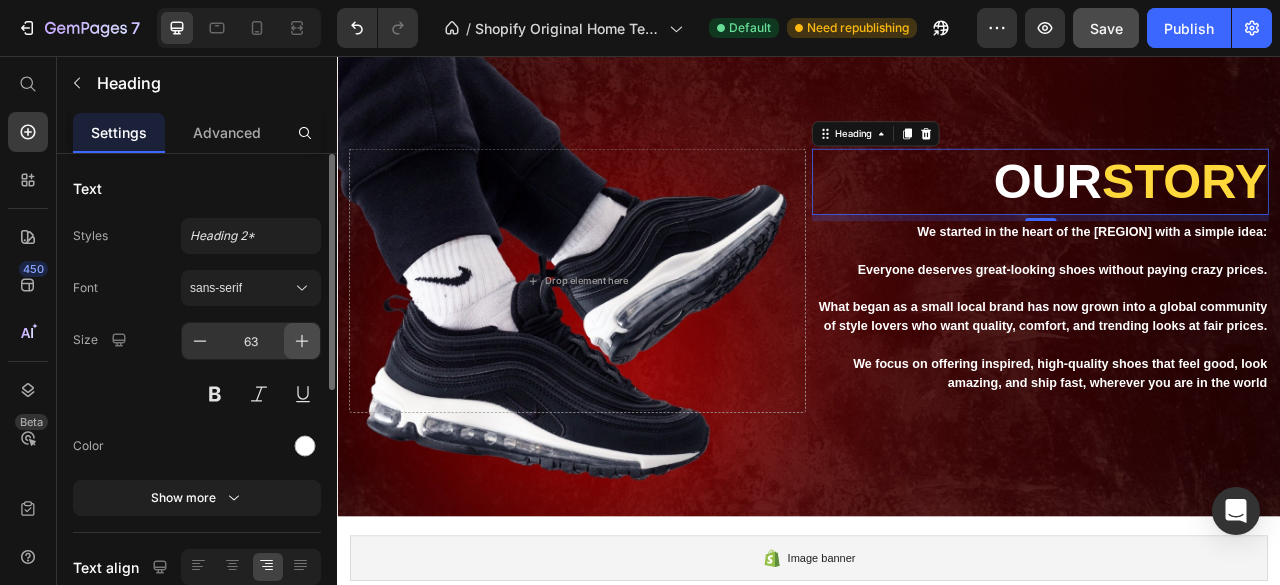 click at bounding box center (302, 341) 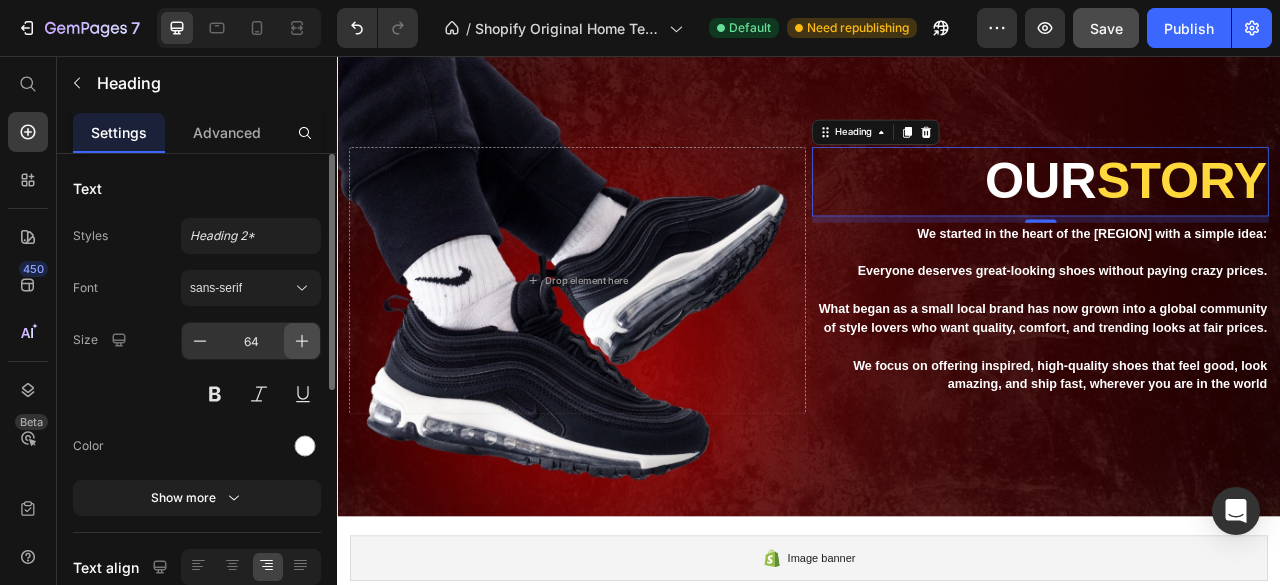 click at bounding box center [302, 341] 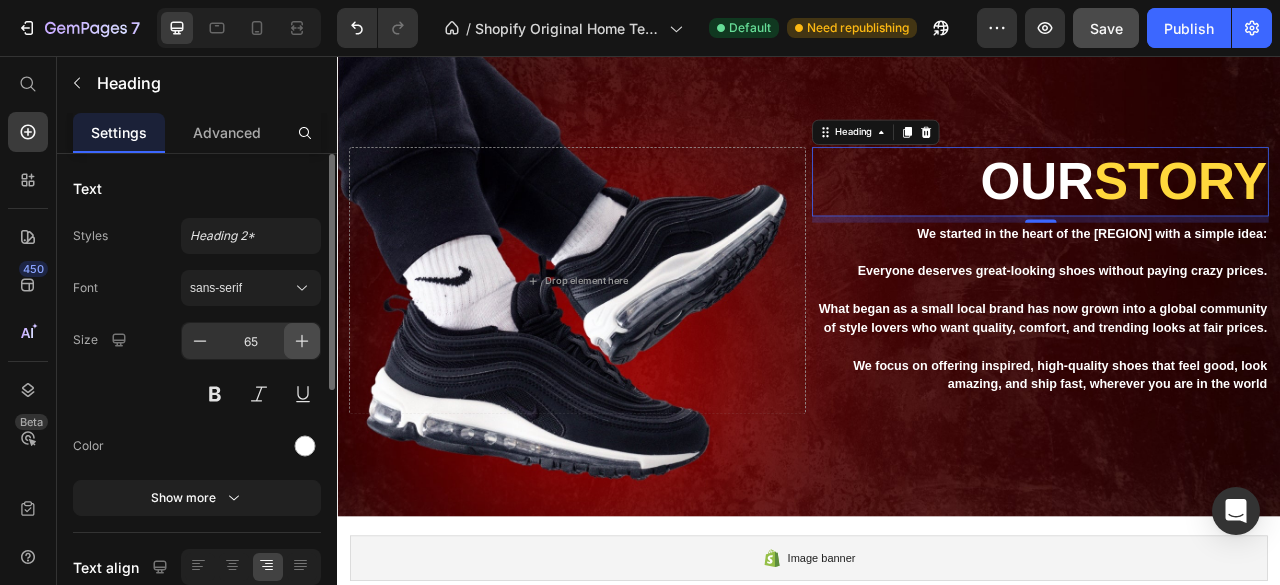 click at bounding box center (302, 341) 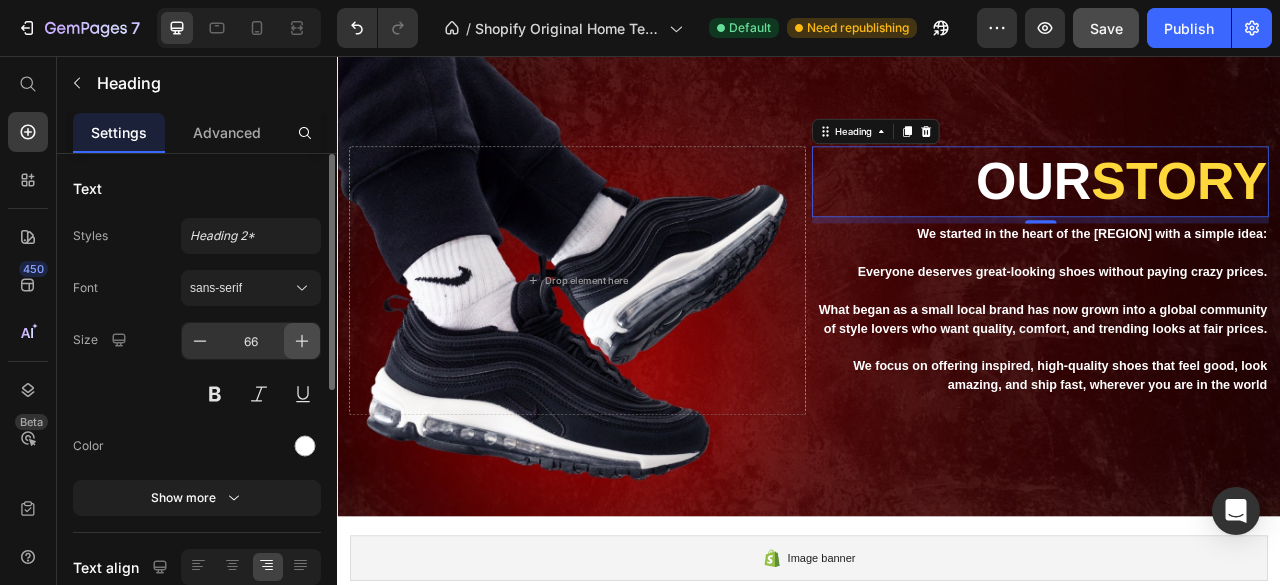 click at bounding box center (302, 341) 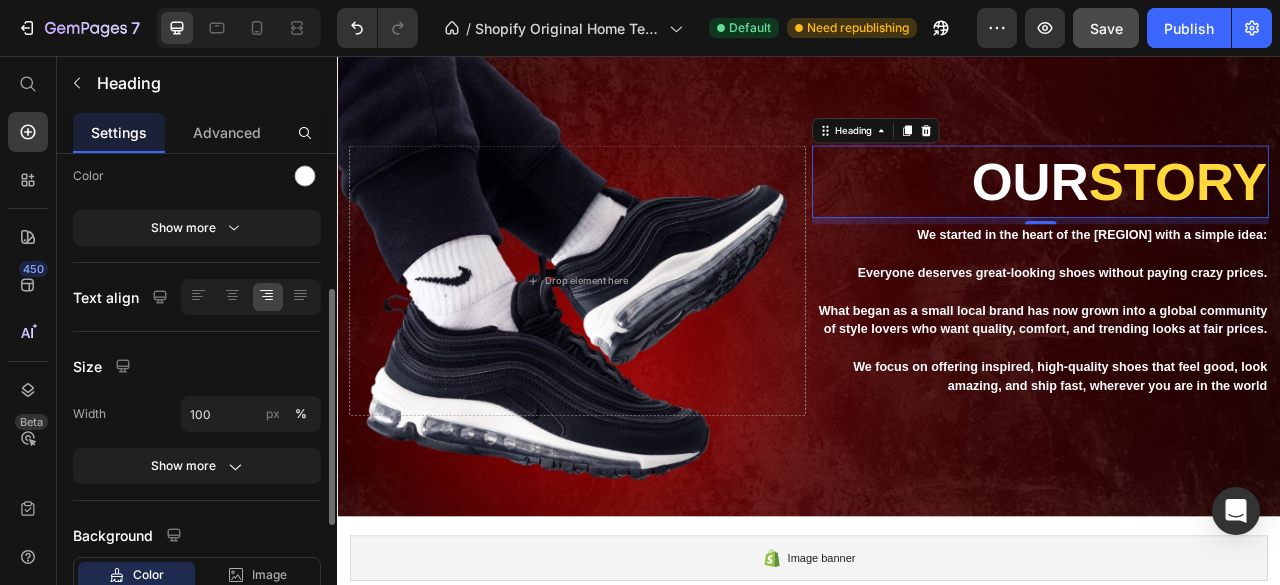 scroll, scrollTop: 273, scrollLeft: 0, axis: vertical 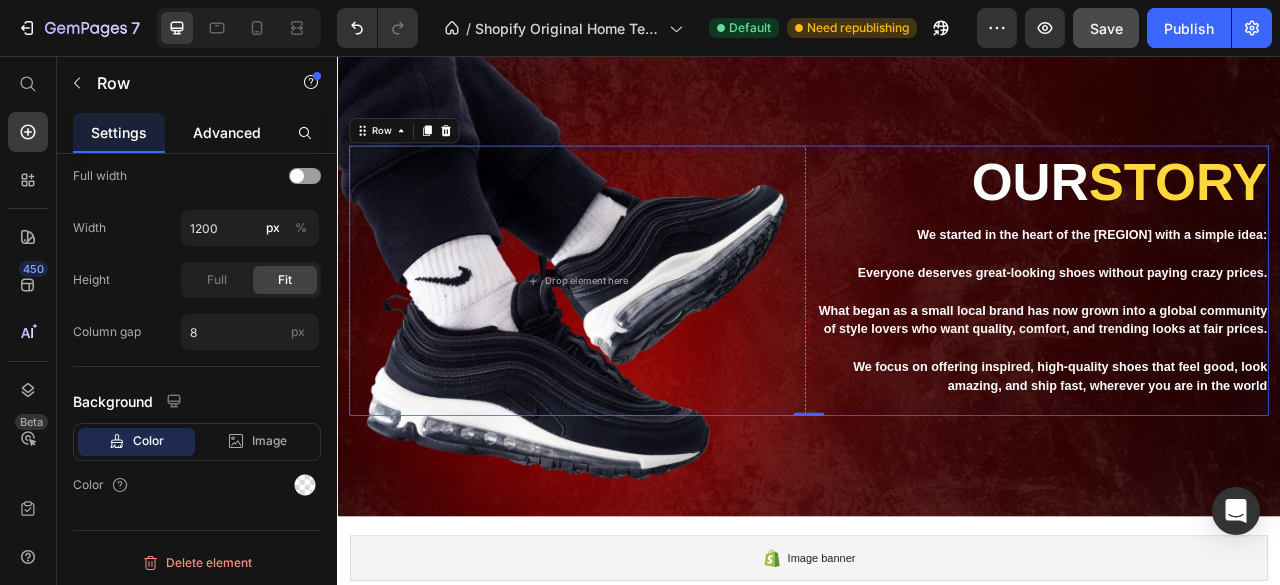 click on "Advanced" at bounding box center (227, 132) 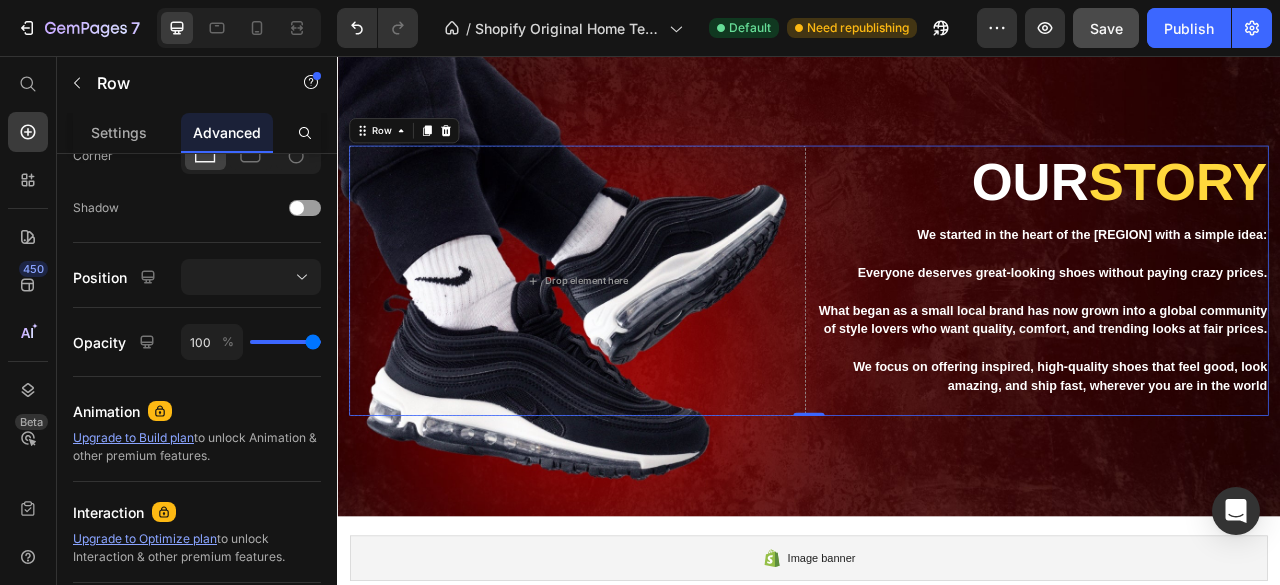 scroll, scrollTop: 0, scrollLeft: 0, axis: both 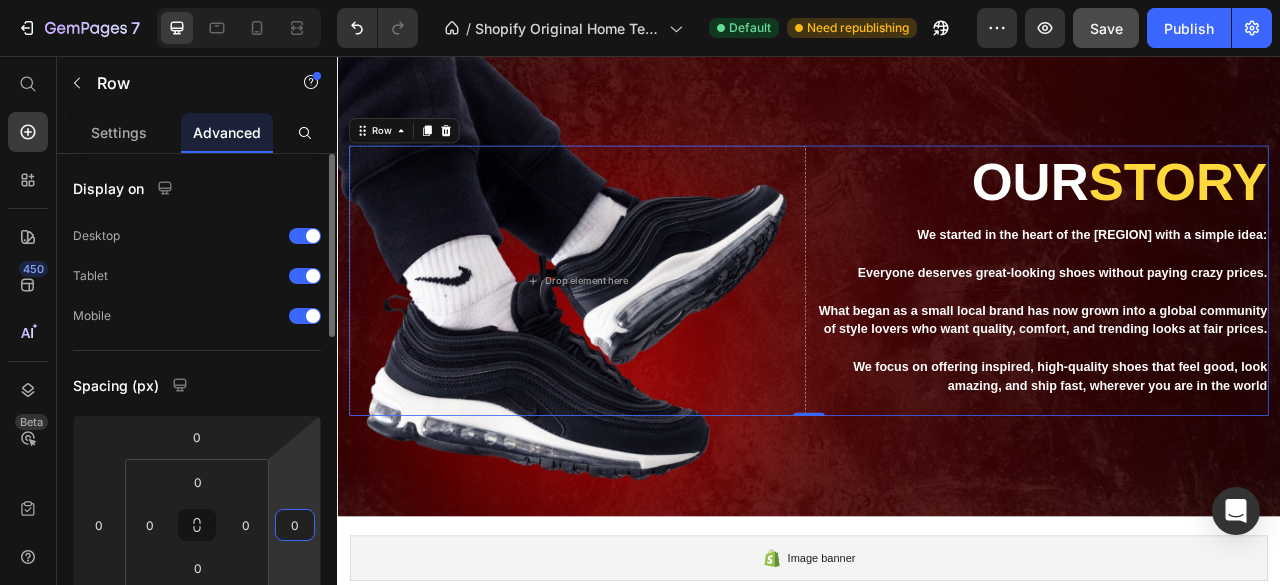 click on "0" at bounding box center (295, 525) 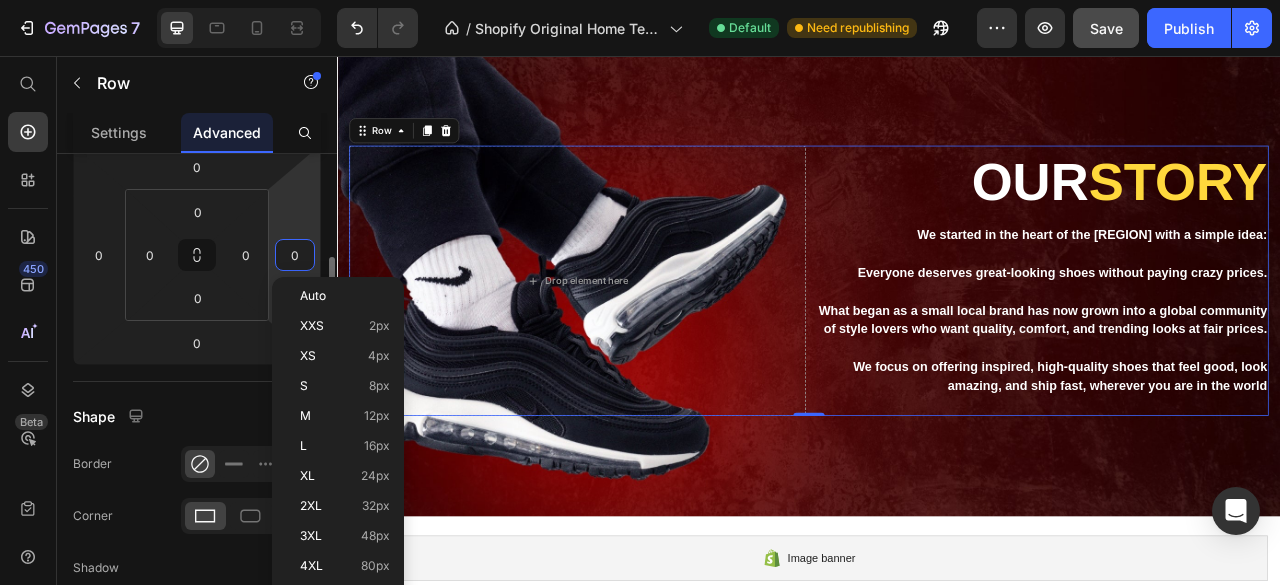 scroll, scrollTop: 271, scrollLeft: 0, axis: vertical 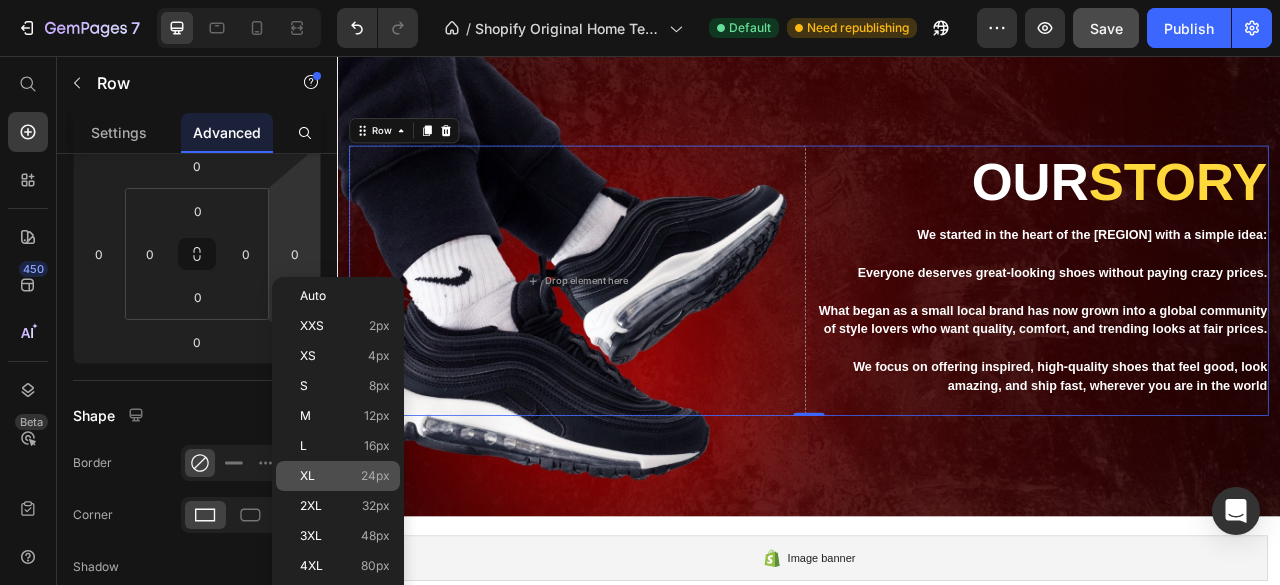 click on "XL 24px" at bounding box center [345, 476] 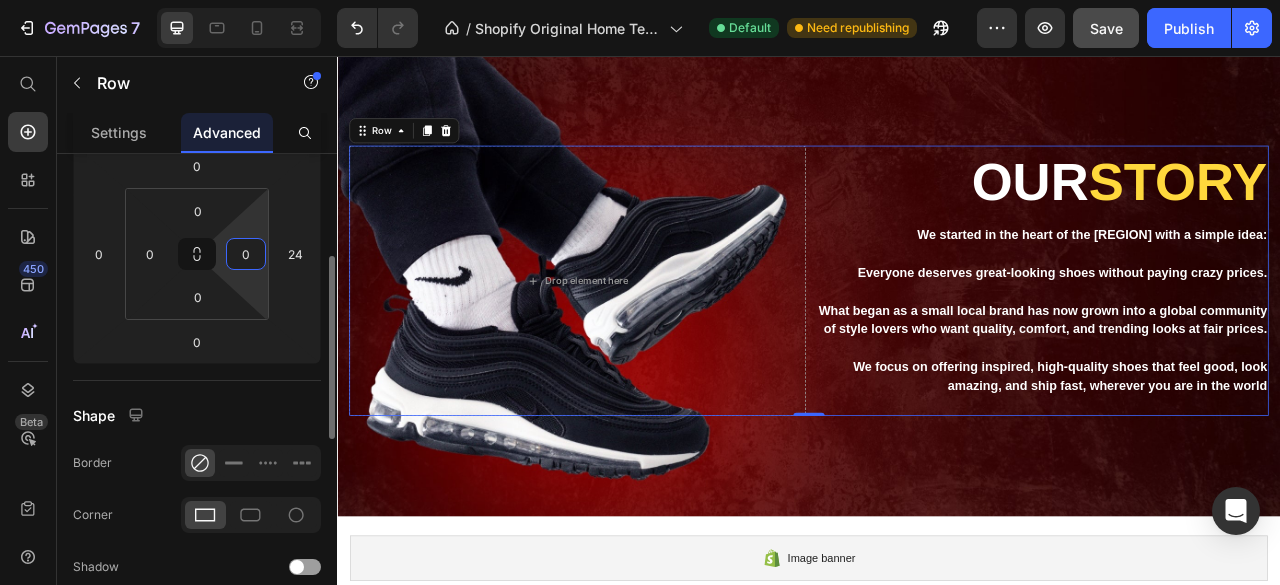 click on "7   /  Shopify Original Home Template Default Need republishing Preview  Save   Publish  450 Beta Start with Sections Elements Hero Section Product Detail Brands Trusted Badges Guarantee Product Breakdown How to use Testimonials Compare Bundle FAQs Social Proof Brand Story Product List Collection Blog List Contact Sticky Add to Cart Custom Footer Browse Library 450 Layout
Row
Row
Row
Row Text
Heading
Text Block Button
Button
Button
Sticky Back to top Media
Image
Image" 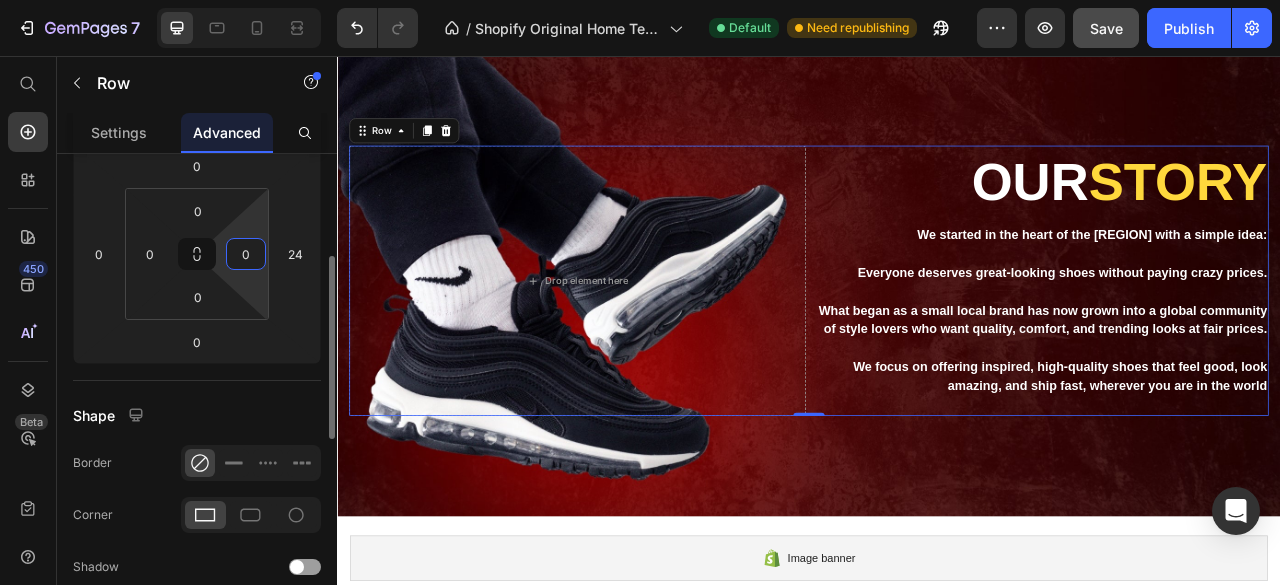 click on "0" at bounding box center [246, 254] 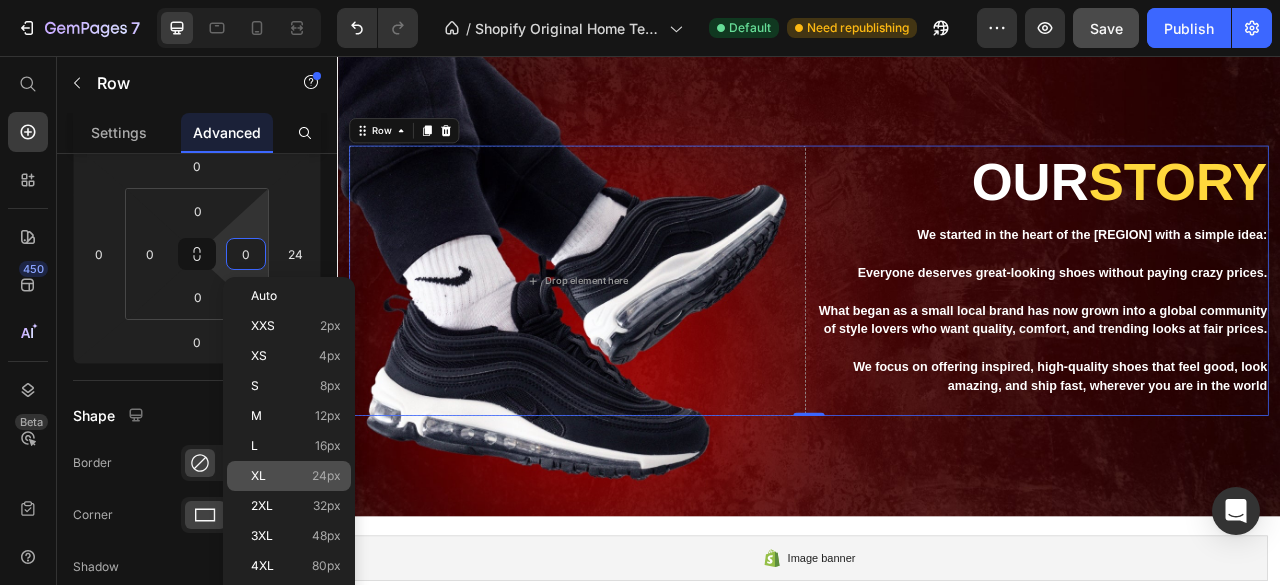 click on "24px" at bounding box center [326, 476] 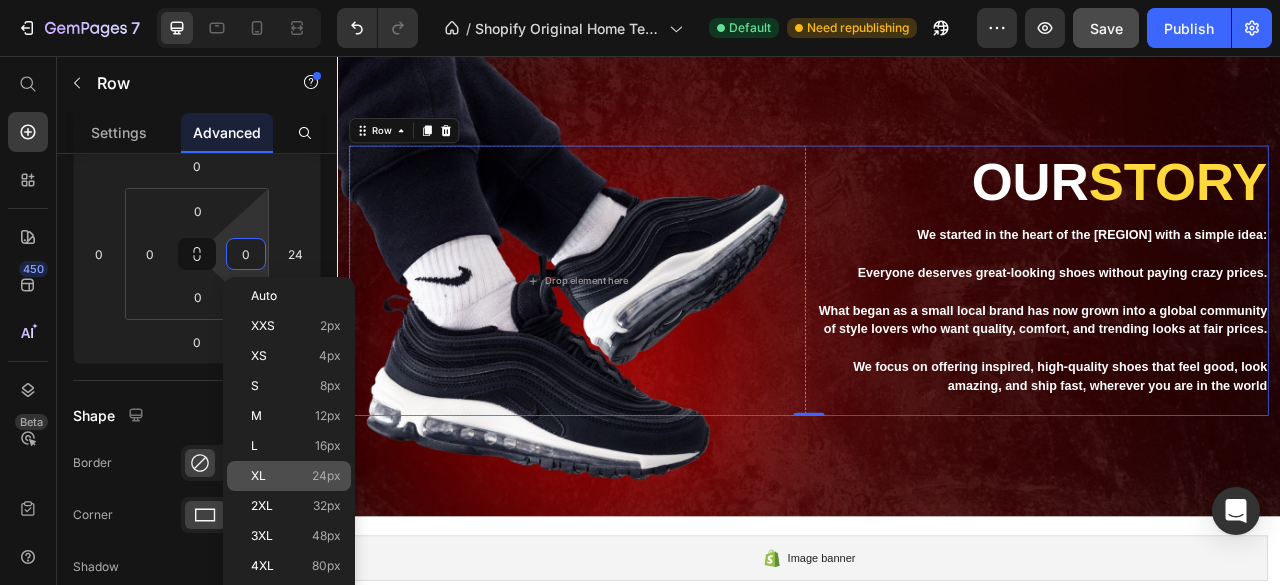 type on "24" 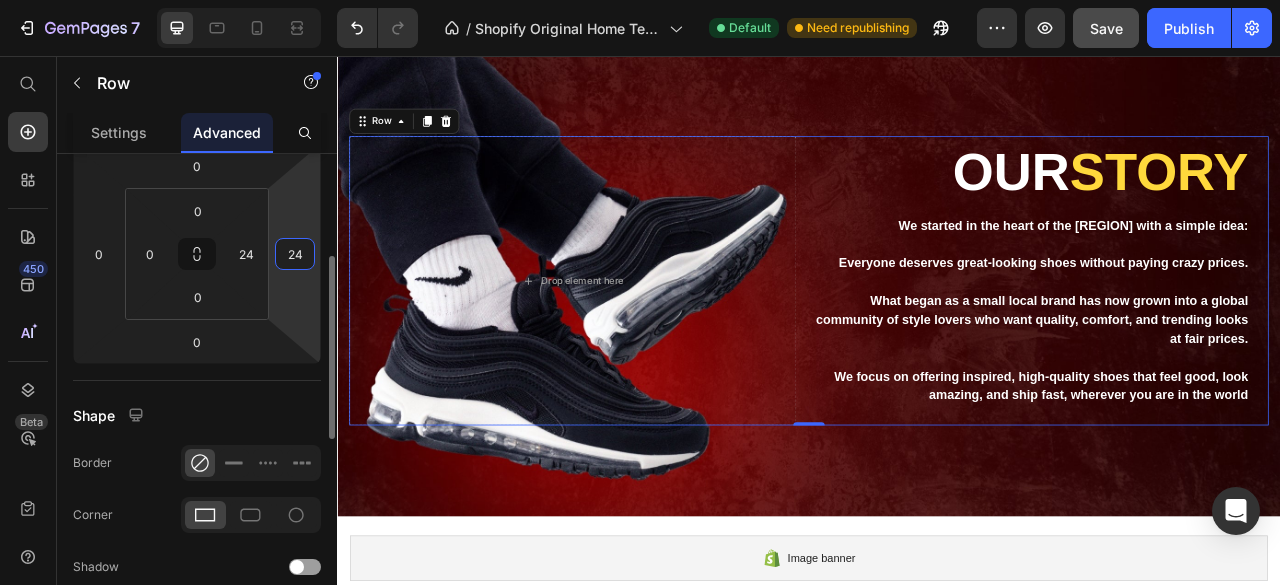 click on "7   /  Shopify Original Home Template Default Need republishing Preview  Save   Publish  450 Beta Start with Sections Elements Hero Section Product Detail Brands Trusted Badges Guarantee Product Breakdown How to use Testimonials Compare Bundle FAQs Social Proof Brand Story Product List Collection Blog List Contact Sticky Add to Cart Custom Footer Browse Library 450 Layout
Row
Row
Row
Row Text
Heading
Text Block Button
Button
Button
Sticky Back to top Media
Image
Image" 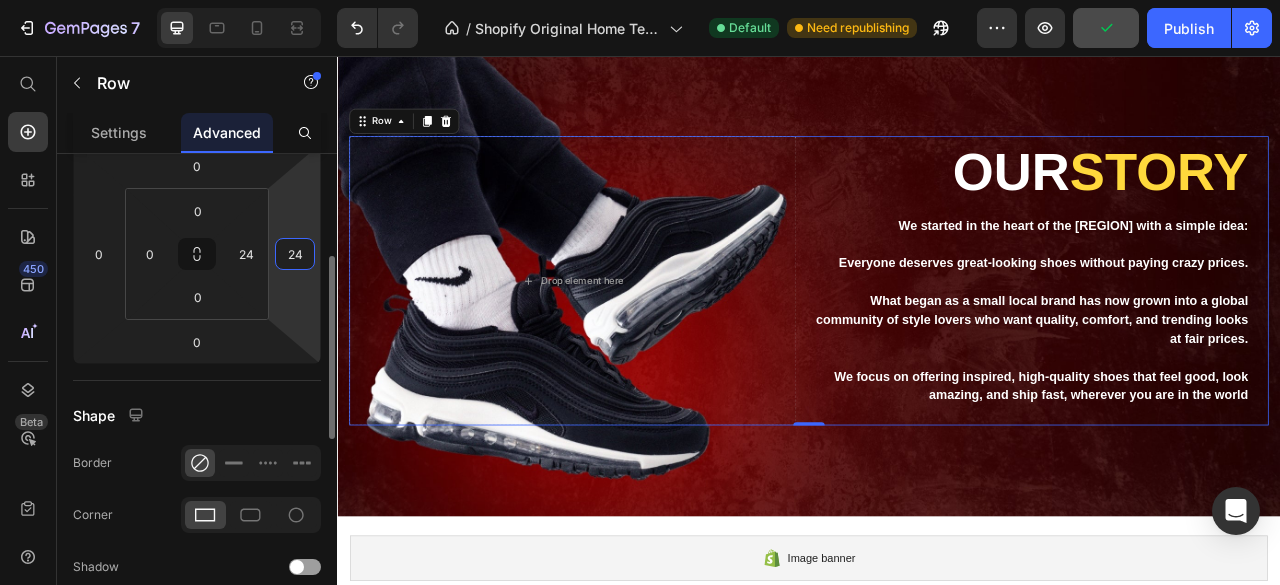 click on "24" at bounding box center (295, 254) 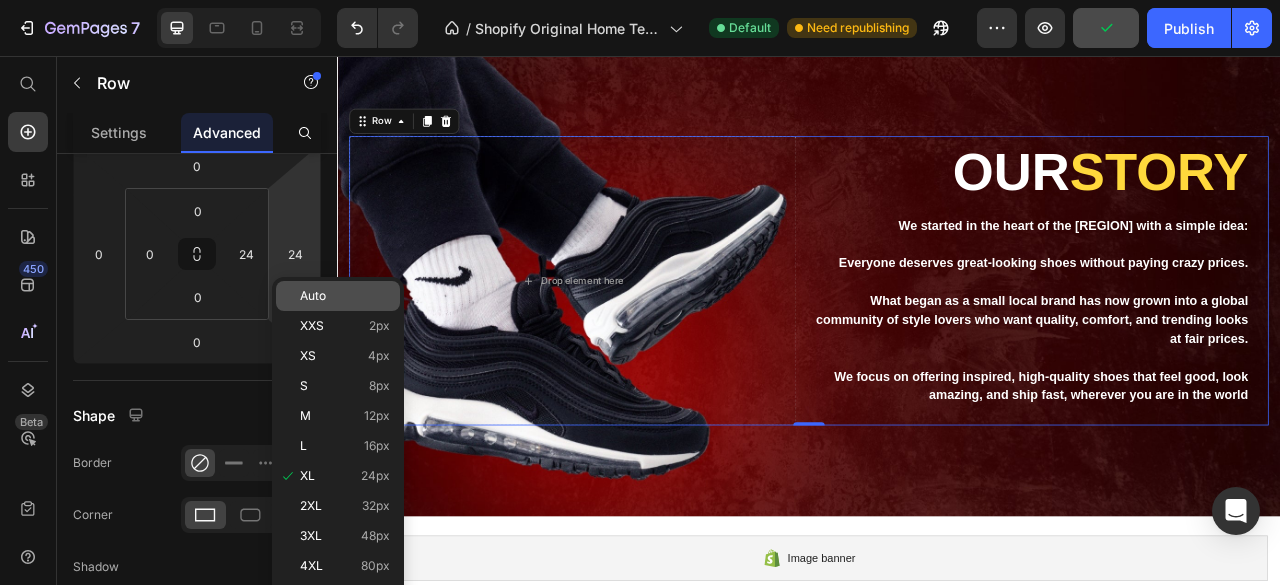 click on "Auto" at bounding box center [313, 296] 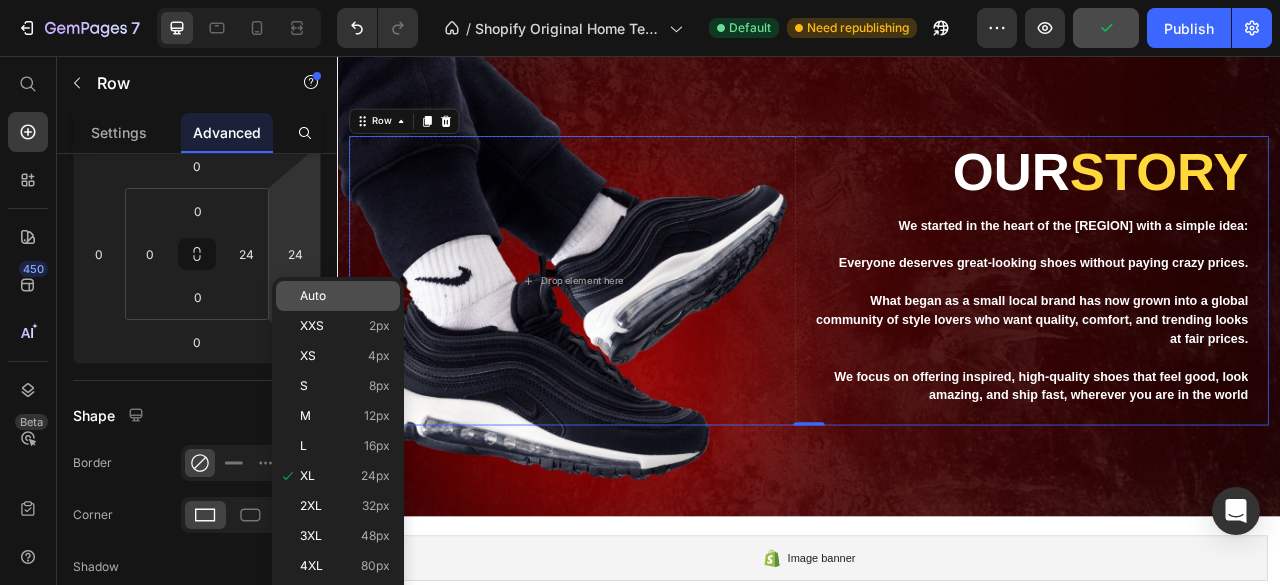 type 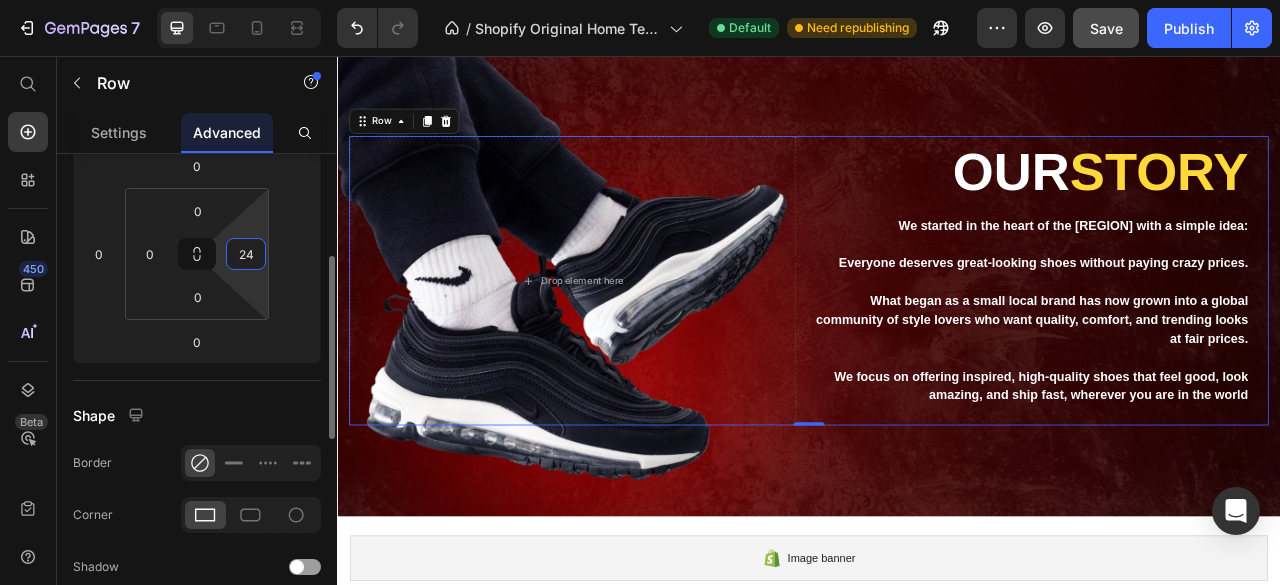click on "24" at bounding box center (246, 254) 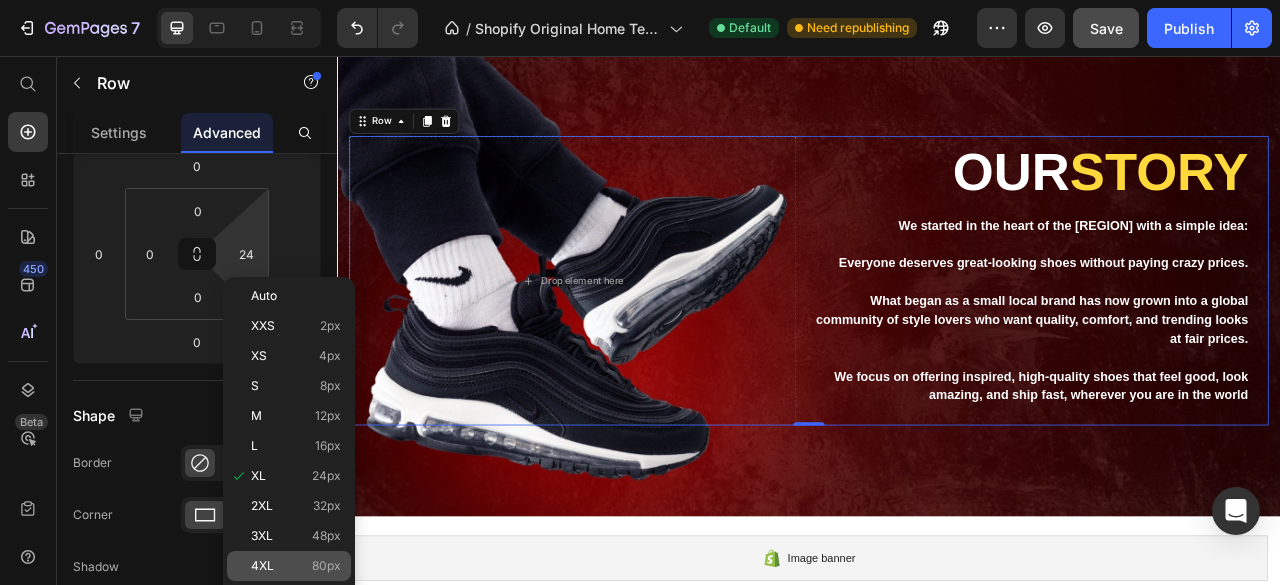 click on "4XL 80px" 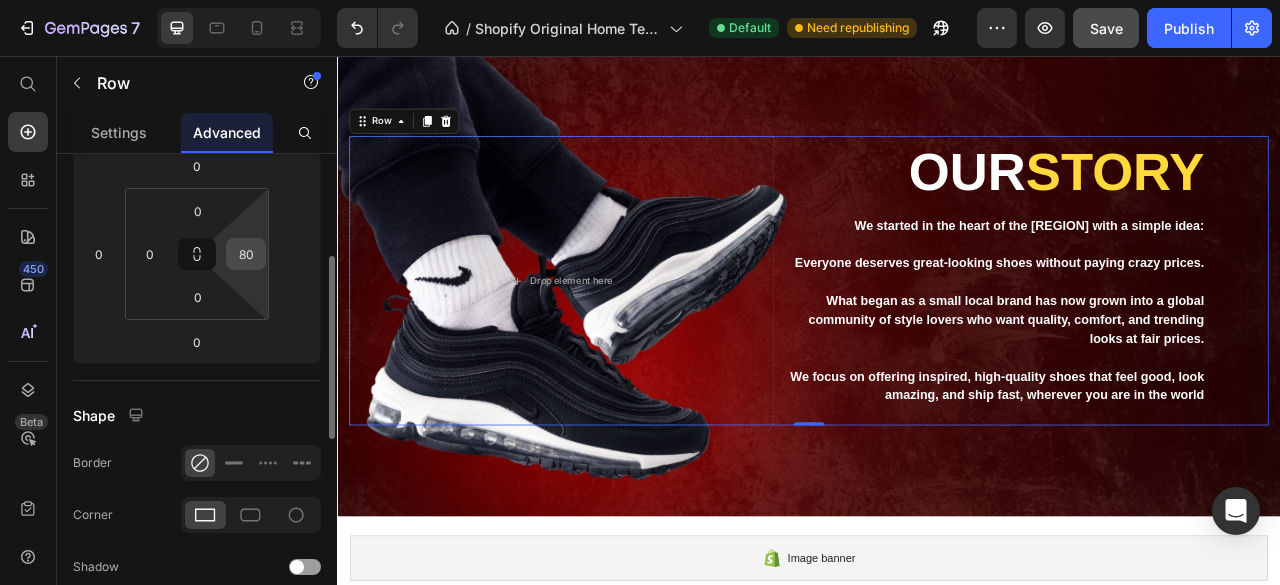 click on "80" at bounding box center [246, 254] 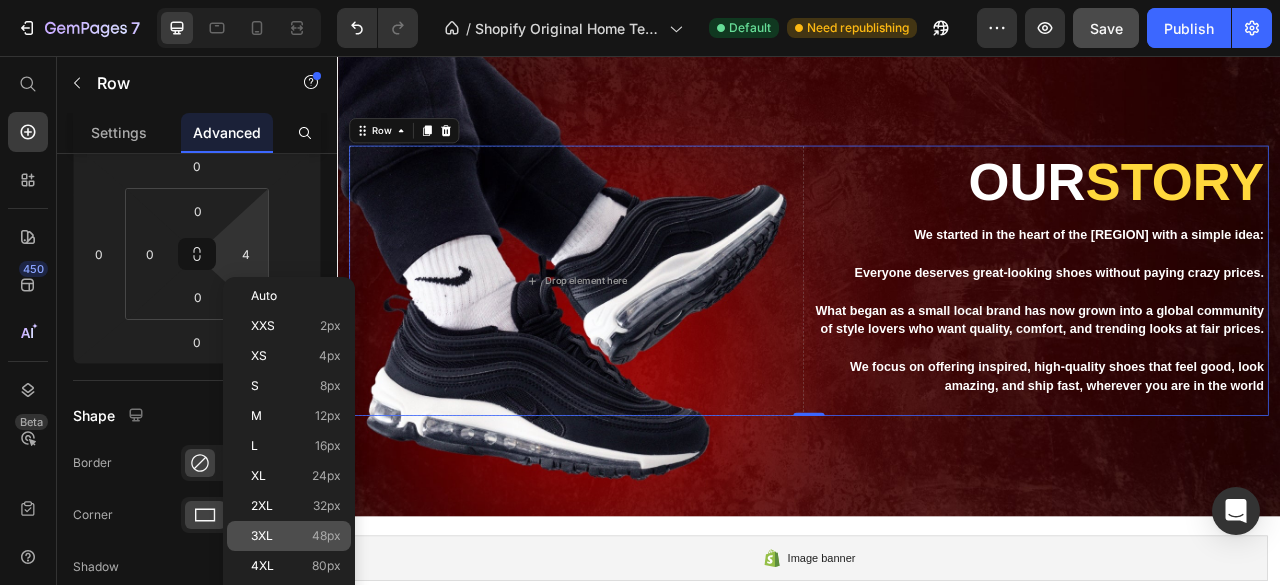 click on "3XL 48px" 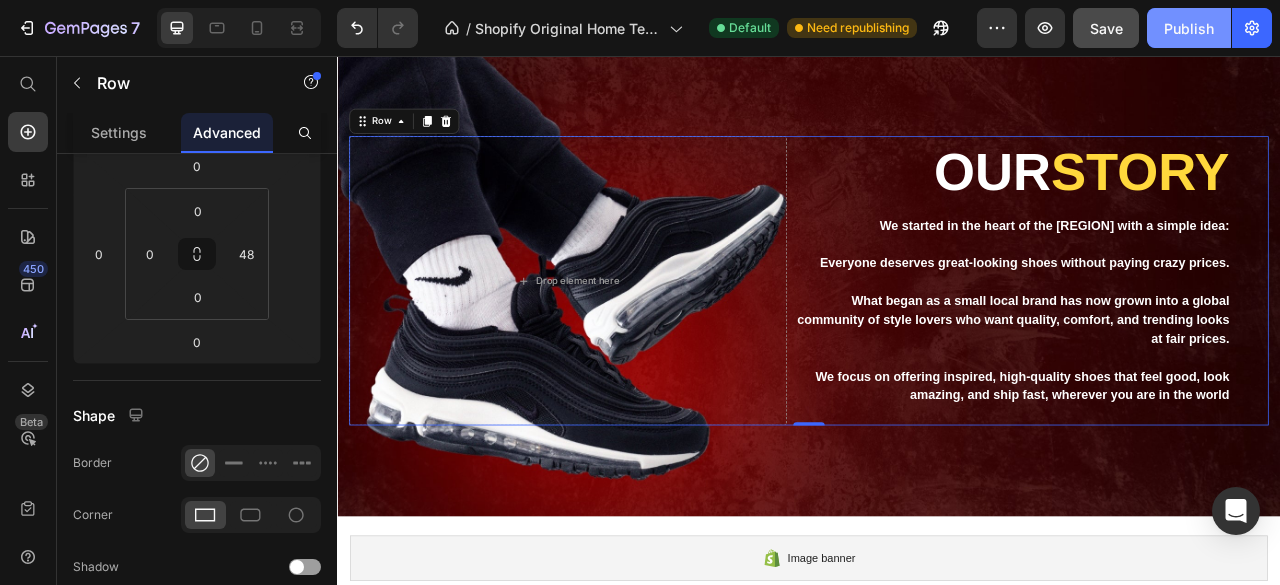 click on "Publish" at bounding box center (1189, 28) 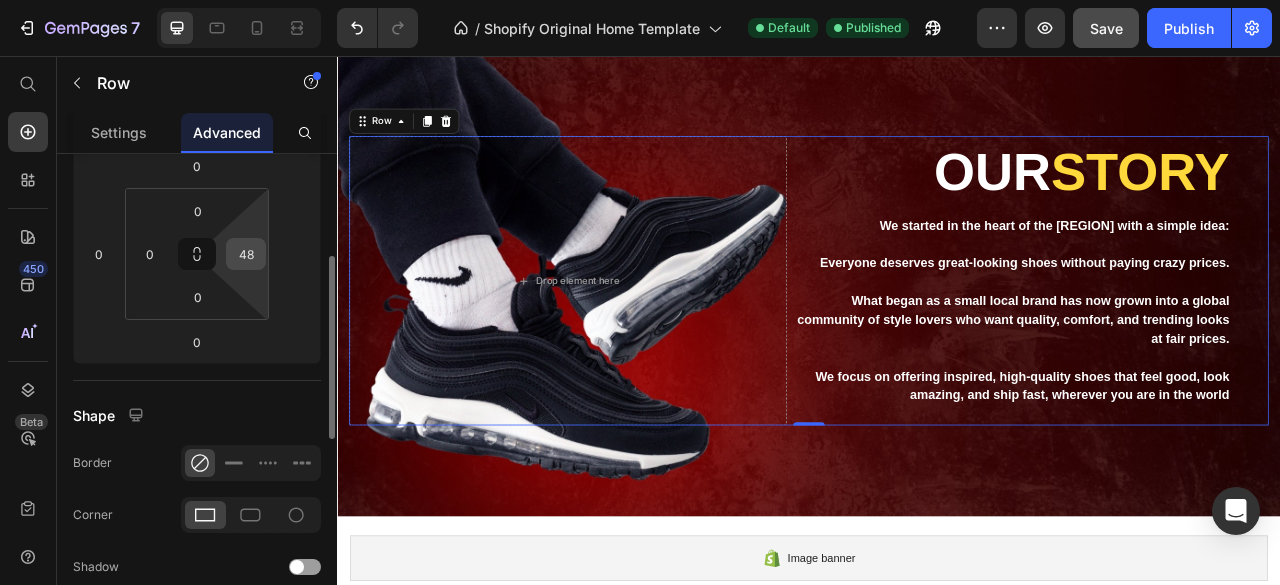 click on "48" at bounding box center (246, 254) 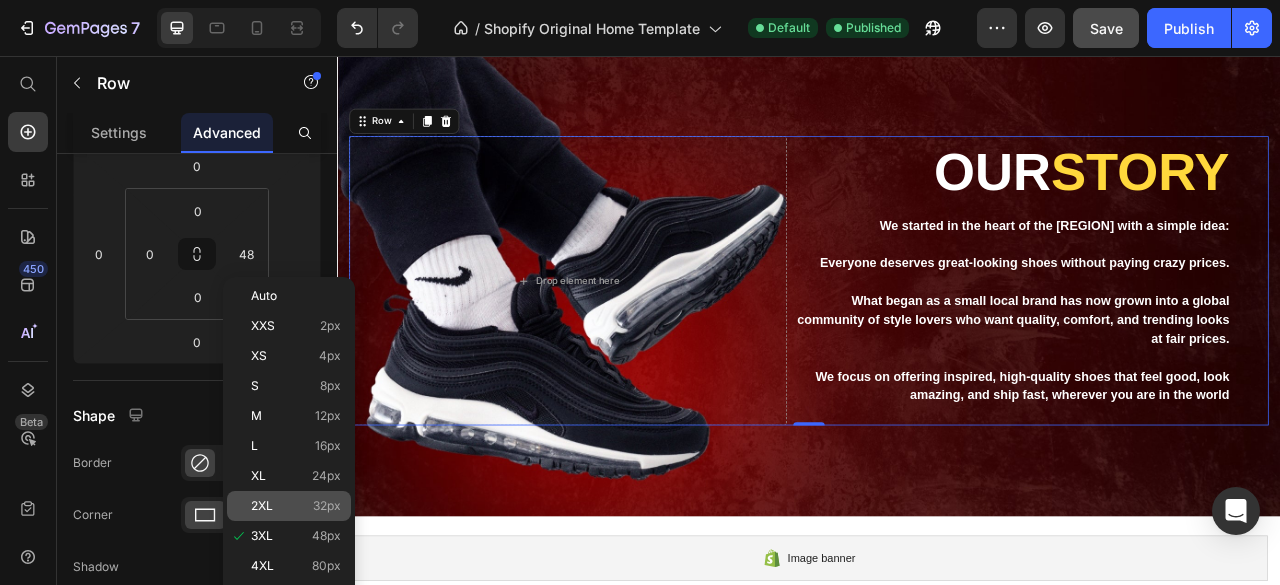 click on "2XL 32px" 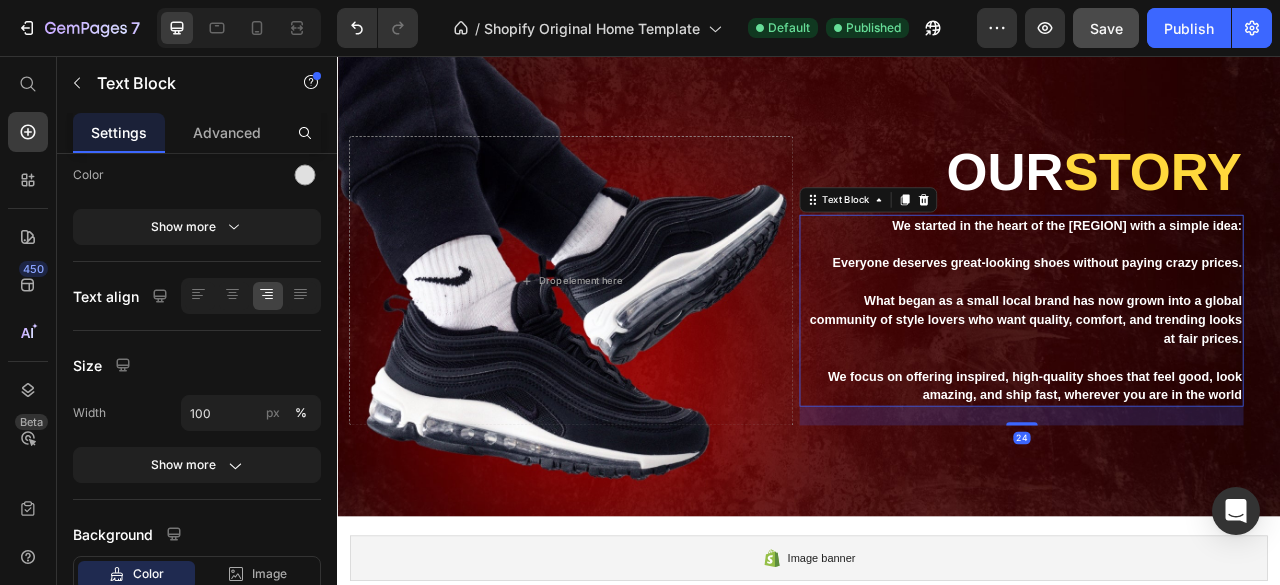 scroll, scrollTop: 0, scrollLeft: 0, axis: both 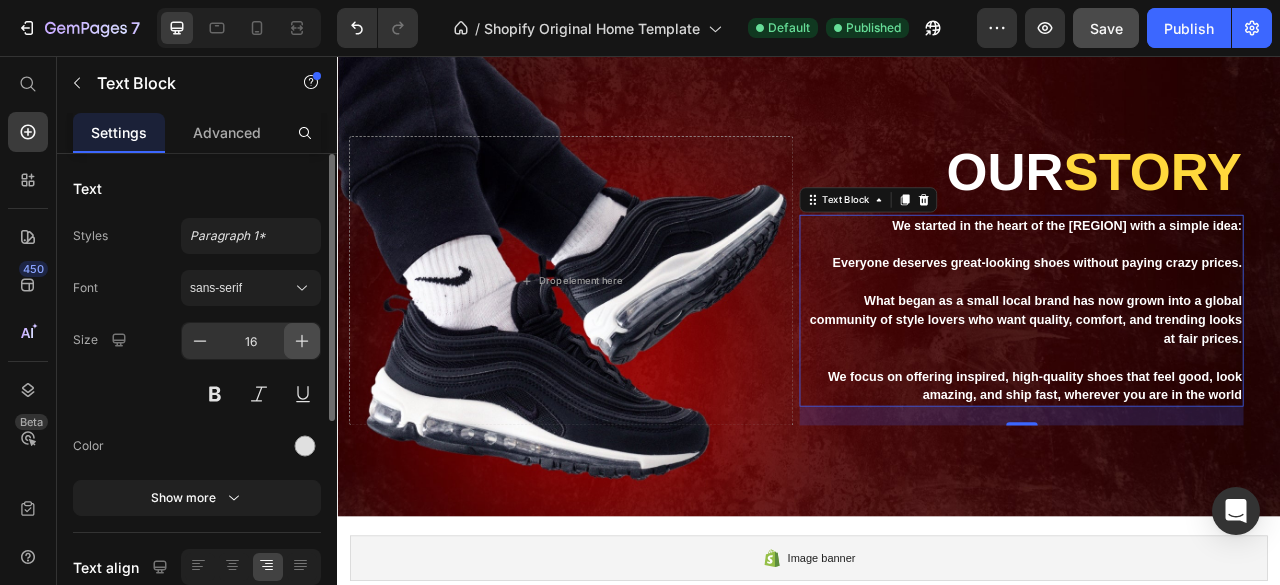 click 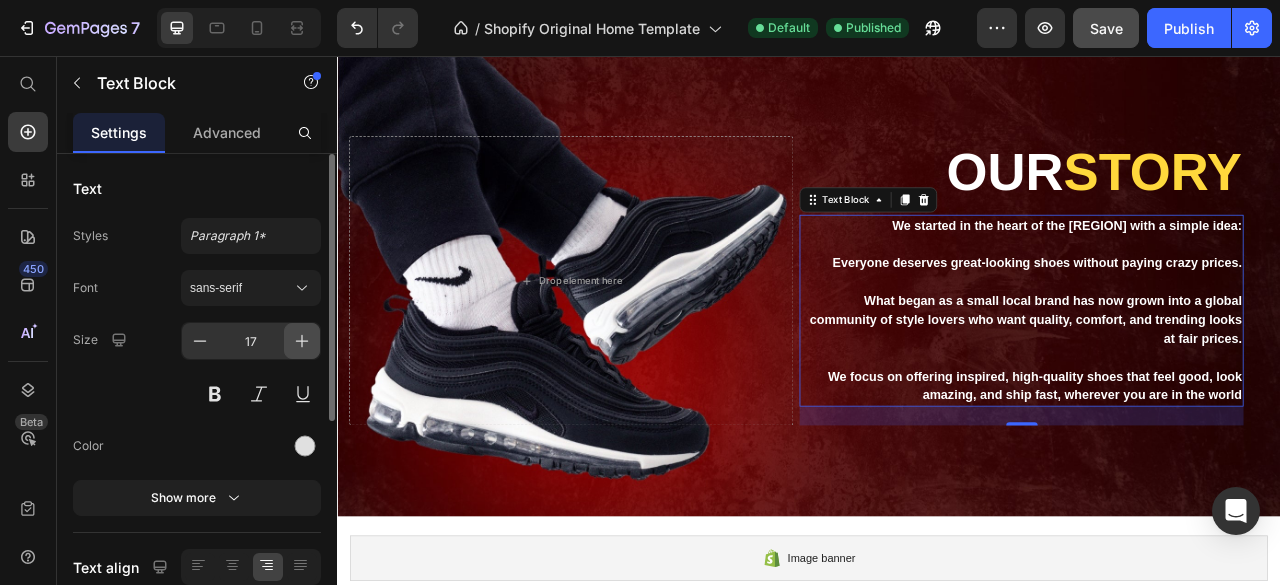 click 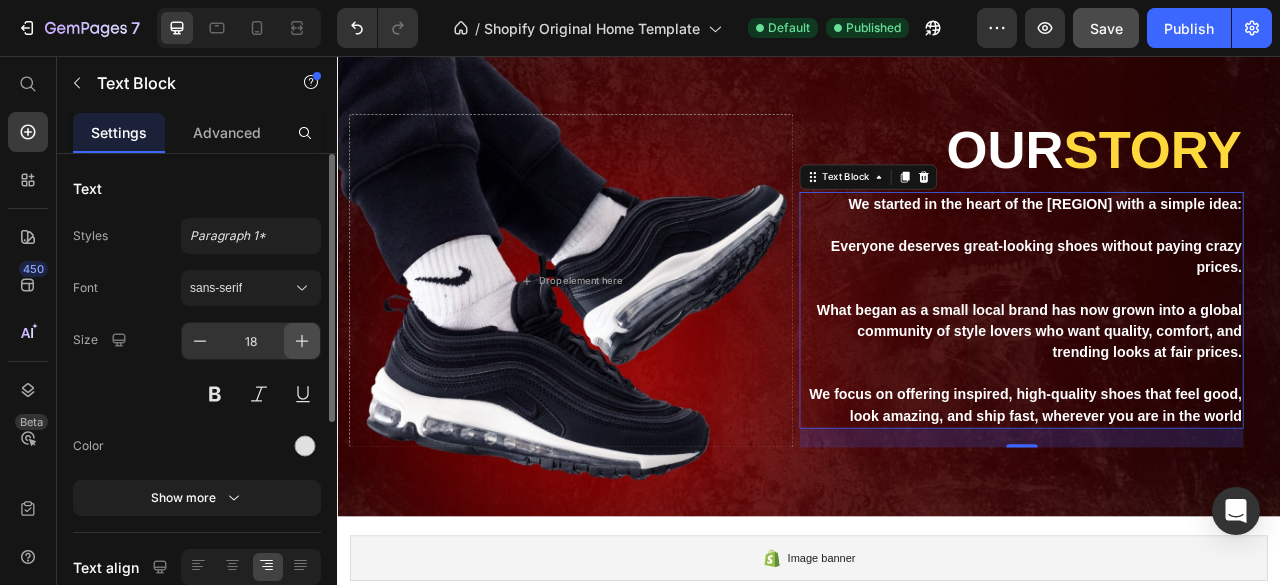 click 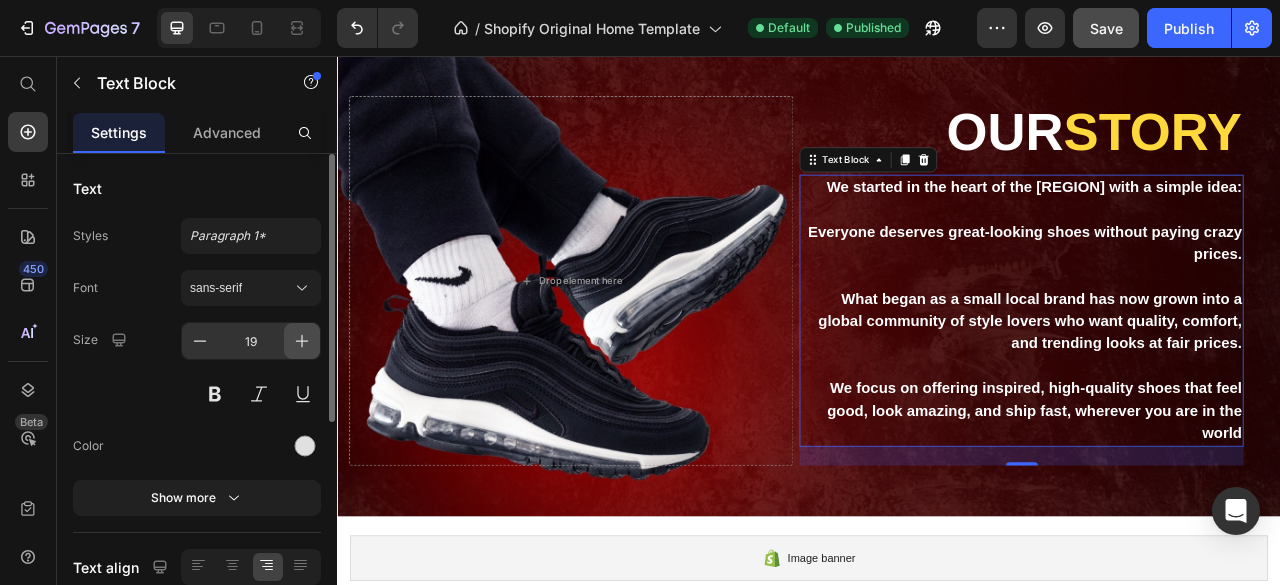 click 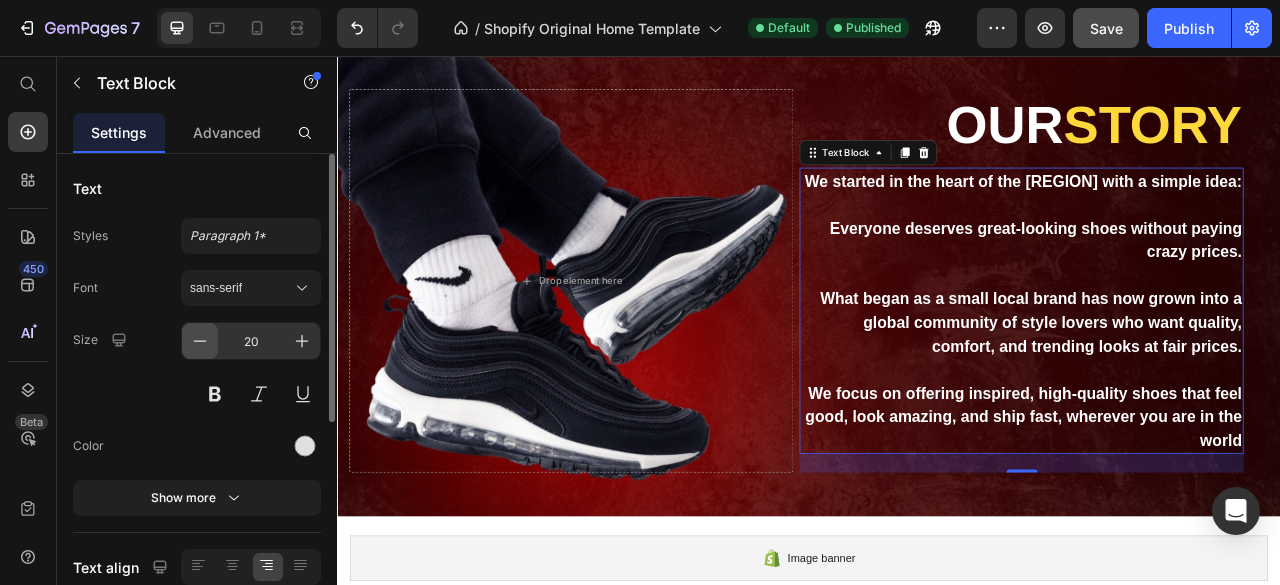 click 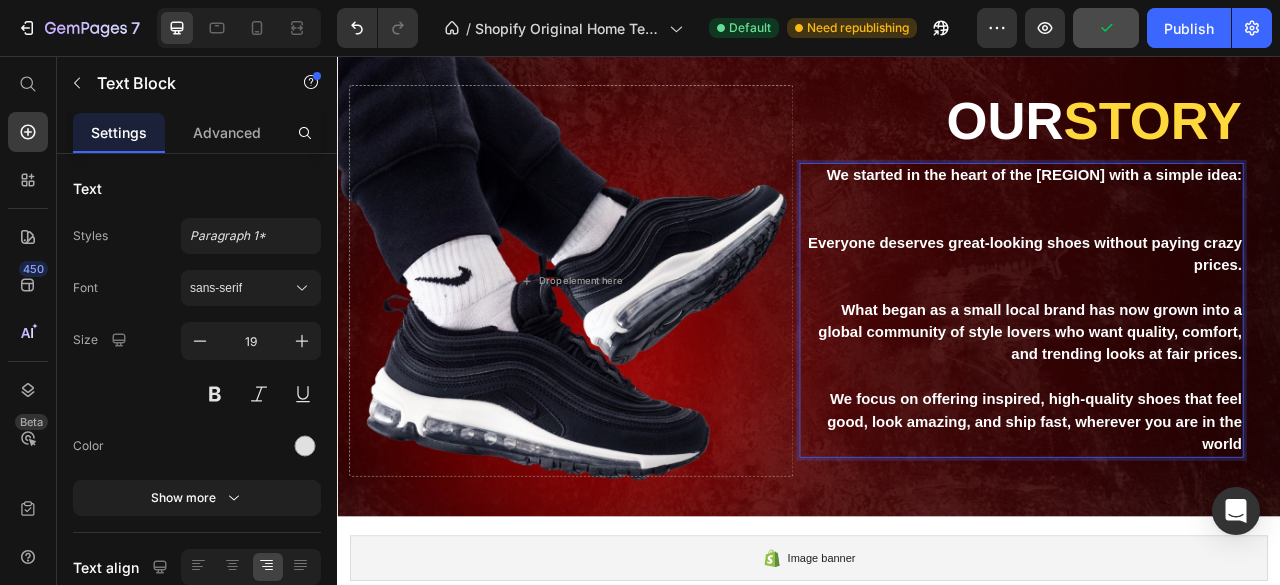 click at bounding box center (1207, 251) 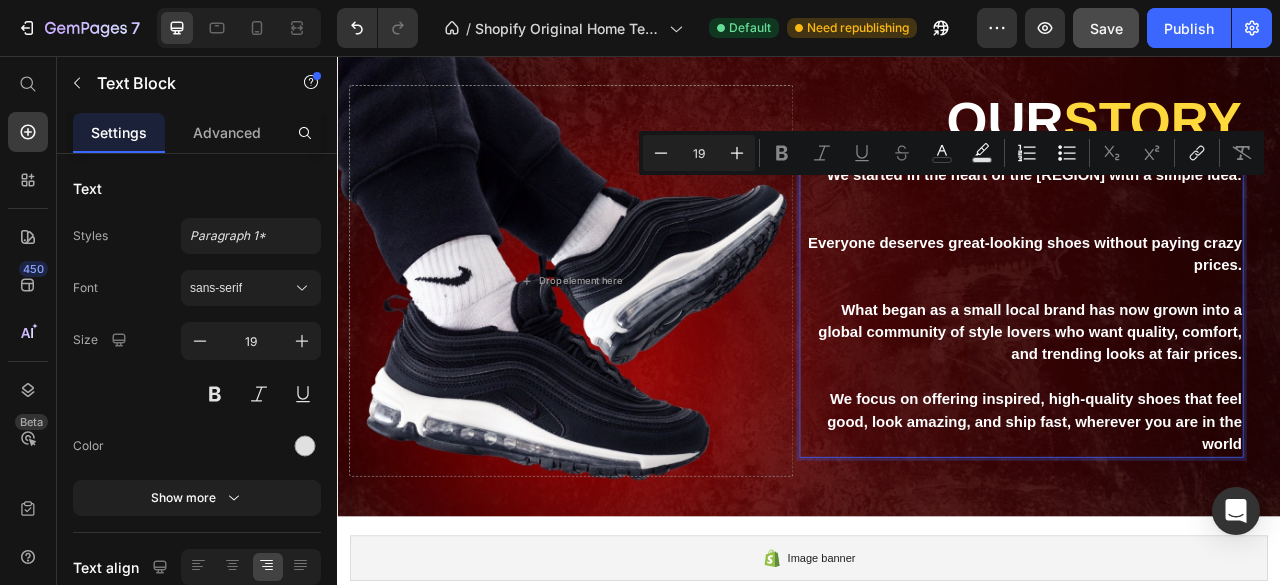 click at bounding box center (1207, 251) 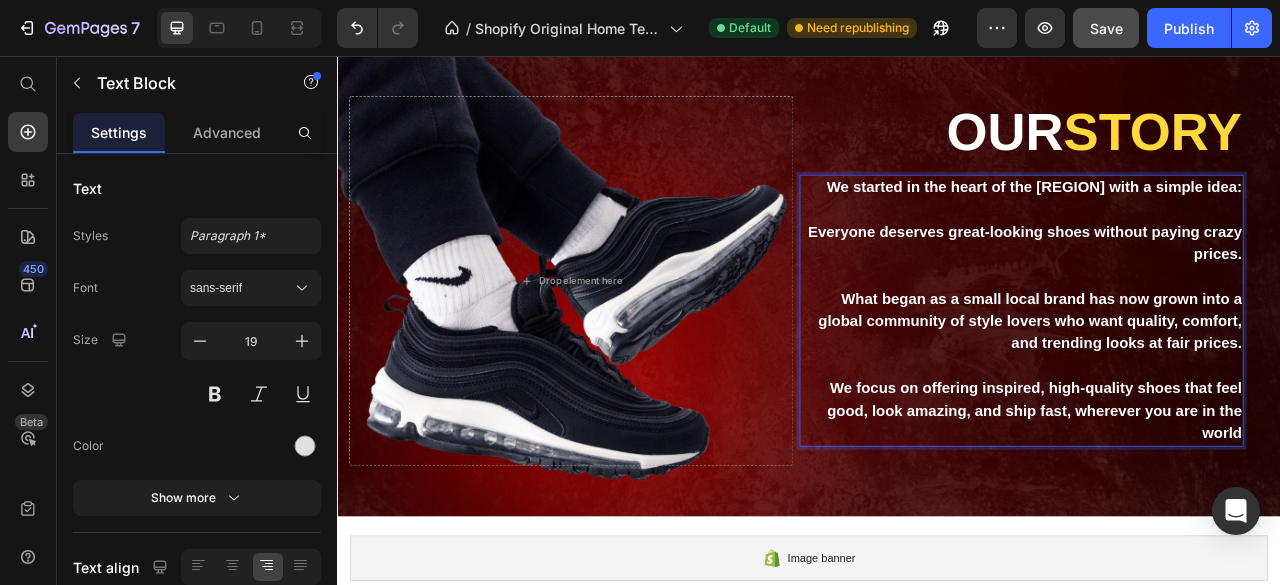 scroll, scrollTop: 1094, scrollLeft: 0, axis: vertical 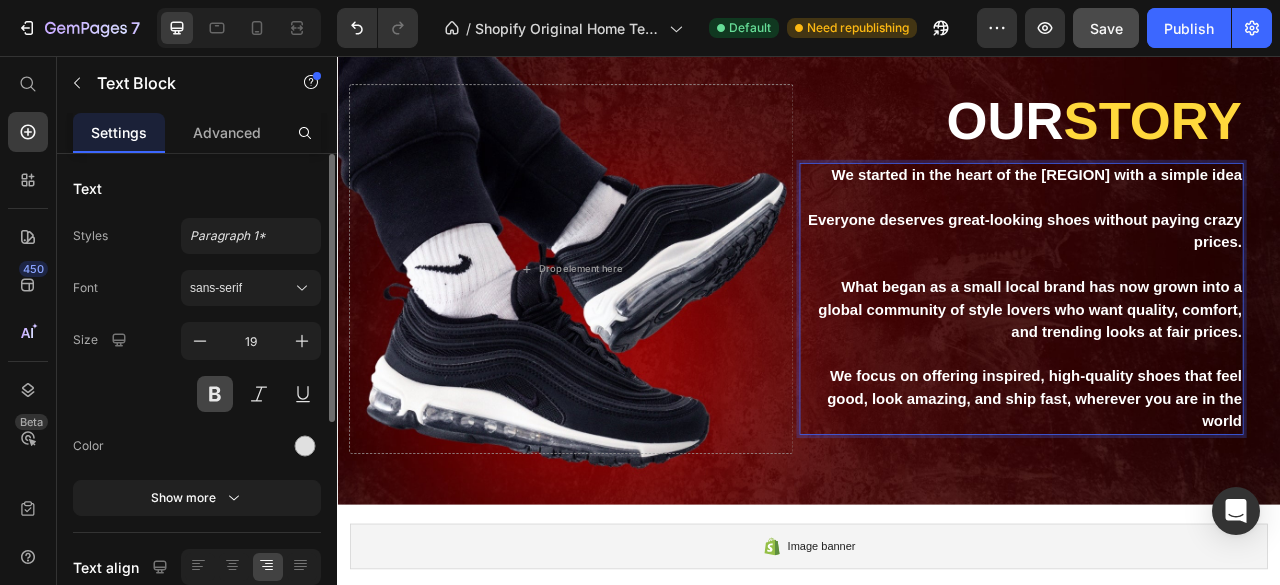 click at bounding box center [215, 394] 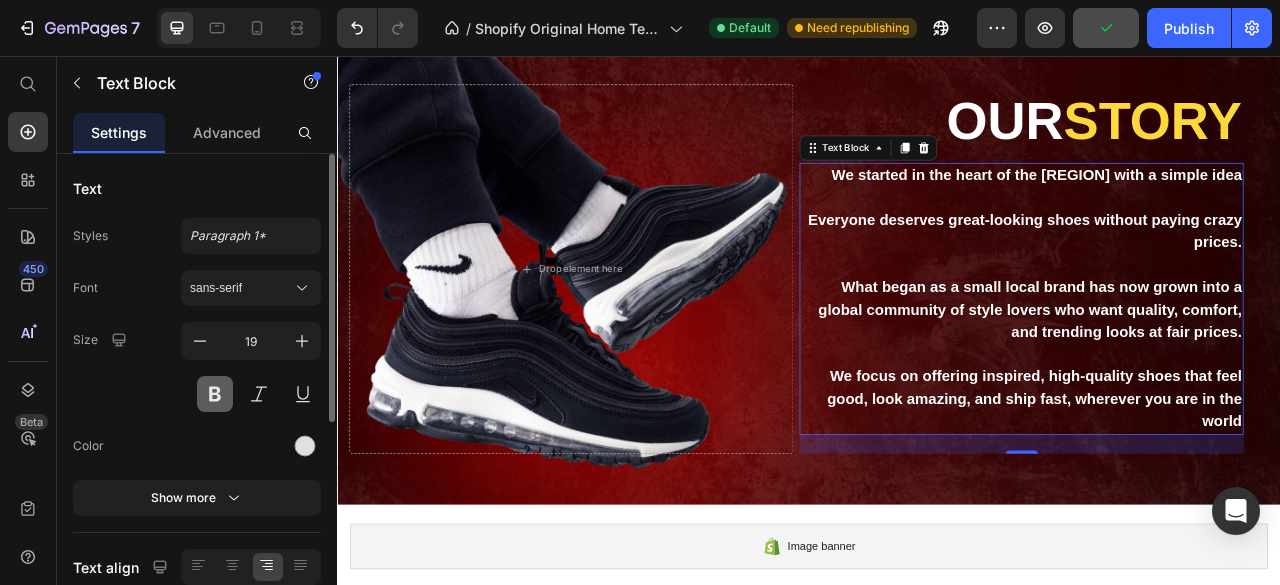 click at bounding box center [215, 394] 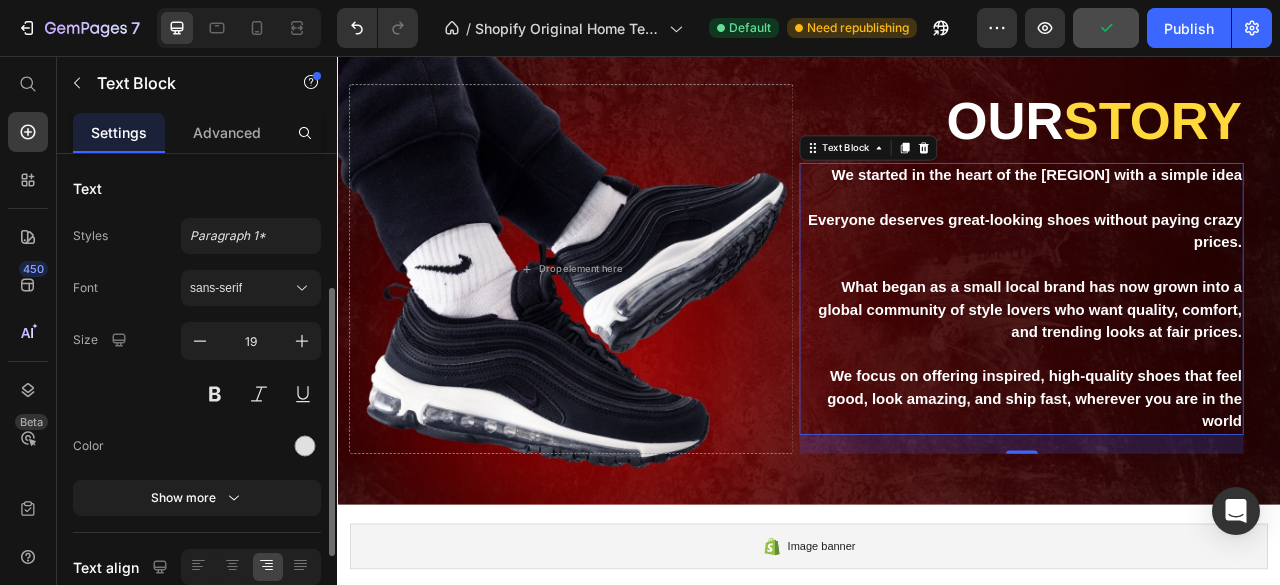scroll, scrollTop: 177, scrollLeft: 0, axis: vertical 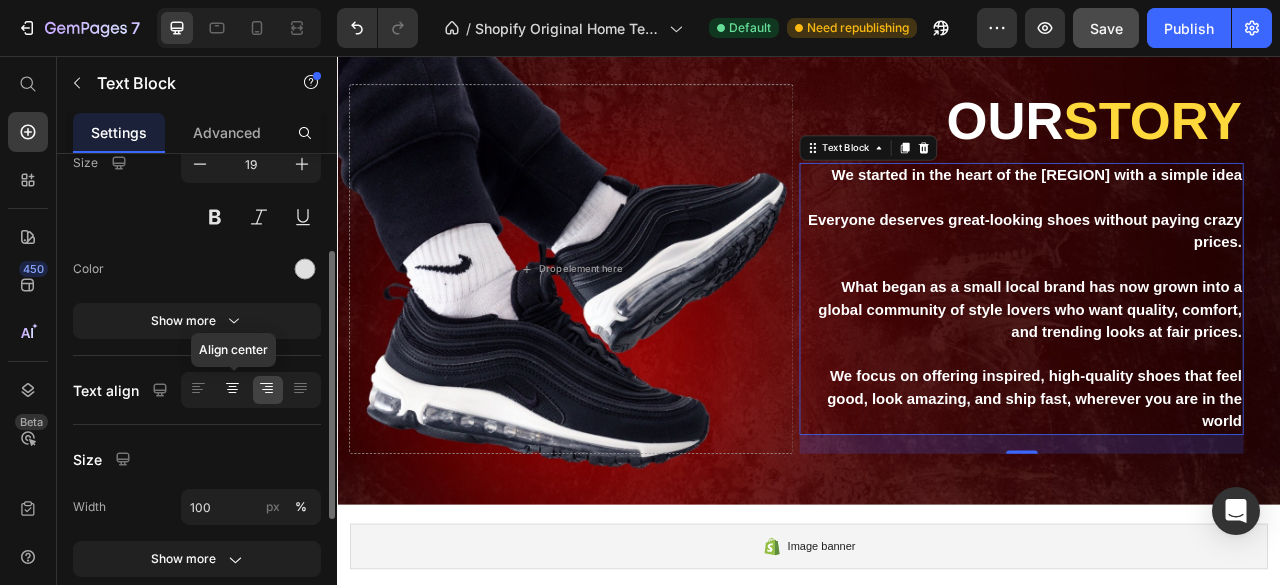 click 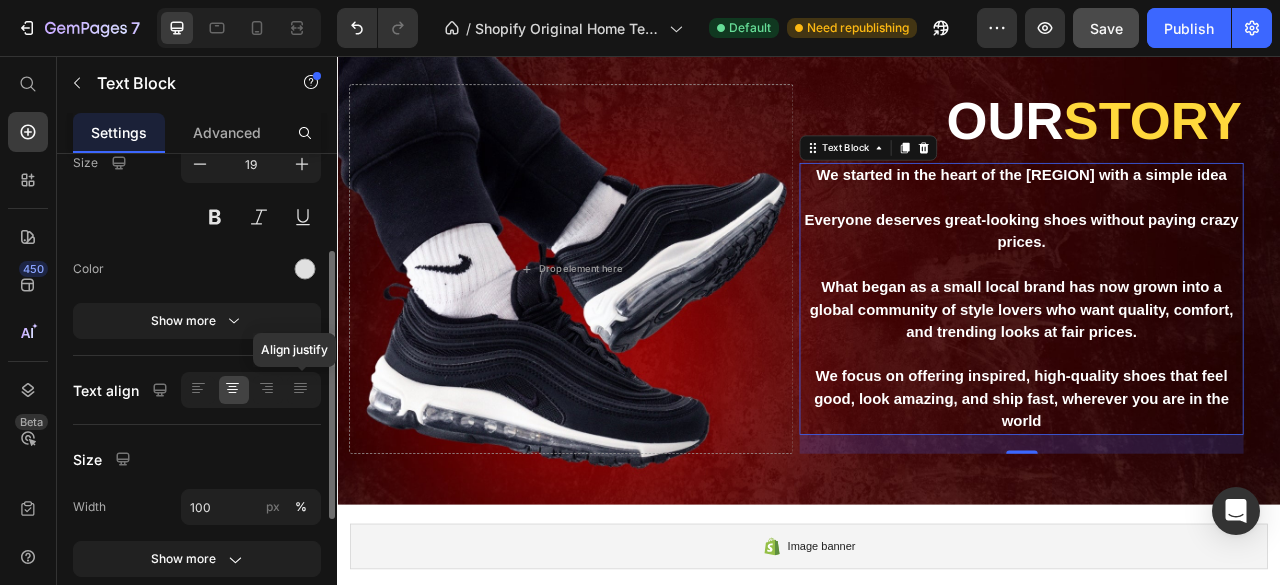 click 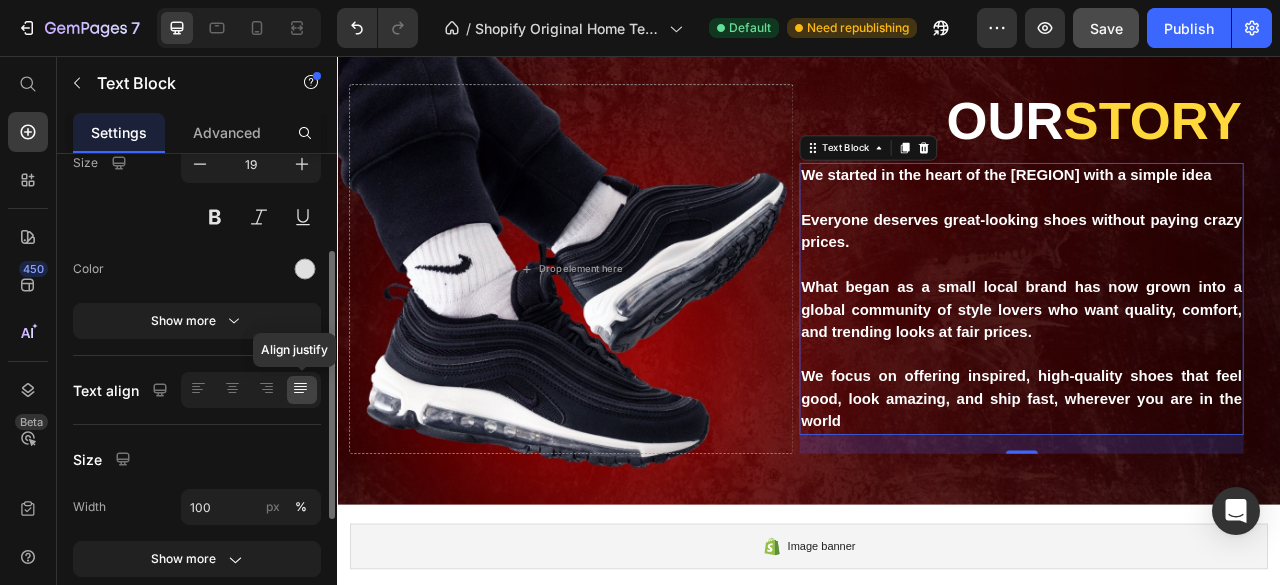 click 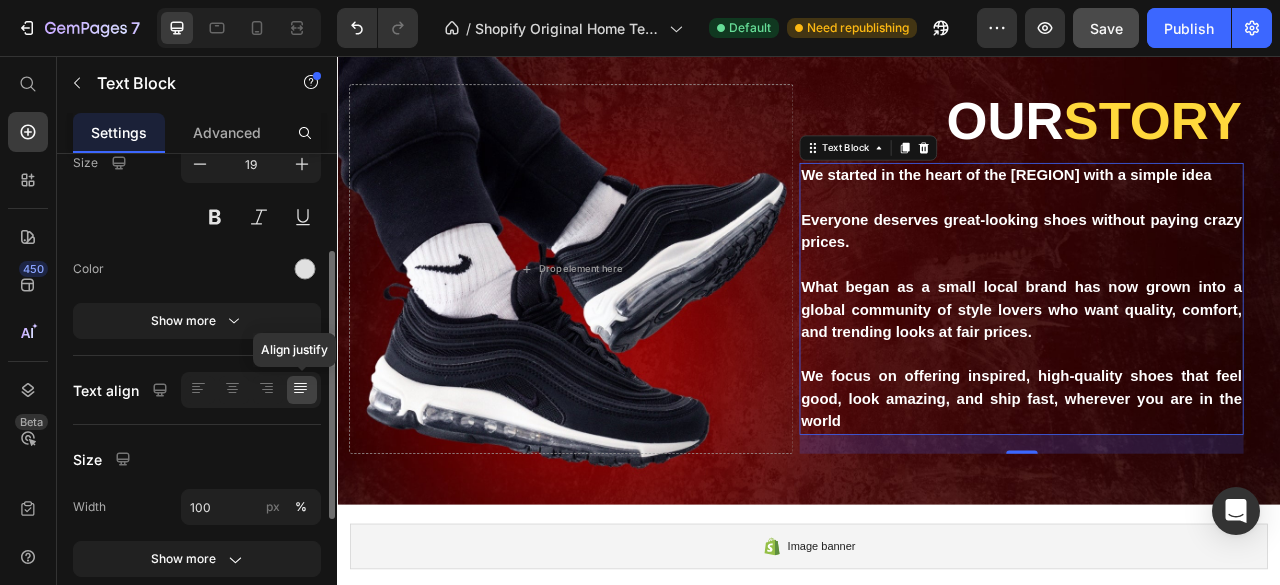 click 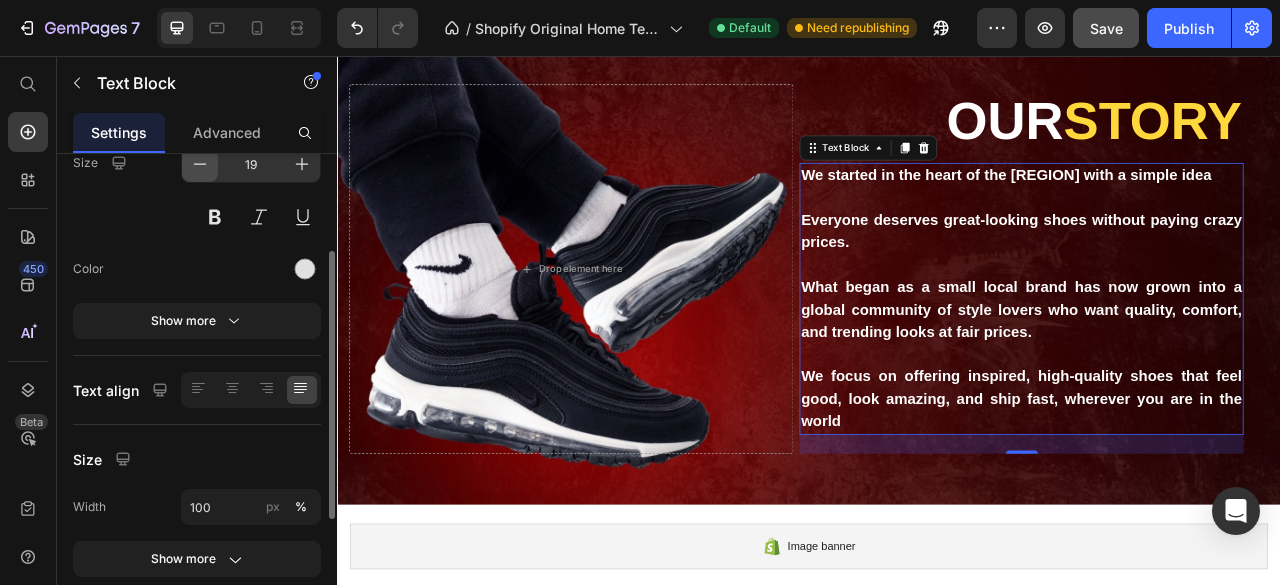 click at bounding box center [200, 164] 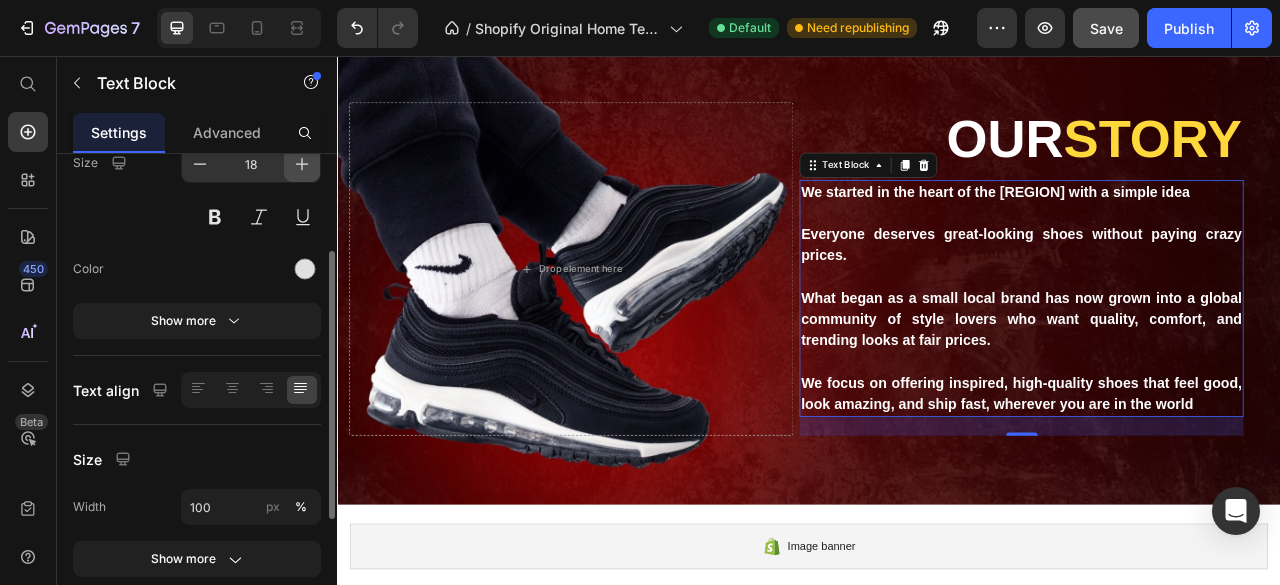 click 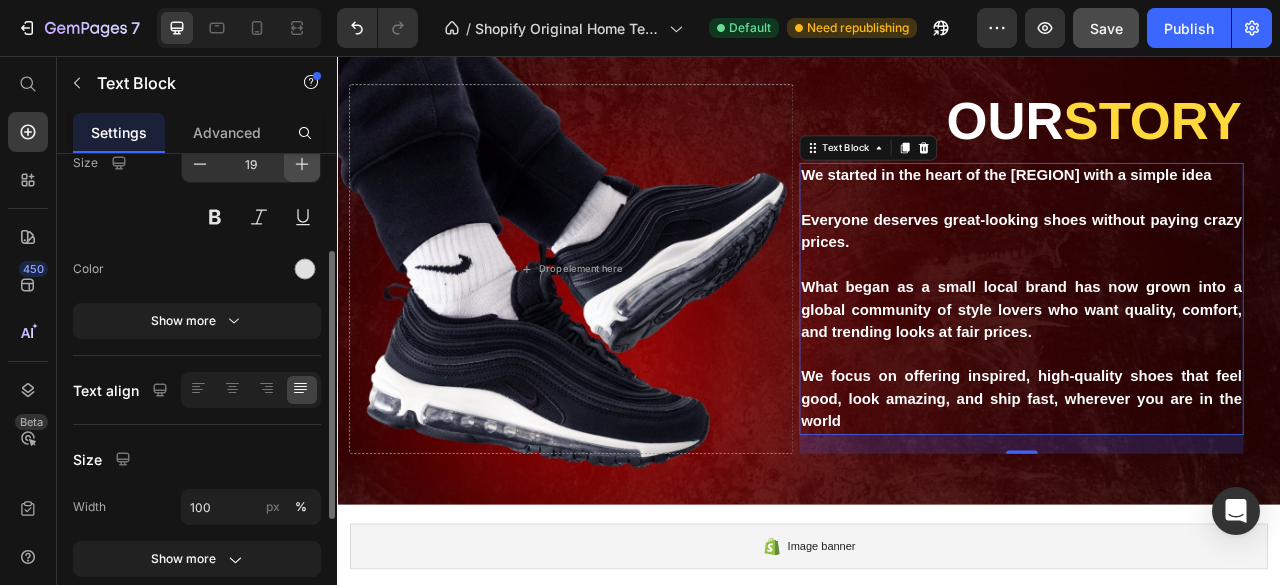 click 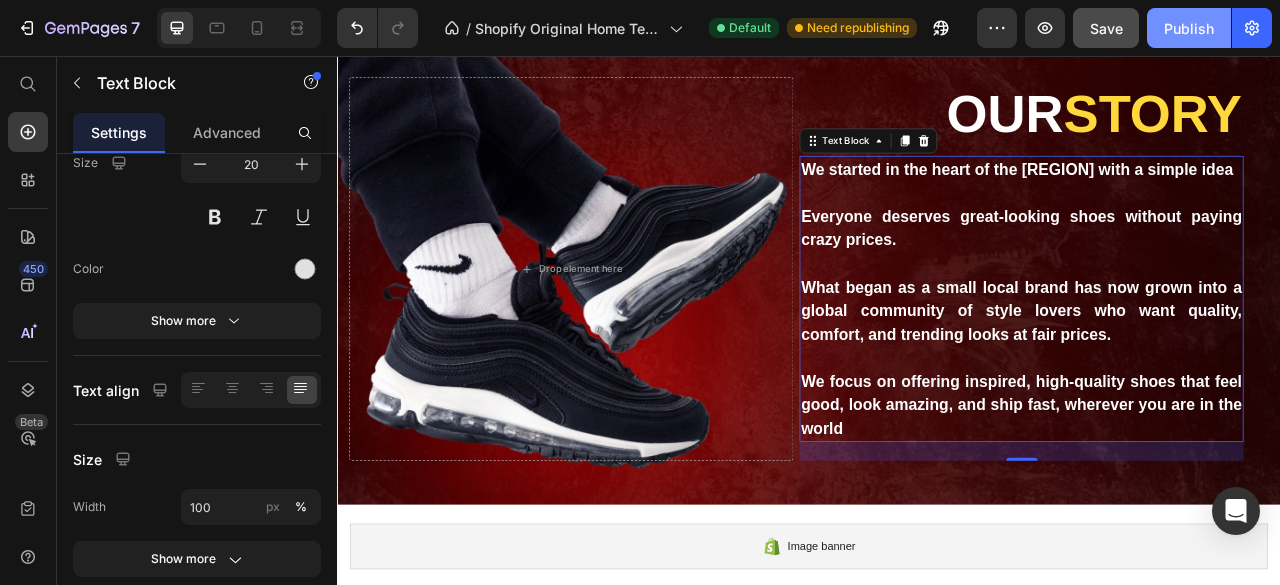 click on "Publish" at bounding box center (1189, 28) 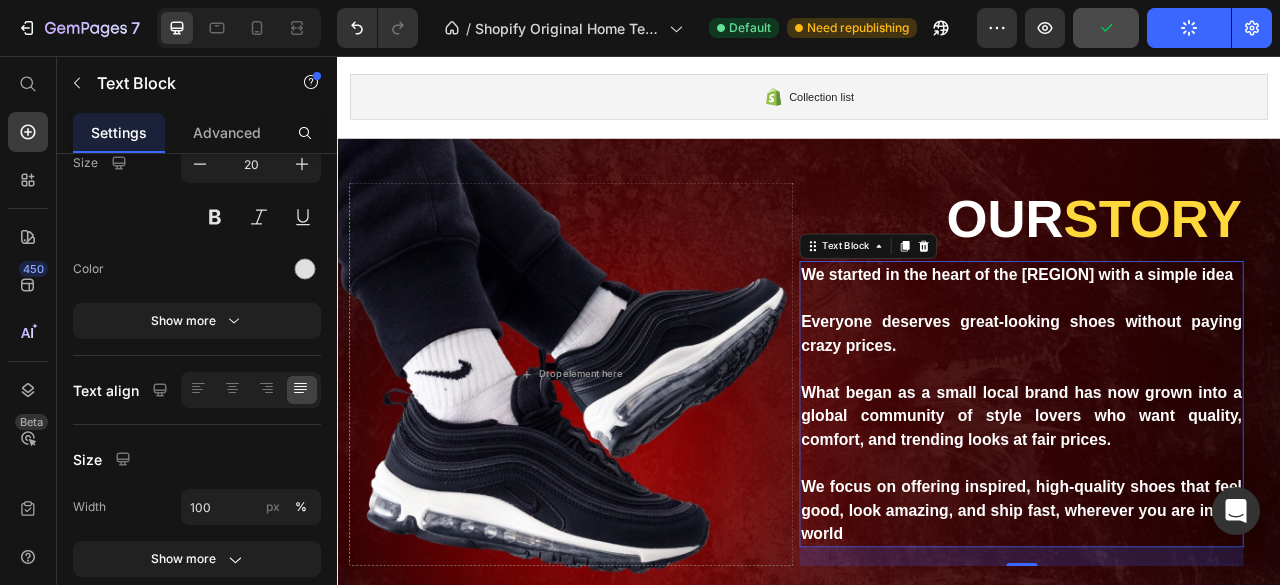 scroll, scrollTop: 970, scrollLeft: 0, axis: vertical 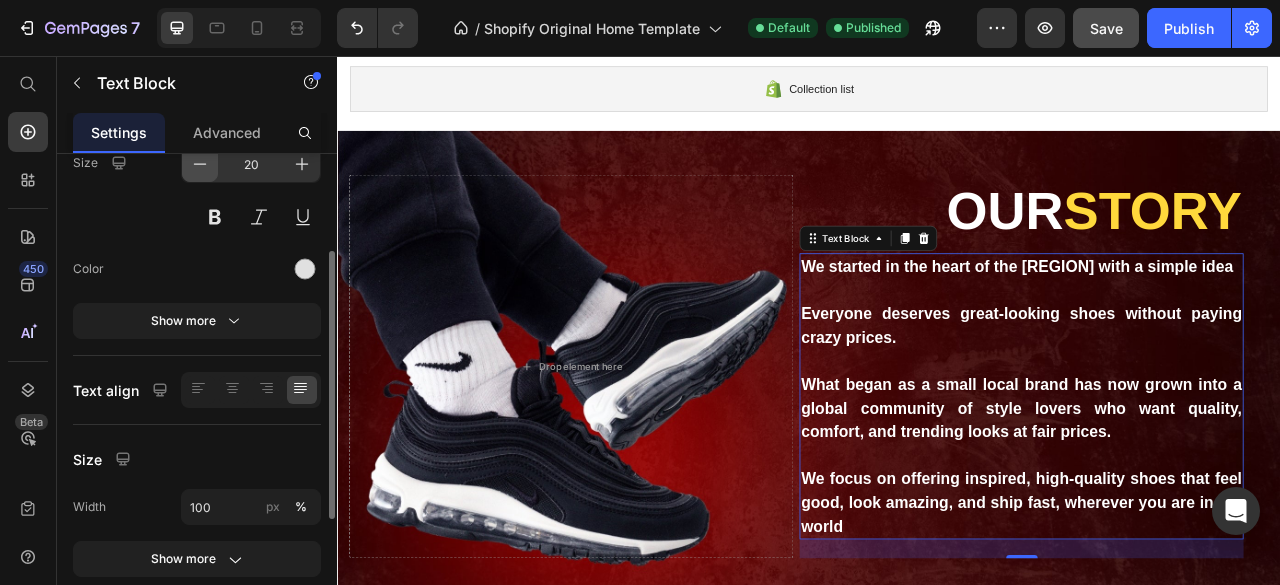 click 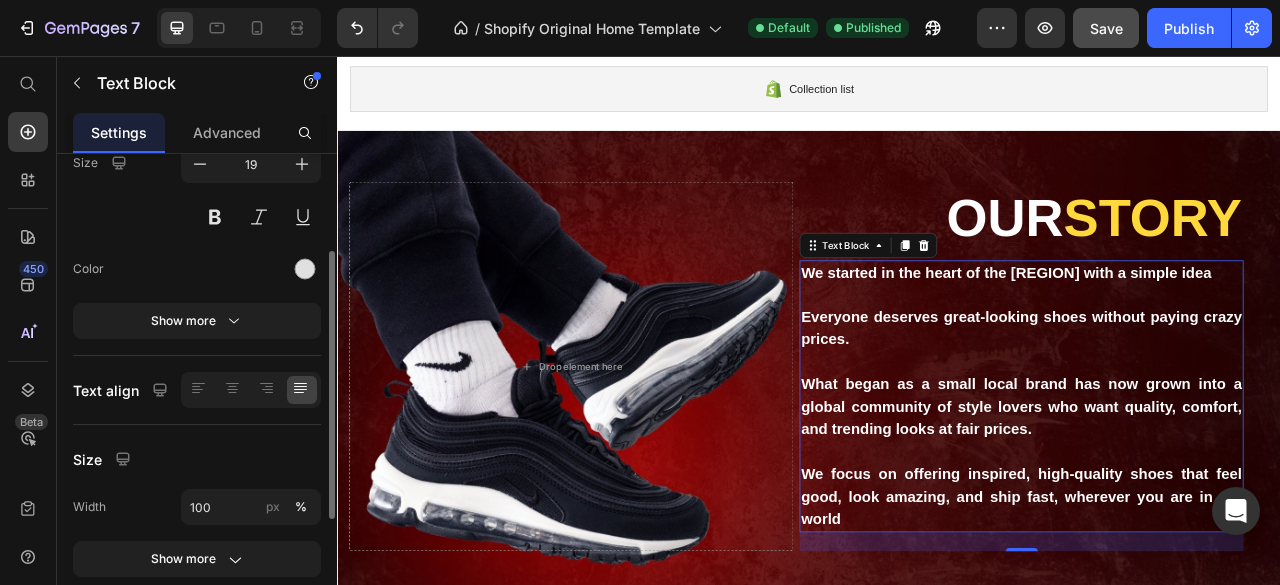 scroll, scrollTop: 0, scrollLeft: 0, axis: both 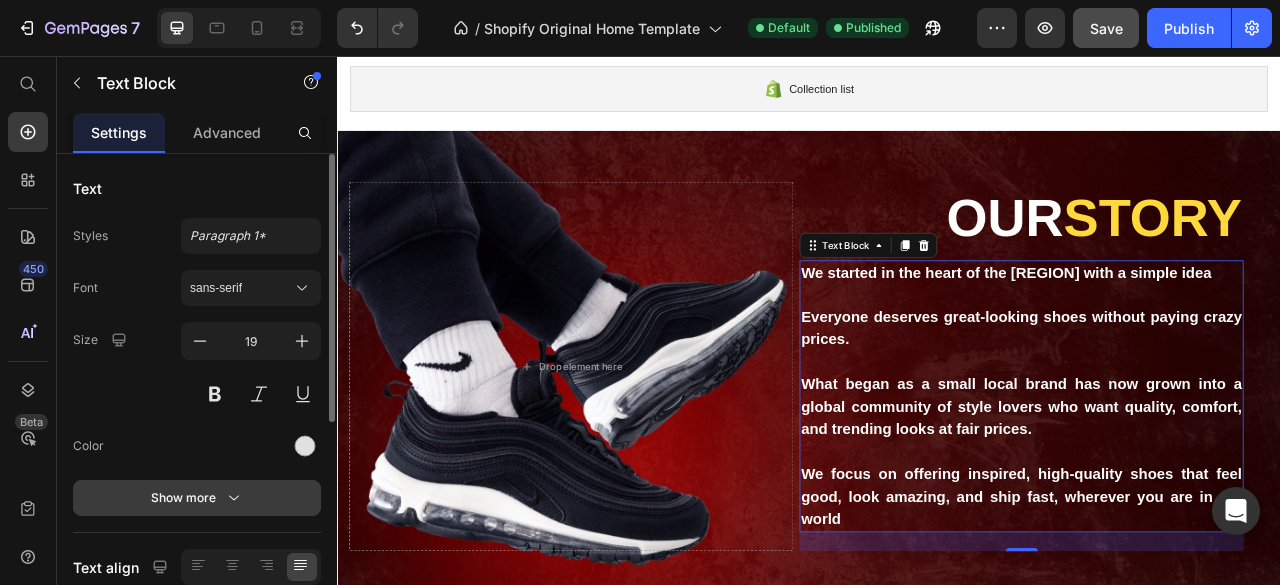 click on "Show more" at bounding box center (197, 498) 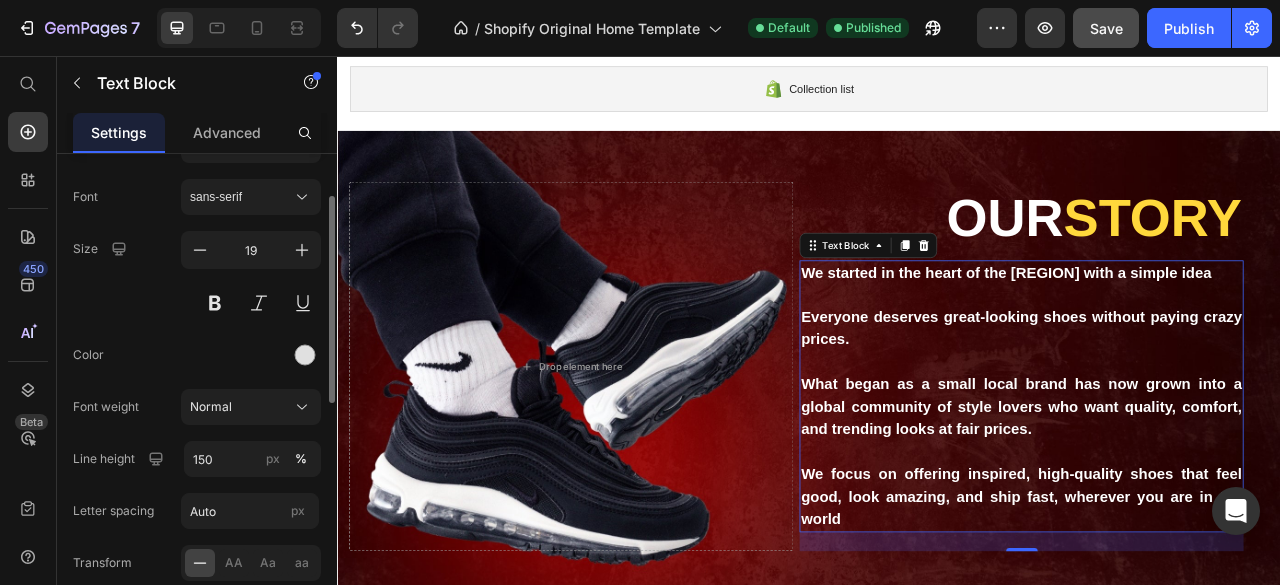 scroll, scrollTop: 96, scrollLeft: 0, axis: vertical 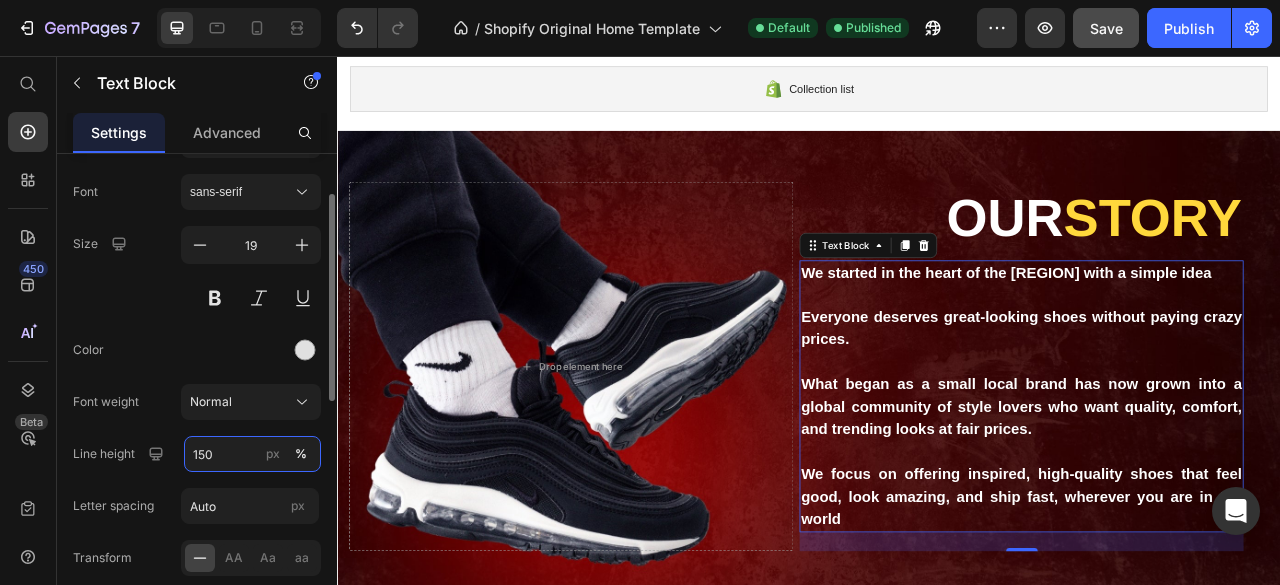 click on "150" at bounding box center (252, 454) 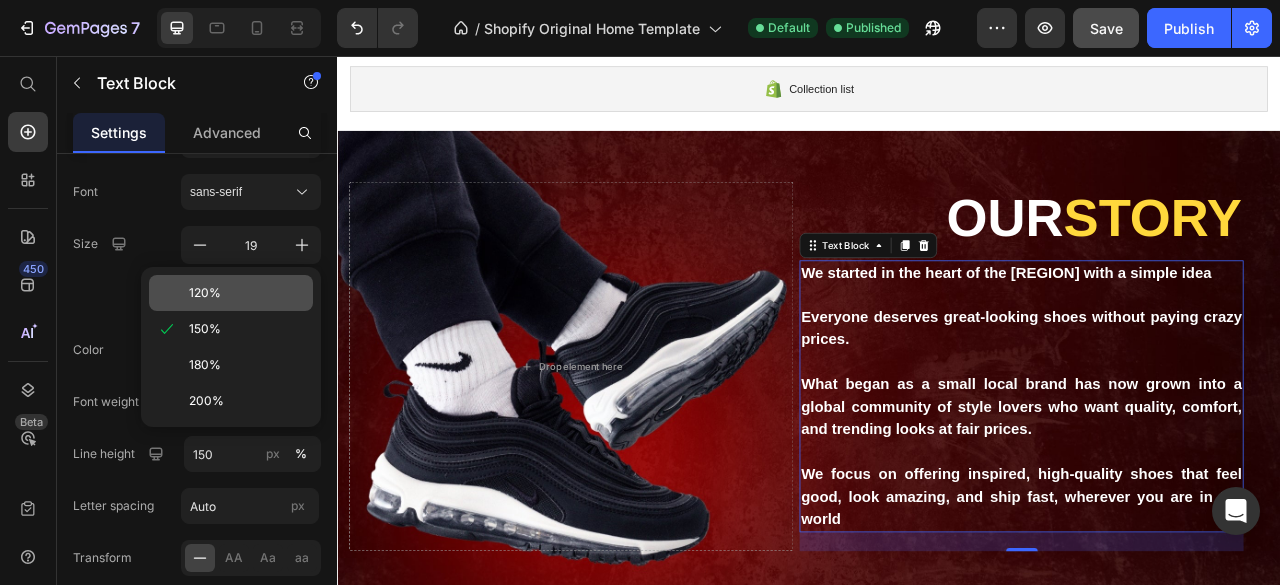 click on "120%" at bounding box center (205, 293) 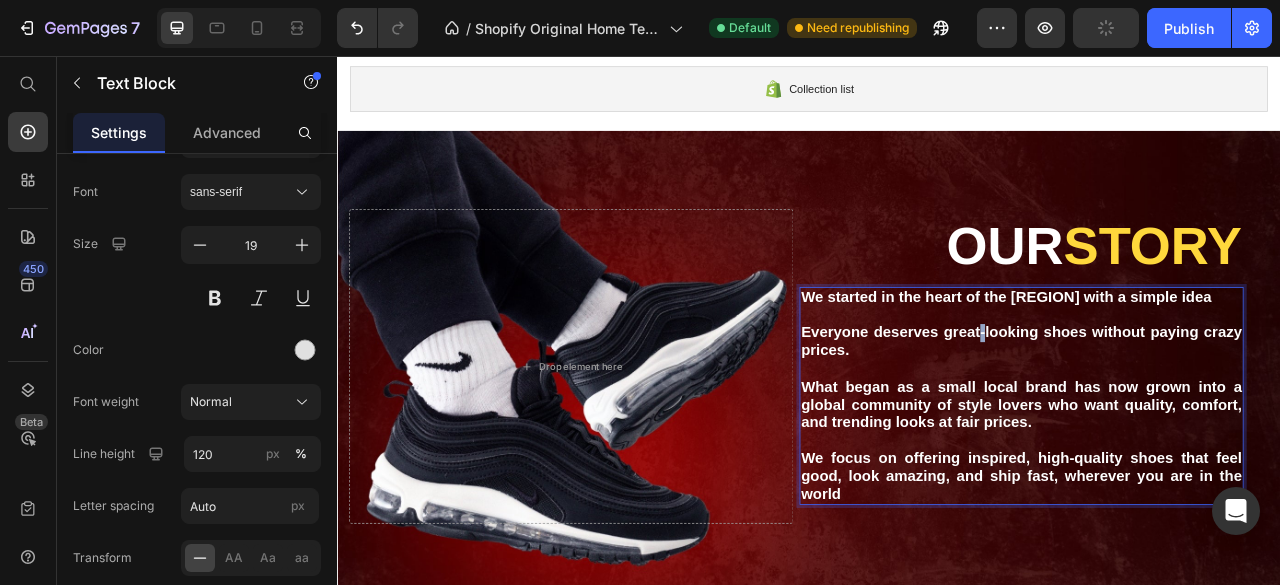 click on "Everyone deserves great-looking shoes without paying crazy prices." at bounding box center (1207, 419) 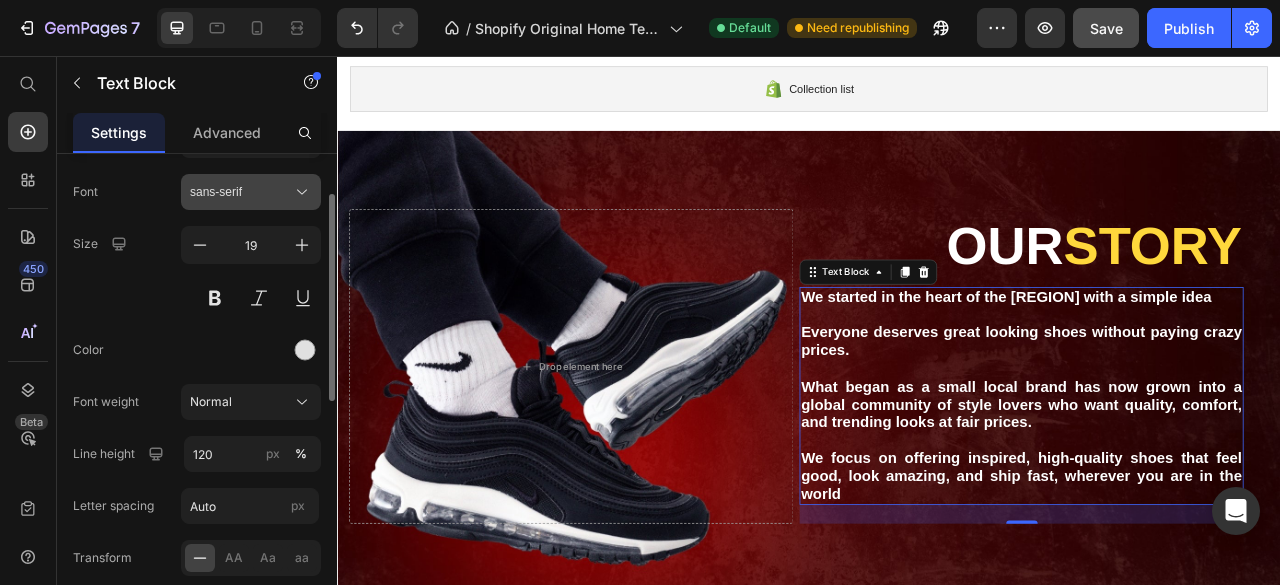 click 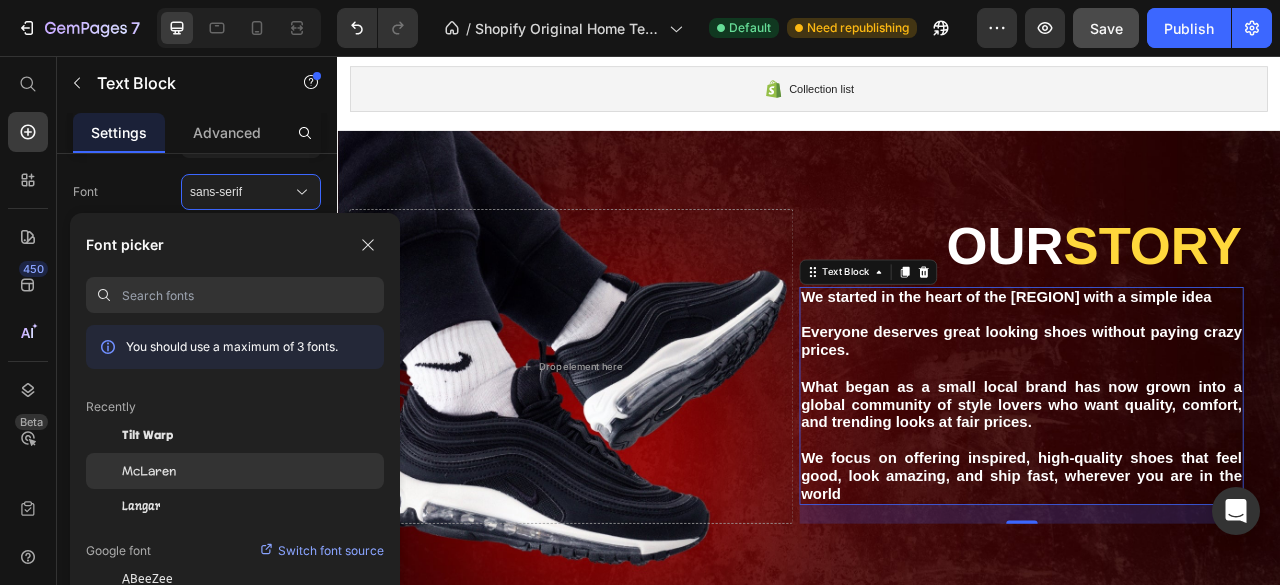 click on "McLaren" 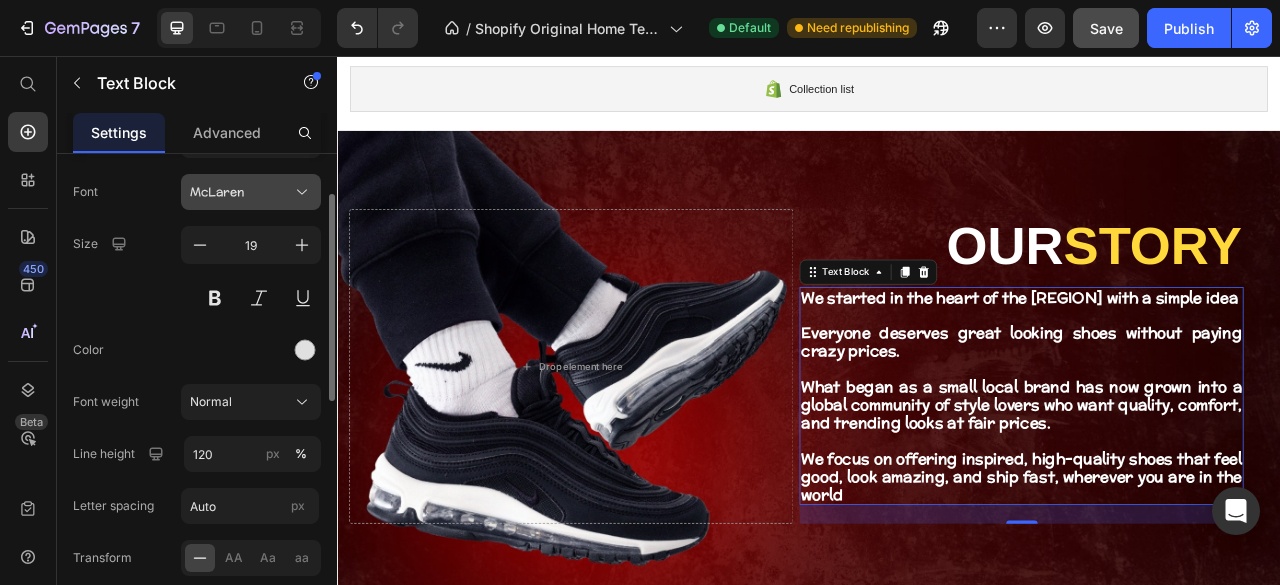 click on "McLaren" at bounding box center (251, 192) 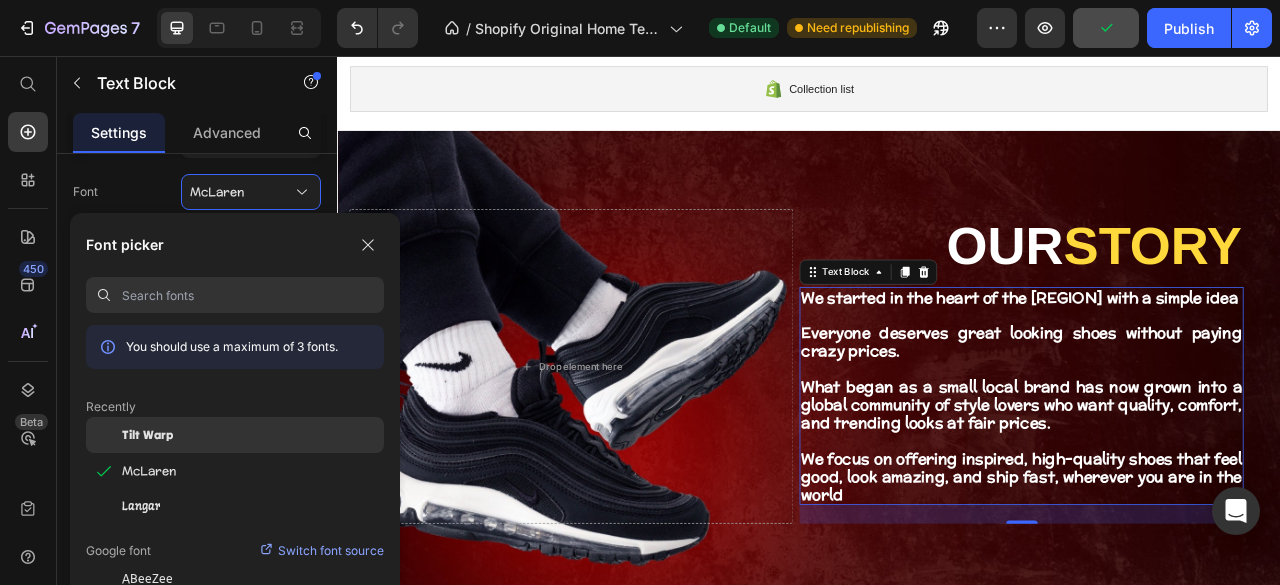 click on "Tilt Warp" 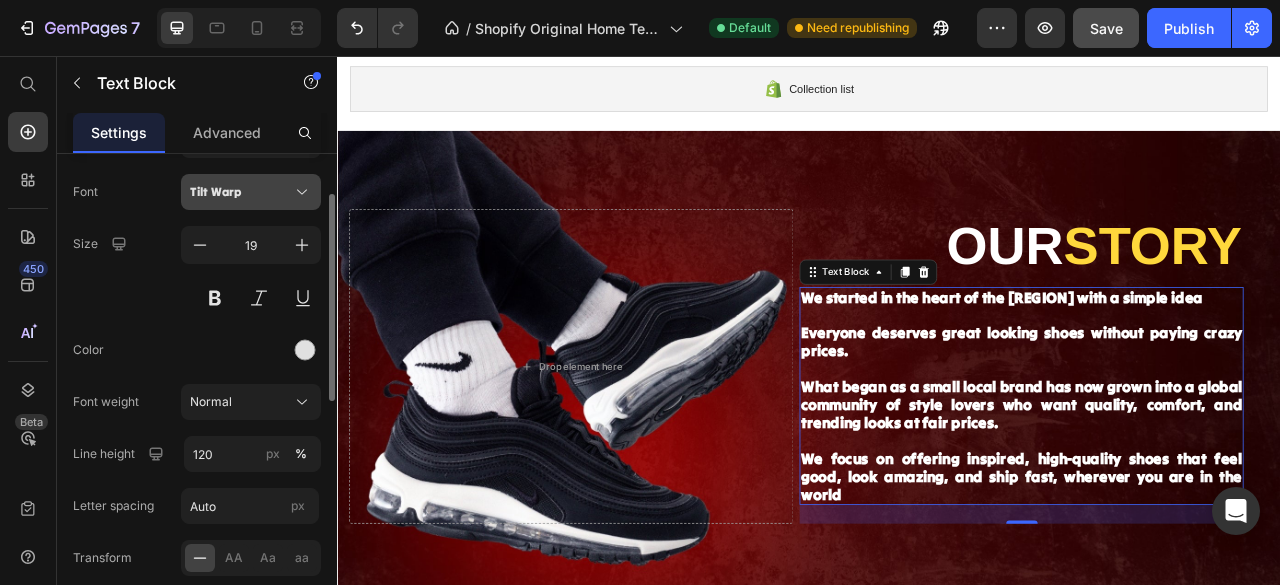 click on "Tilt Warp" at bounding box center [241, 192] 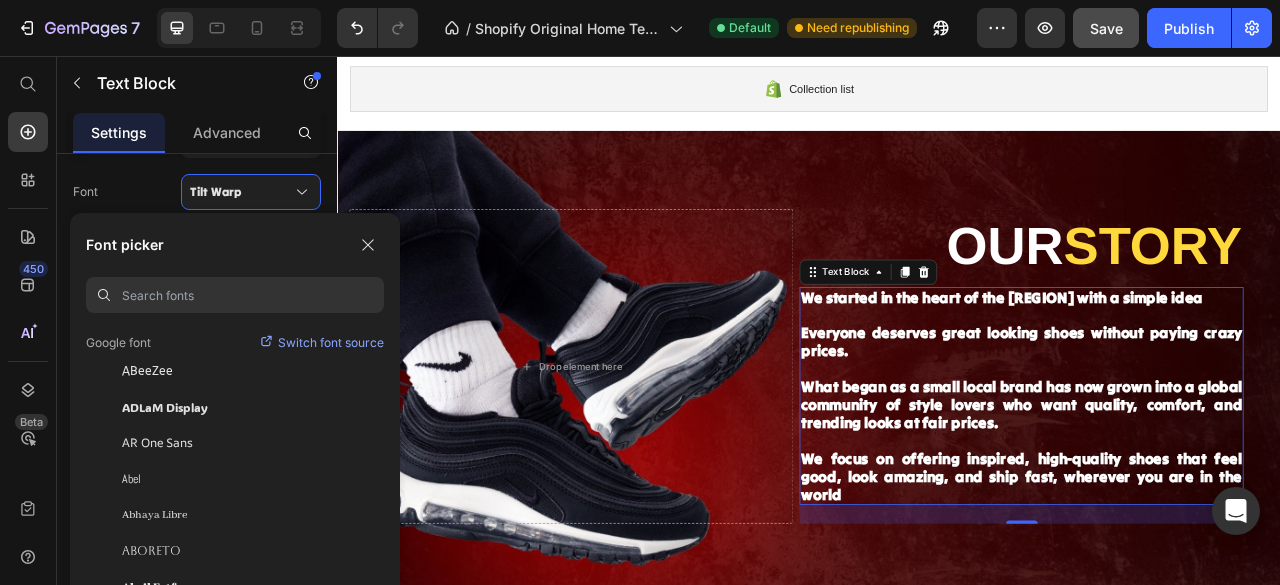 scroll, scrollTop: 207, scrollLeft: 0, axis: vertical 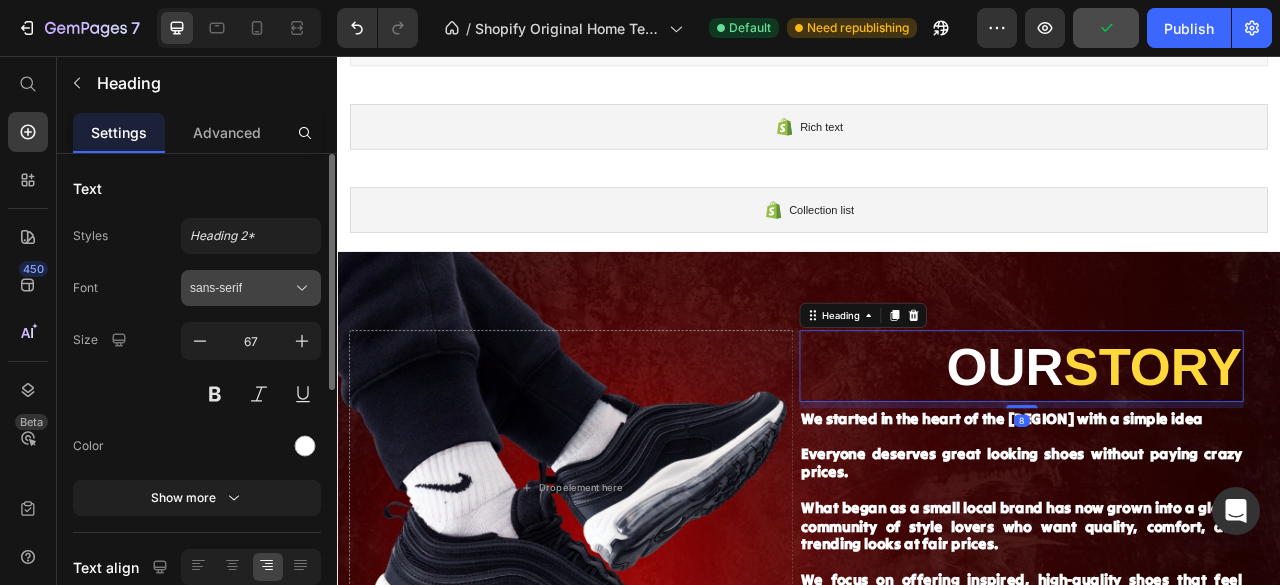 click on "sans-serif" at bounding box center (251, 288) 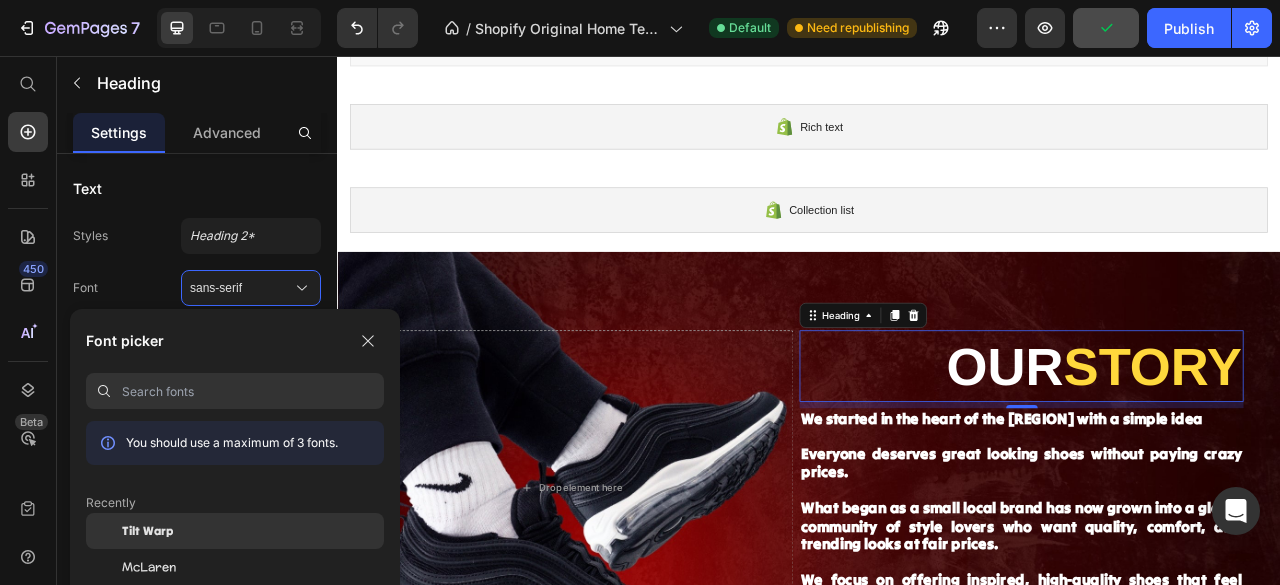 click on "Tilt Warp" 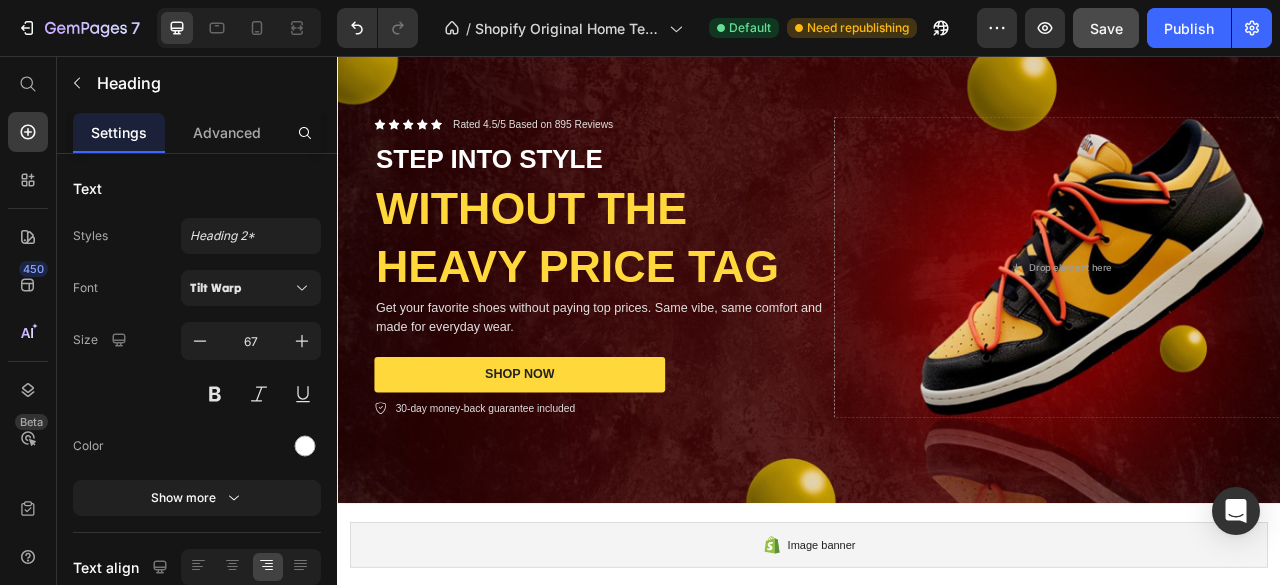 scroll, scrollTop: 70, scrollLeft: 0, axis: vertical 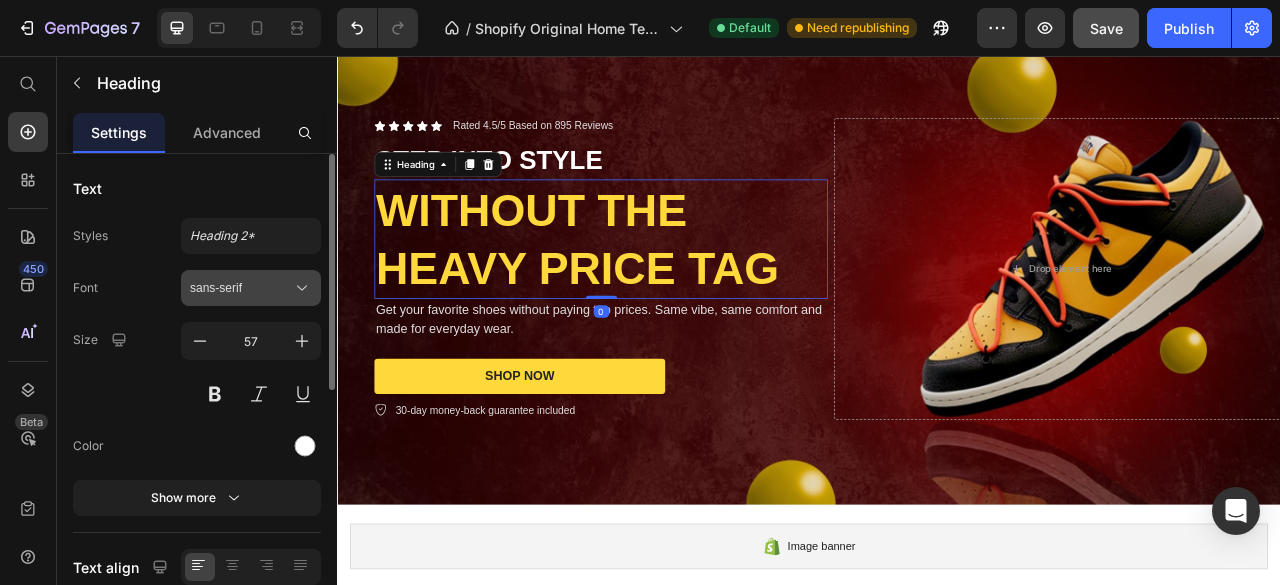 click 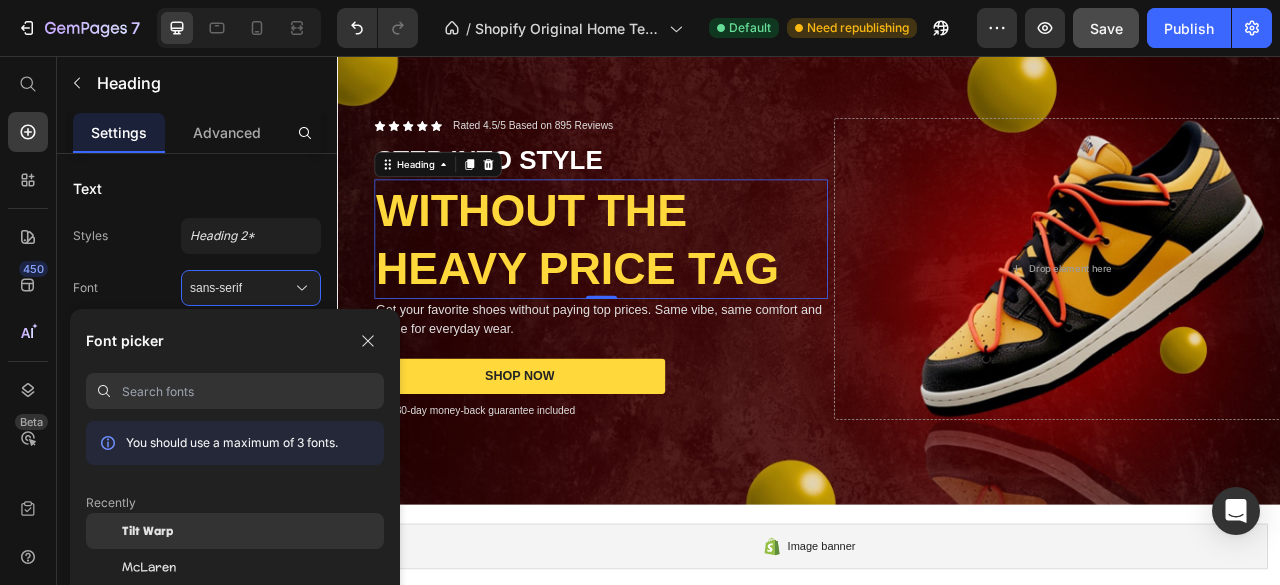click on "Tilt Warp" 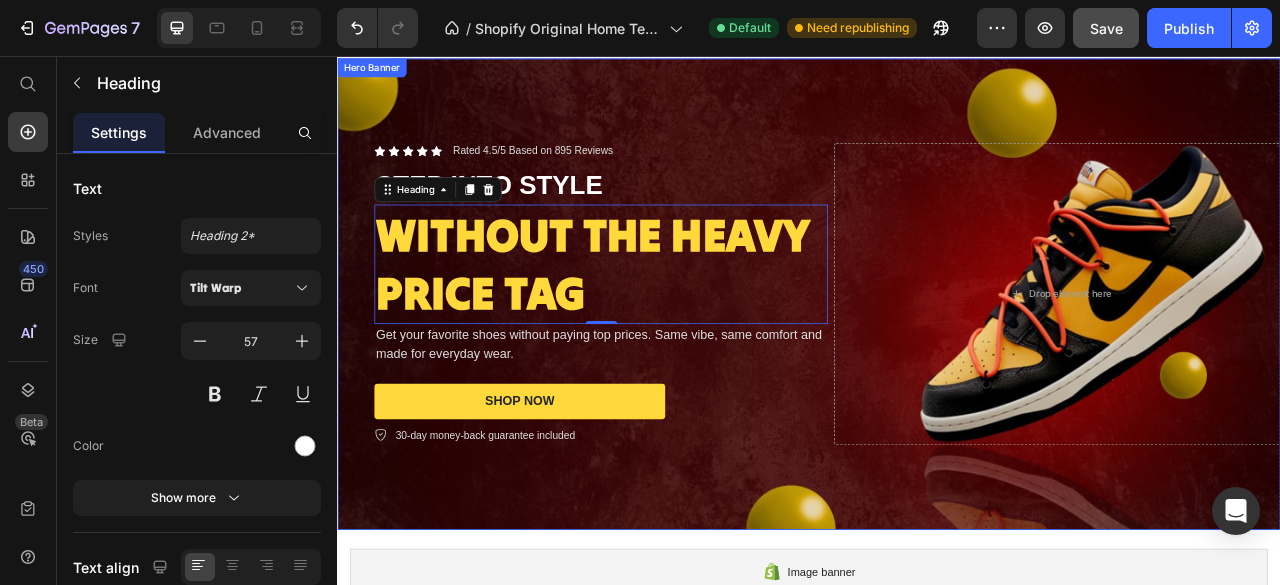 scroll, scrollTop: 36, scrollLeft: 0, axis: vertical 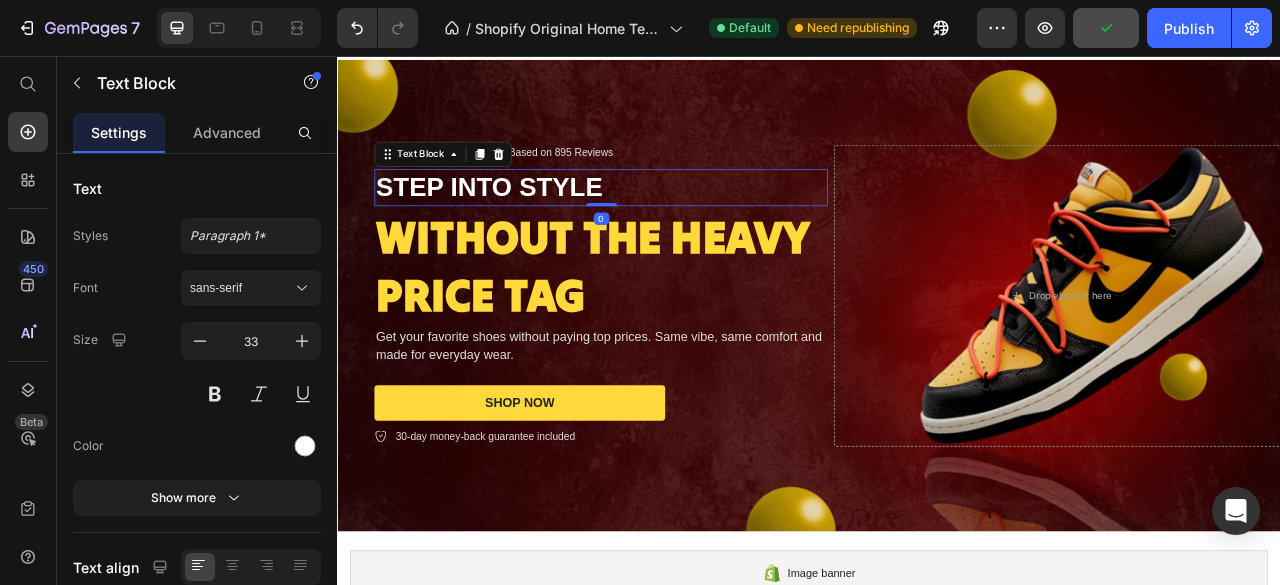 click on "STEP INTO STYLE" at bounding box center (672, 223) 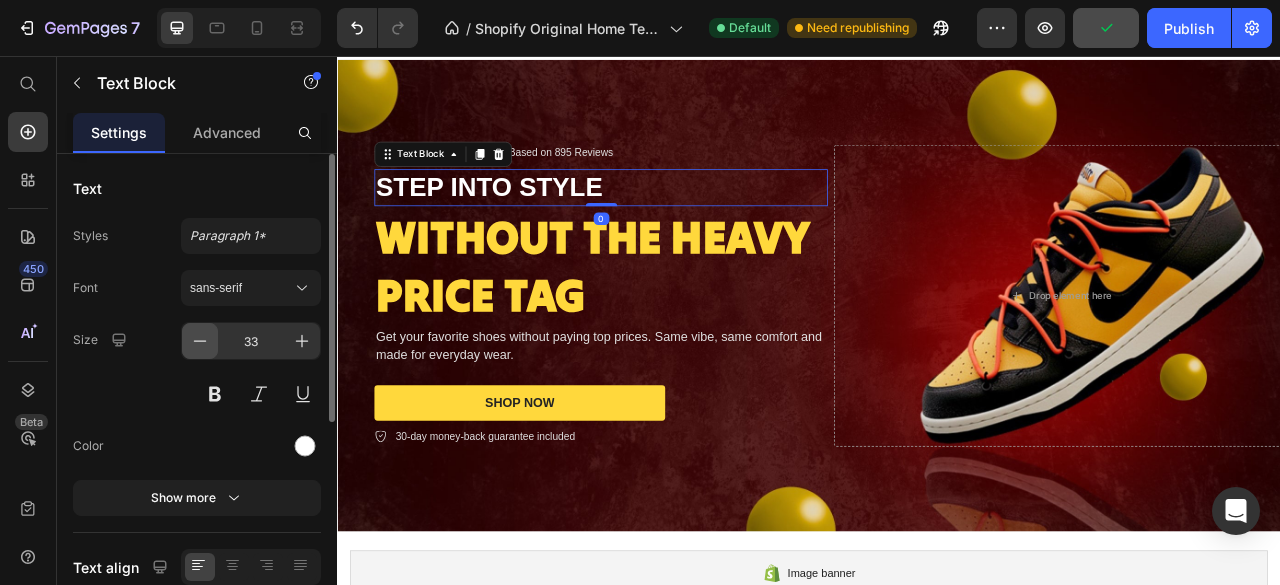 click at bounding box center (200, 341) 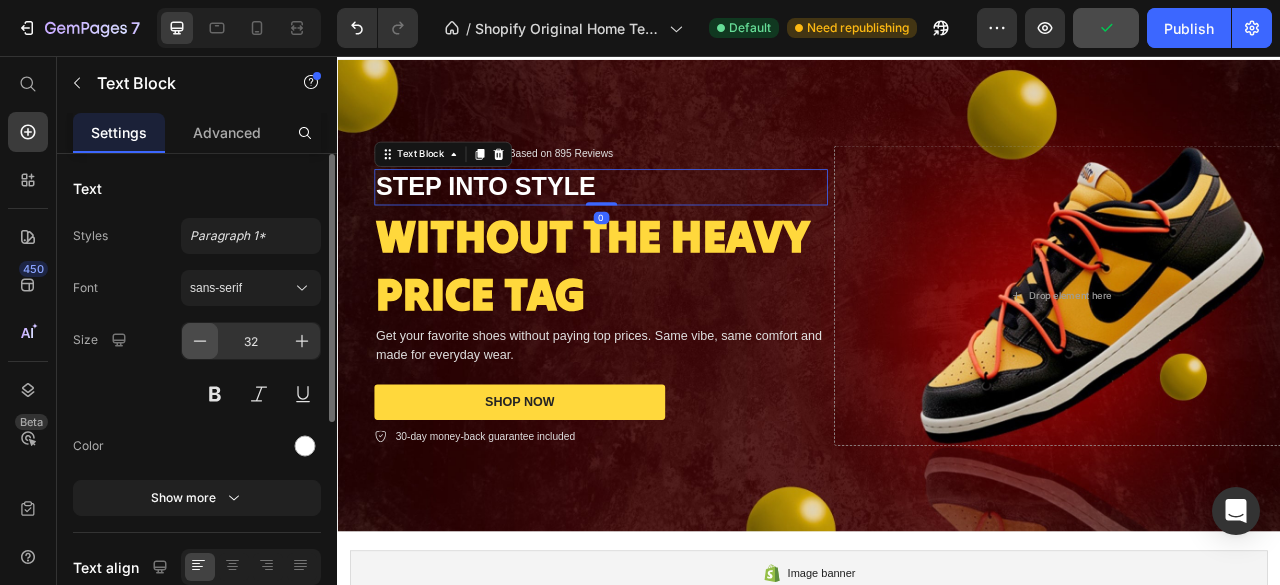 click at bounding box center (200, 341) 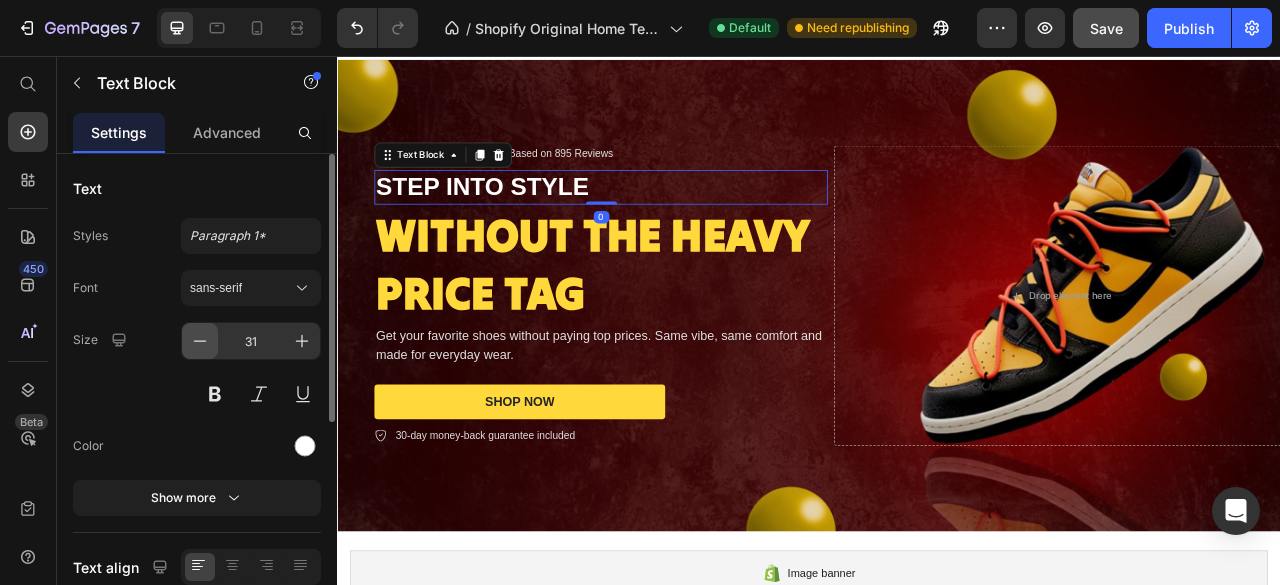 click at bounding box center [200, 341] 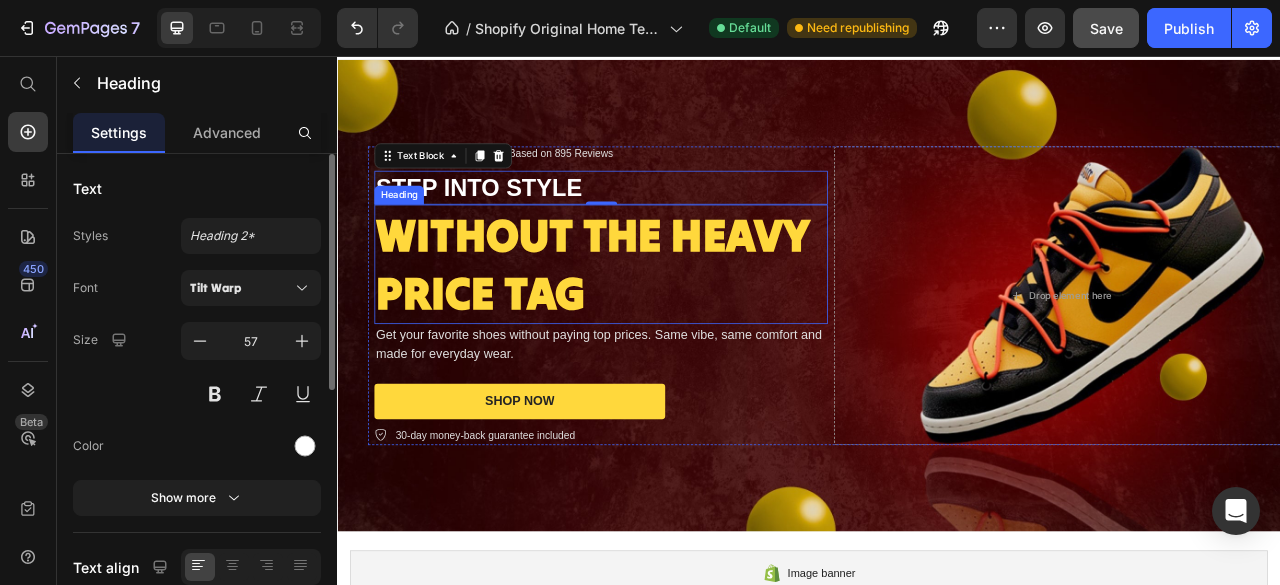 click on "WITHOUT THE HEAVY PRICE TAG" at bounding box center (662, 321) 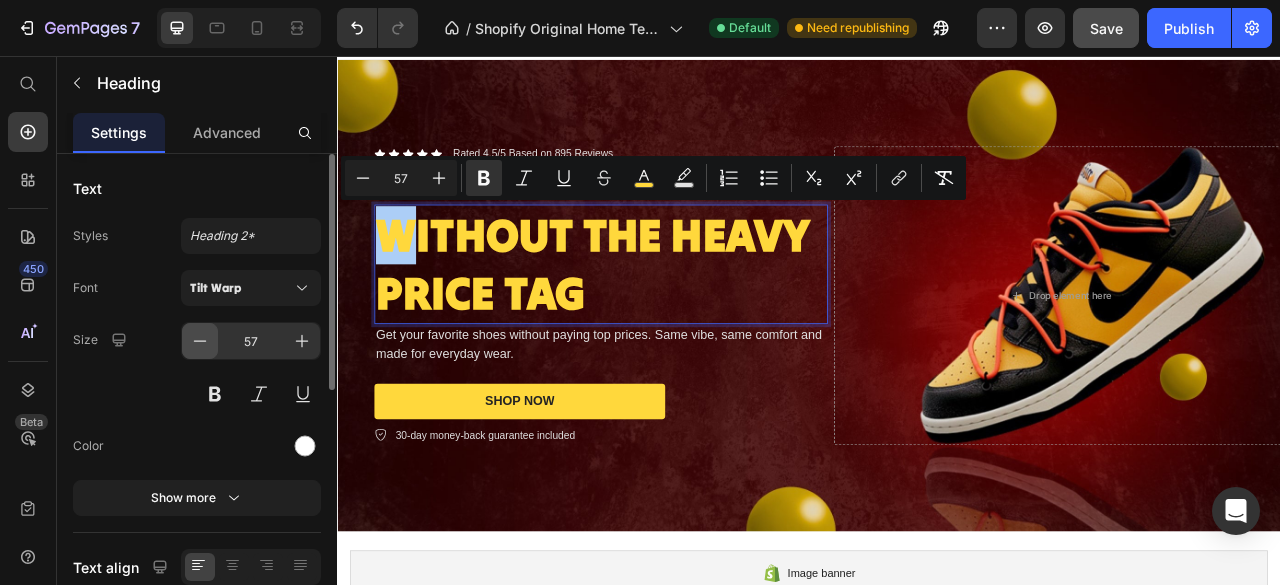 click 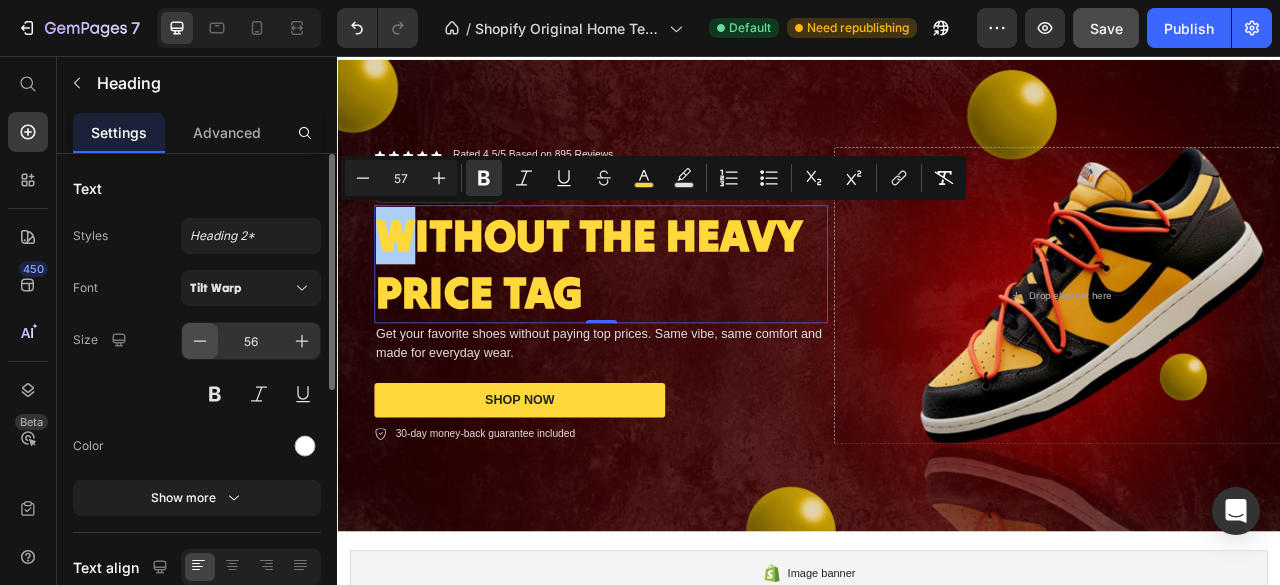 click 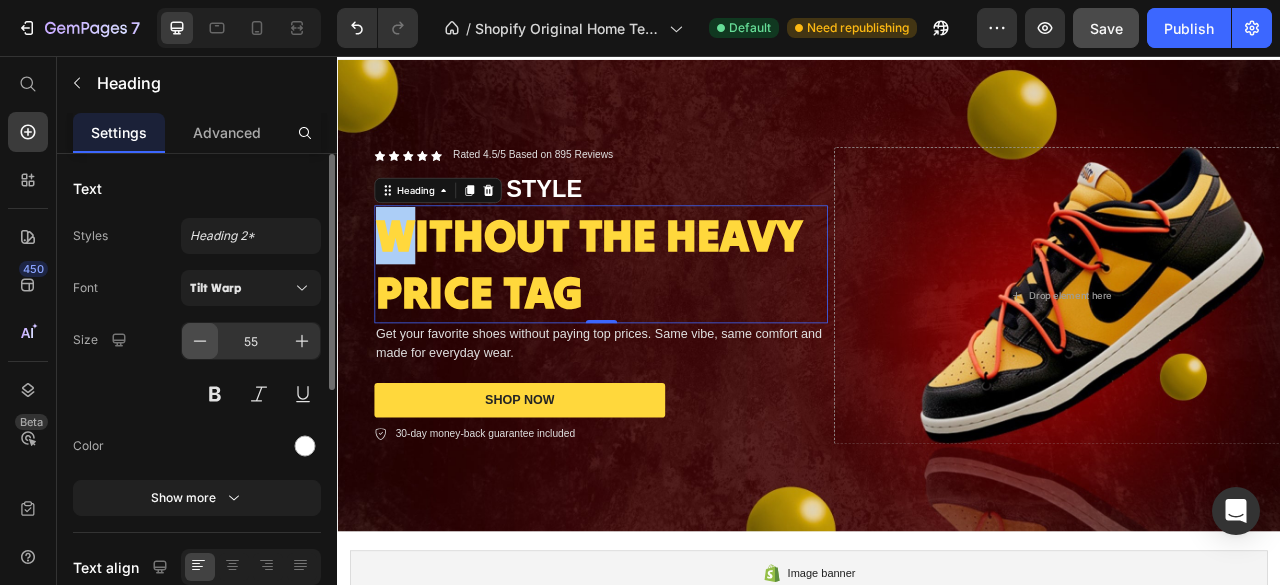 click 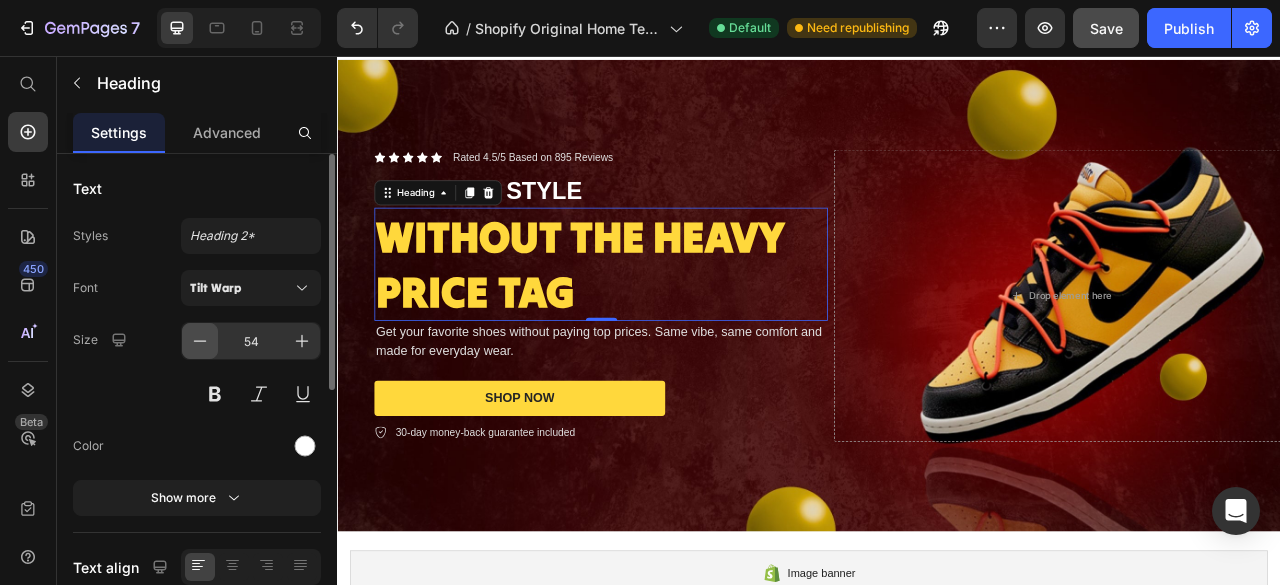 click 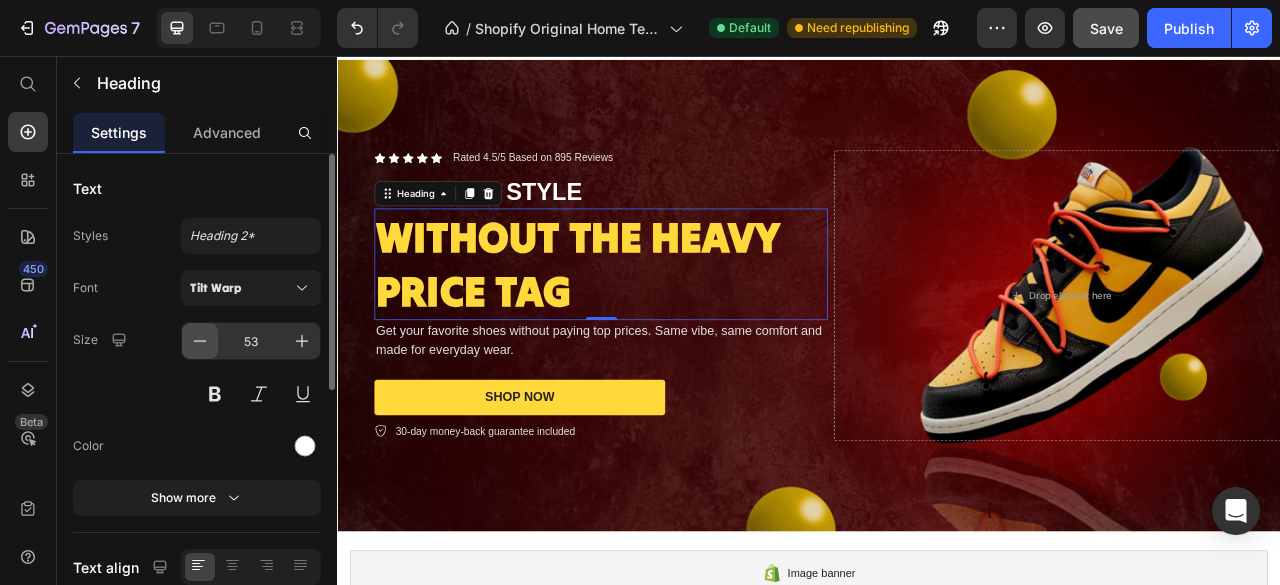 type 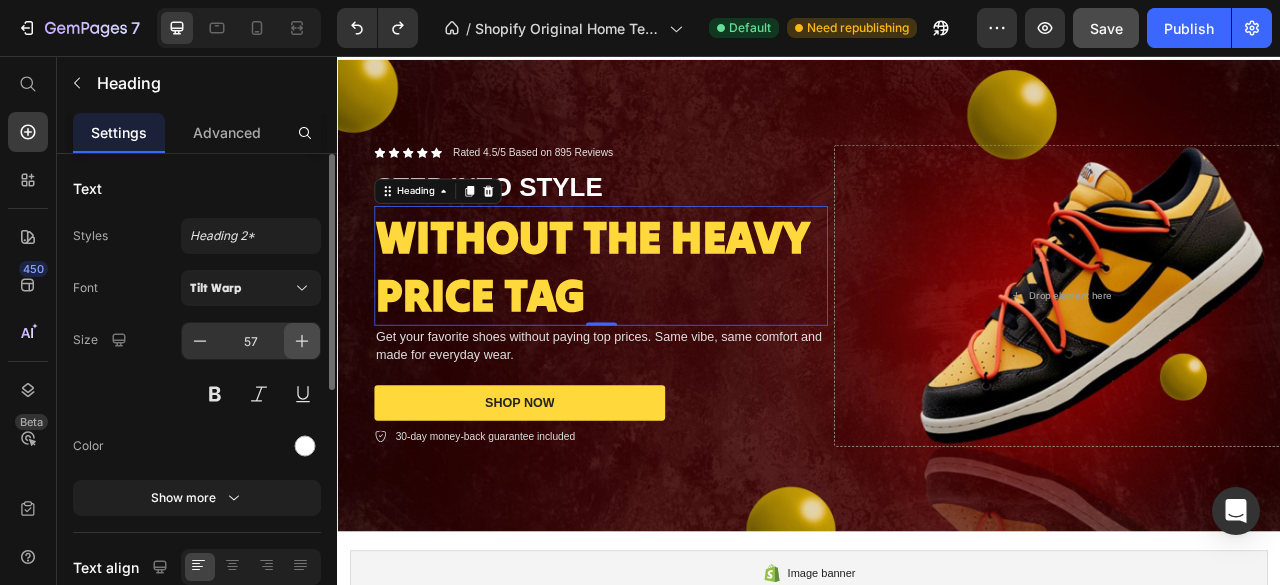 click 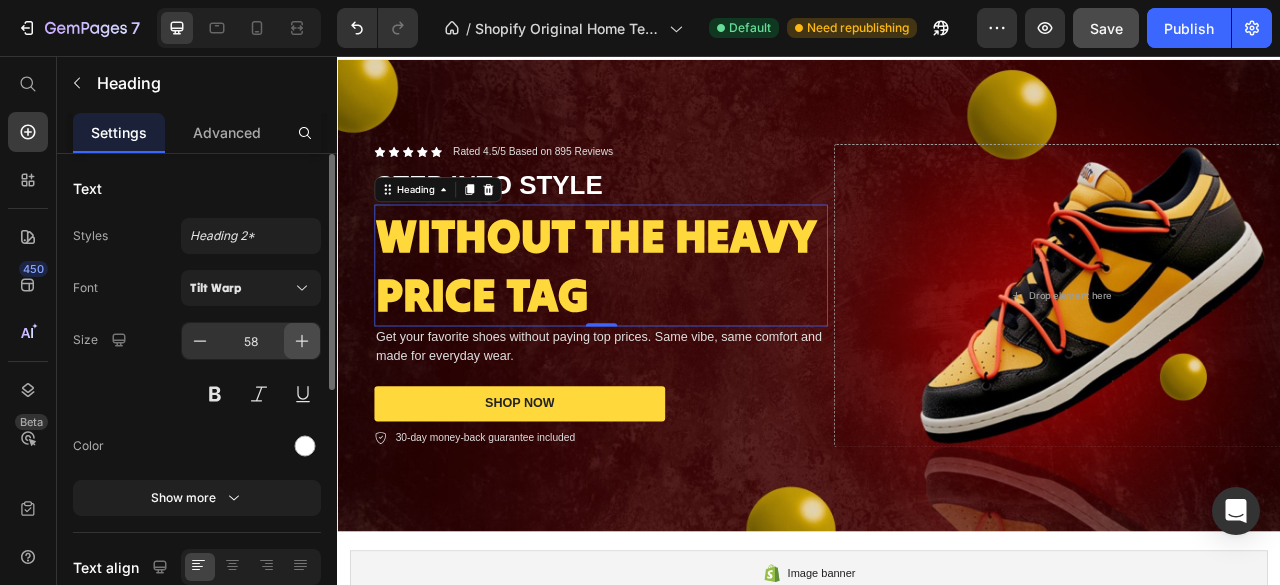 click 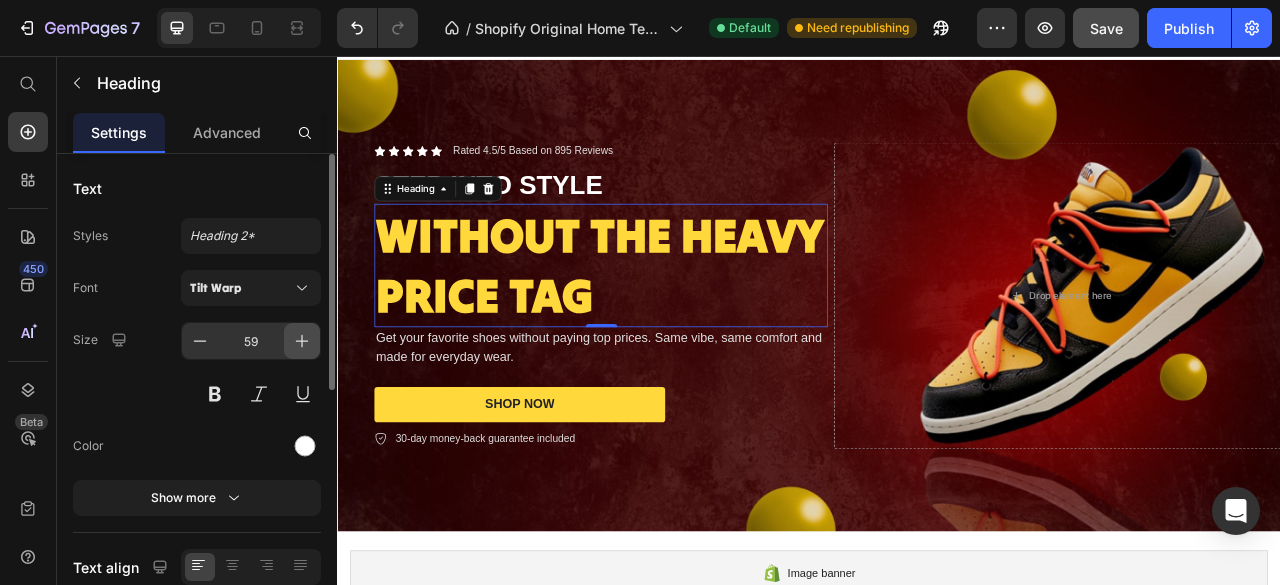click 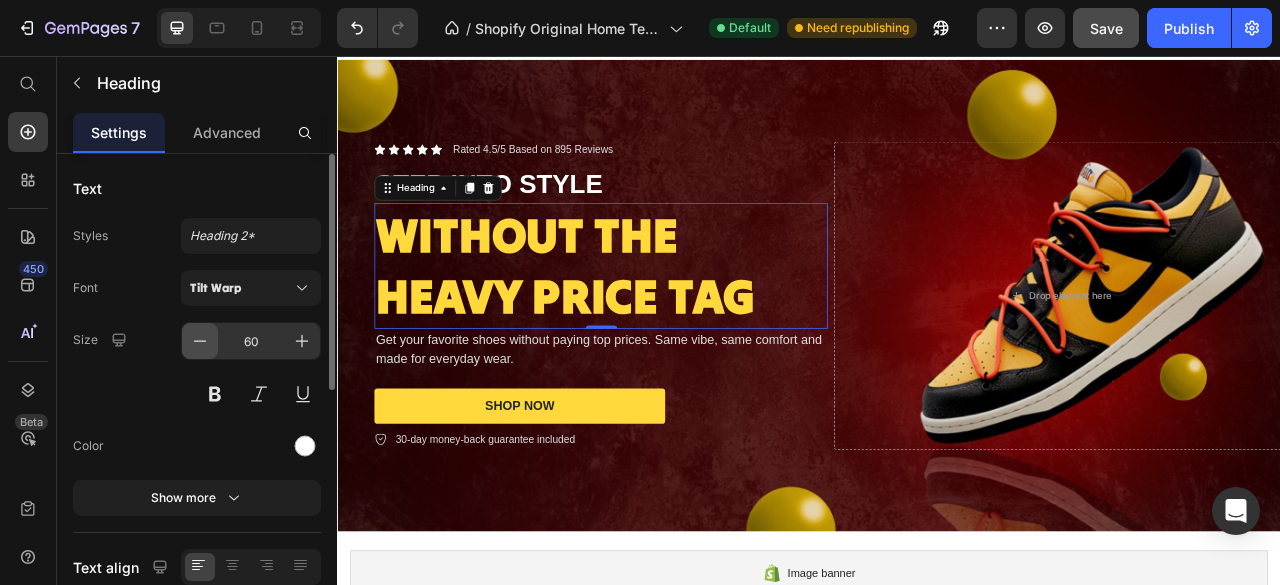 click 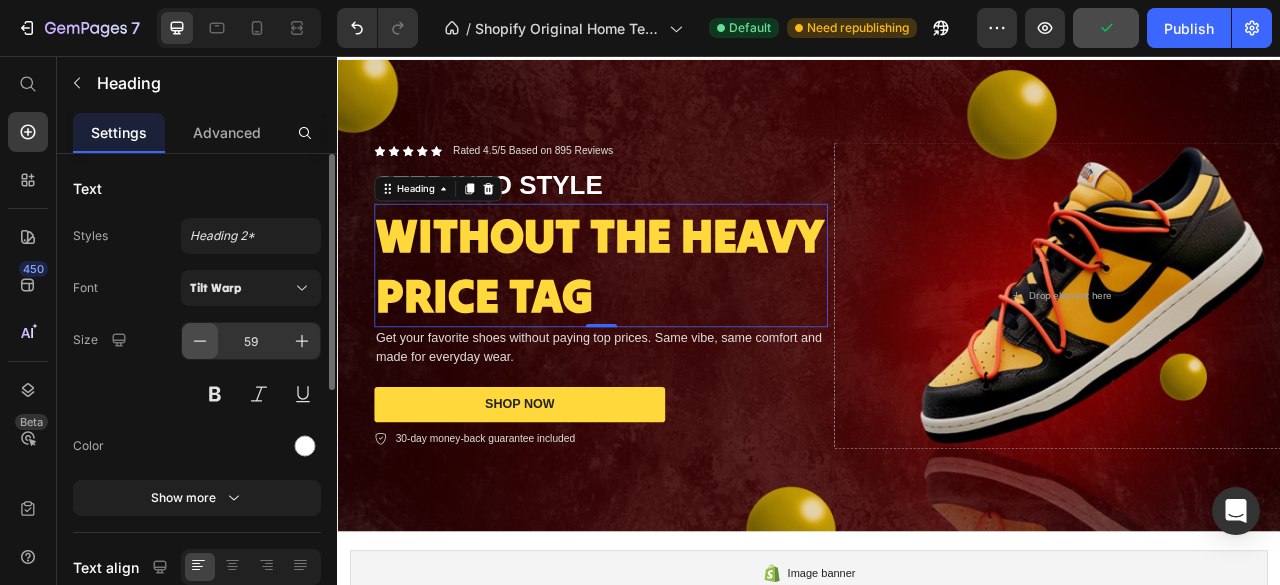 click 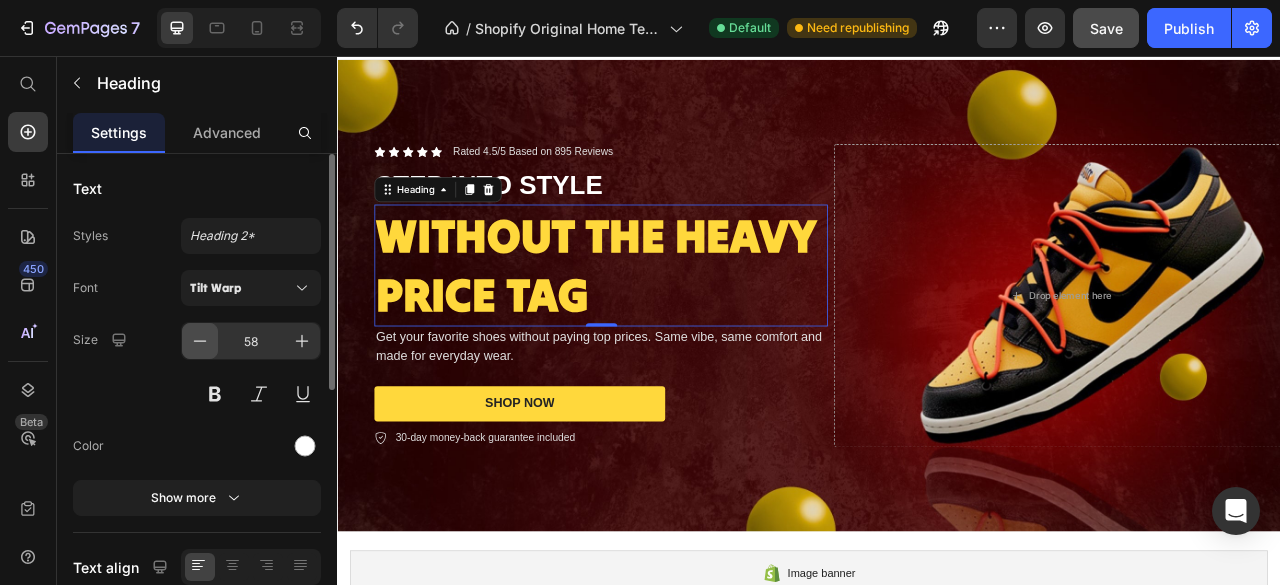 click 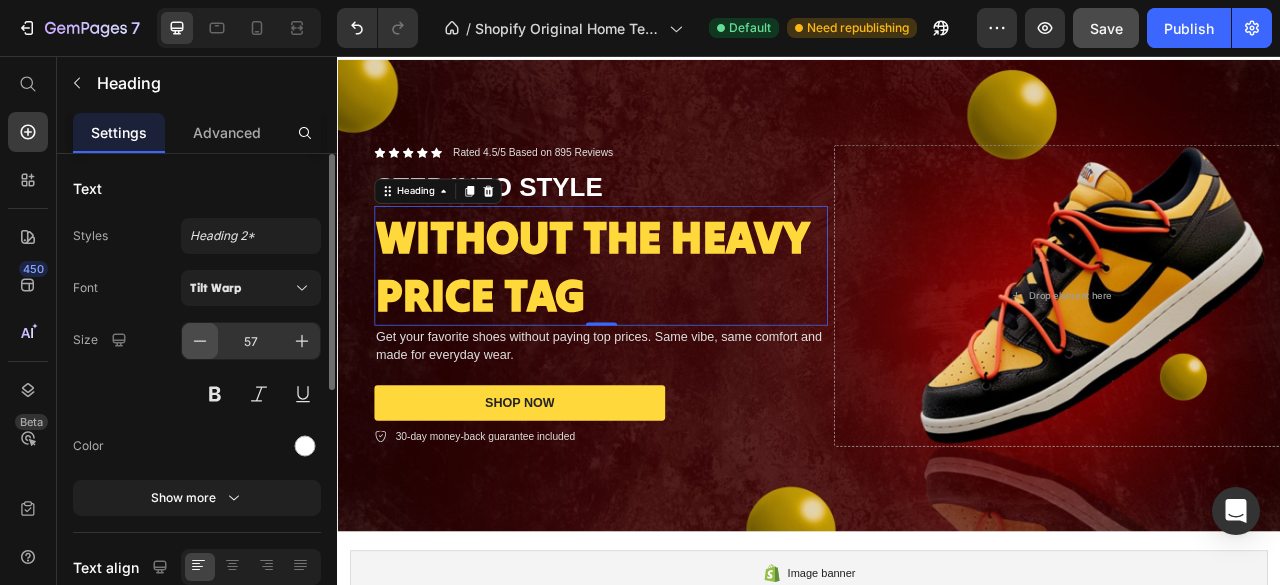 click 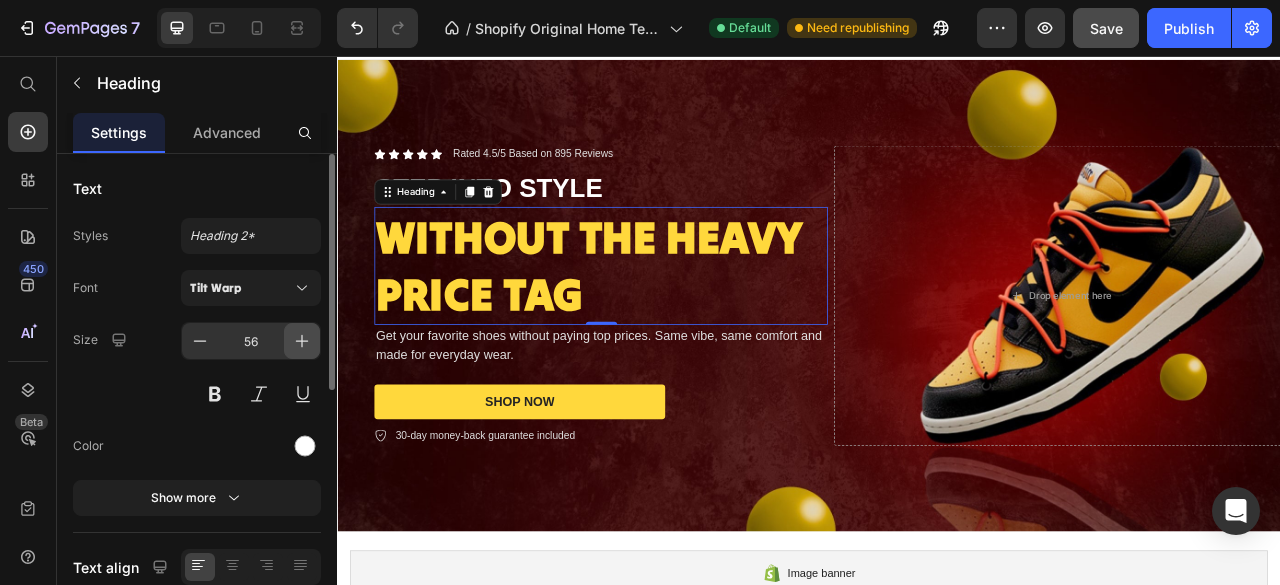 click at bounding box center [302, 341] 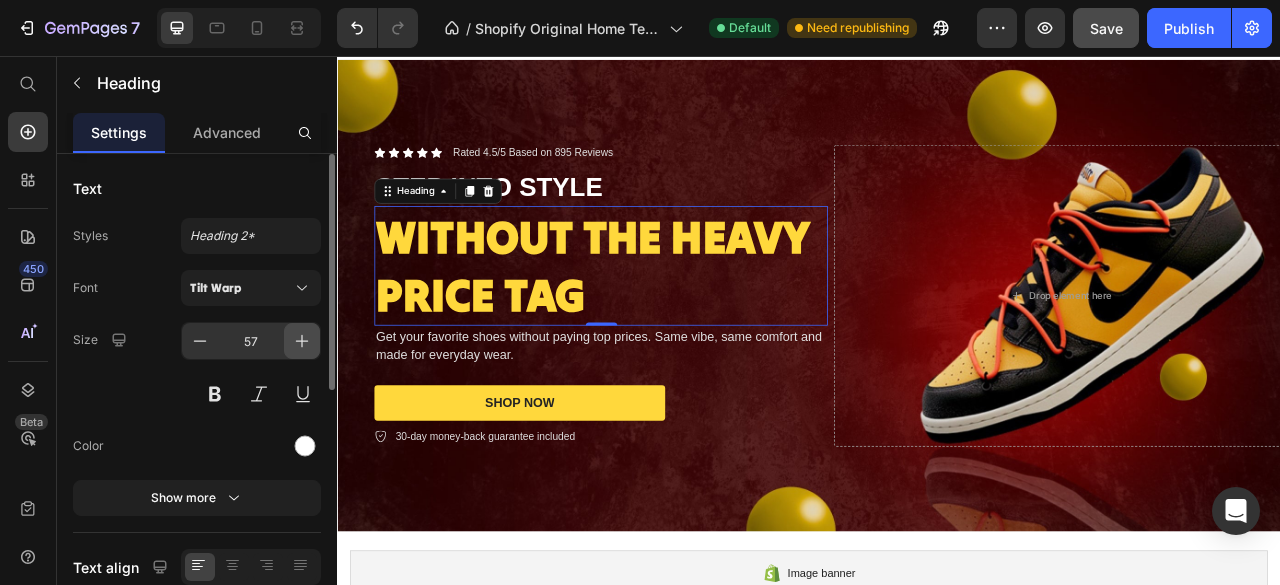 click at bounding box center [302, 341] 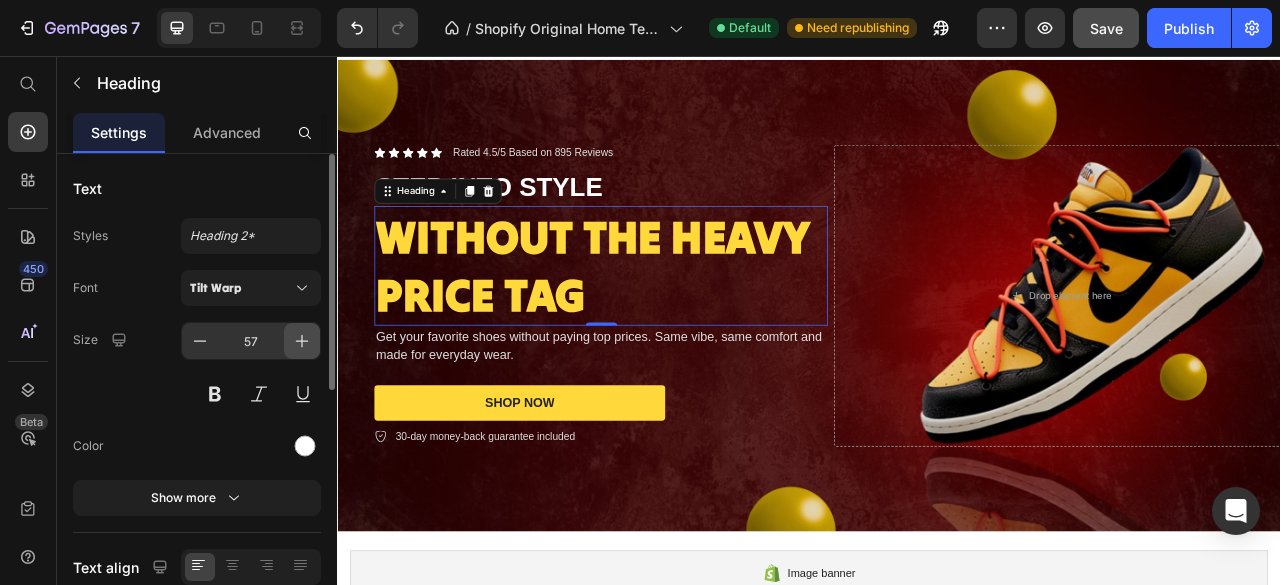 type on "58" 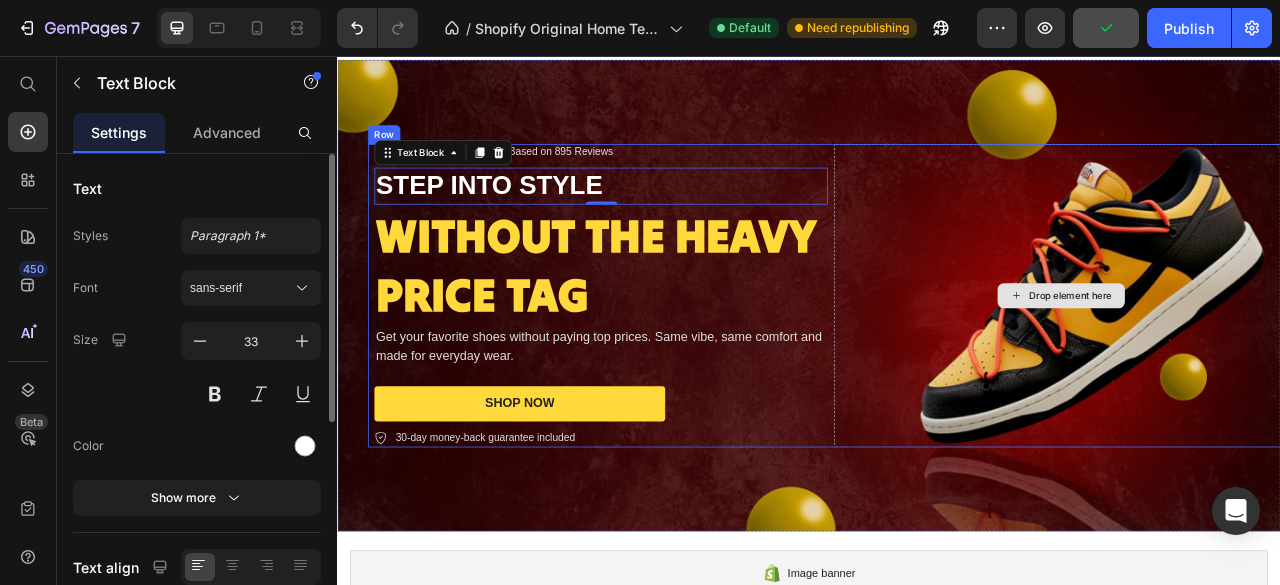 drag, startPoint x: 1503, startPoint y: 82, endPoint x: 759, endPoint y: 711, distance: 974.25714 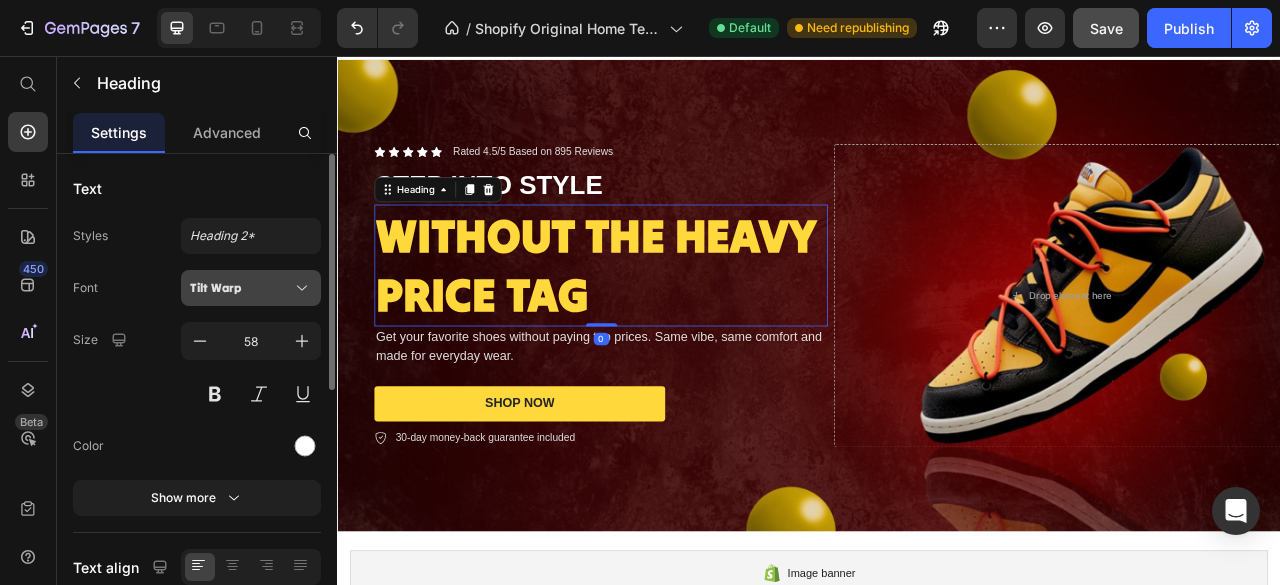 click on "Tilt Warp" at bounding box center [251, 288] 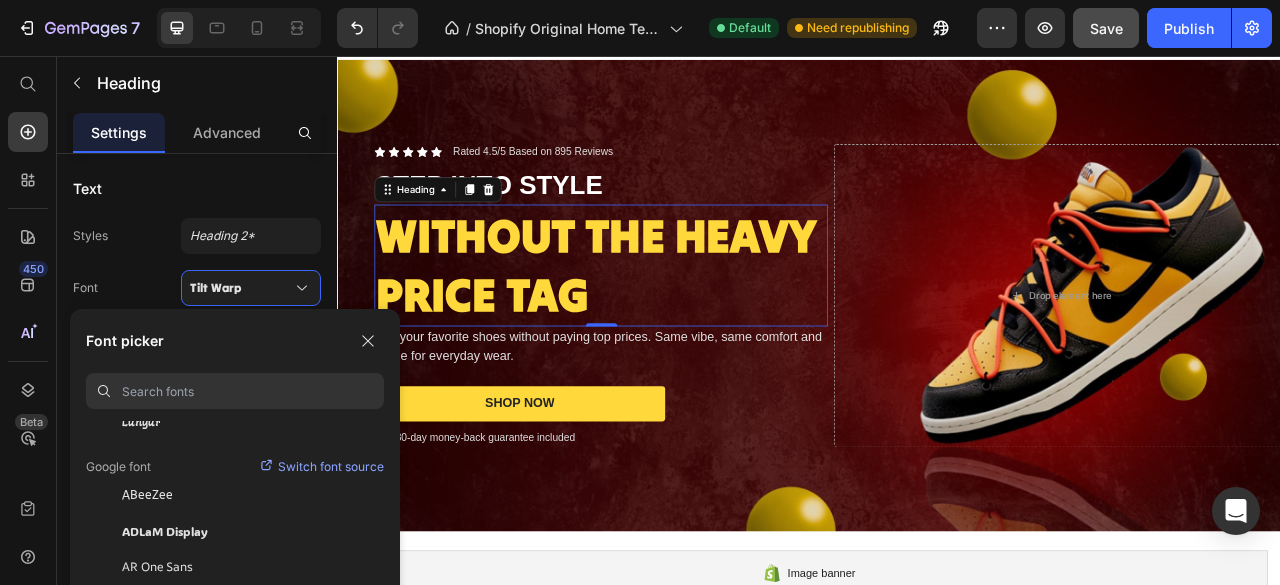 scroll, scrollTop: 223, scrollLeft: 0, axis: vertical 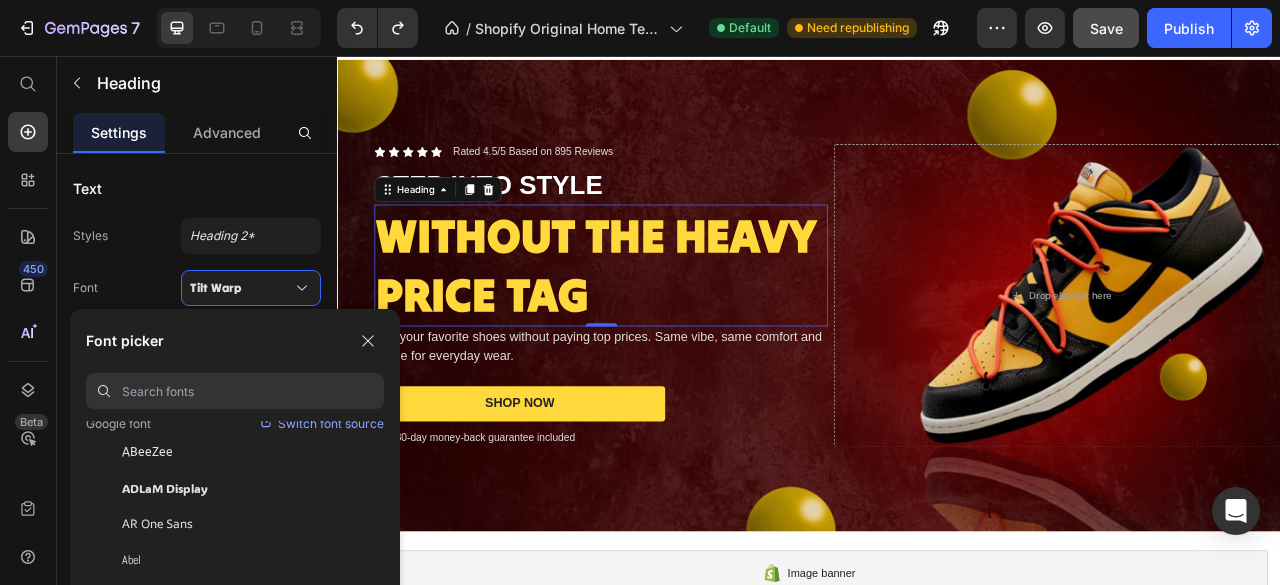 type on "57" 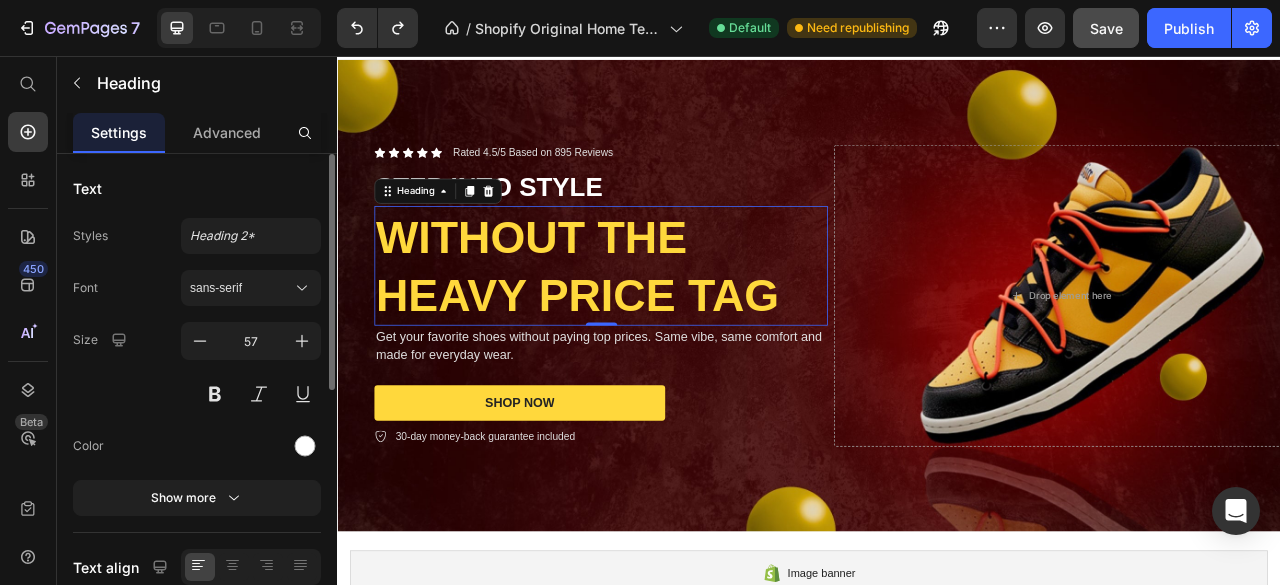 click on "Text Styles Heading 2* Font sans-serif Size 57 Color Show more" 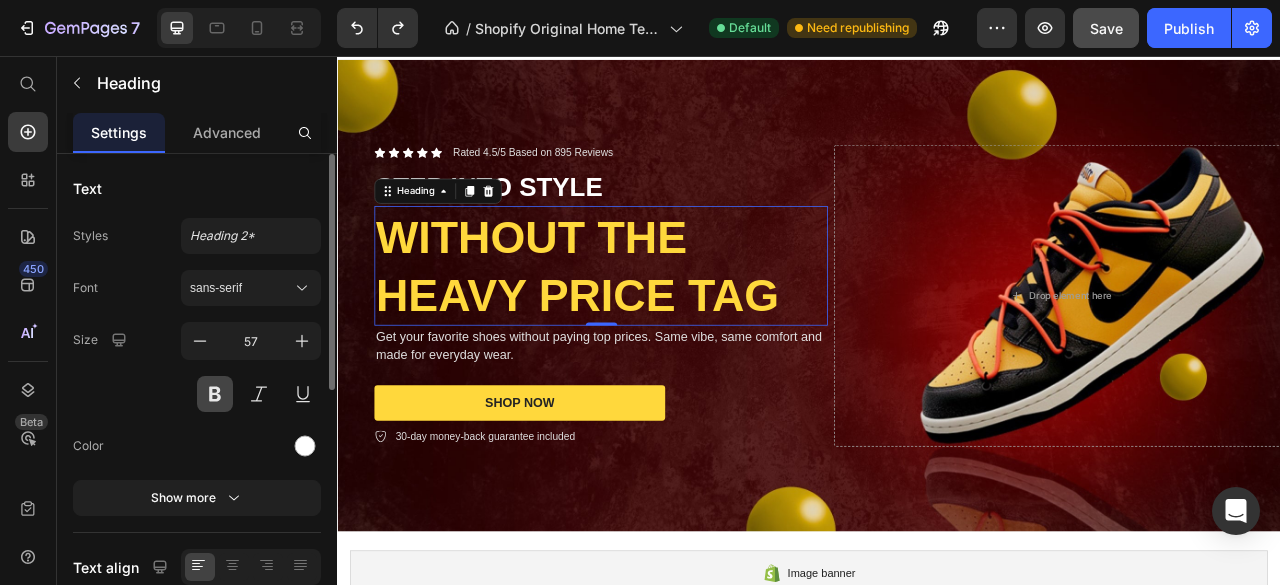 click at bounding box center (215, 394) 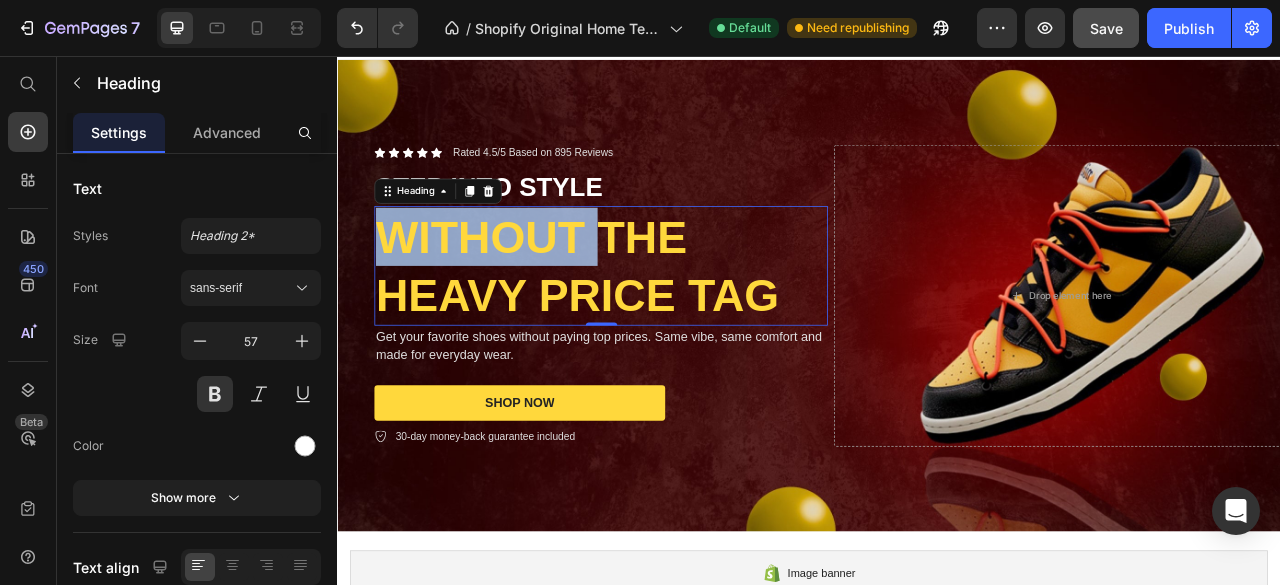click on "WITHOUT THE HEAVY PRICE TAG" at bounding box center (642, 323) 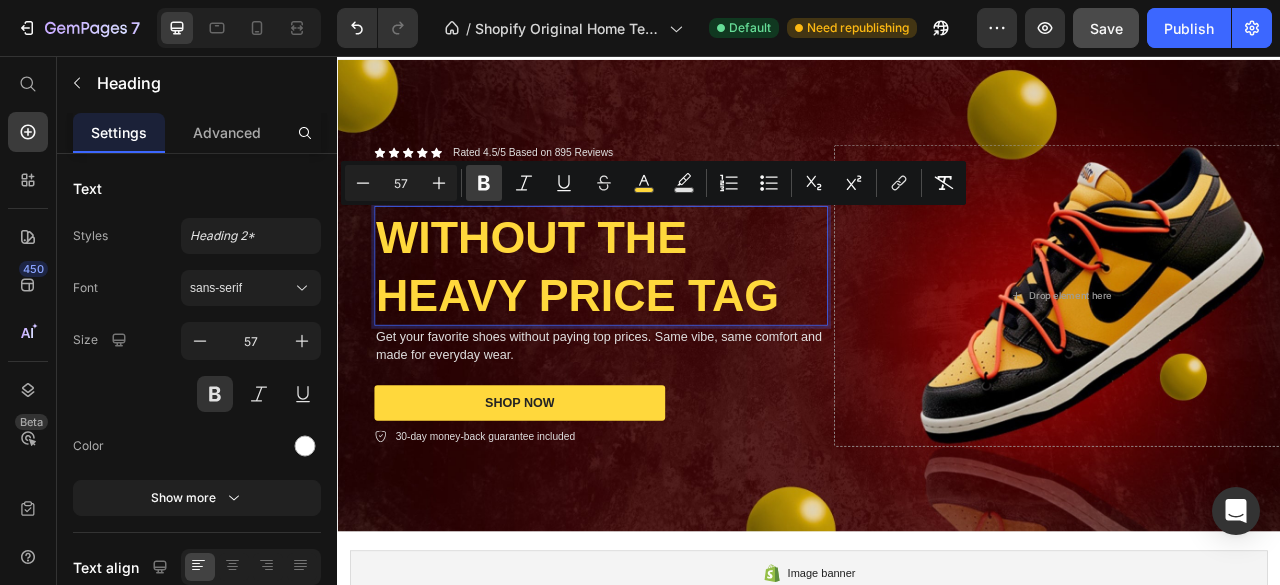click 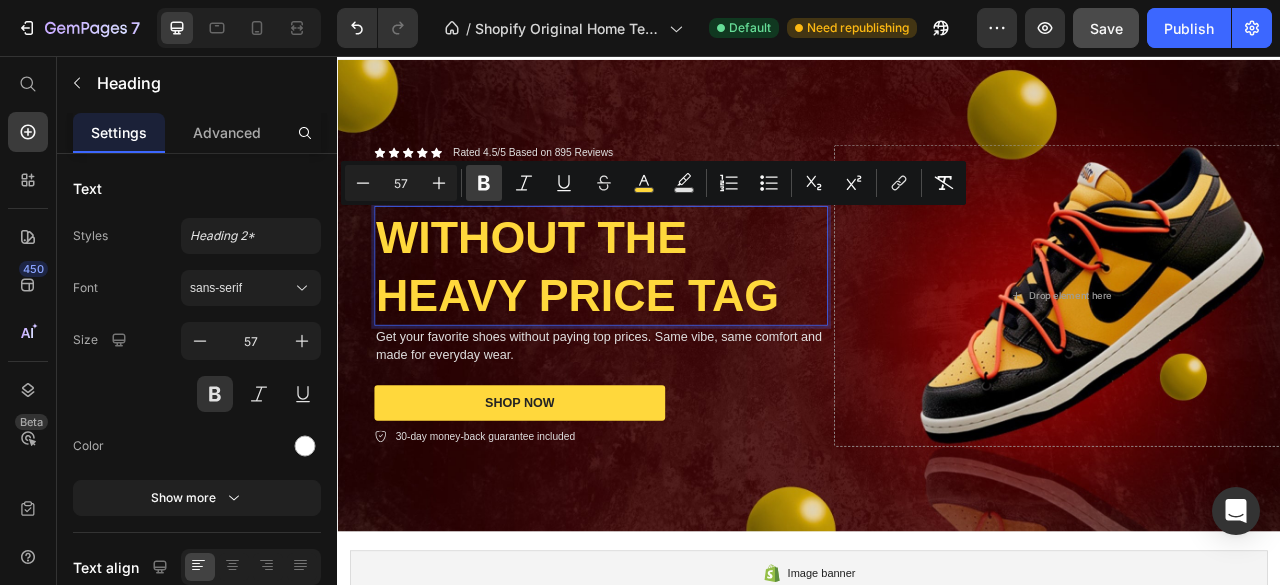 click 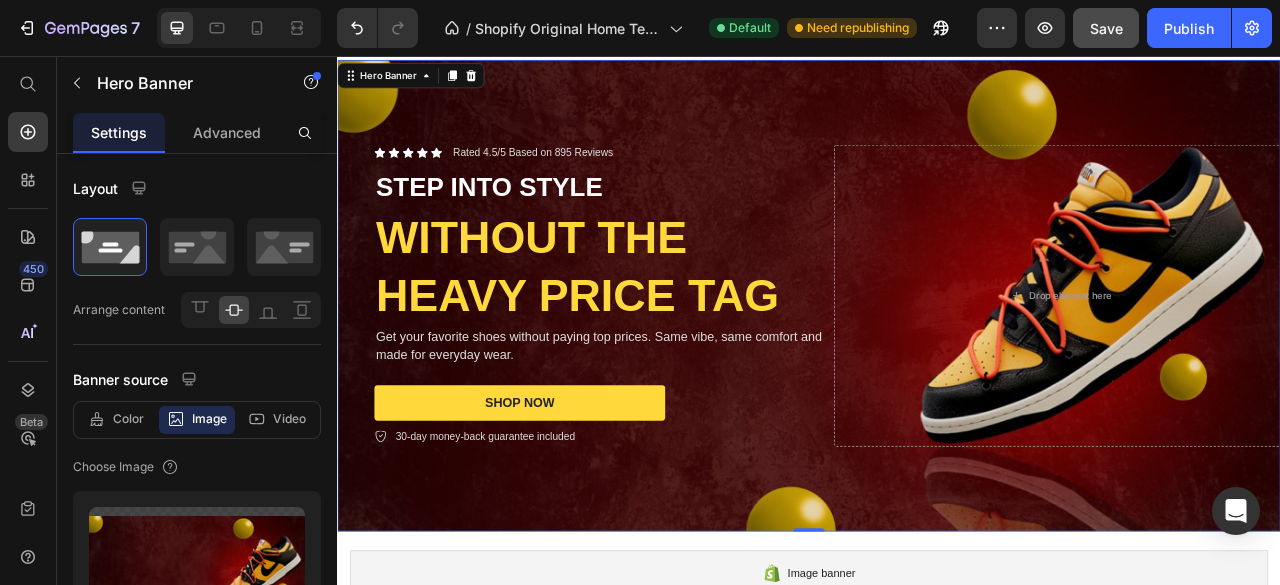 click at bounding box center [937, 361] 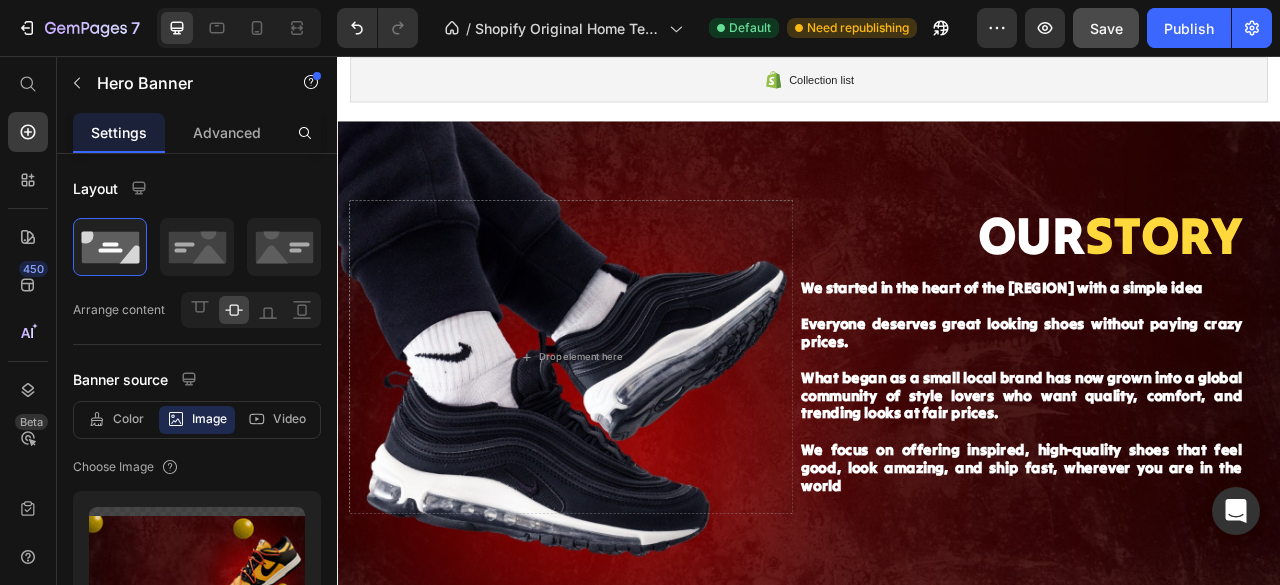 scroll, scrollTop: 1004, scrollLeft: 0, axis: vertical 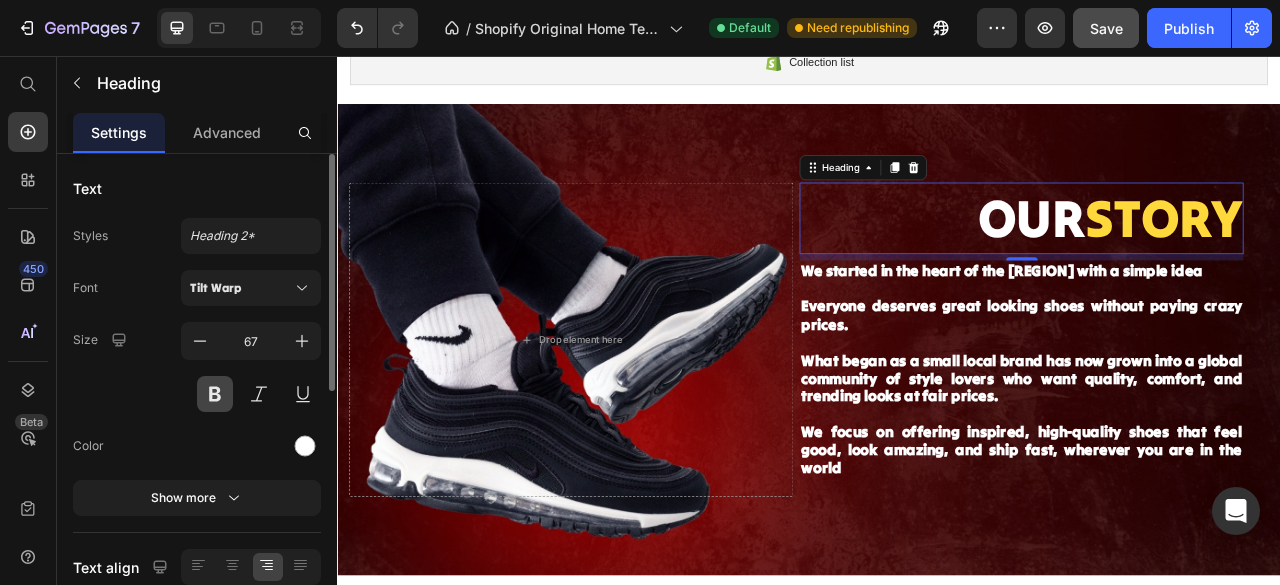 click at bounding box center [215, 394] 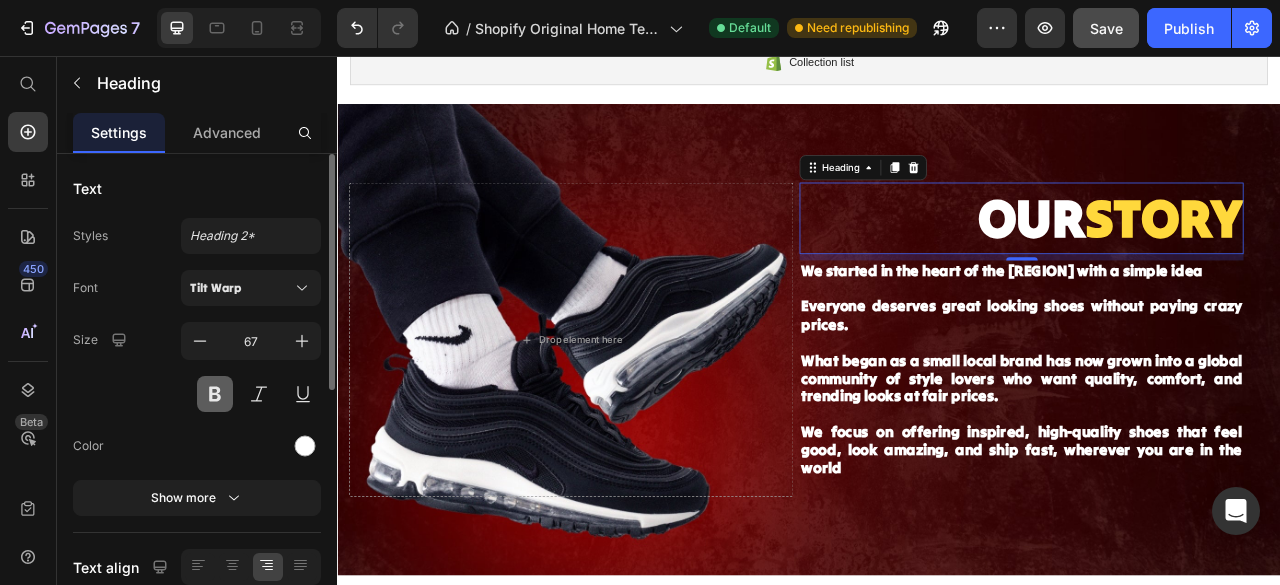 click at bounding box center (215, 394) 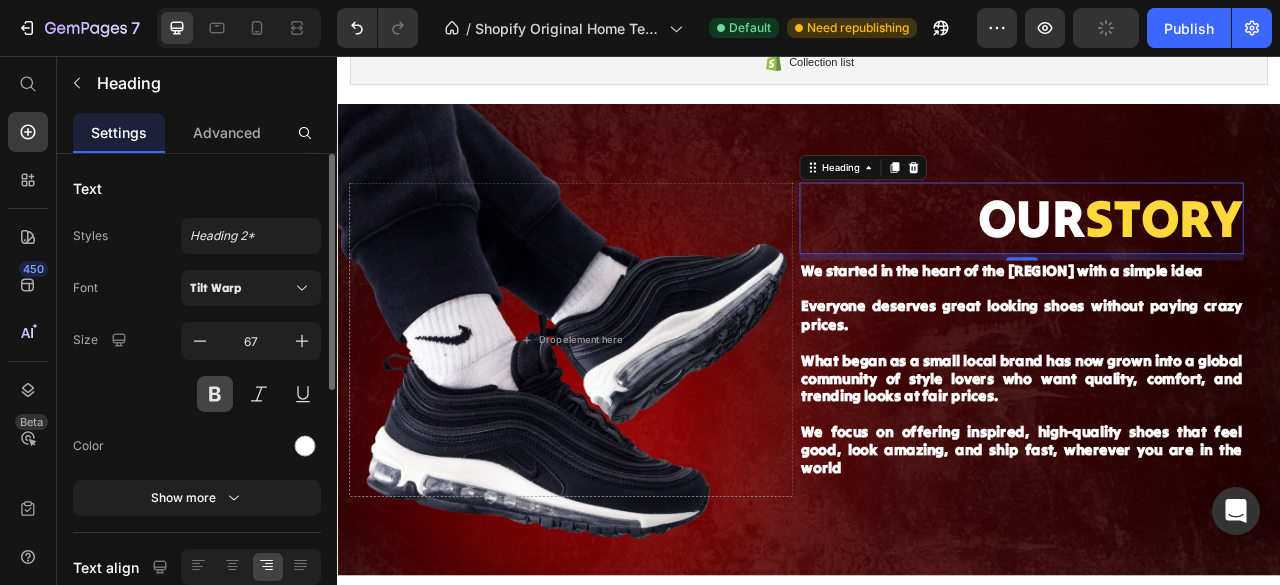 click at bounding box center (215, 394) 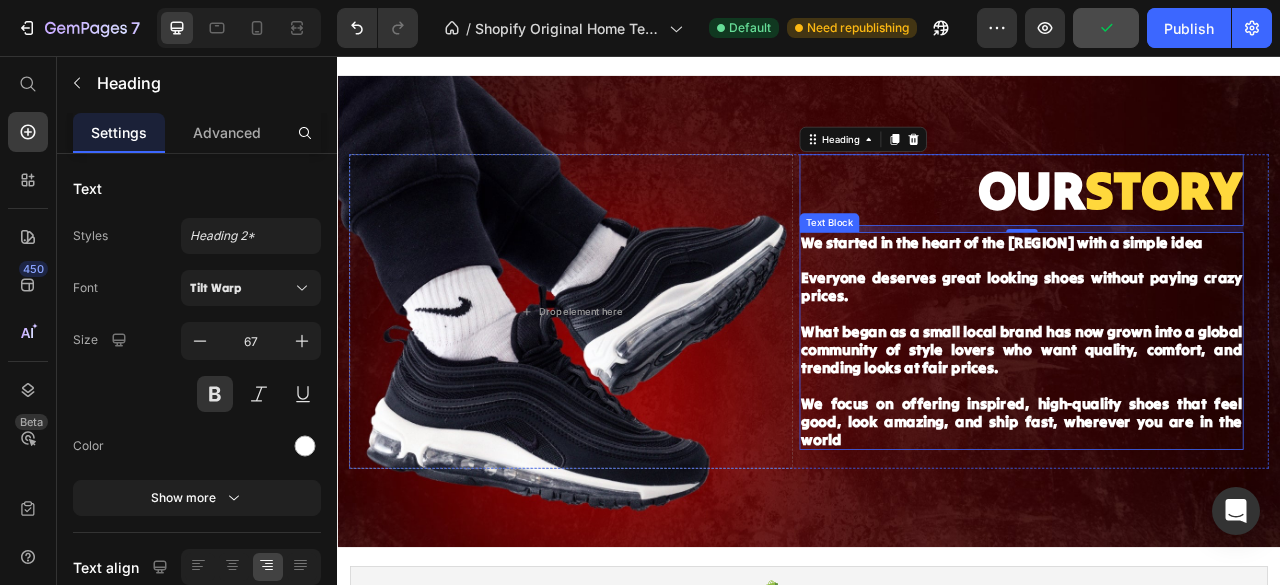 scroll, scrollTop: 1044, scrollLeft: 0, axis: vertical 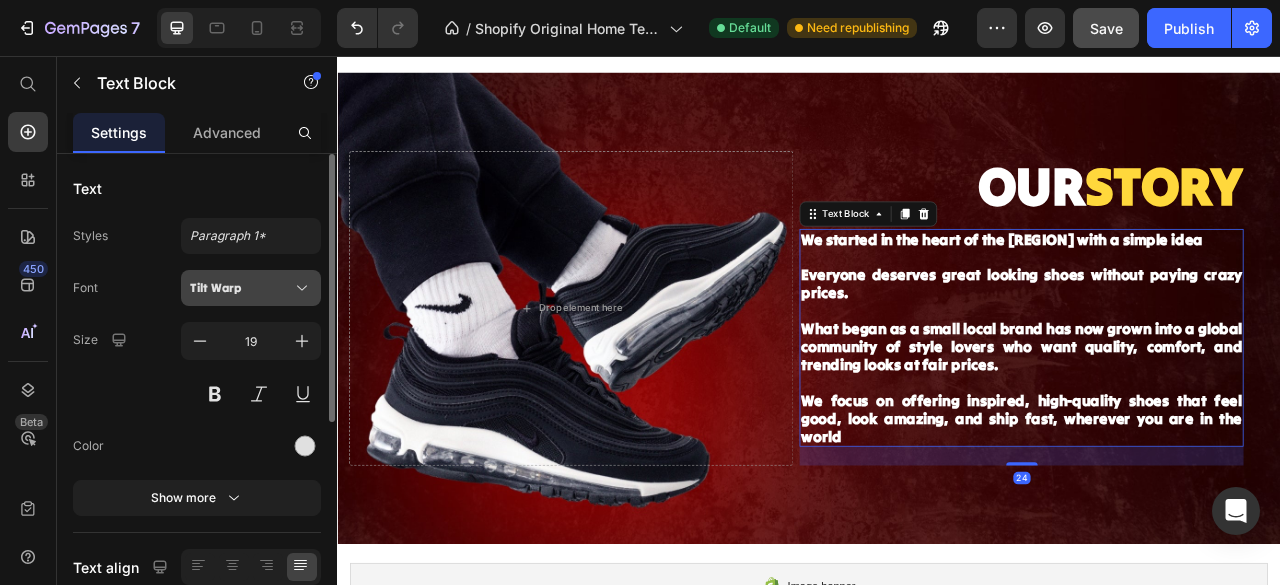 click 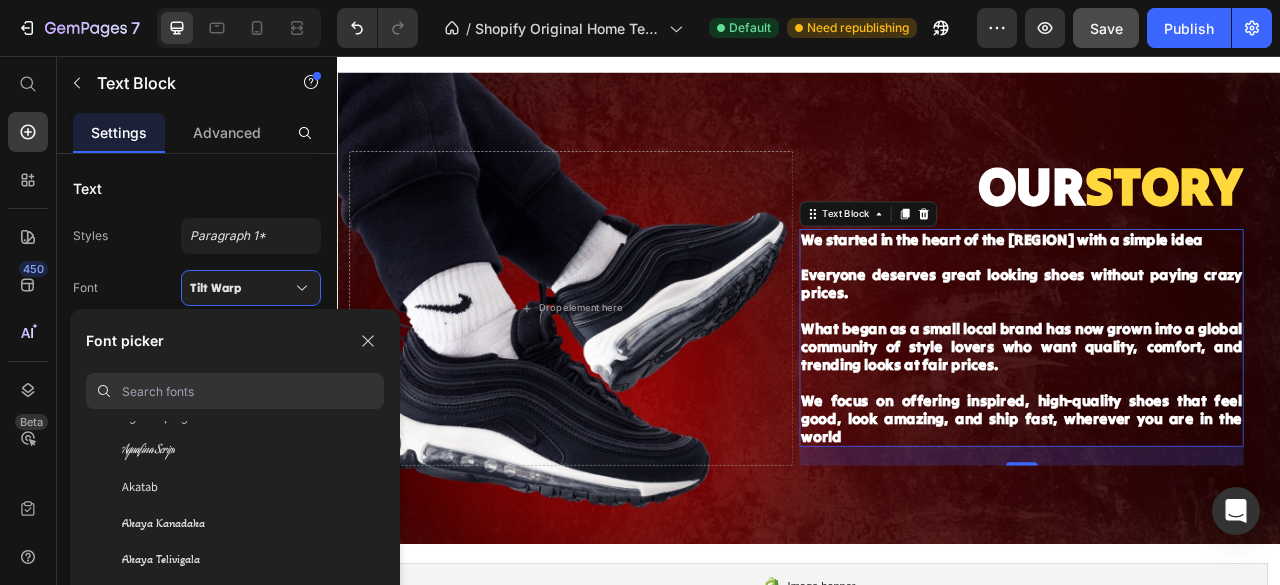 scroll, scrollTop: 940, scrollLeft: 0, axis: vertical 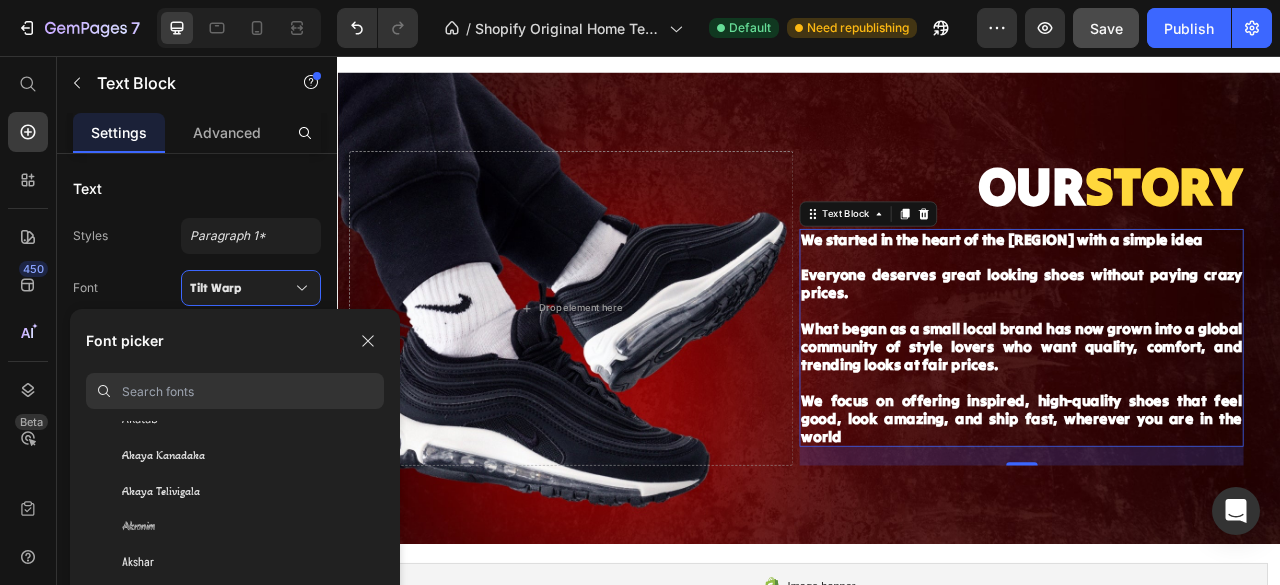 click at bounding box center [253, 391] 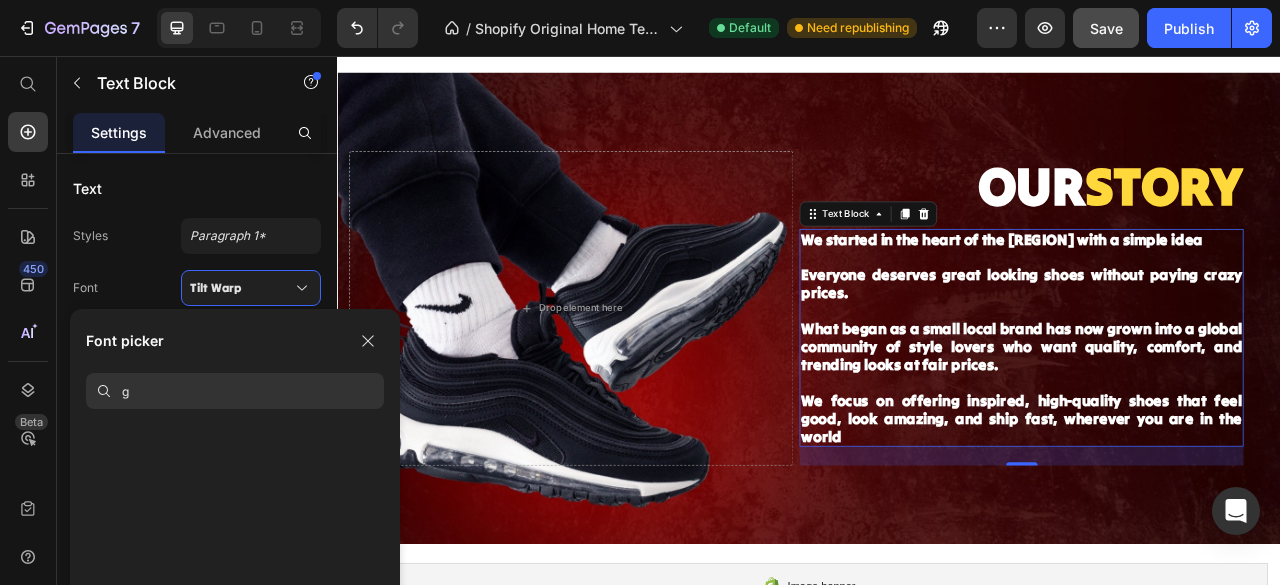 scroll, scrollTop: 0, scrollLeft: 0, axis: both 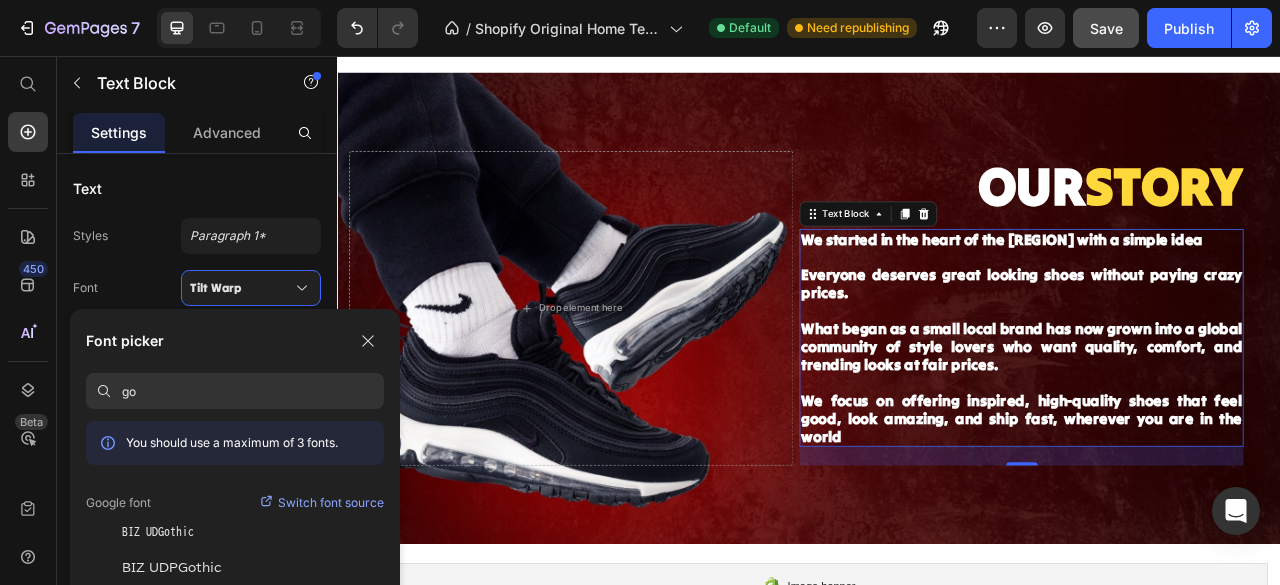 type on "g" 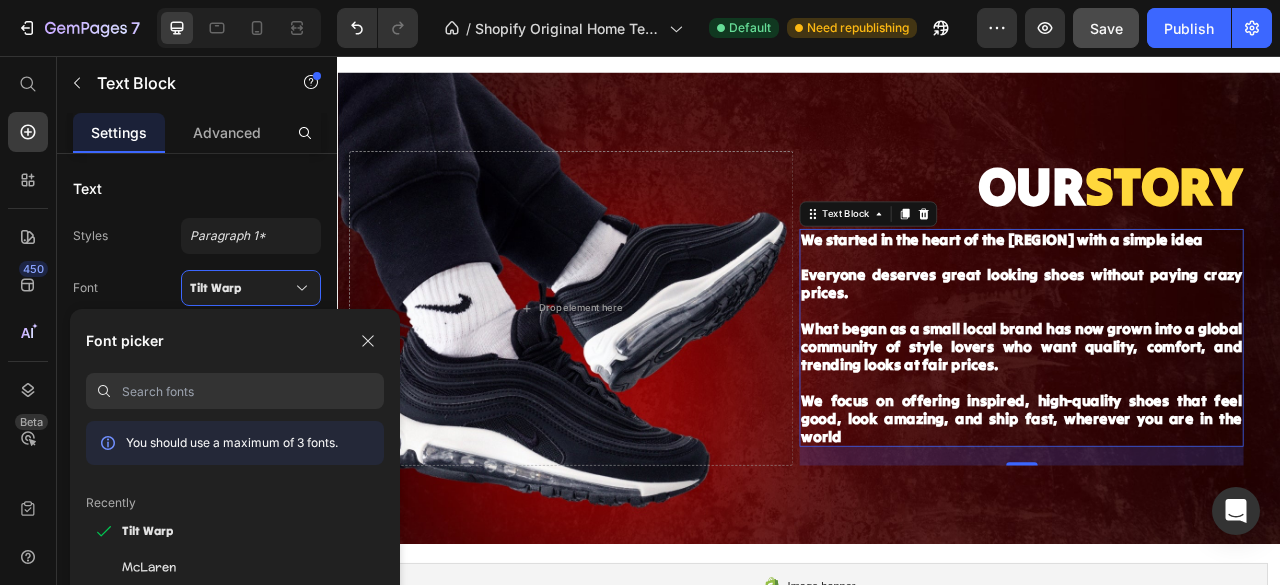 type on "m" 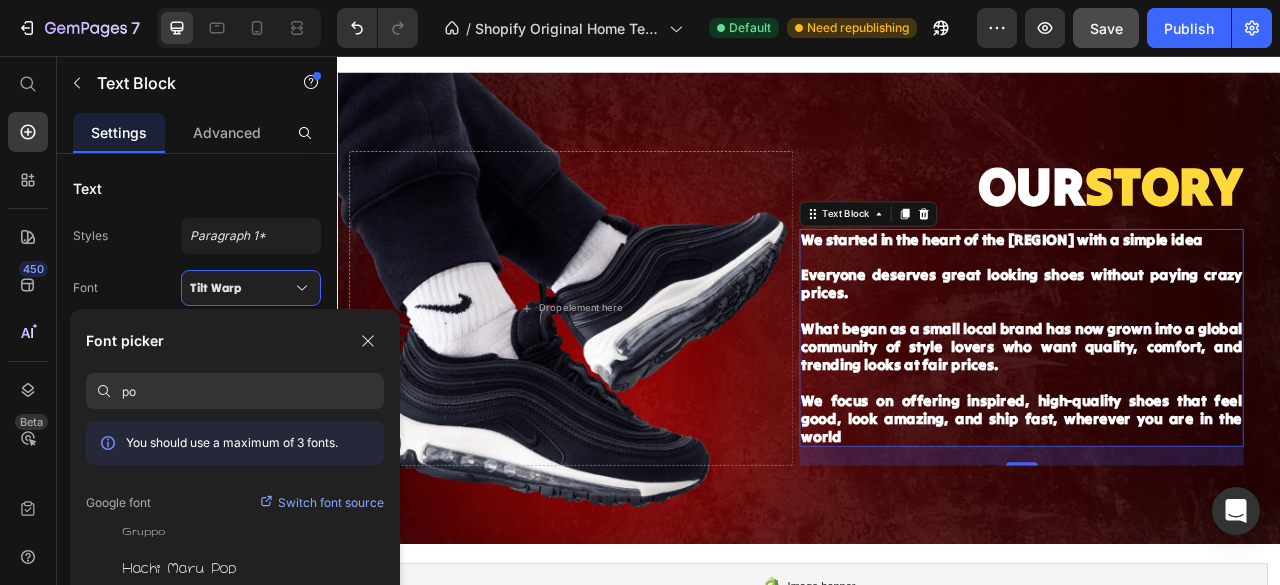 type on "p" 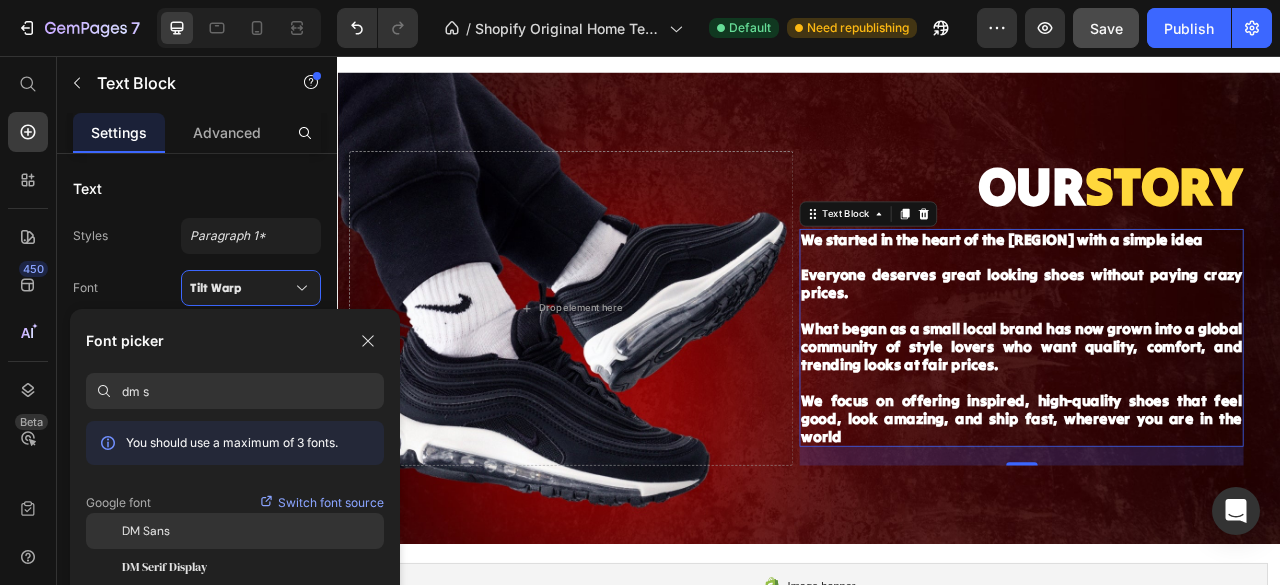 type on "dm s" 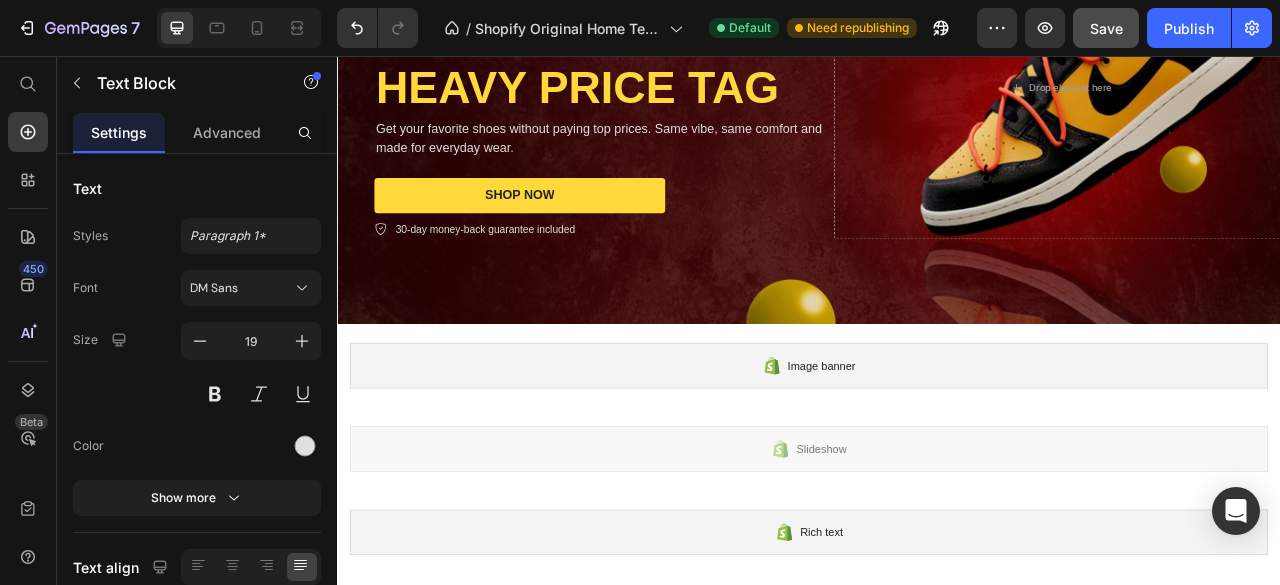 scroll, scrollTop: 226, scrollLeft: 0, axis: vertical 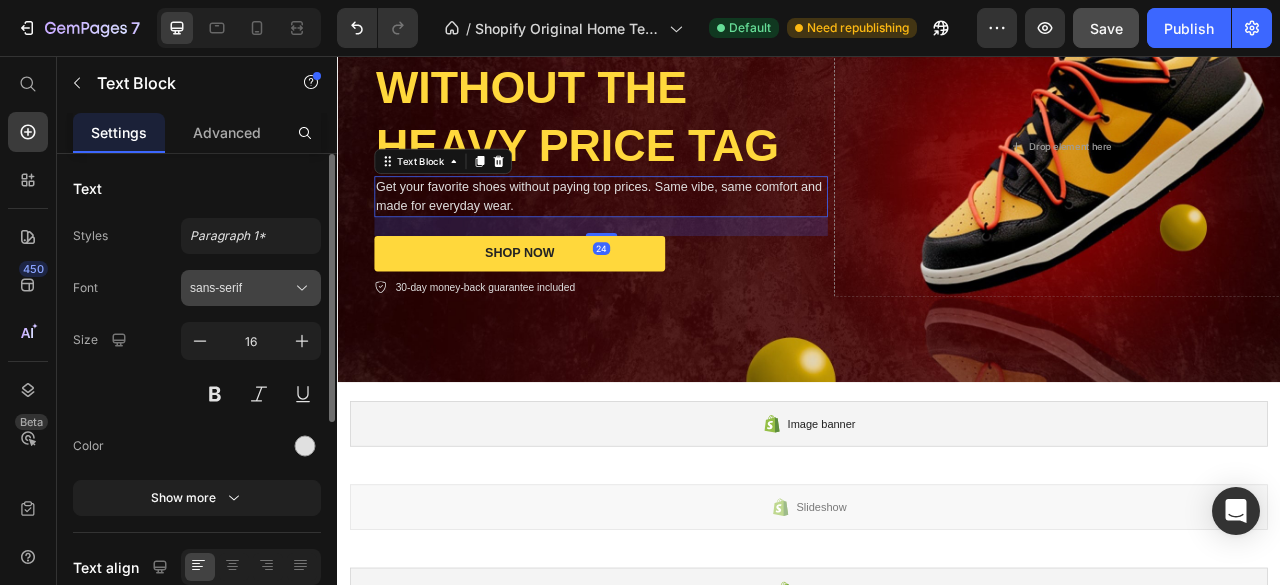click on "sans-serif" at bounding box center (241, 288) 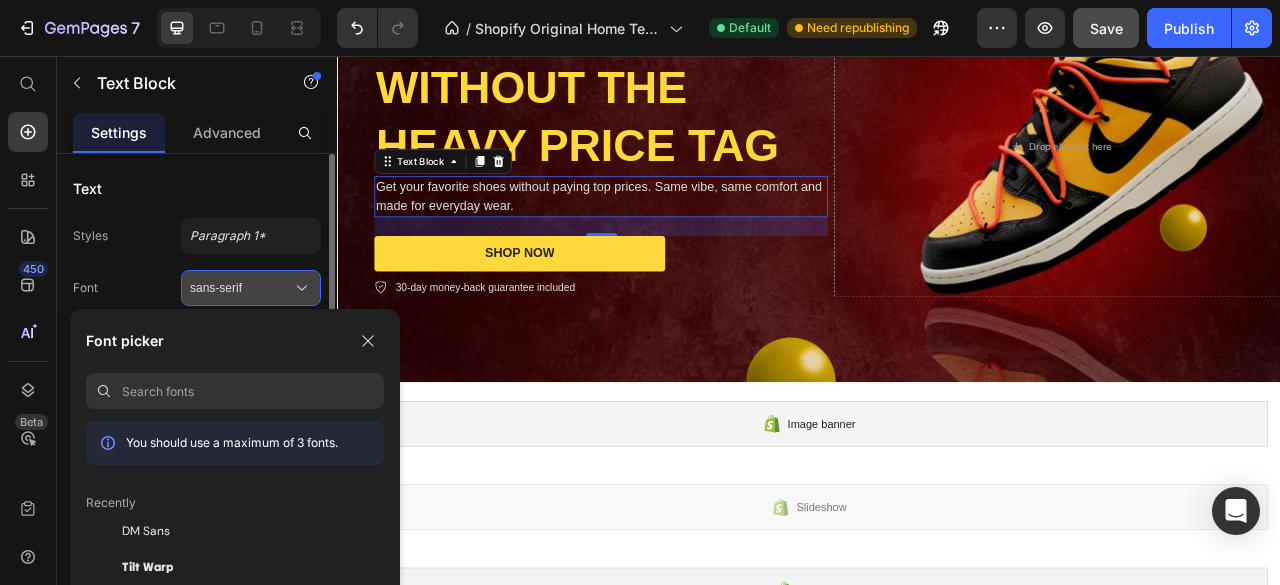 type on "g" 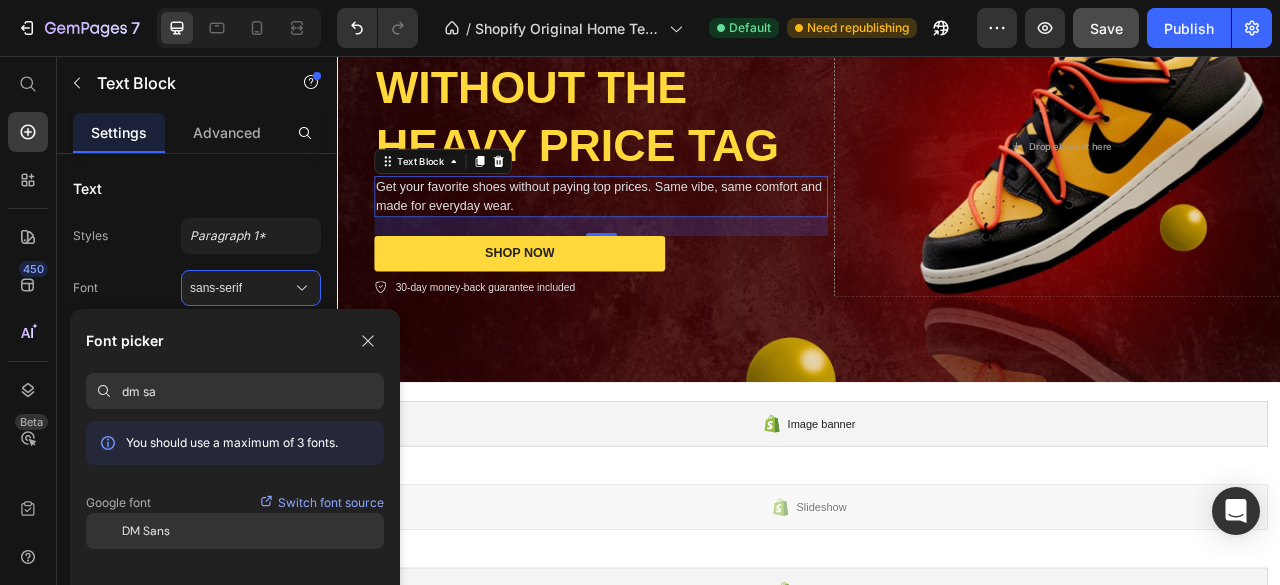 type on "dm sa" 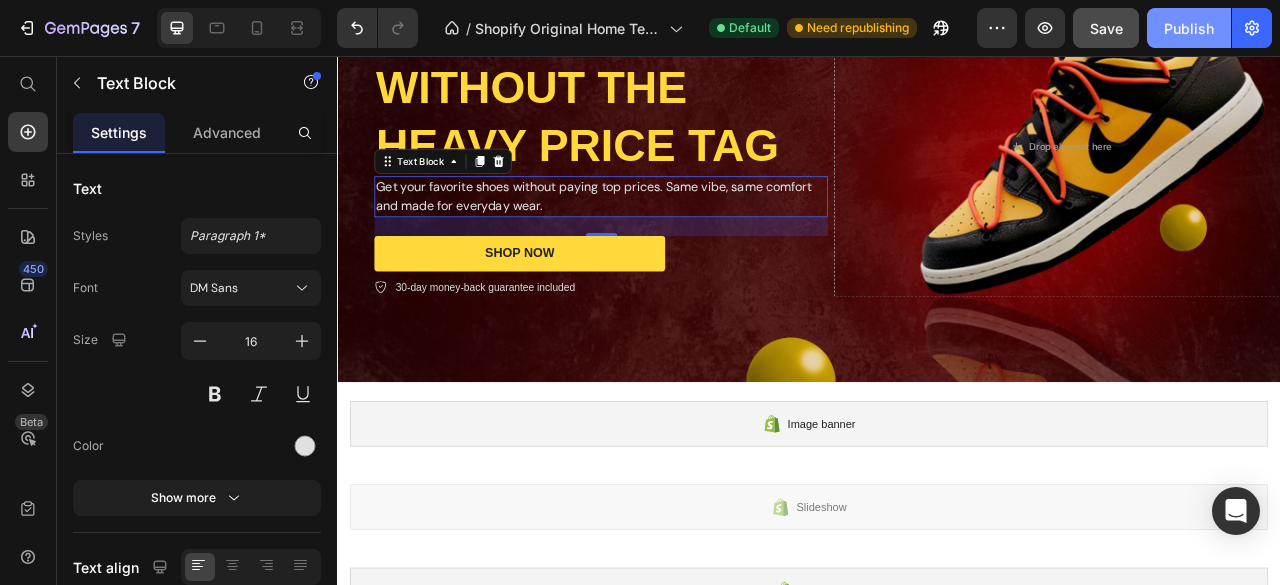 click on "Publish" 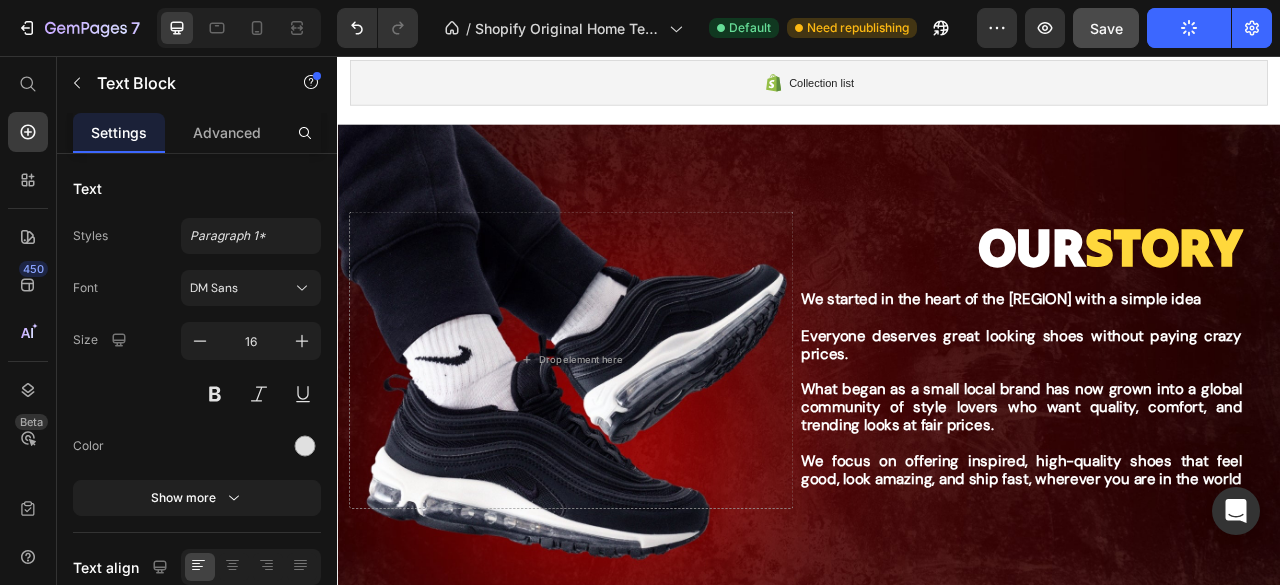 scroll, scrollTop: 980, scrollLeft: 0, axis: vertical 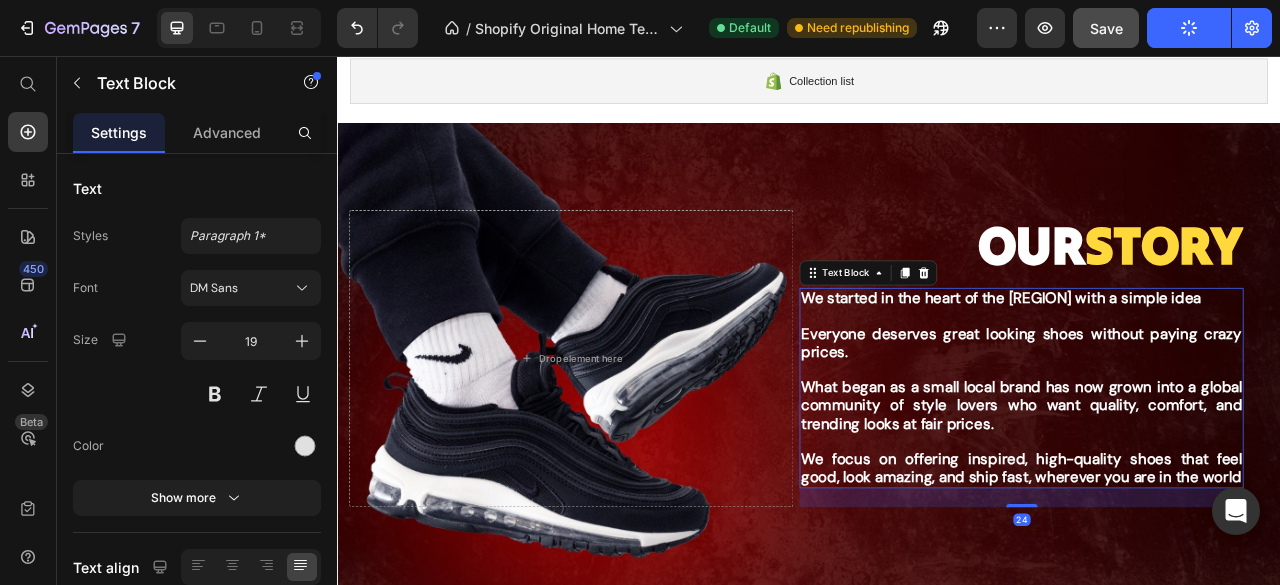 click at bounding box center [1207, 387] 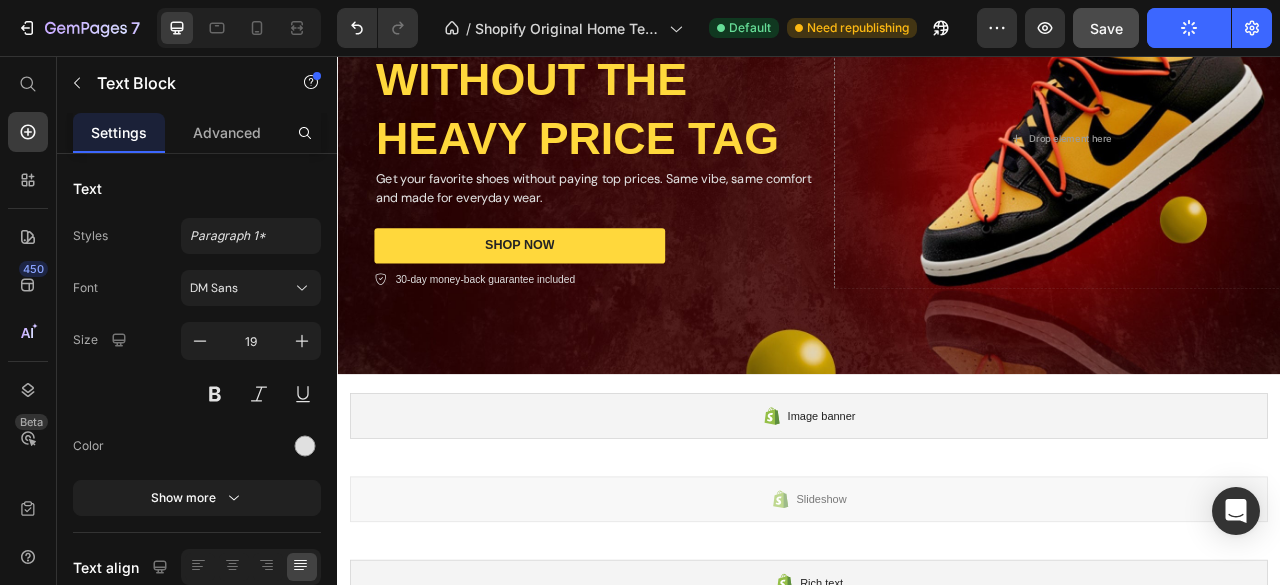scroll, scrollTop: 232, scrollLeft: 0, axis: vertical 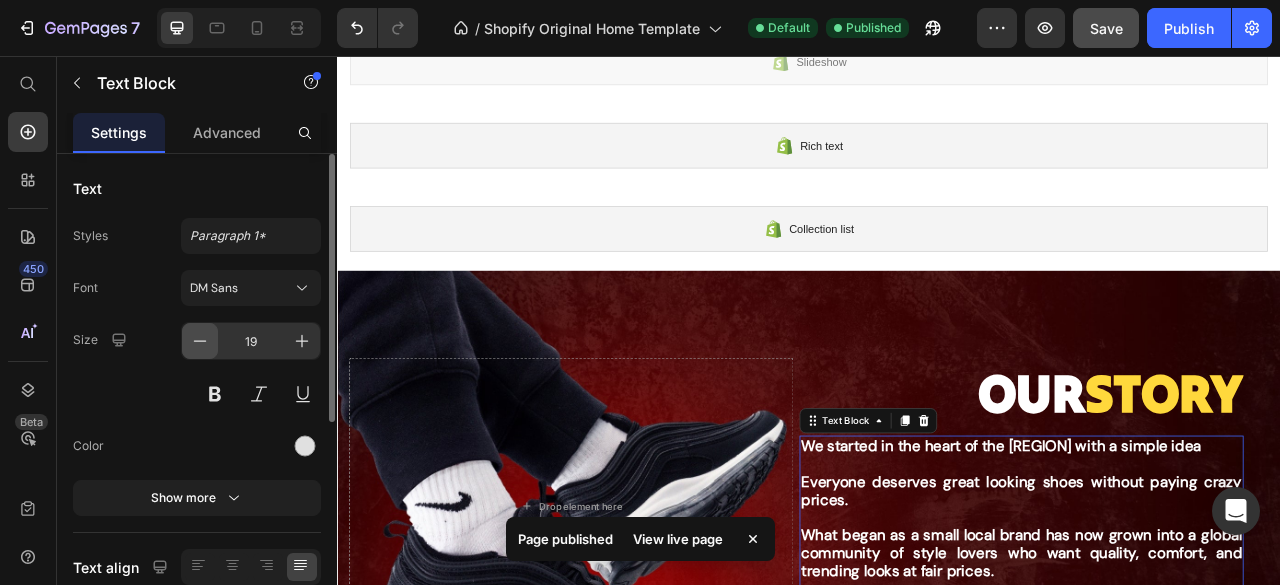 click 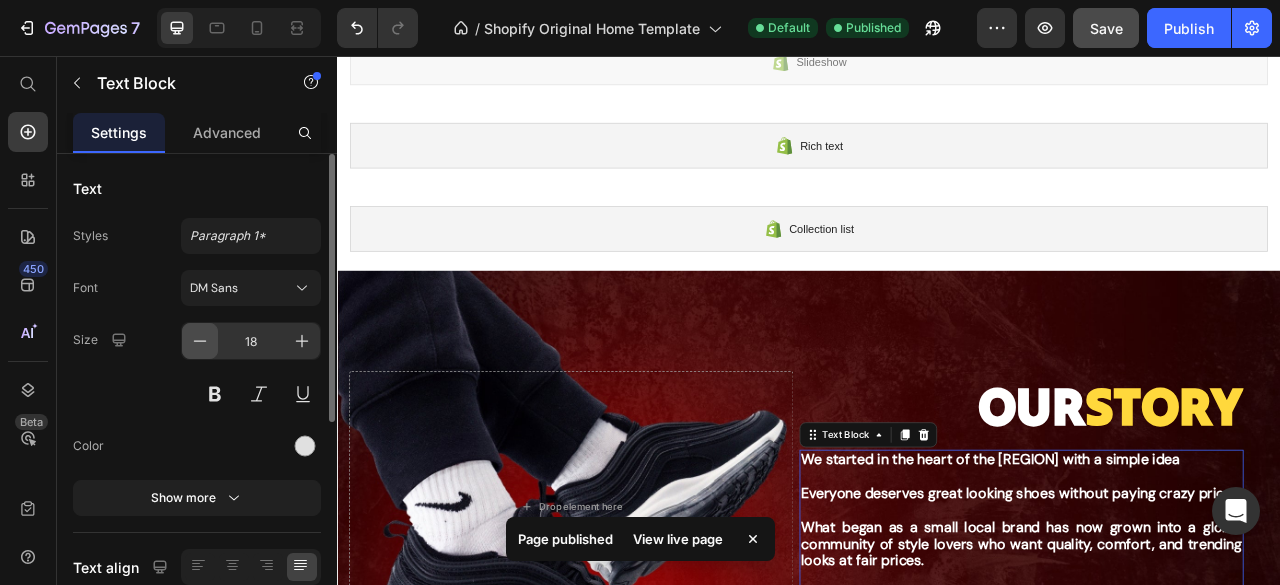 click 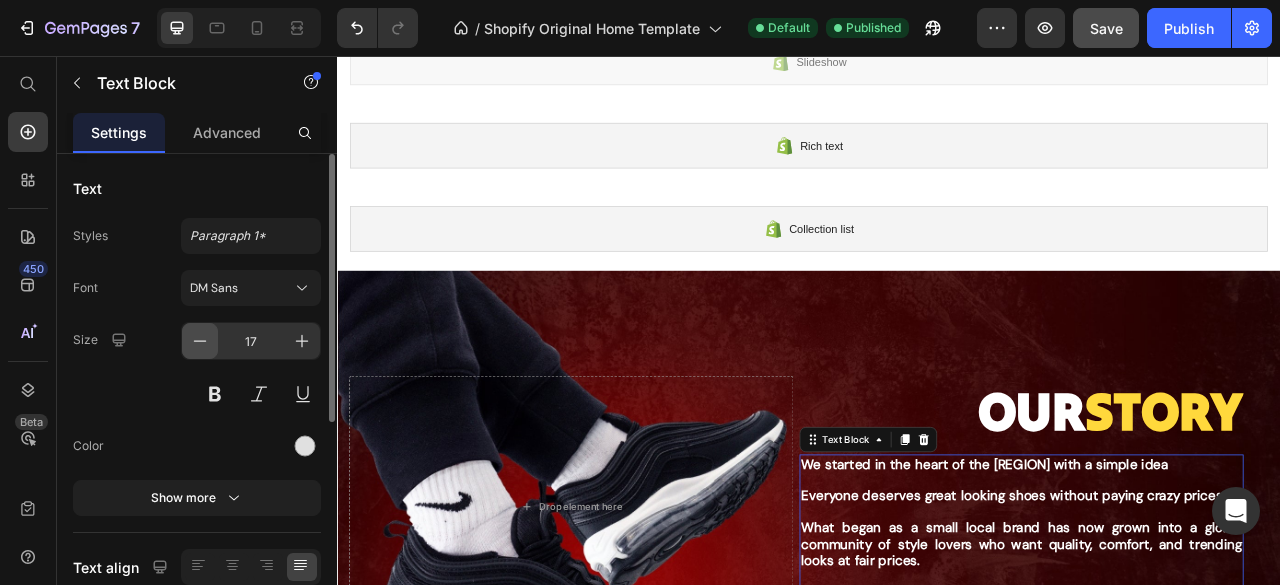 click 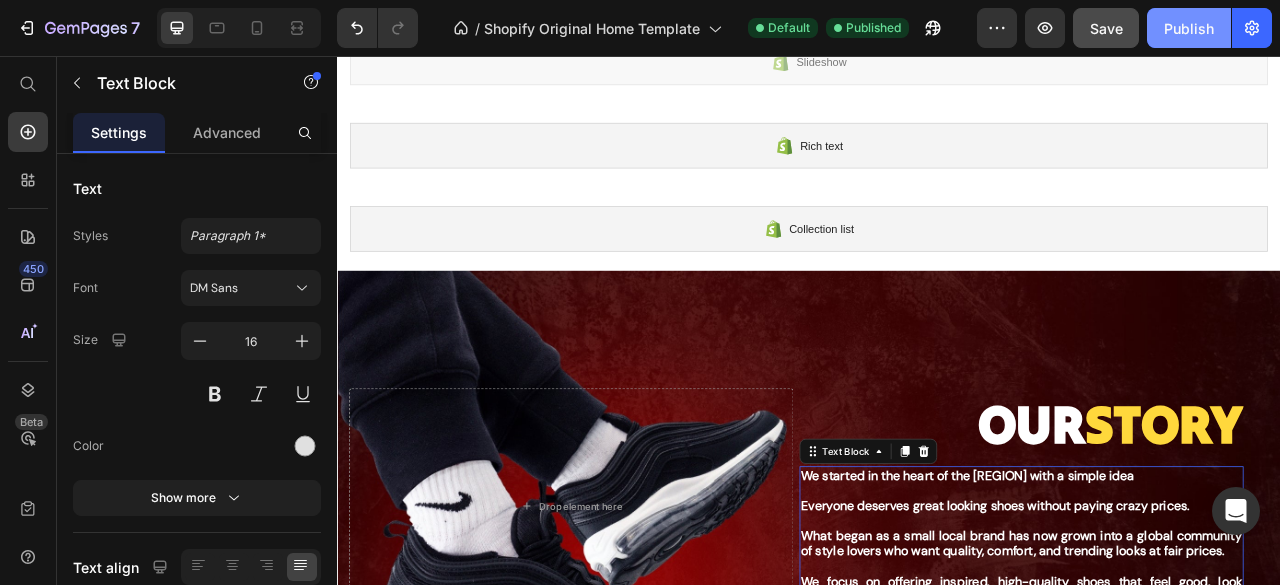 click on "Publish" at bounding box center (1189, 28) 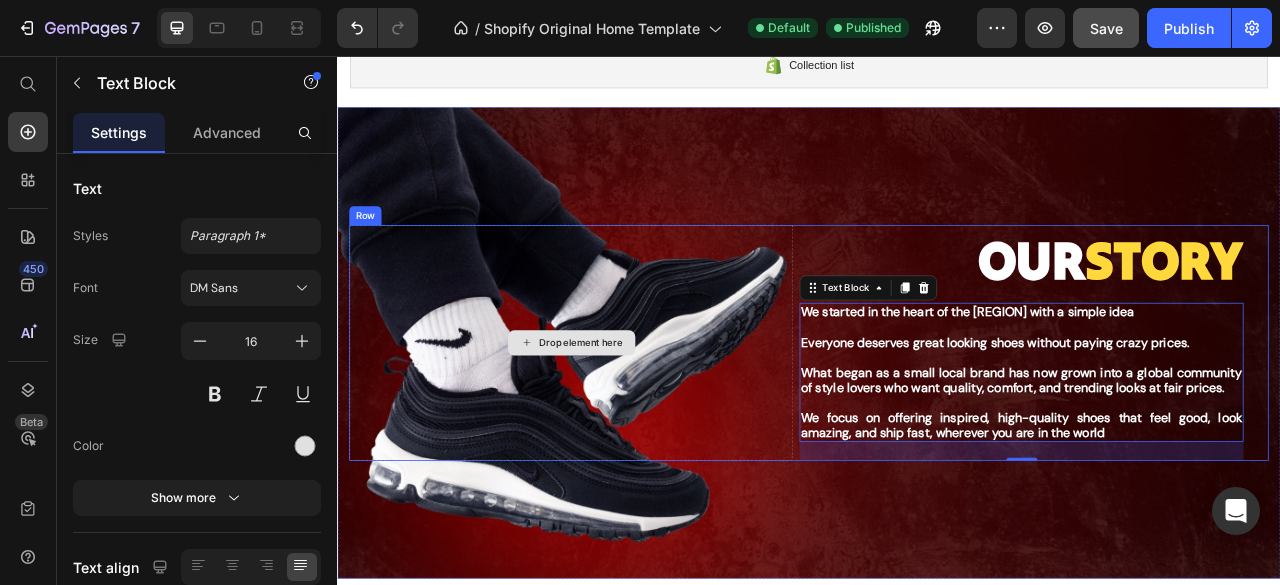 scroll, scrollTop: 1002, scrollLeft: 0, axis: vertical 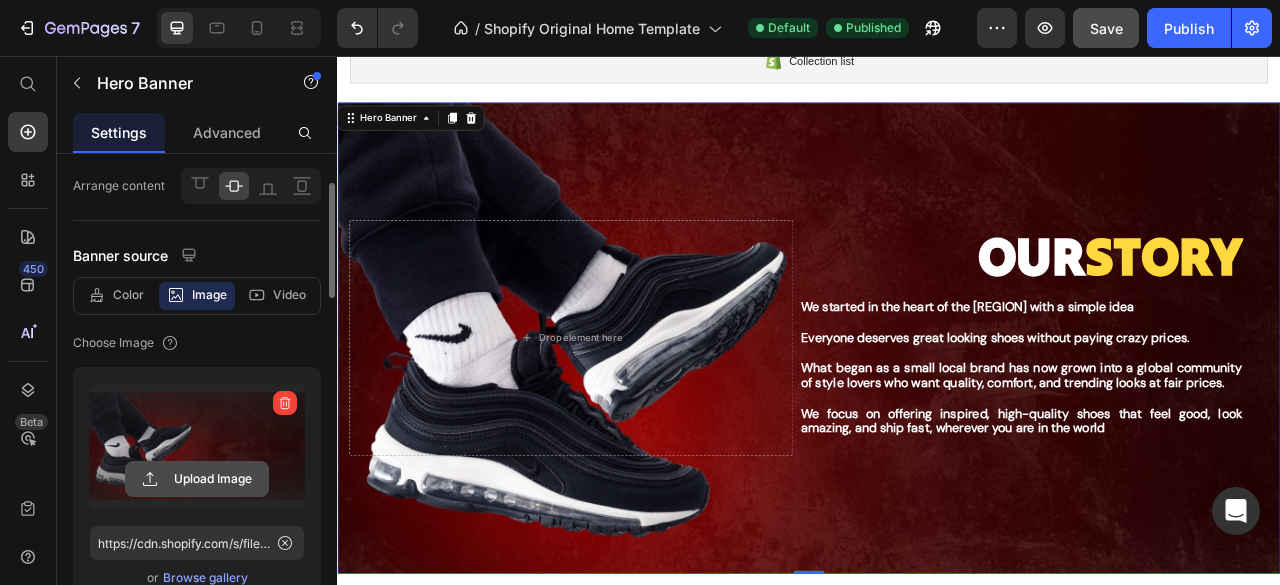 click 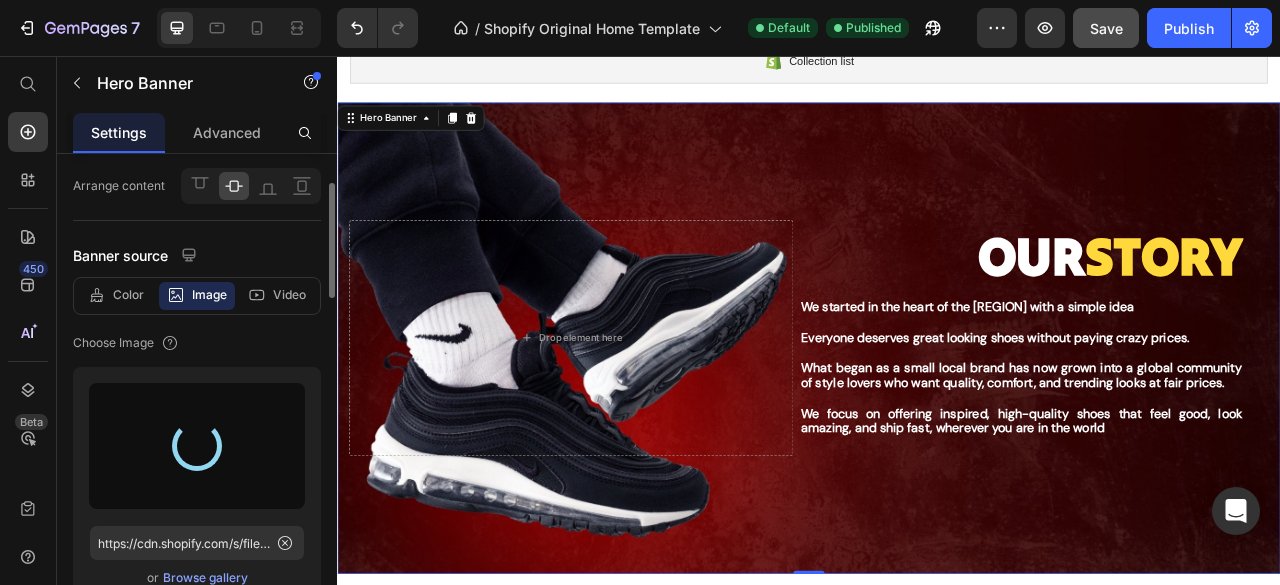 type on "https://cdn.shopify.com/s/files/1/0918/2979/7230/files/gempages_575284434111038403-e032ef4b-700e-40a4-a3bf-aac815f3a20c.jpg" 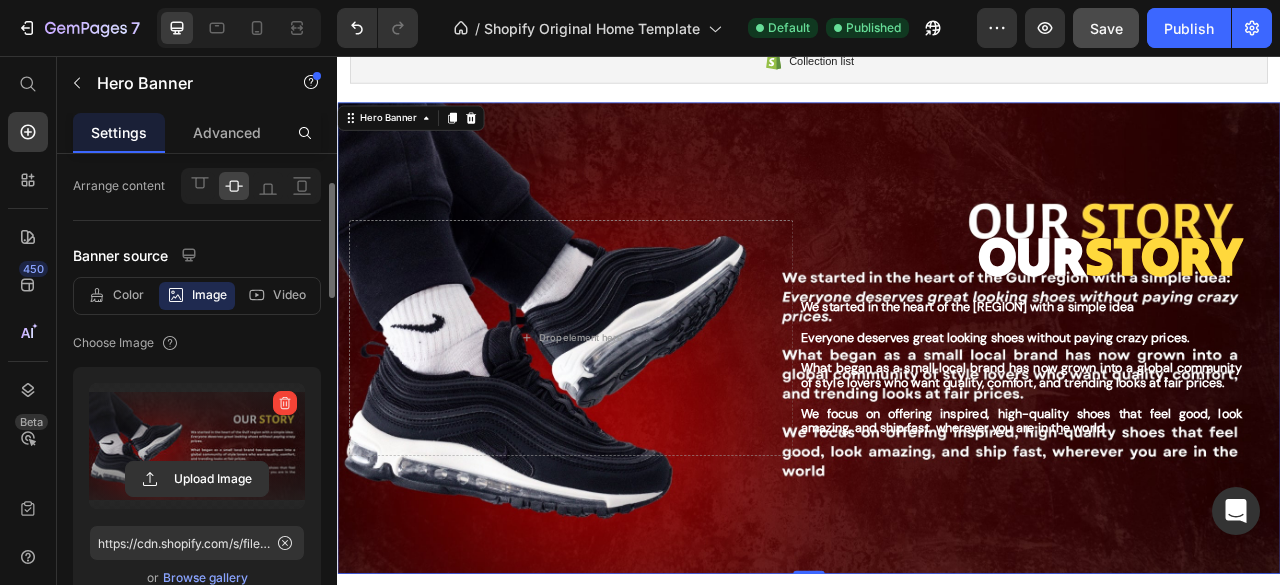 scroll, scrollTop: 0, scrollLeft: 0, axis: both 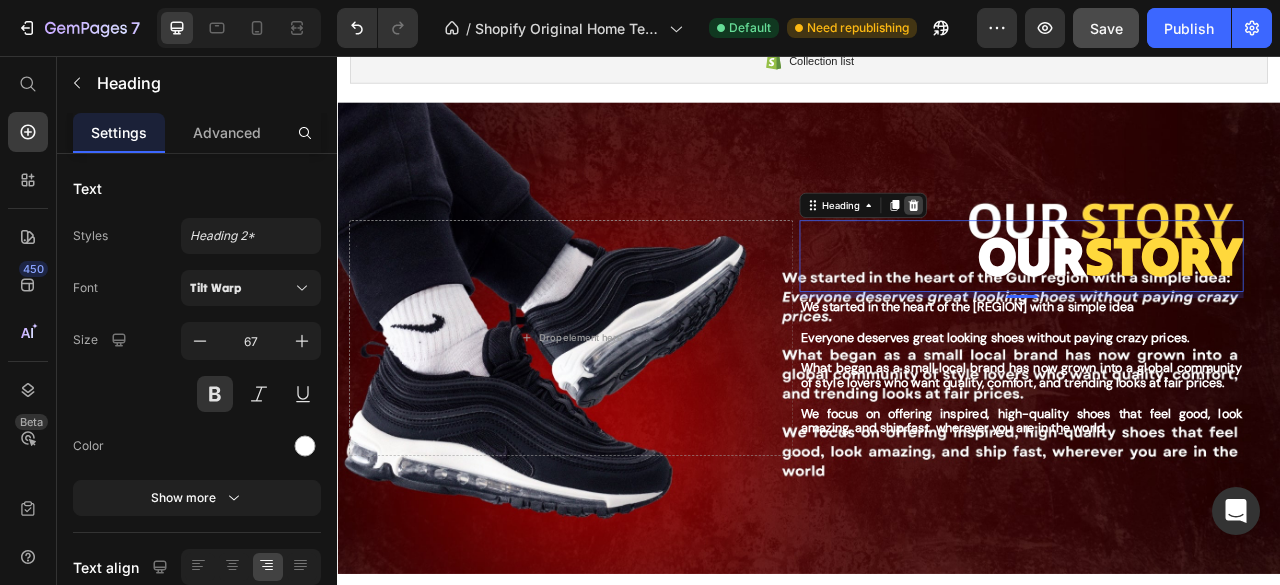 click at bounding box center [1070, 246] 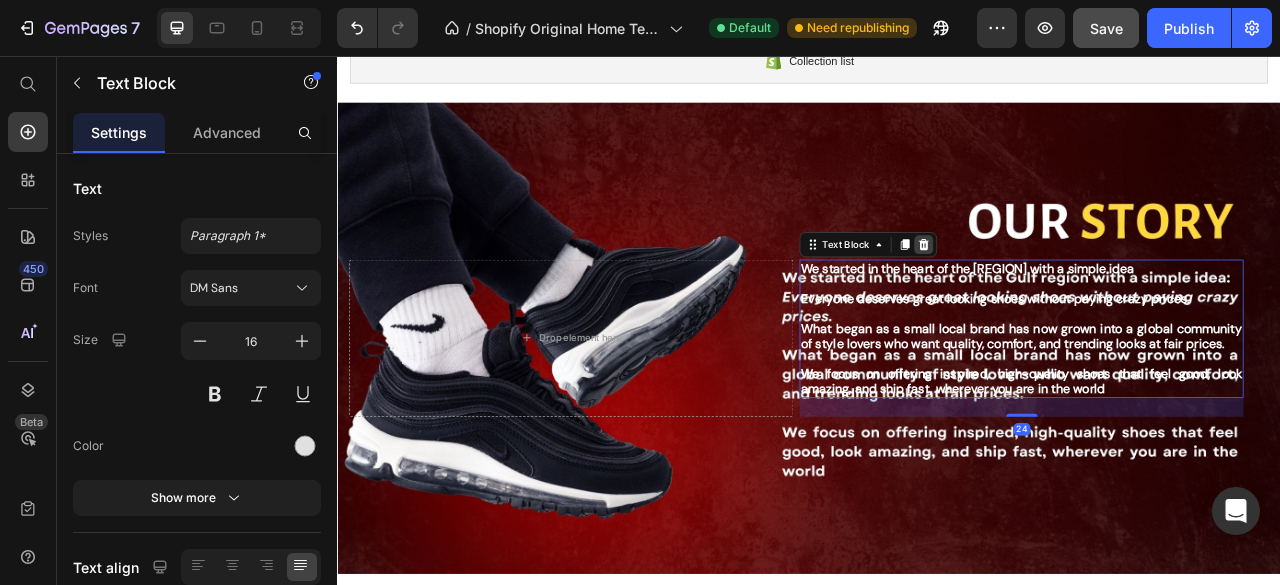 click 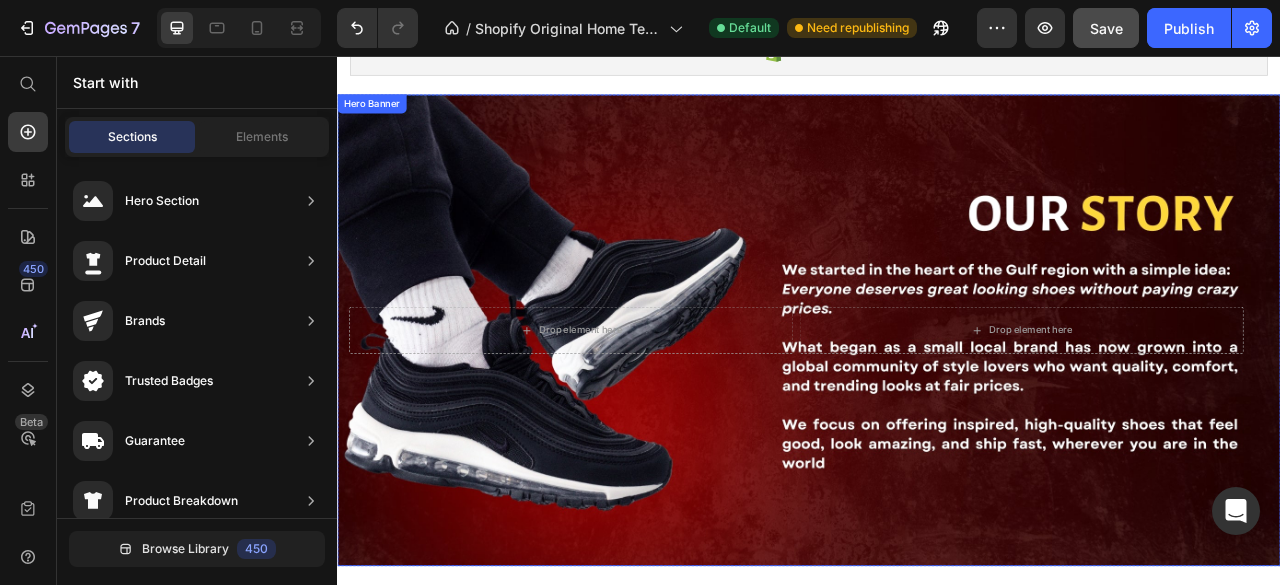scroll, scrollTop: 1015, scrollLeft: 0, axis: vertical 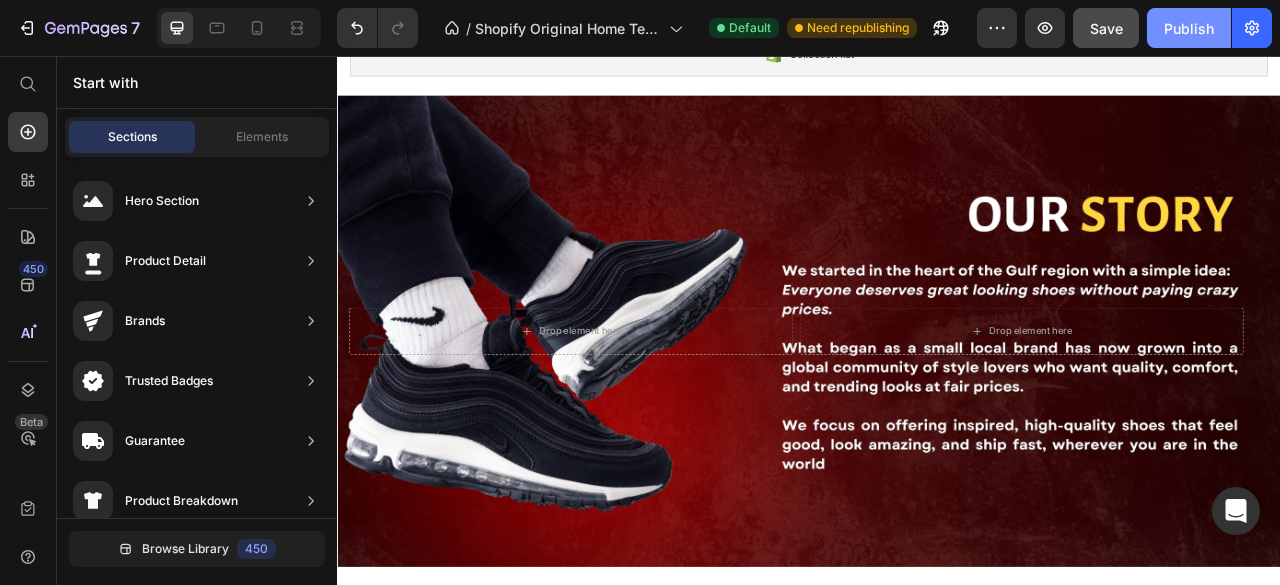 click on "Publish" 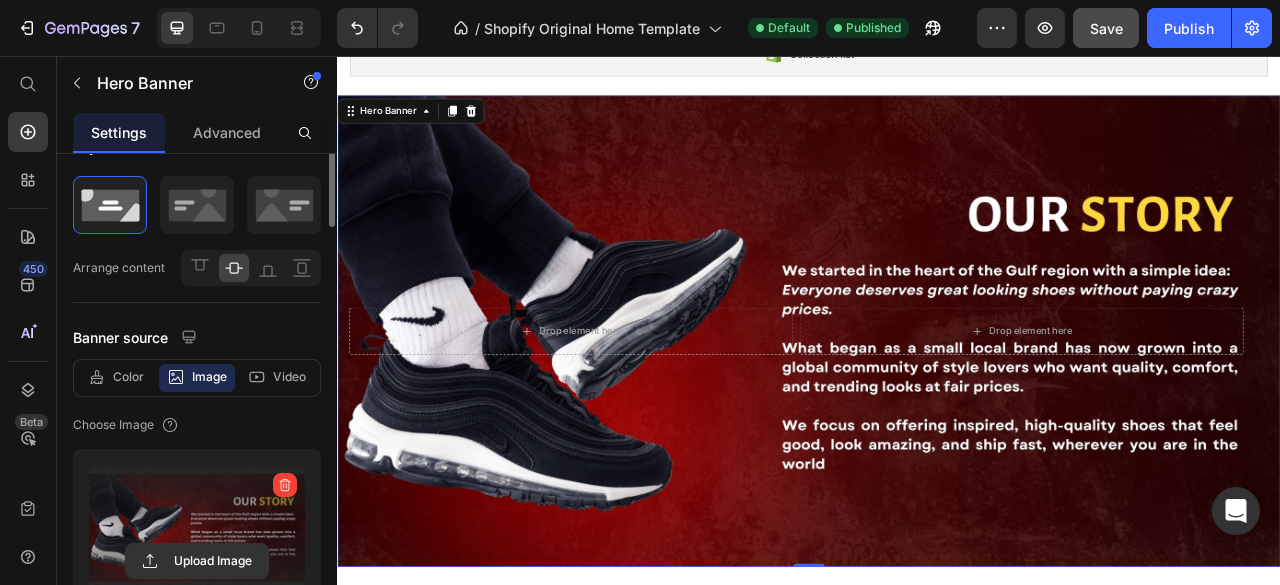 scroll, scrollTop: 0, scrollLeft: 0, axis: both 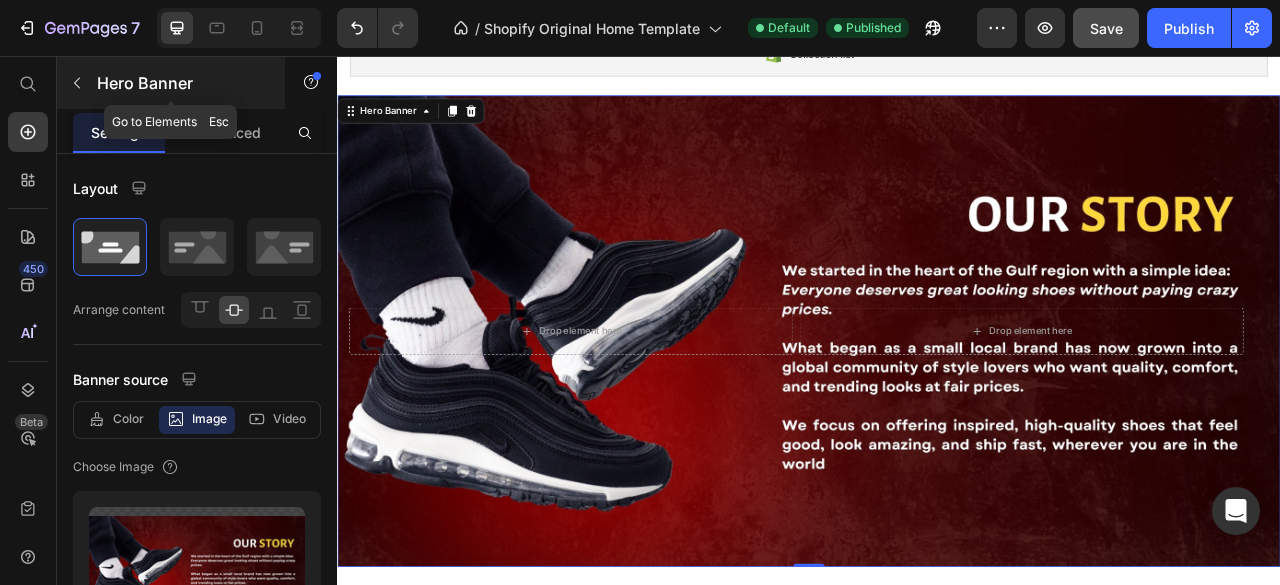 click on "Hero Banner" at bounding box center (171, 83) 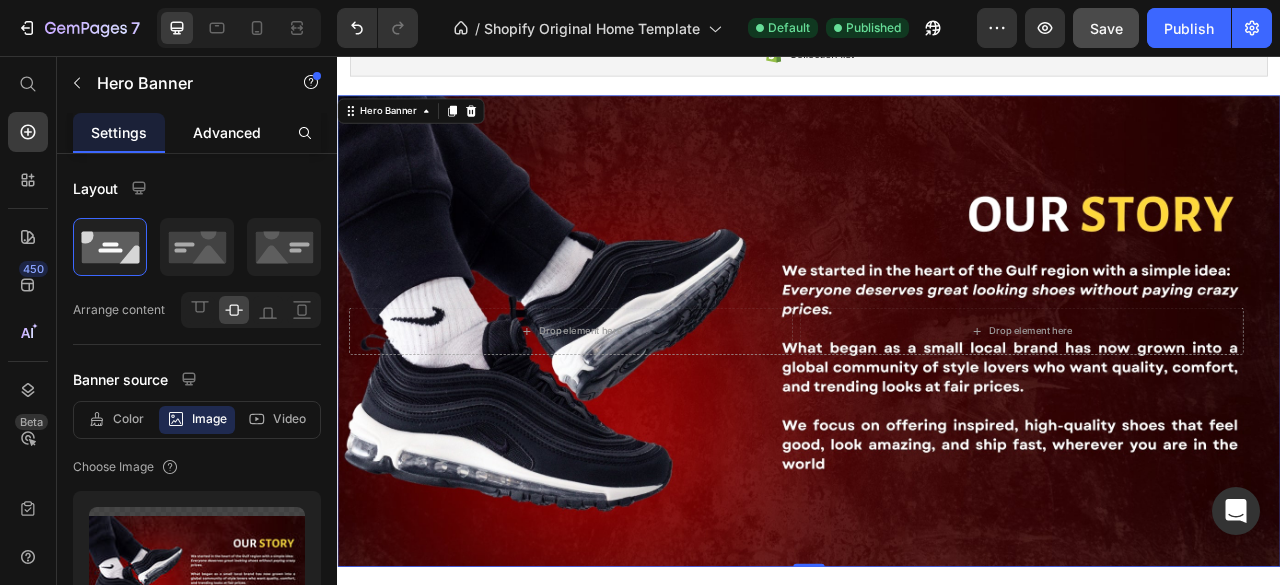 click on "Advanced" 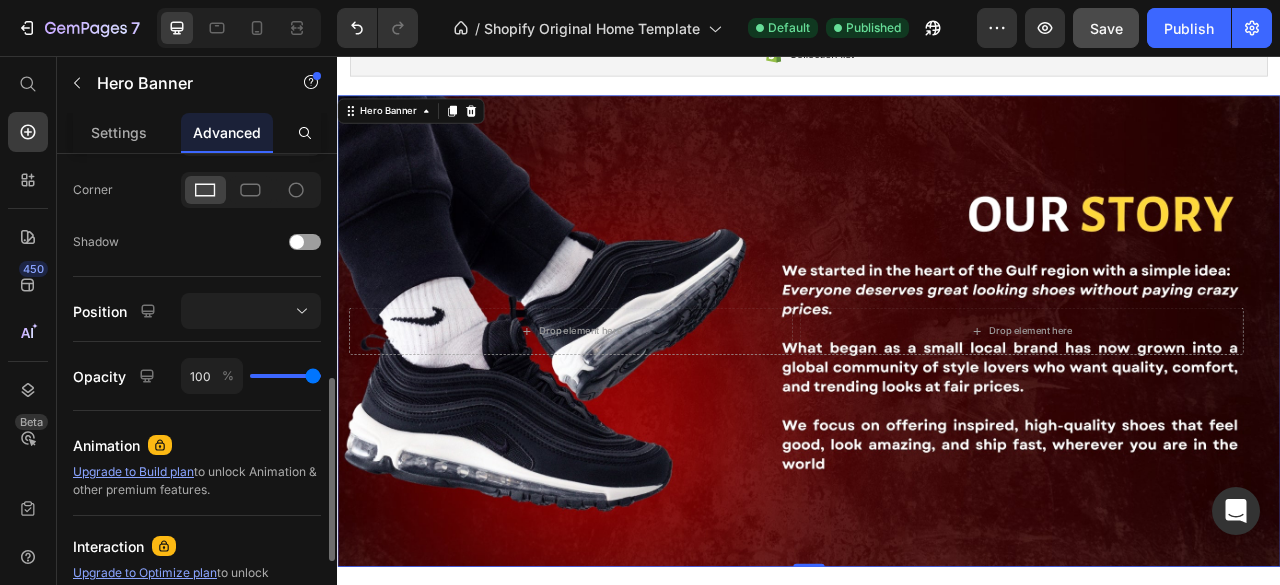 scroll, scrollTop: 601, scrollLeft: 0, axis: vertical 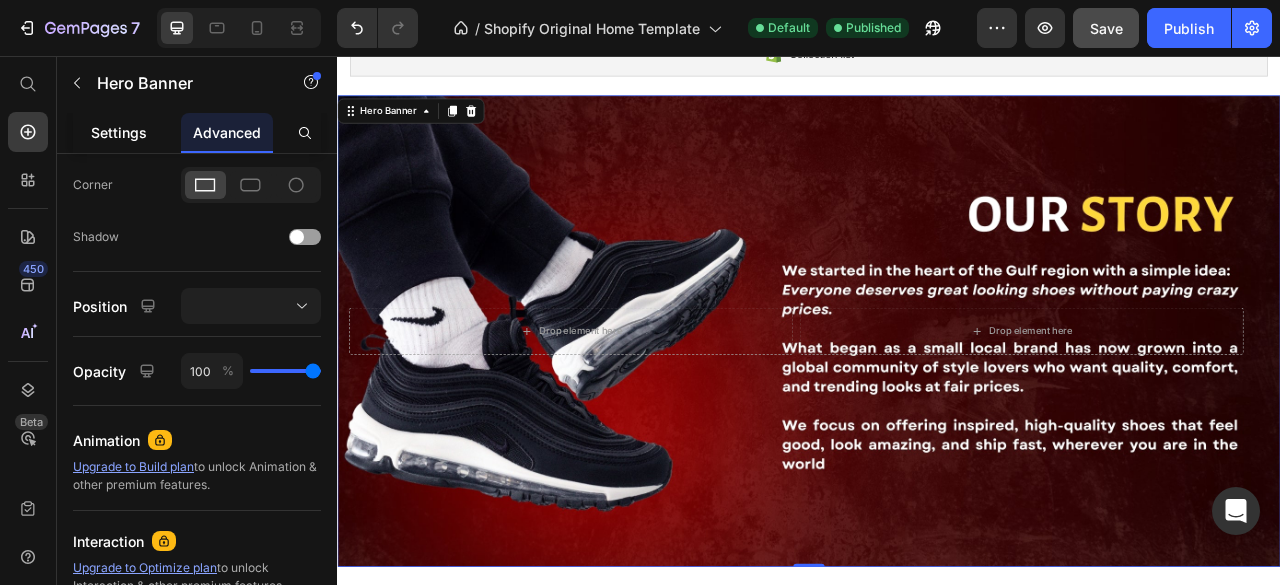 click on "Settings" 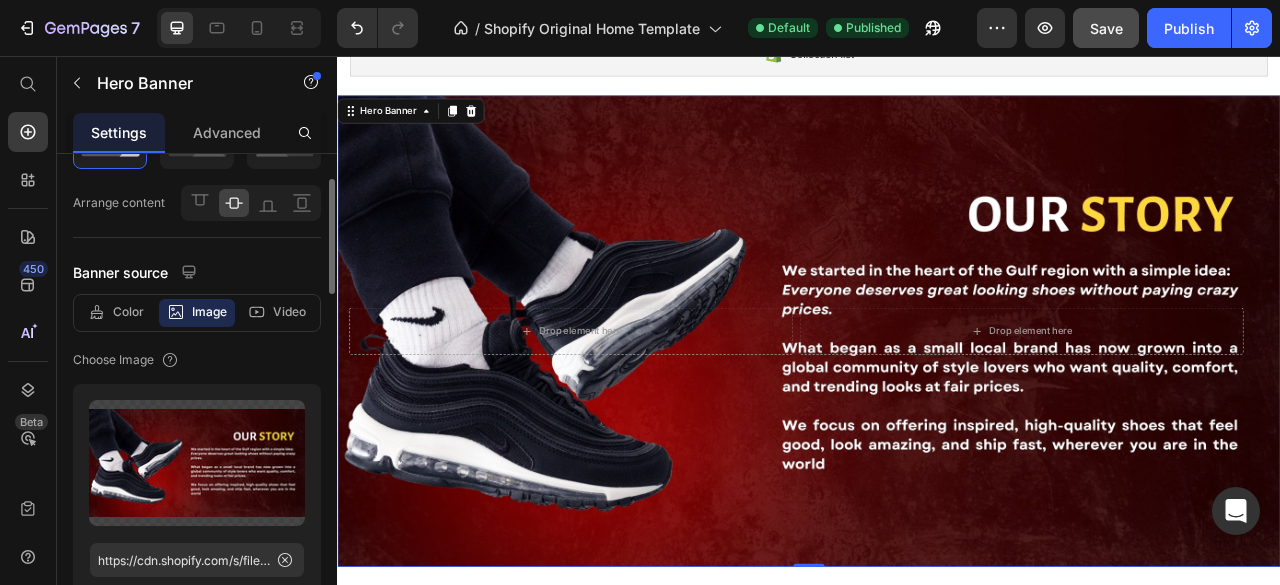 scroll, scrollTop: 0, scrollLeft: 0, axis: both 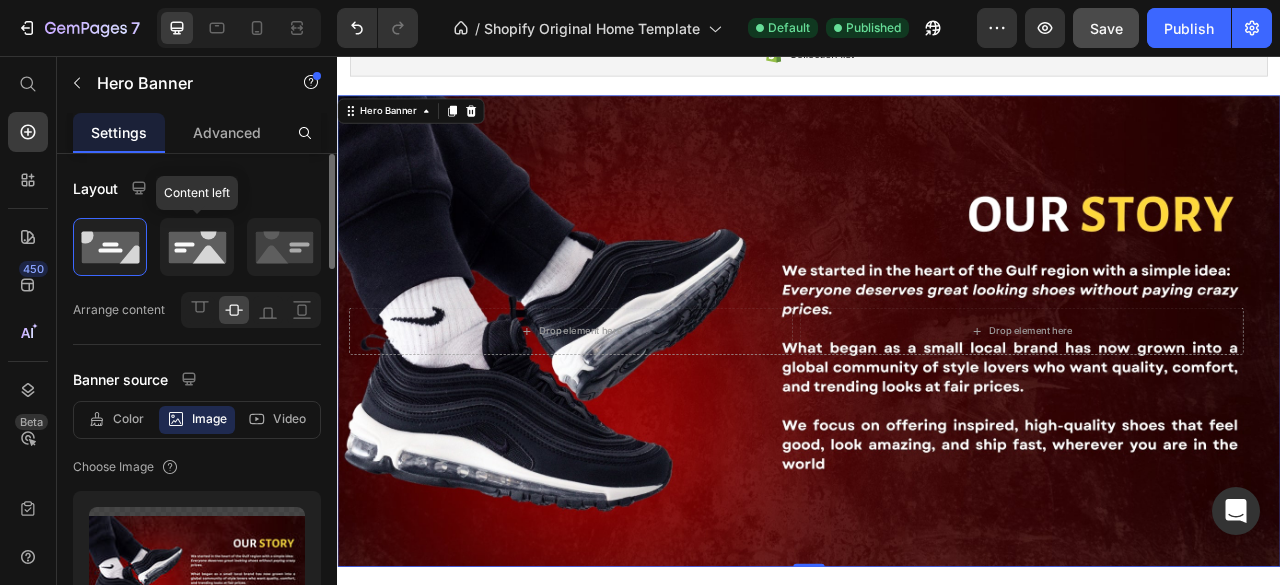 click 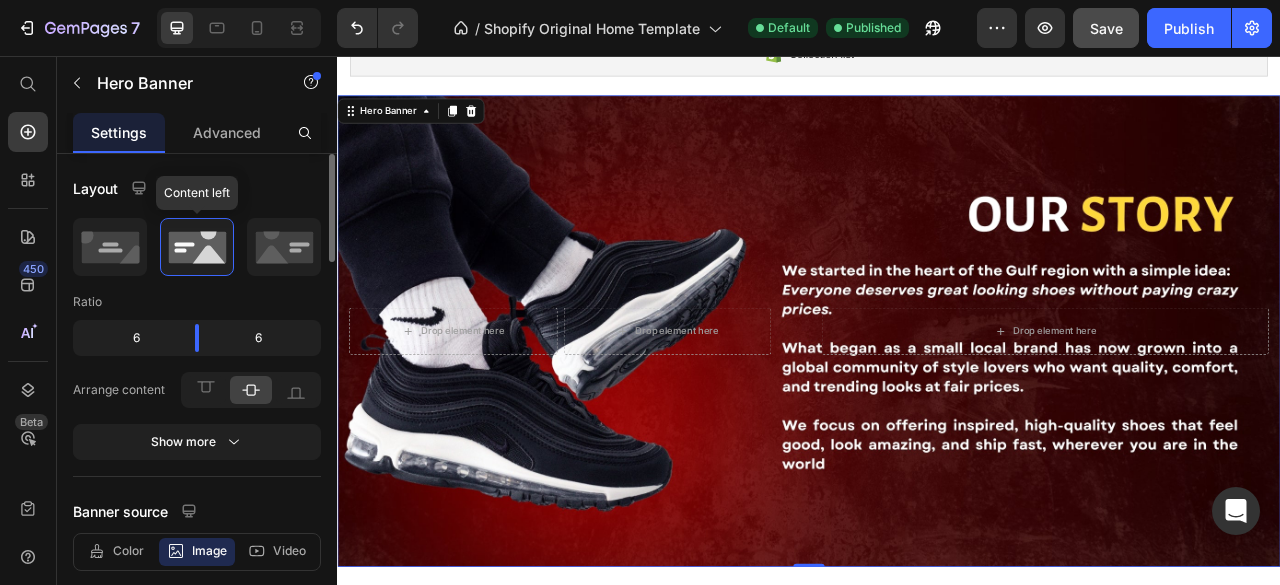 click 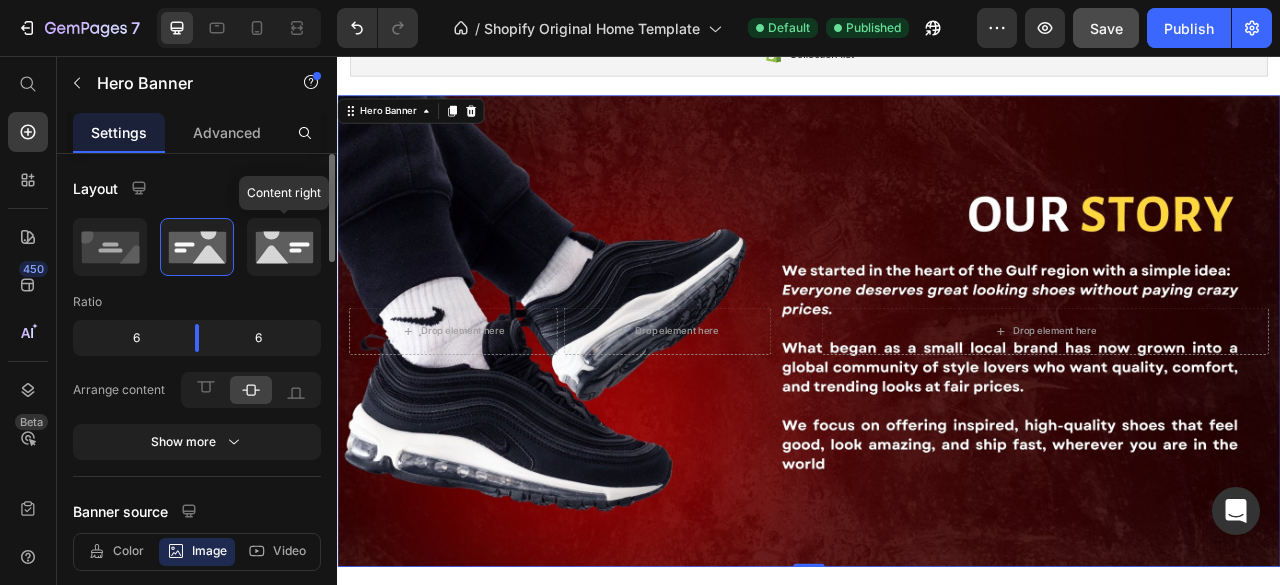 click 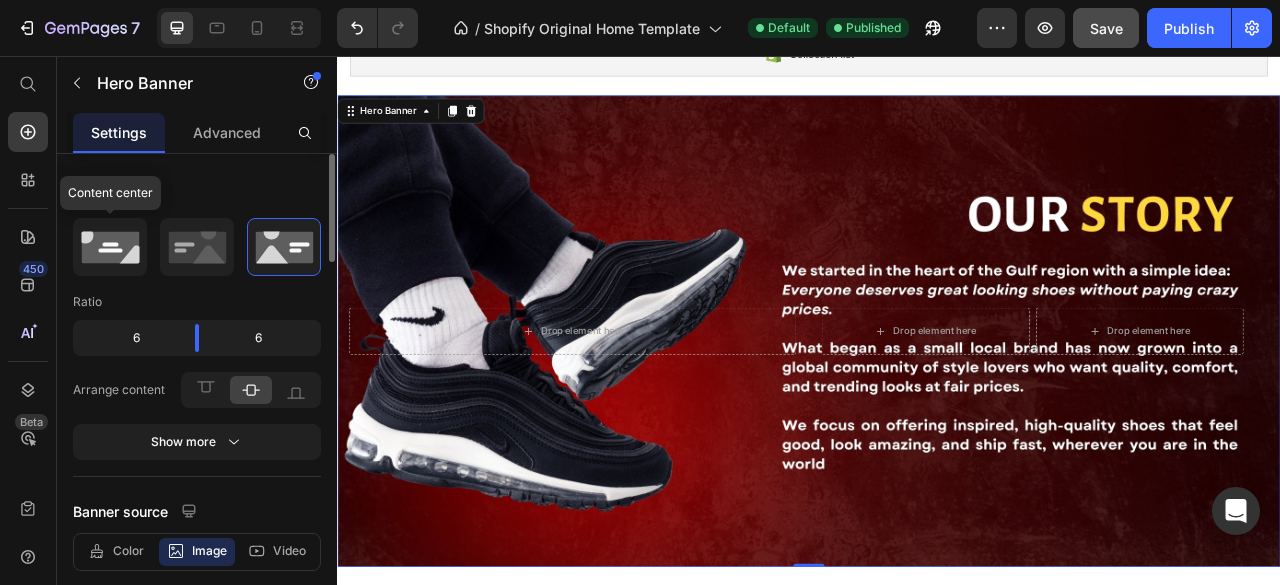 click 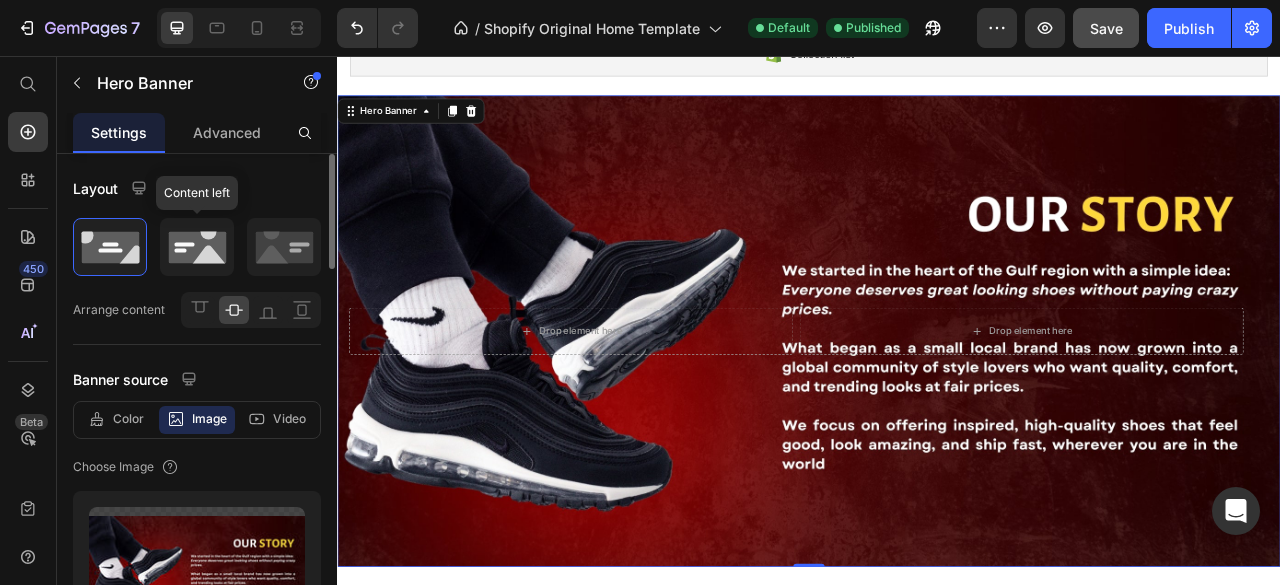 click 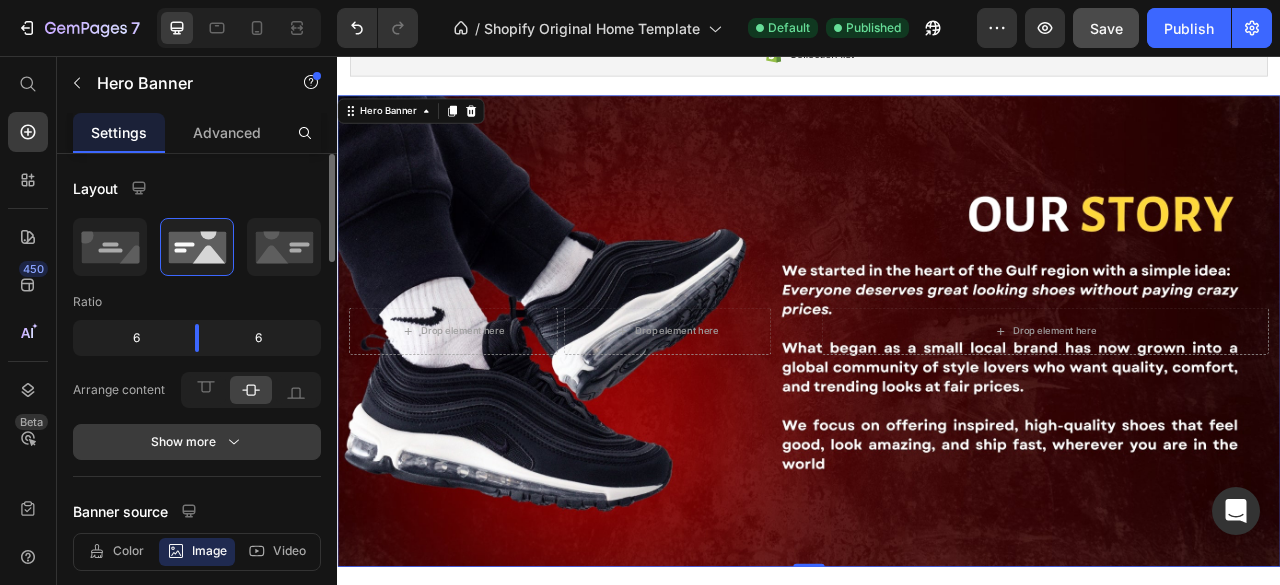 click on "Show more" at bounding box center (197, 442) 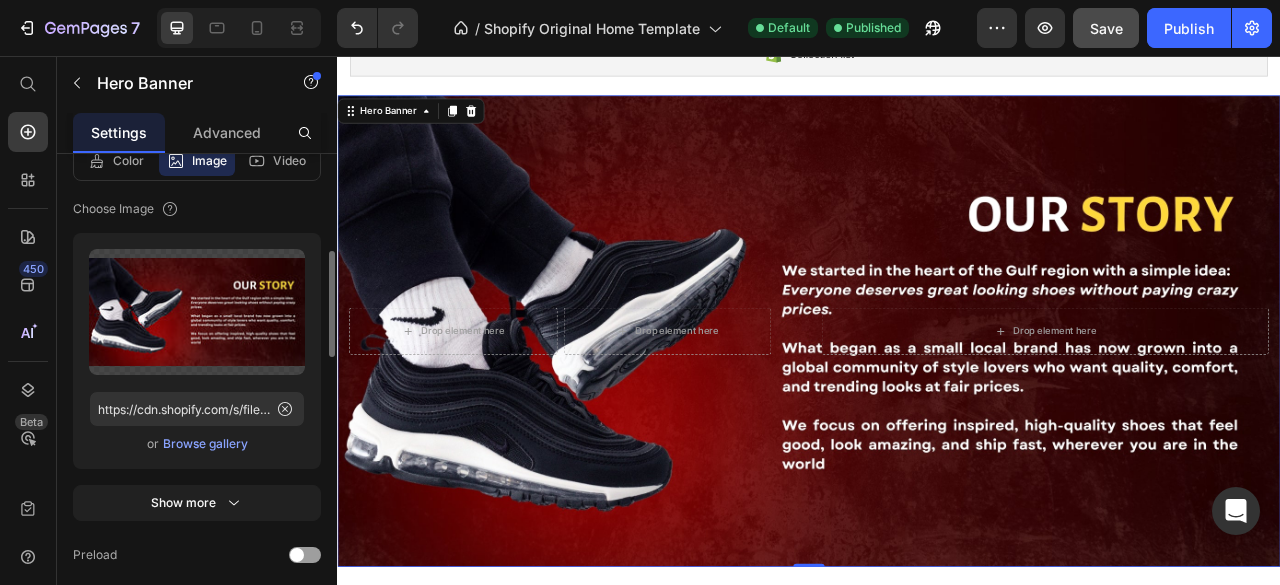 scroll, scrollTop: 444, scrollLeft: 0, axis: vertical 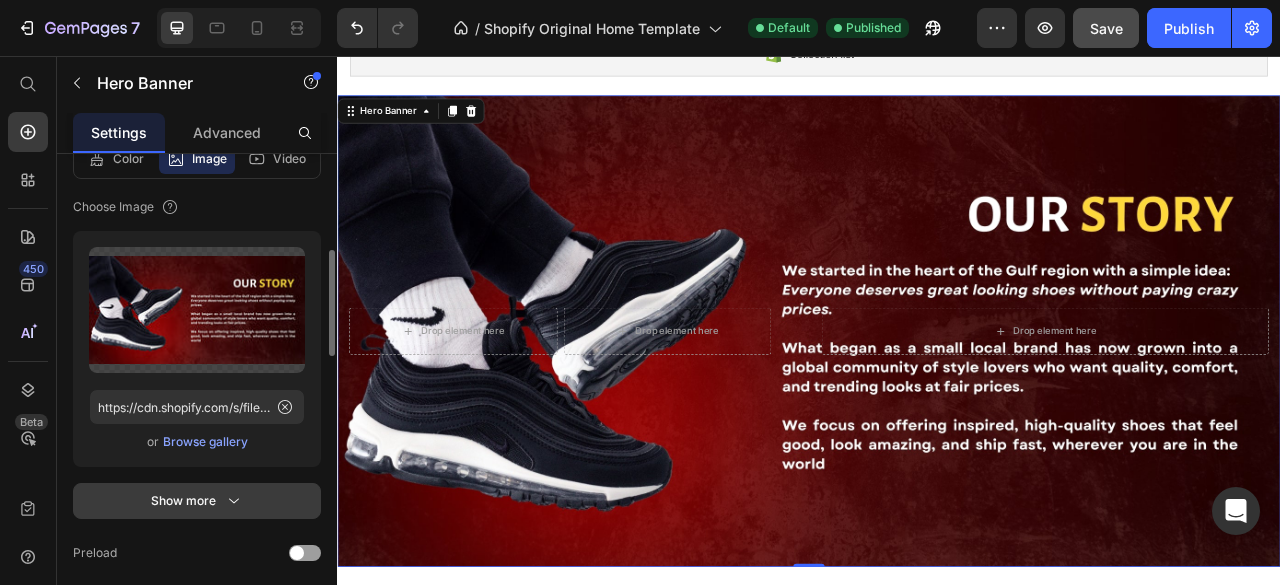 click 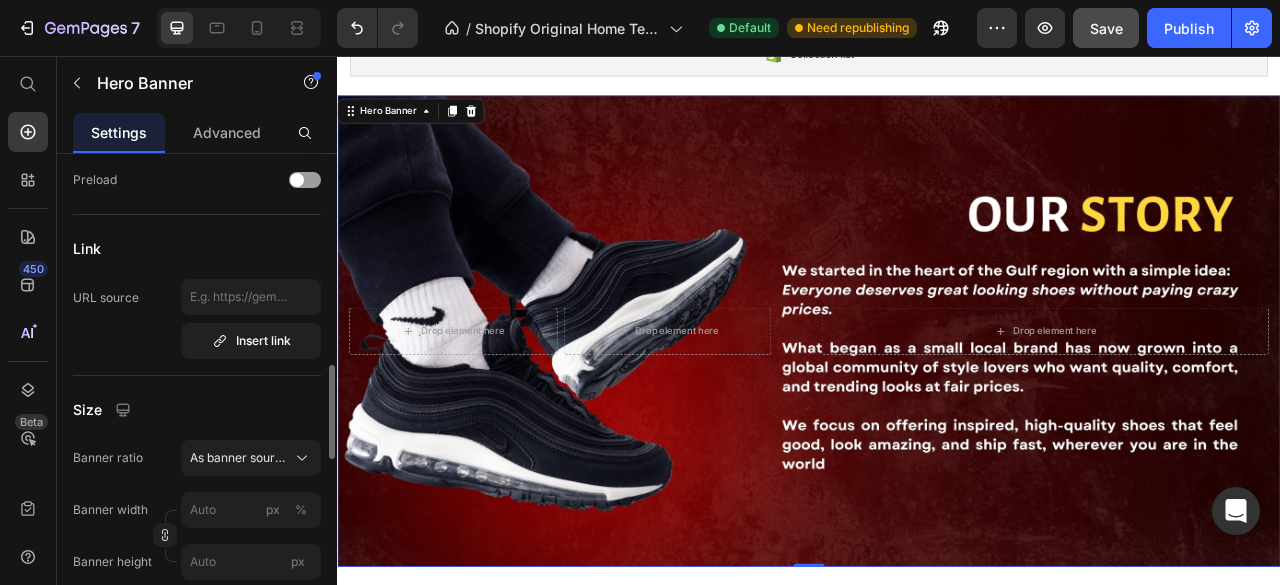 scroll, scrollTop: 1093, scrollLeft: 0, axis: vertical 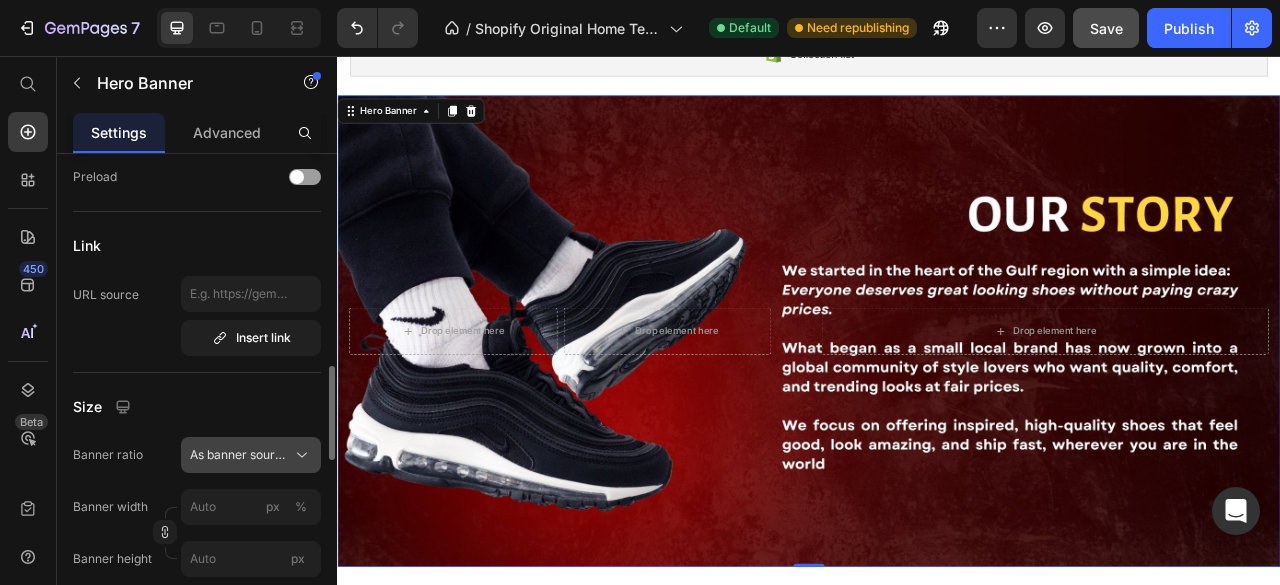 click on "As banner source" at bounding box center [239, 455] 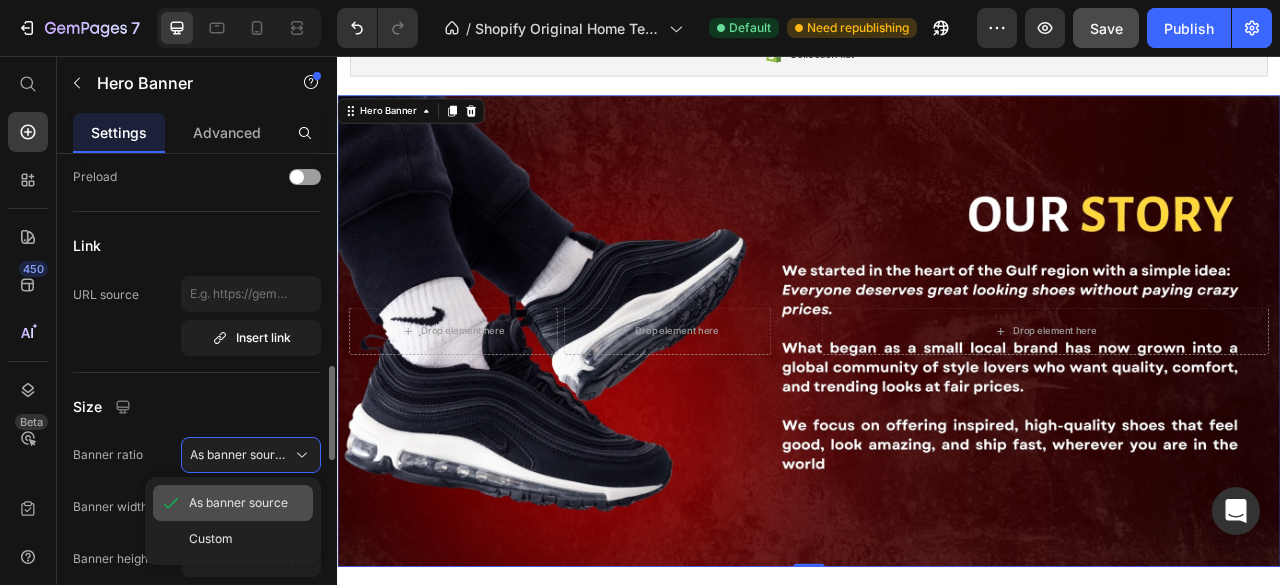 click on "As banner source" at bounding box center (238, 503) 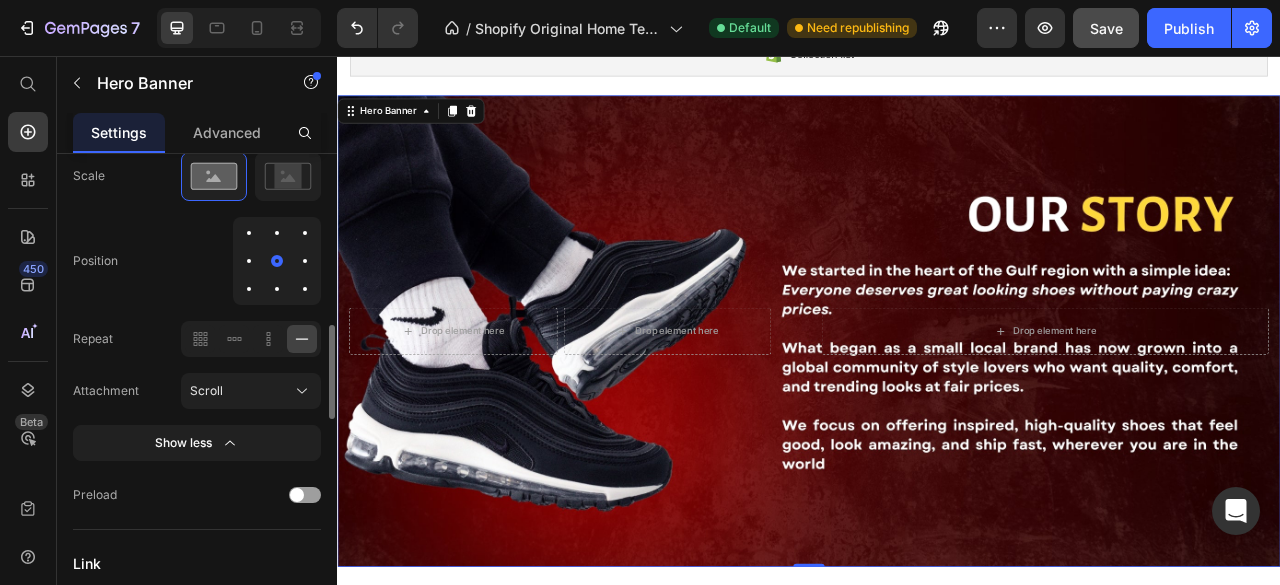scroll, scrollTop: 836, scrollLeft: 0, axis: vertical 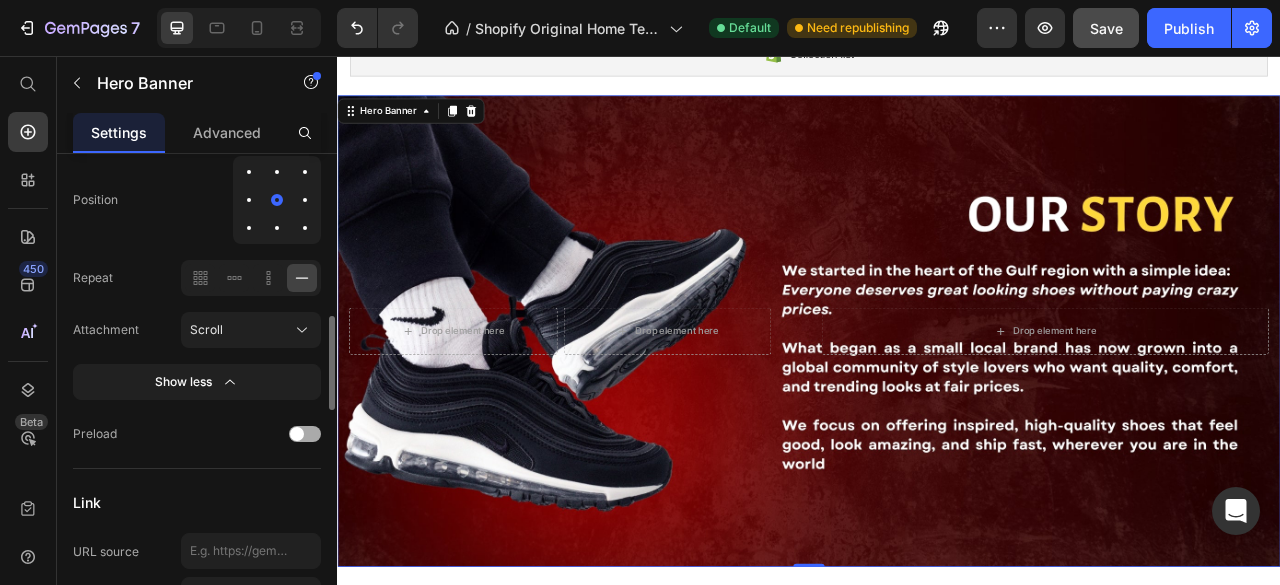 click at bounding box center (297, 434) 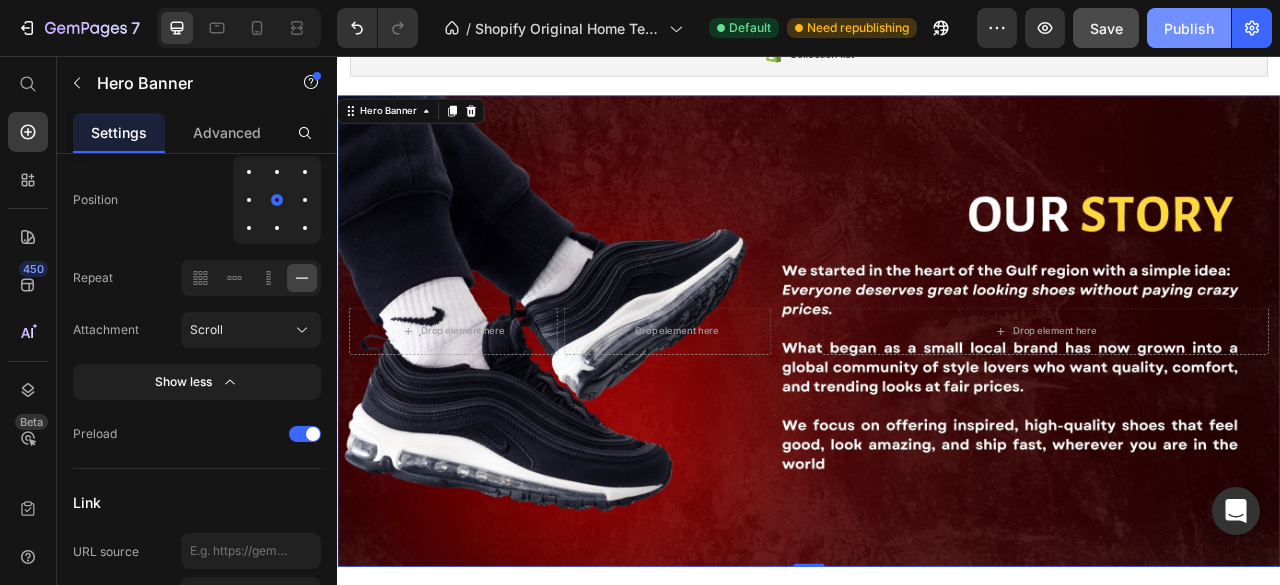 click on "Publish" at bounding box center (1189, 28) 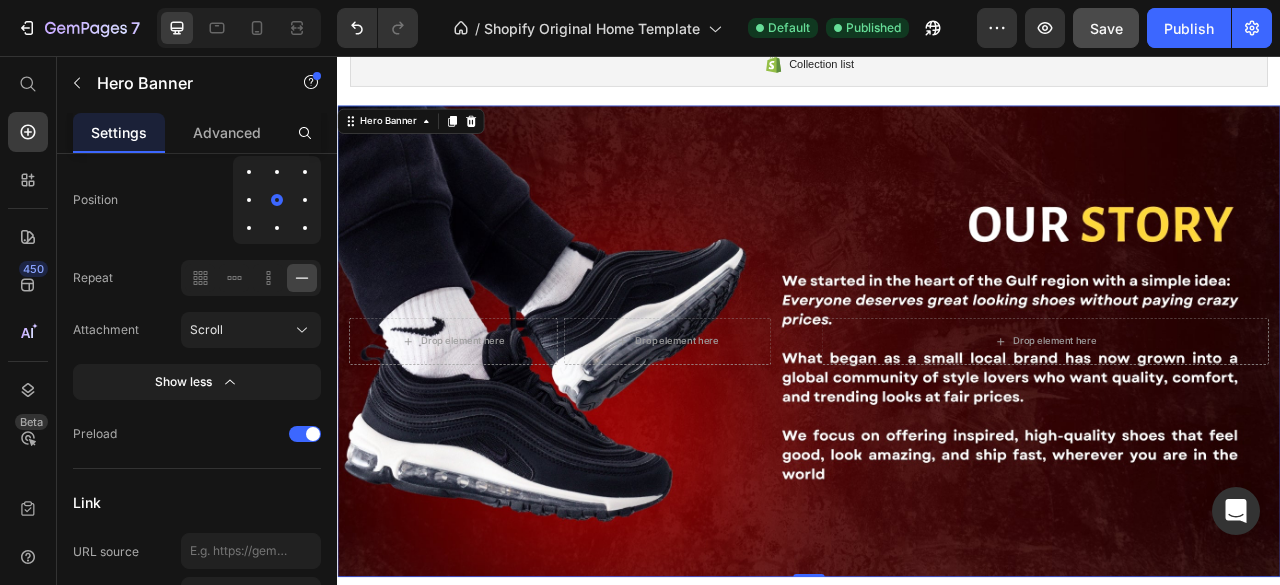 scroll, scrollTop: 920, scrollLeft: 0, axis: vertical 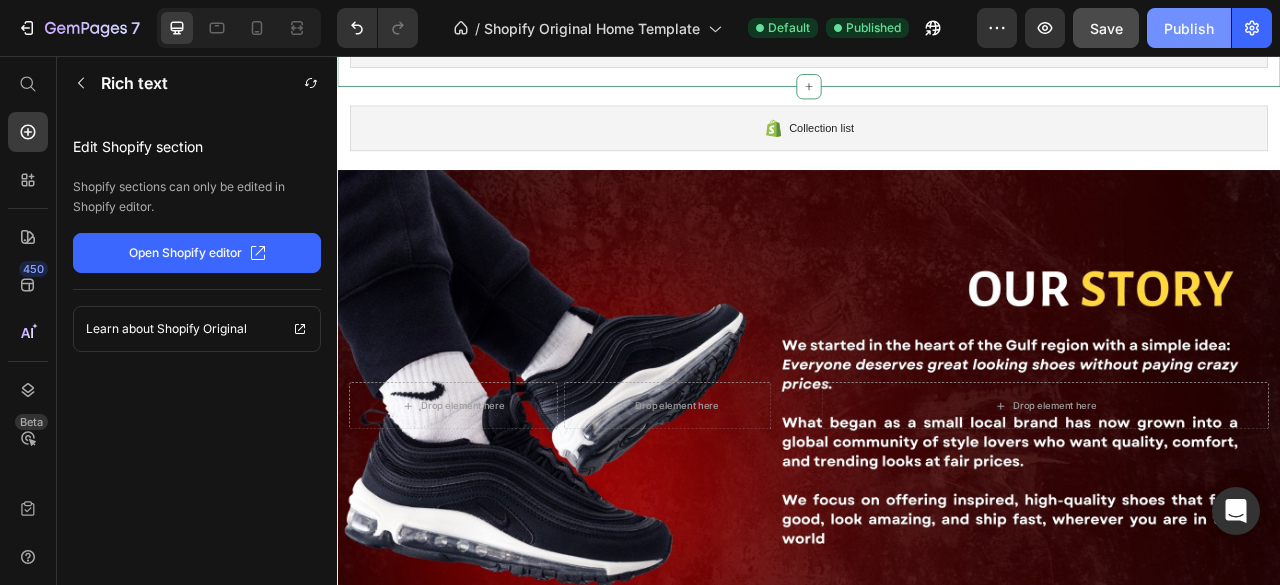 click on "Publish" 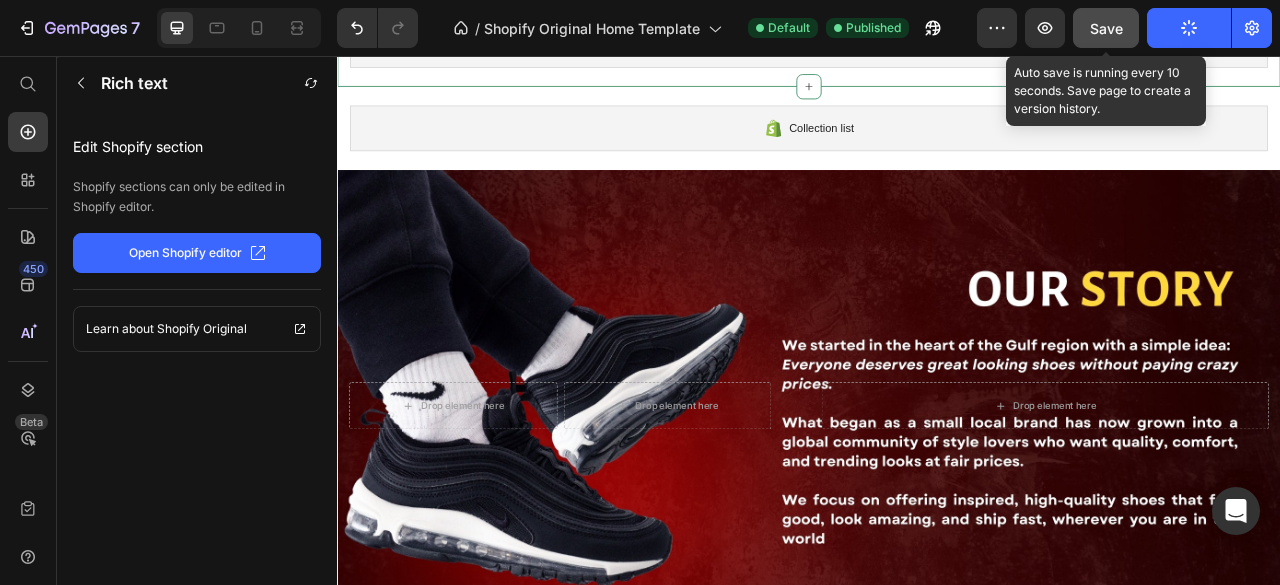 click on "Save" at bounding box center [1106, 28] 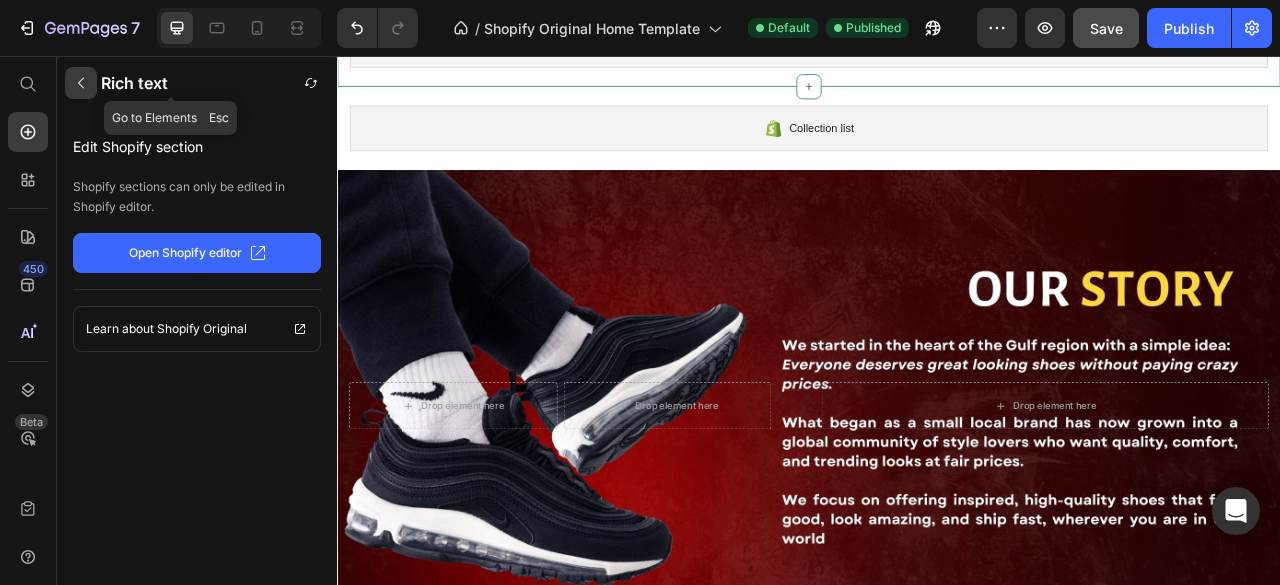 click 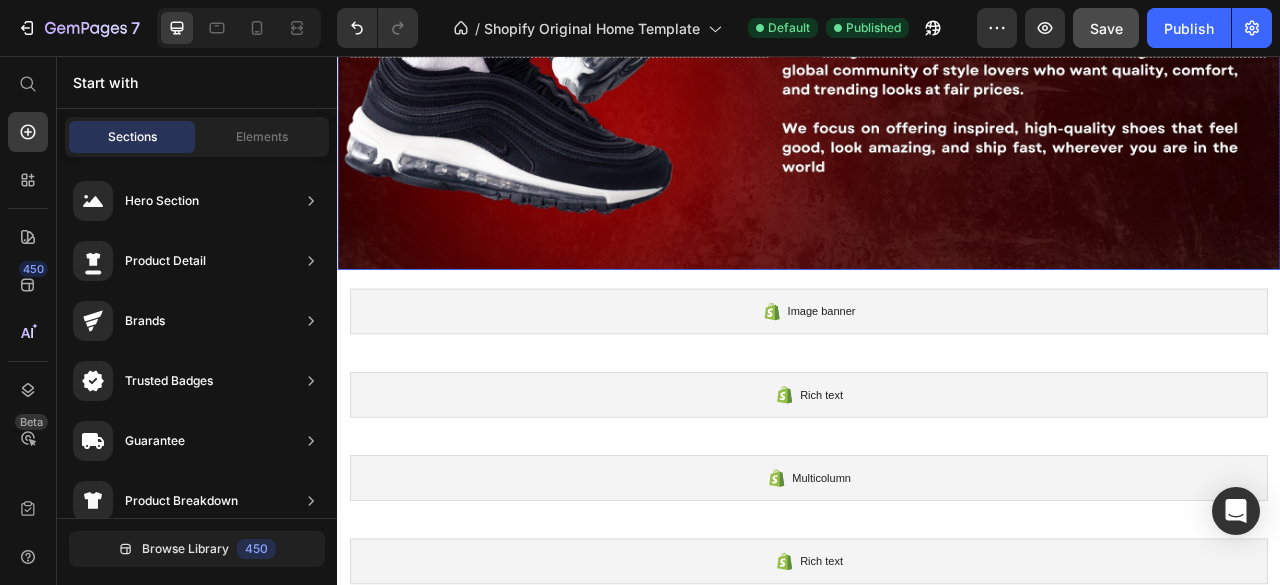 scroll, scrollTop: 1386, scrollLeft: 0, axis: vertical 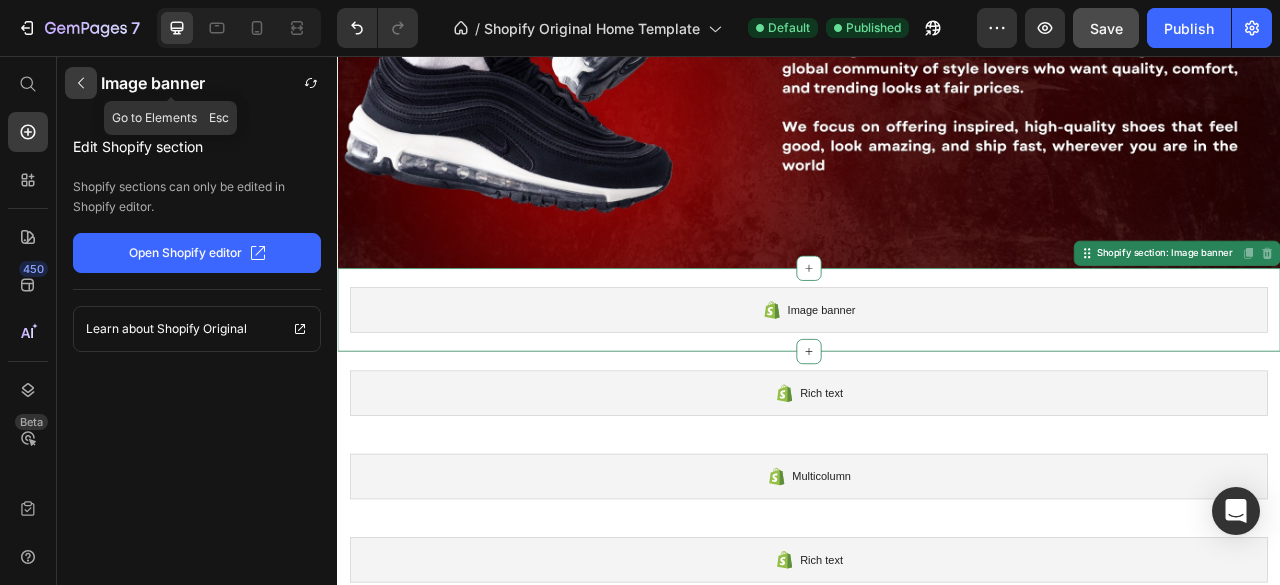 click at bounding box center (81, 83) 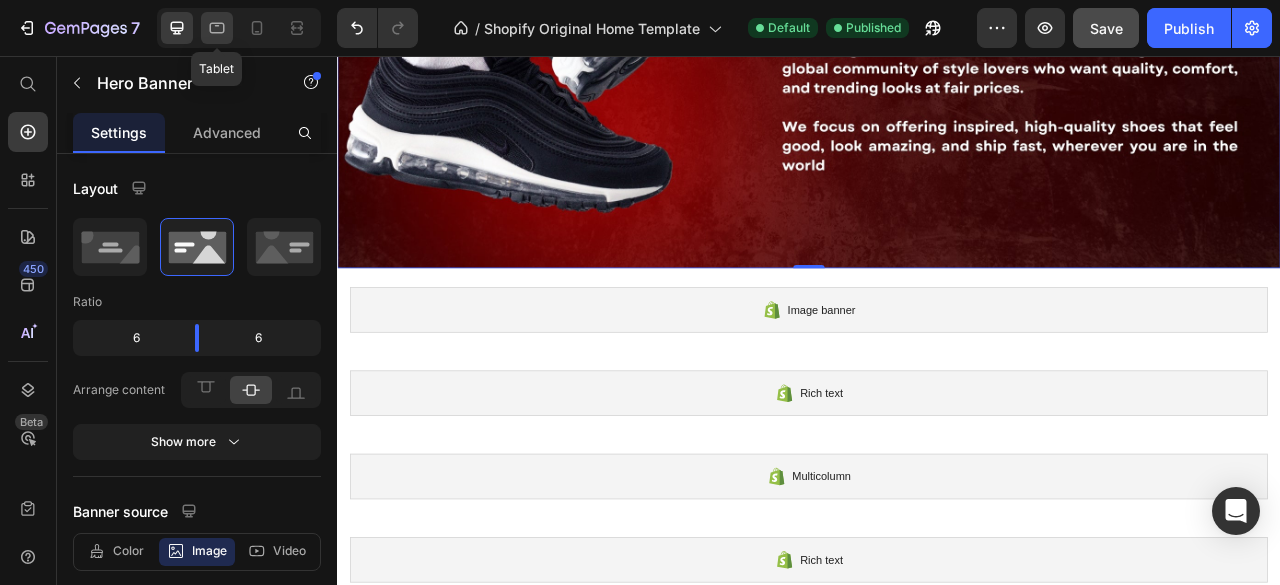 click 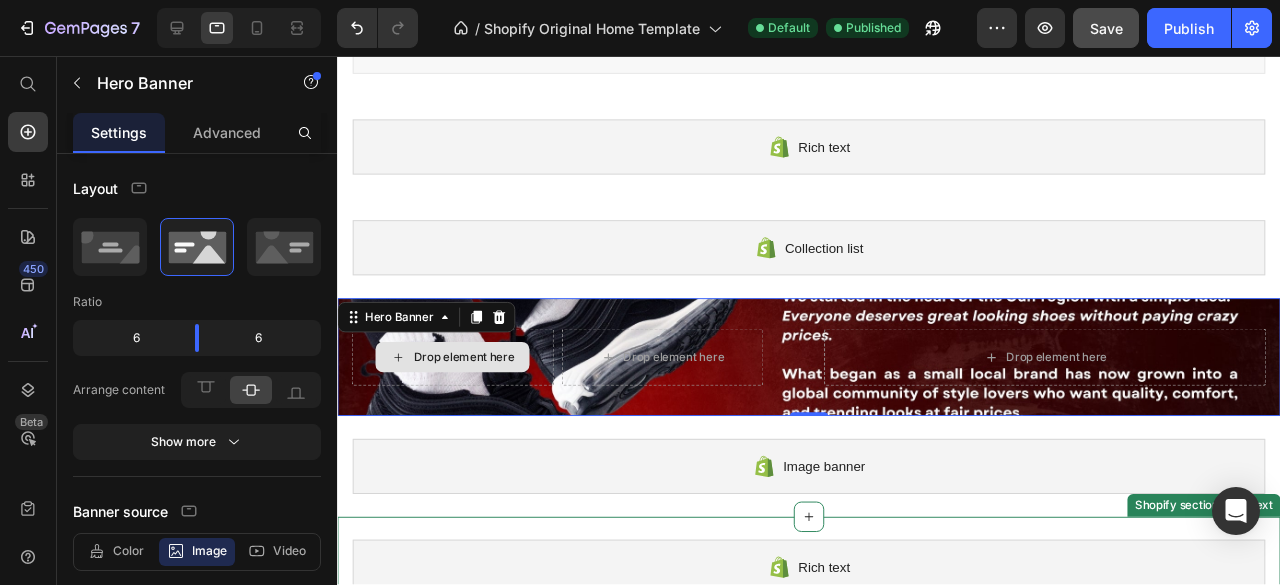 scroll, scrollTop: 728, scrollLeft: 0, axis: vertical 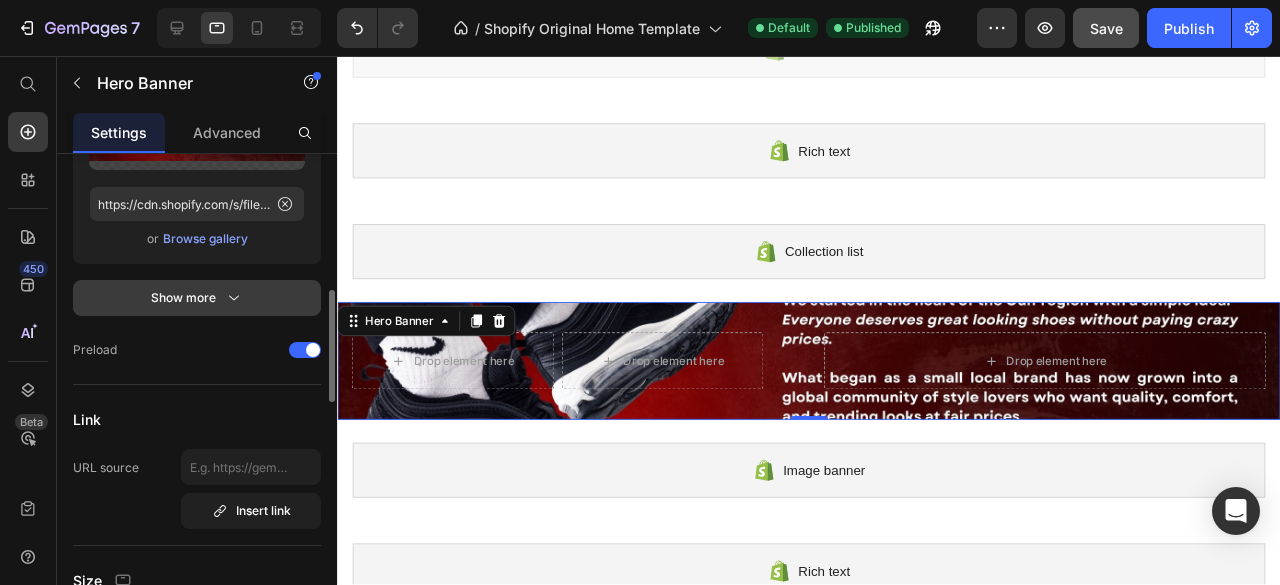 click on "Show more" at bounding box center (197, 298) 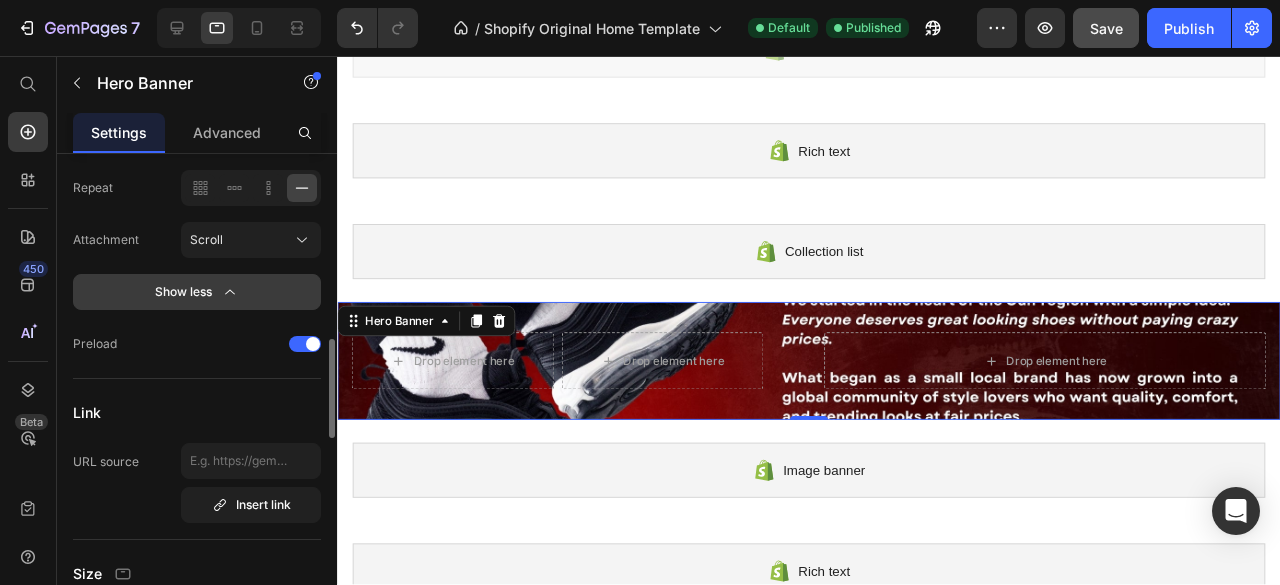 scroll, scrollTop: 880, scrollLeft: 0, axis: vertical 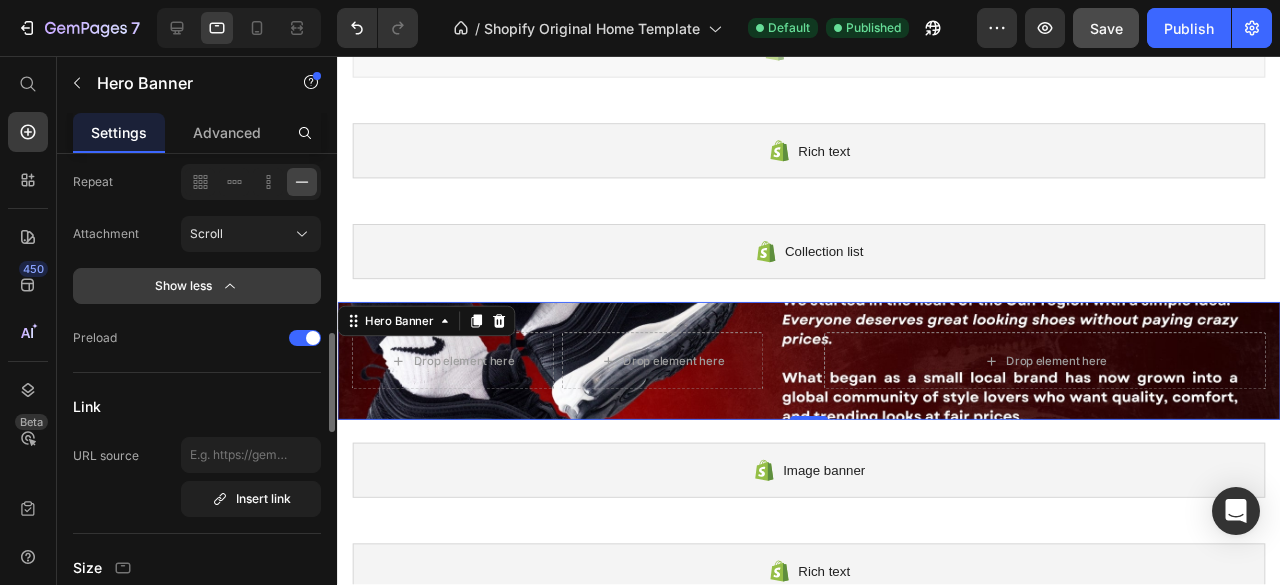 click on "Show less" at bounding box center [197, 286] 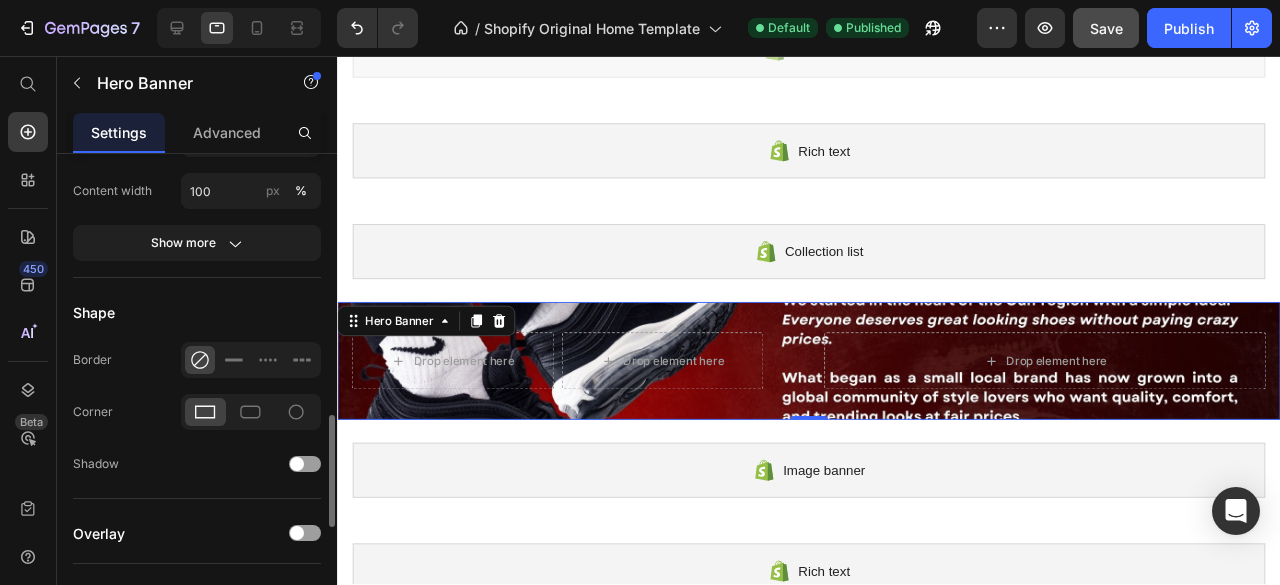 scroll, scrollTop: 1193, scrollLeft: 0, axis: vertical 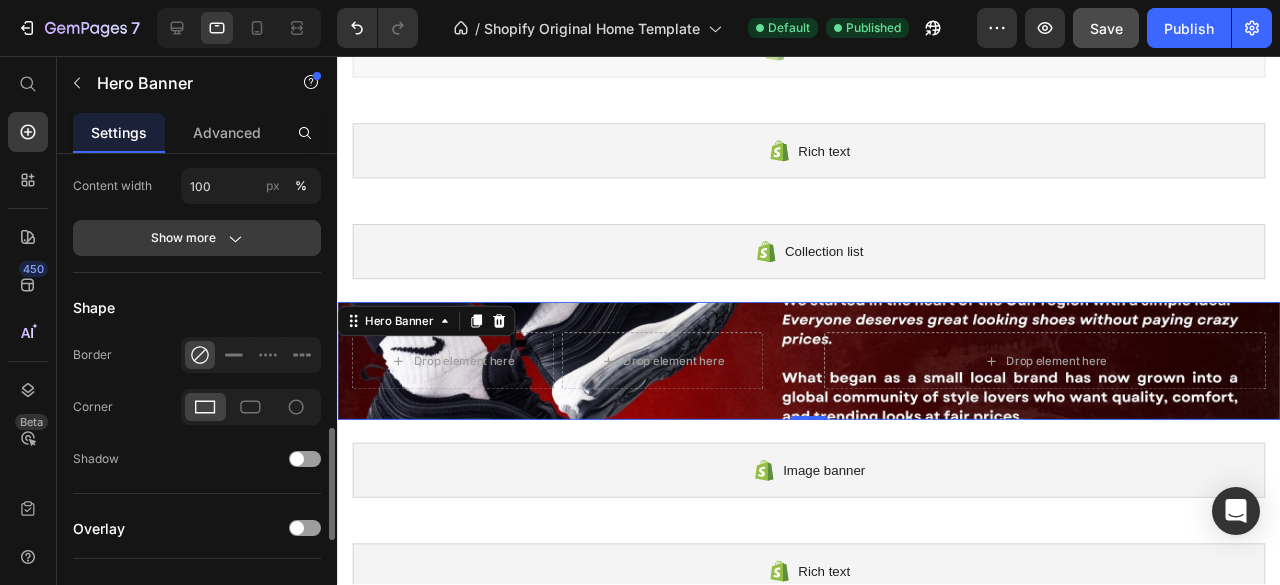 click on "Show more" at bounding box center (197, 238) 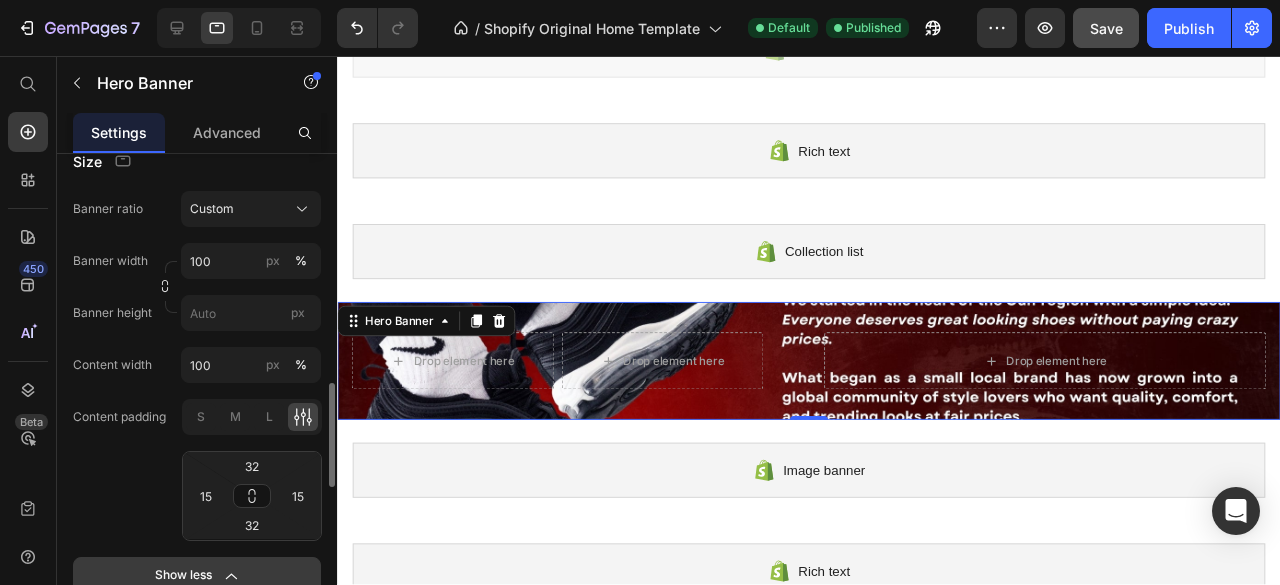 scroll, scrollTop: 1013, scrollLeft: 0, axis: vertical 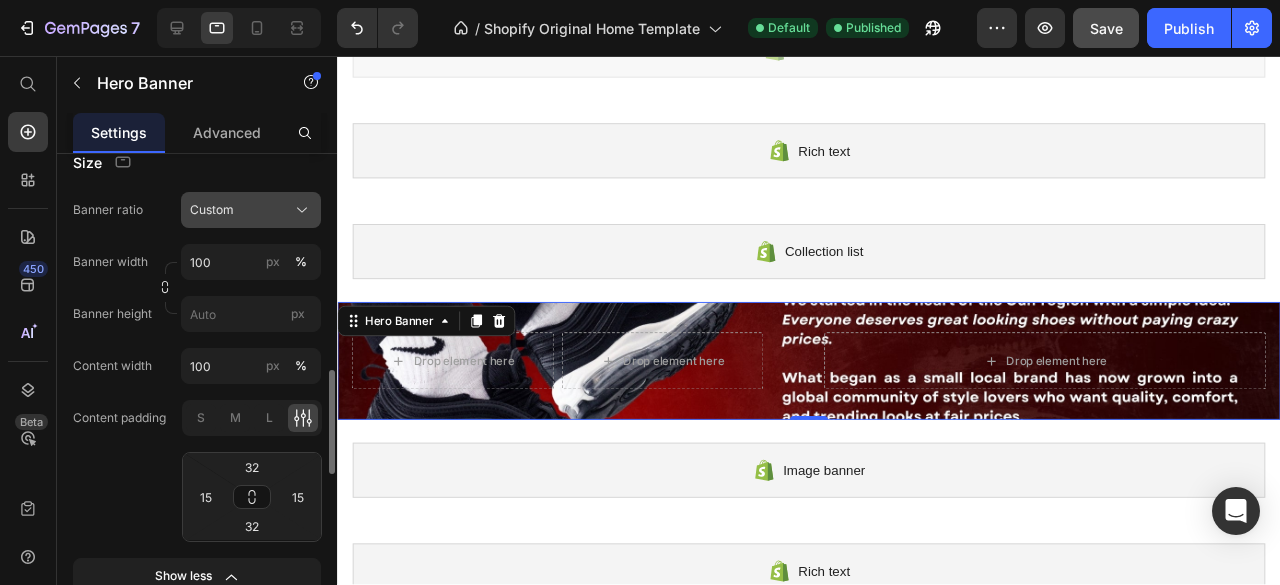 click on "Custom" at bounding box center (251, 210) 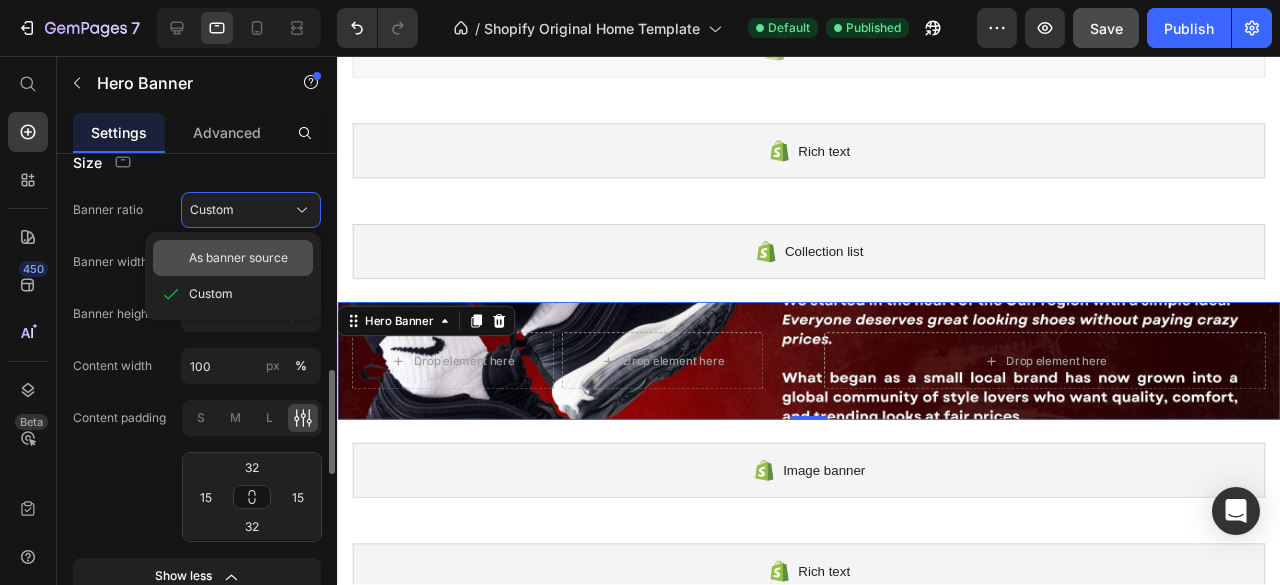 click on "As banner source" 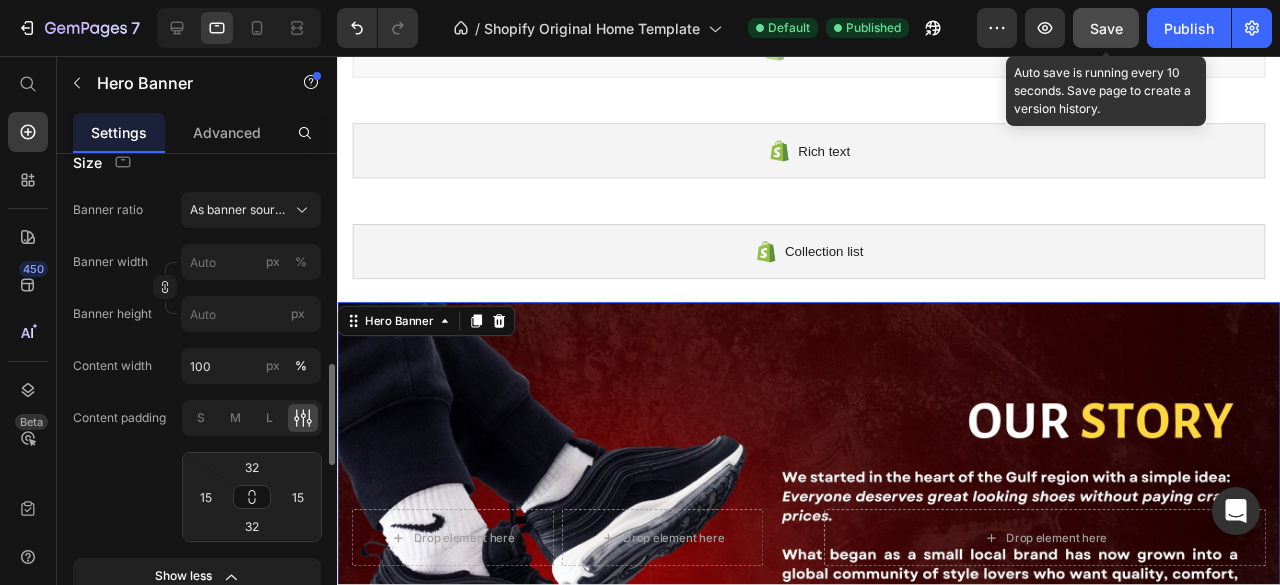 click on "Save" 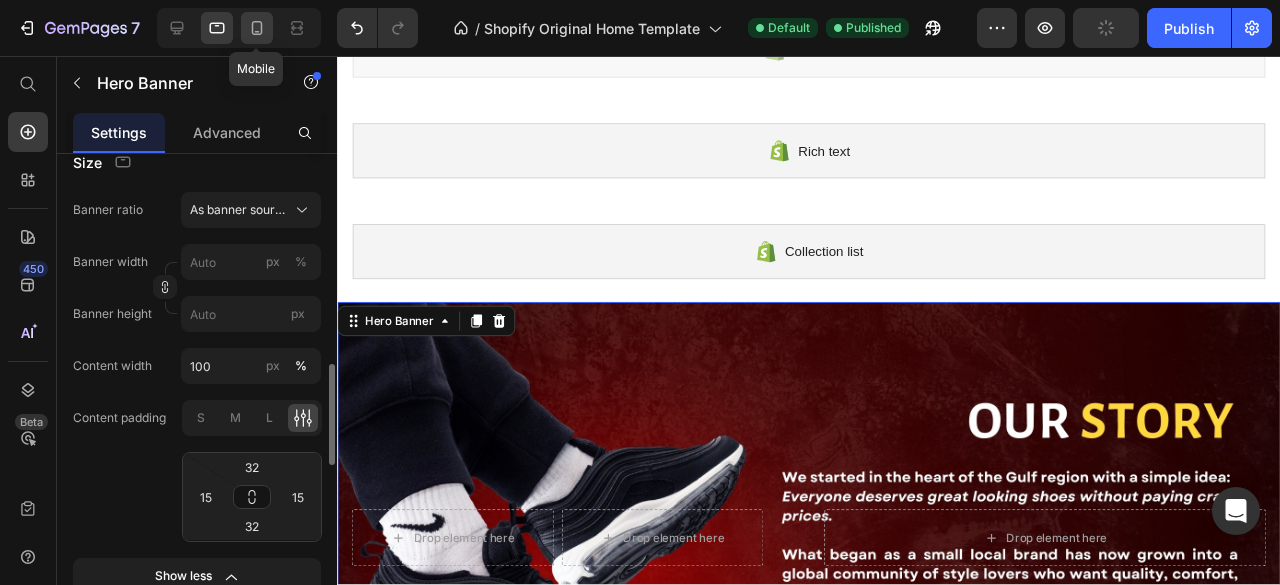 click 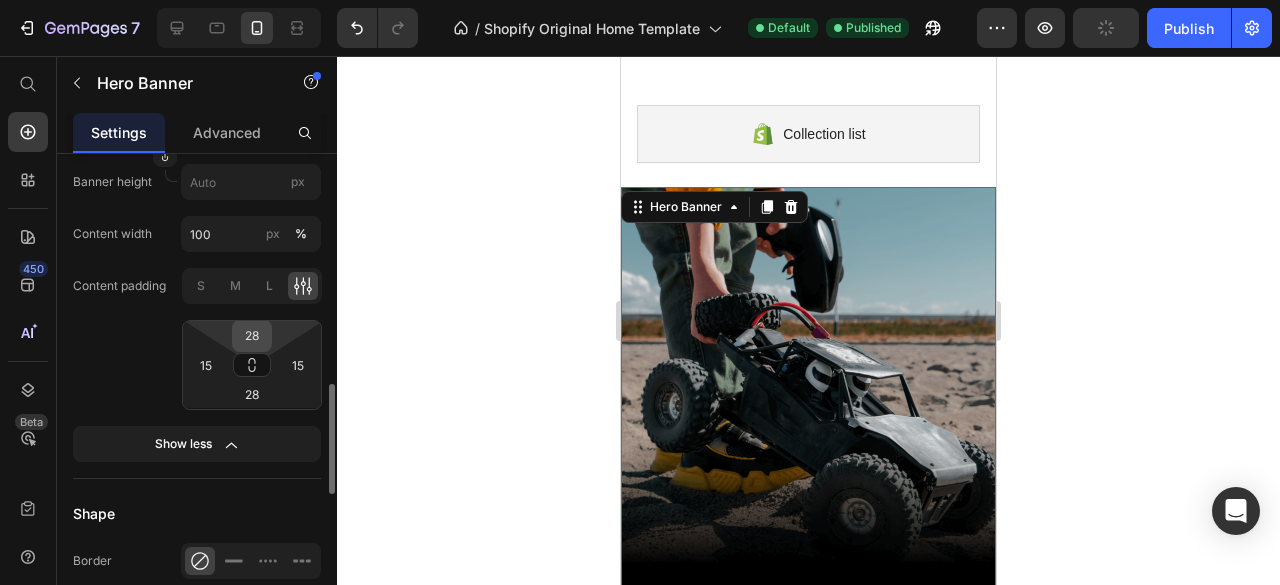 scroll, scrollTop: 1032, scrollLeft: 0, axis: vertical 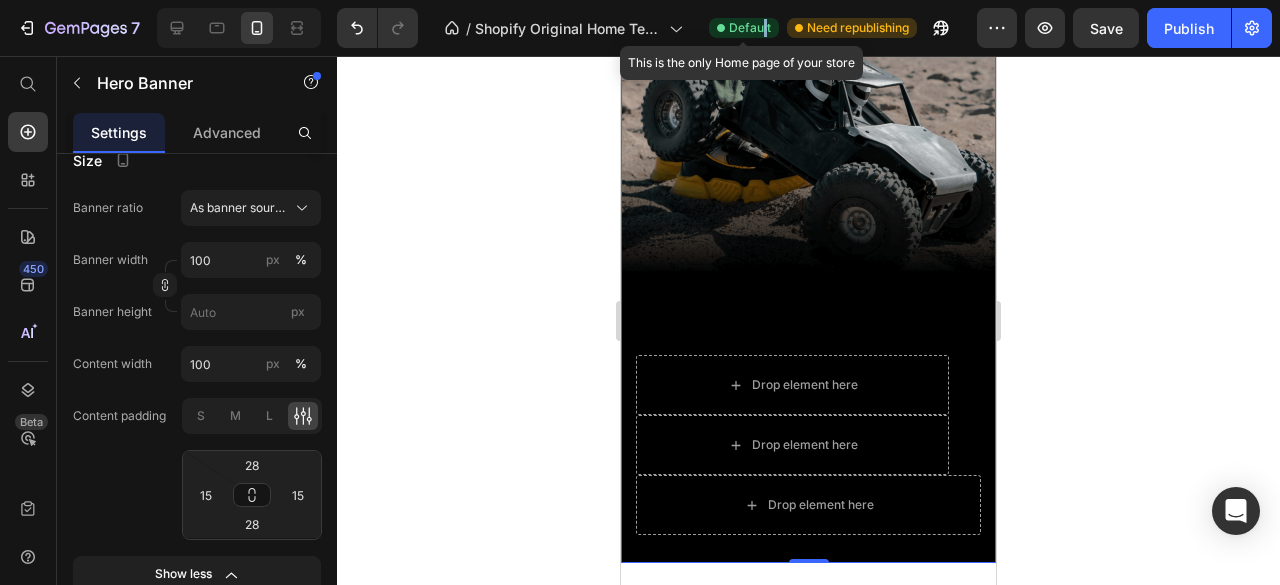 click on "Default" at bounding box center [750, 28] 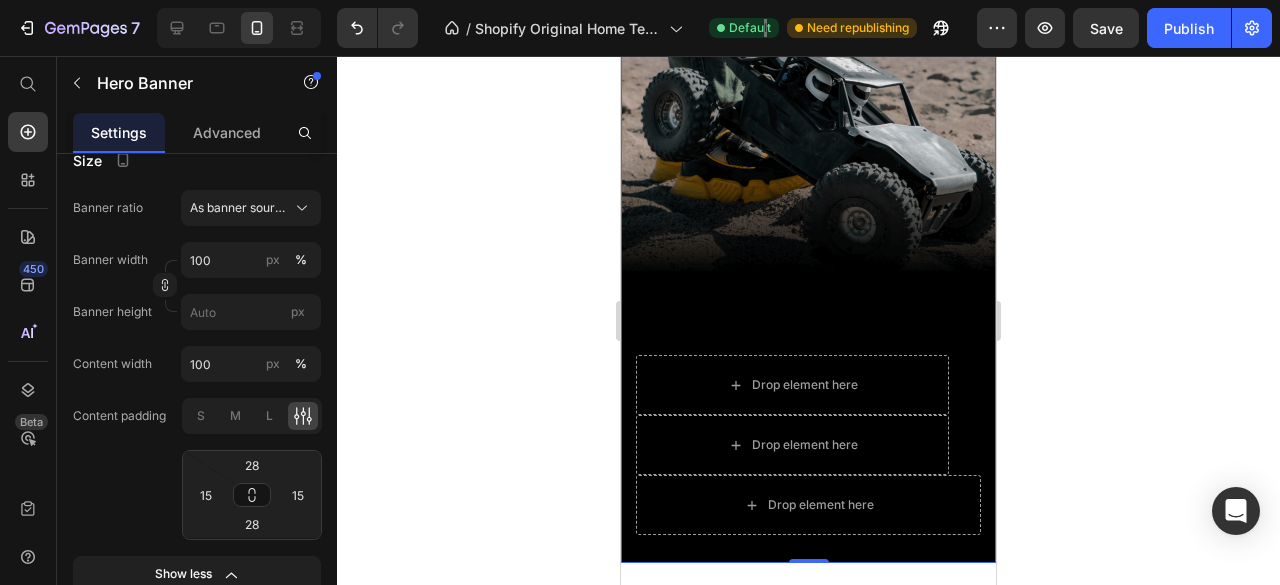 click at bounding box center [808, 229] 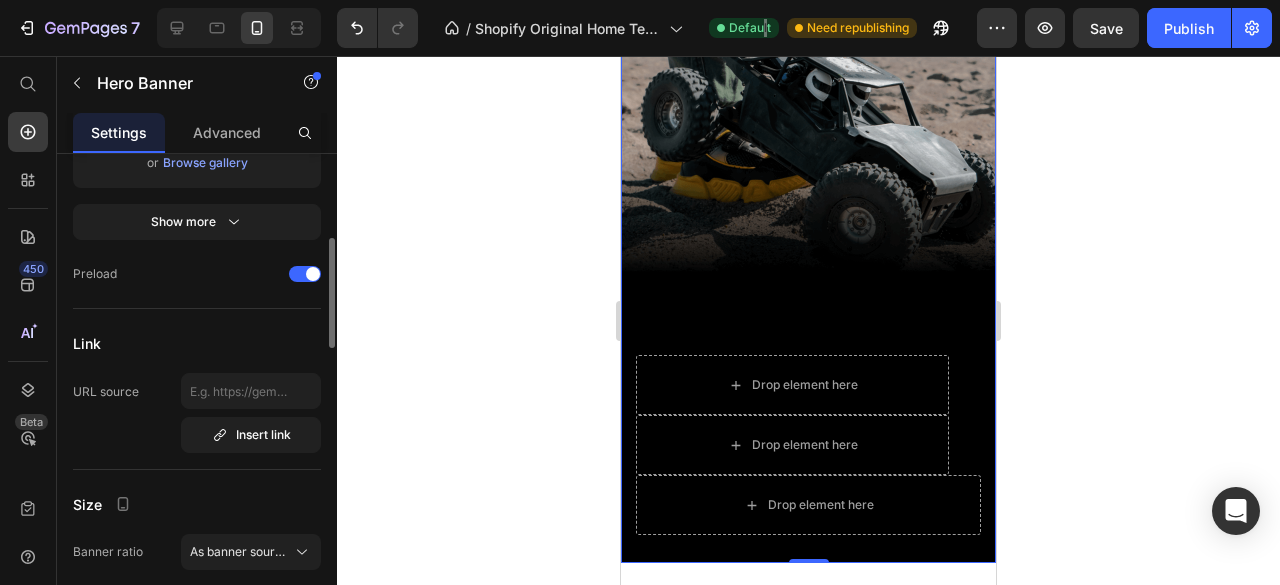 scroll, scrollTop: 0, scrollLeft: 0, axis: both 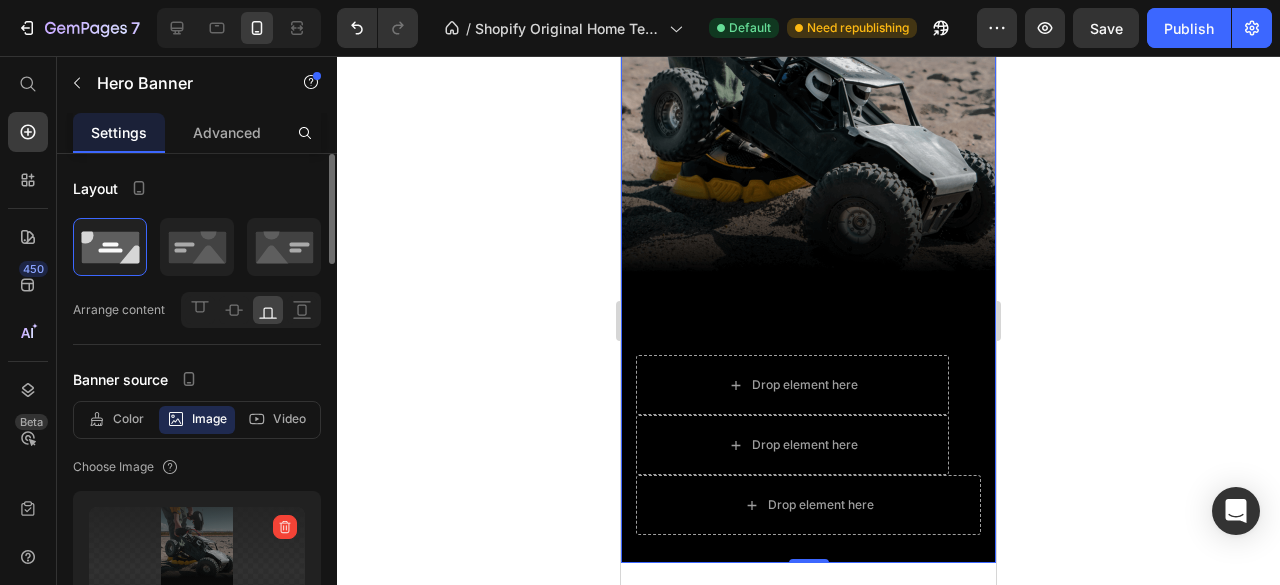 click at bounding box center (197, 570) 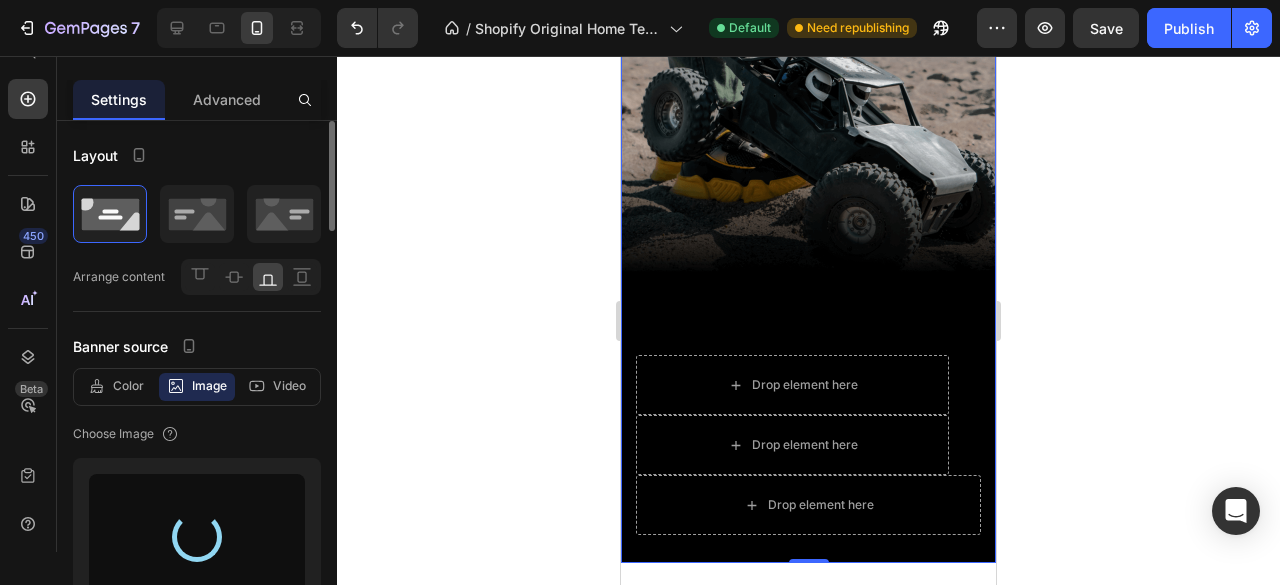 type on "https://cdn.shopify.com/s/files/1/0918/2979/7230/files/gempages_575284434111038403-b88eabd4-317b-448b-84a8-a3b68e9275b4.jpg" 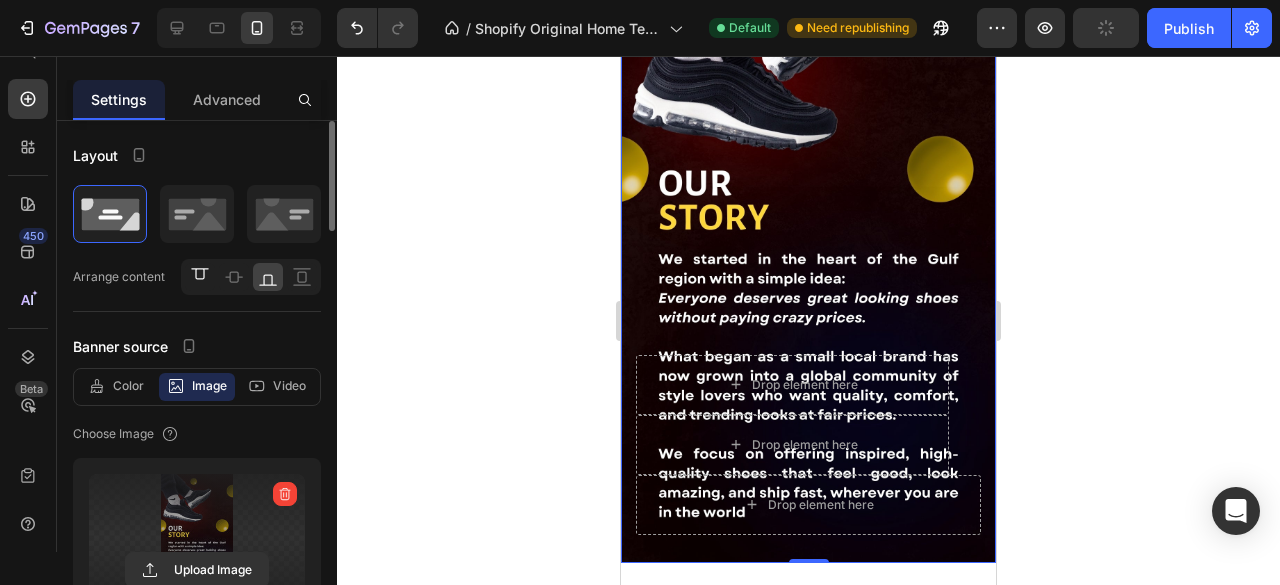 click 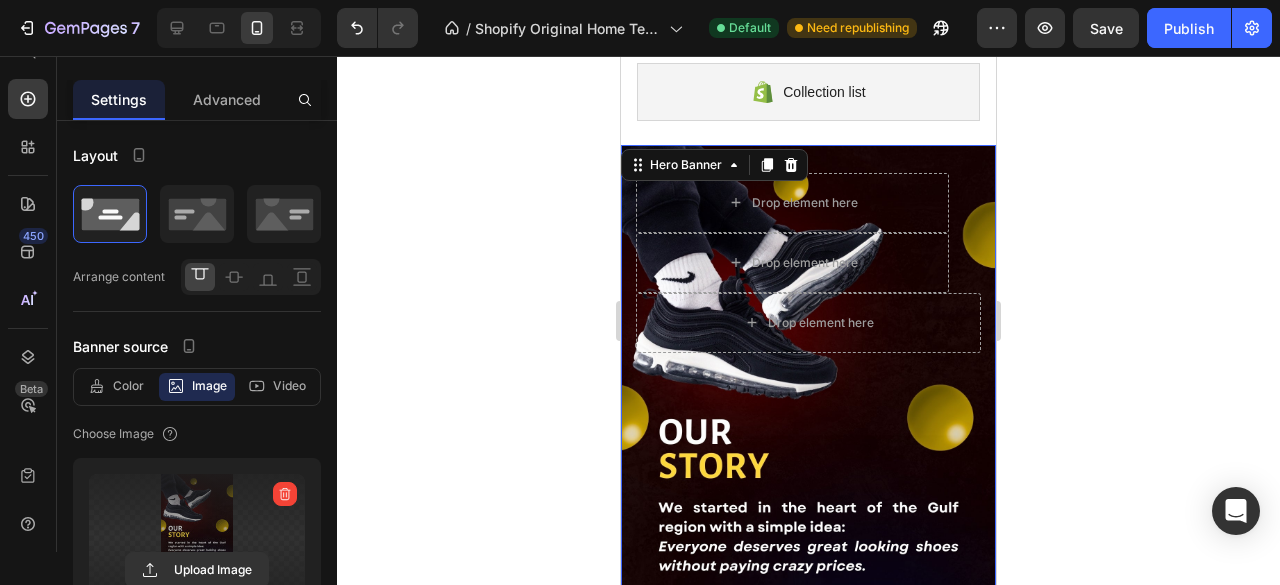 scroll, scrollTop: 1042, scrollLeft: 0, axis: vertical 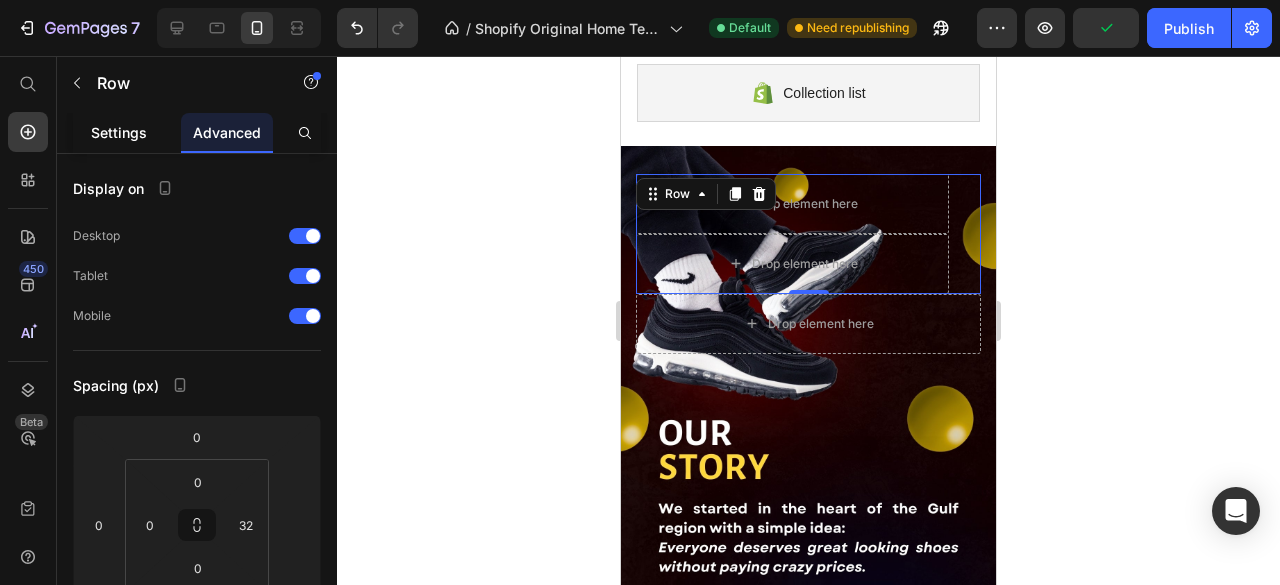 click on "Settings" at bounding box center (119, 132) 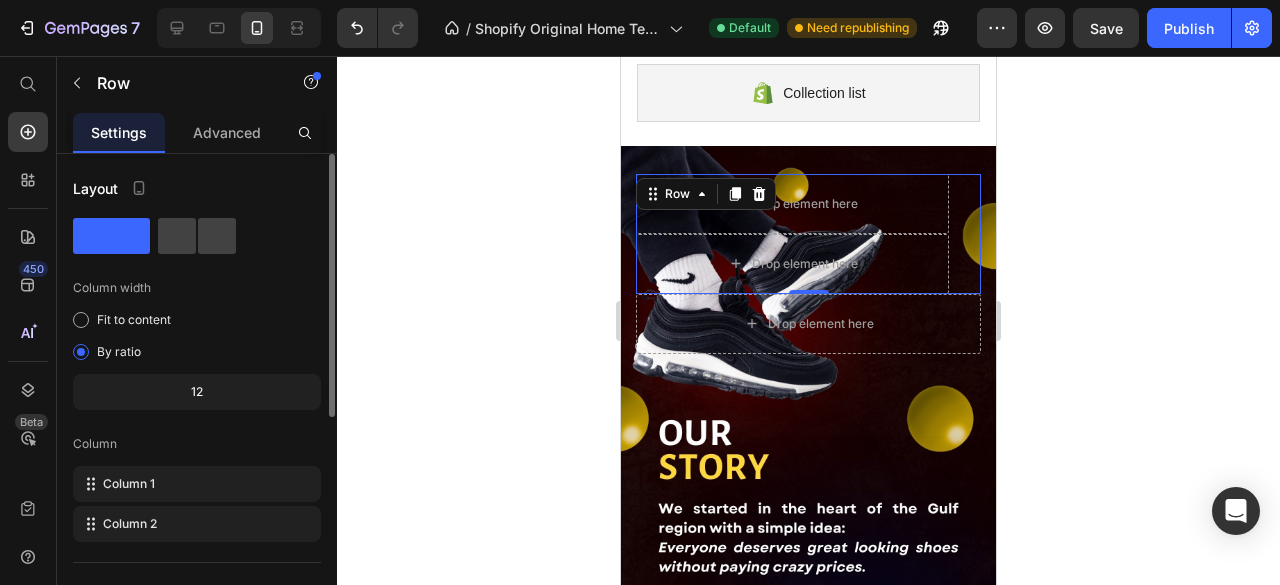 click on "Layout Column width Fit to content By ratio 12 Column Column 1 Column 2 Size Full width Width 100 % px Height Full Fit Background Color Image Video  Color   Delete element" at bounding box center [197, 608] 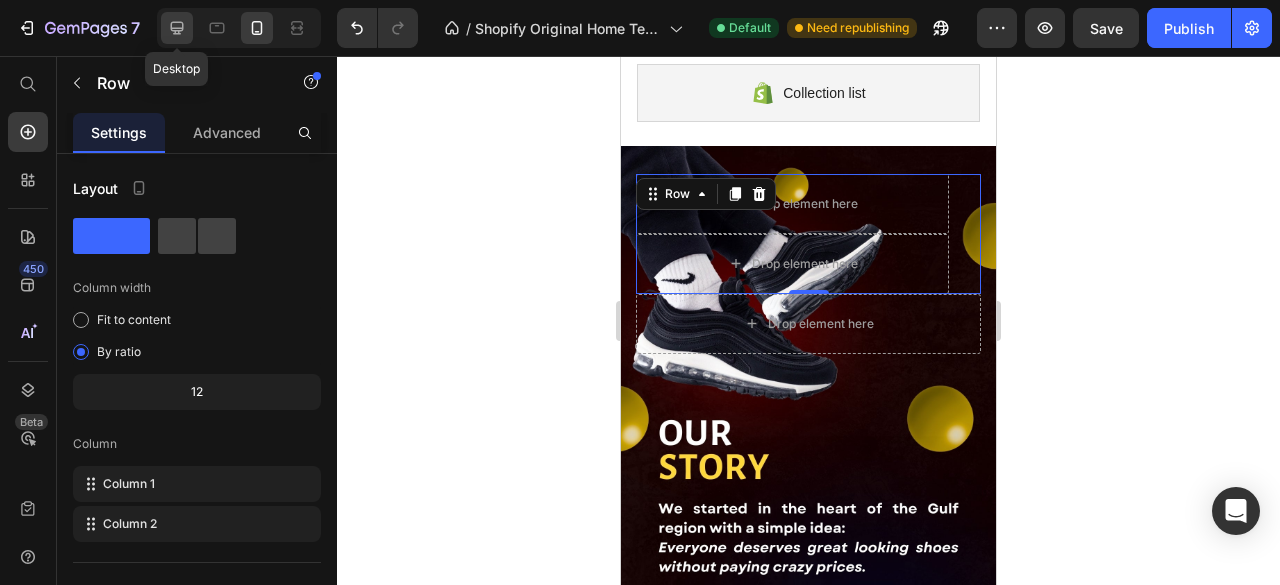 click 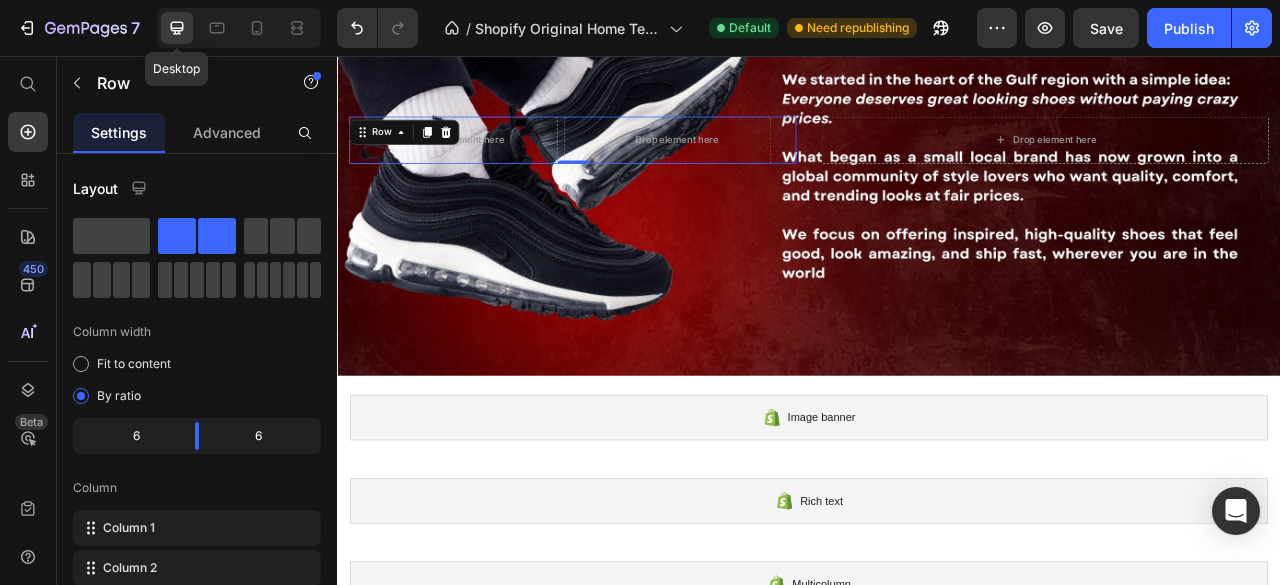 scroll, scrollTop: 1250, scrollLeft: 0, axis: vertical 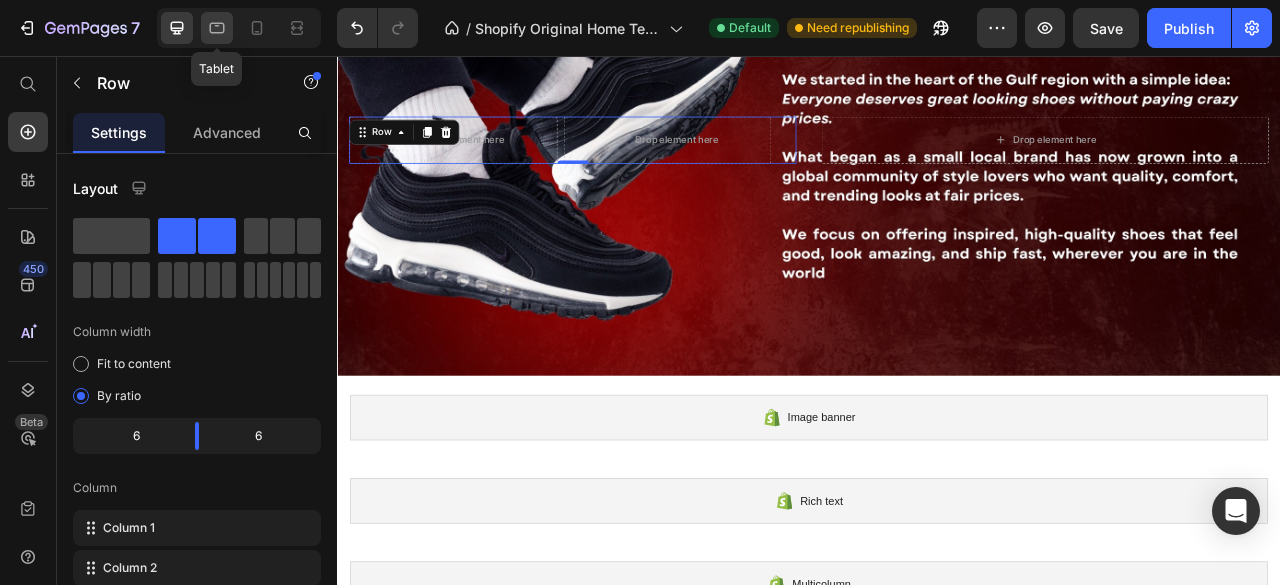 click 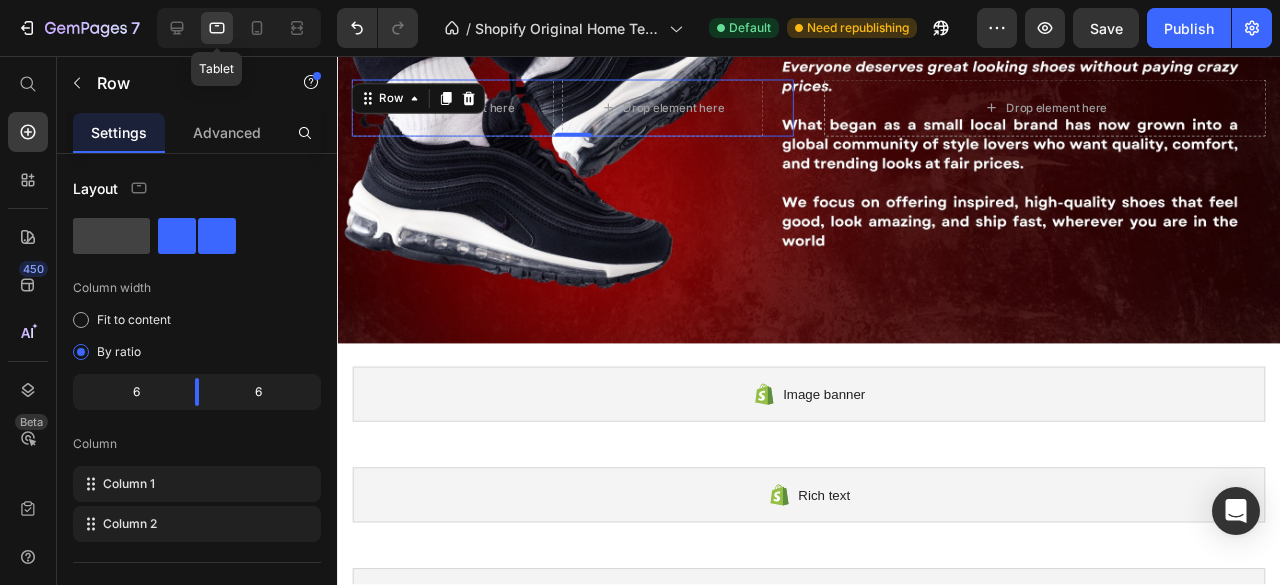 scroll, scrollTop: 1198, scrollLeft: 0, axis: vertical 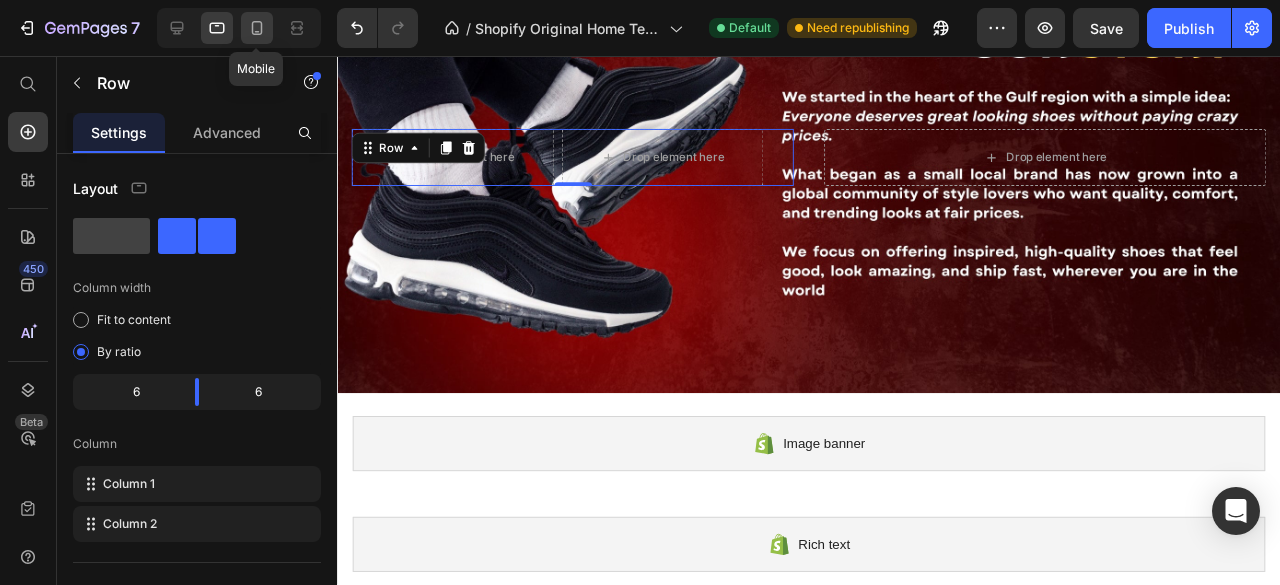 click 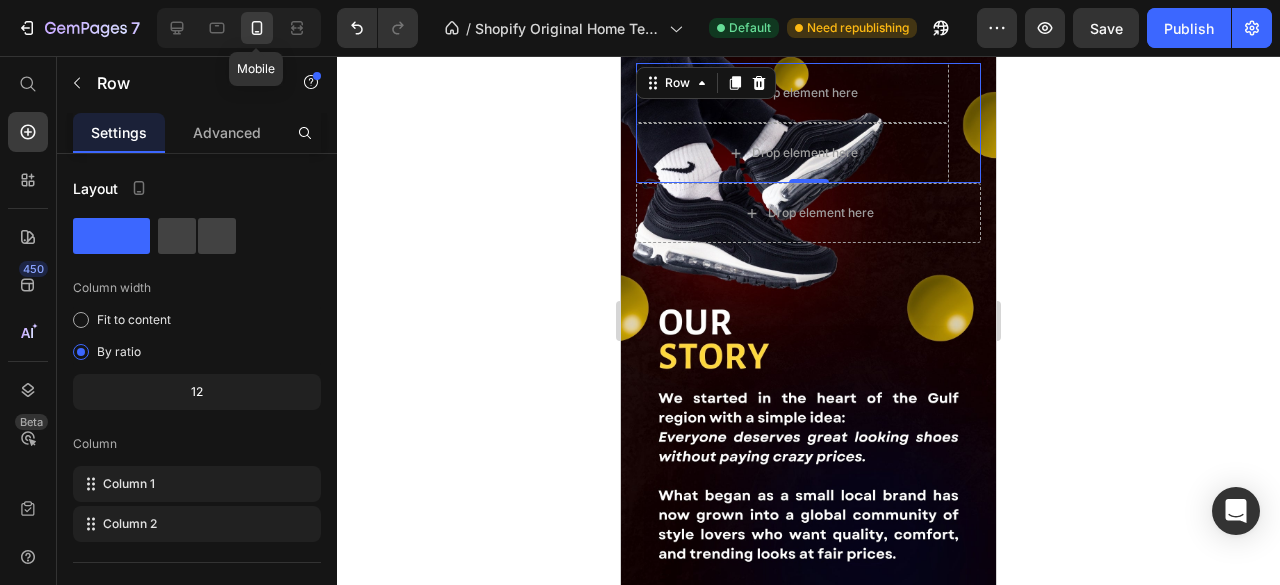 scroll, scrollTop: 1012, scrollLeft: 0, axis: vertical 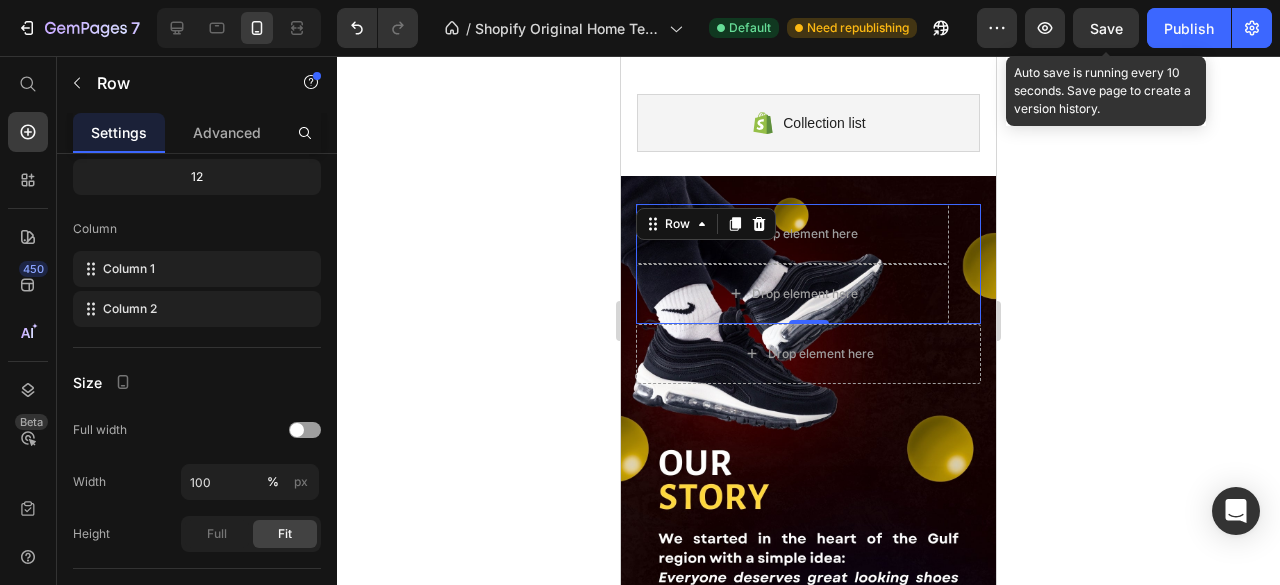 click on "Save" at bounding box center [1106, 28] 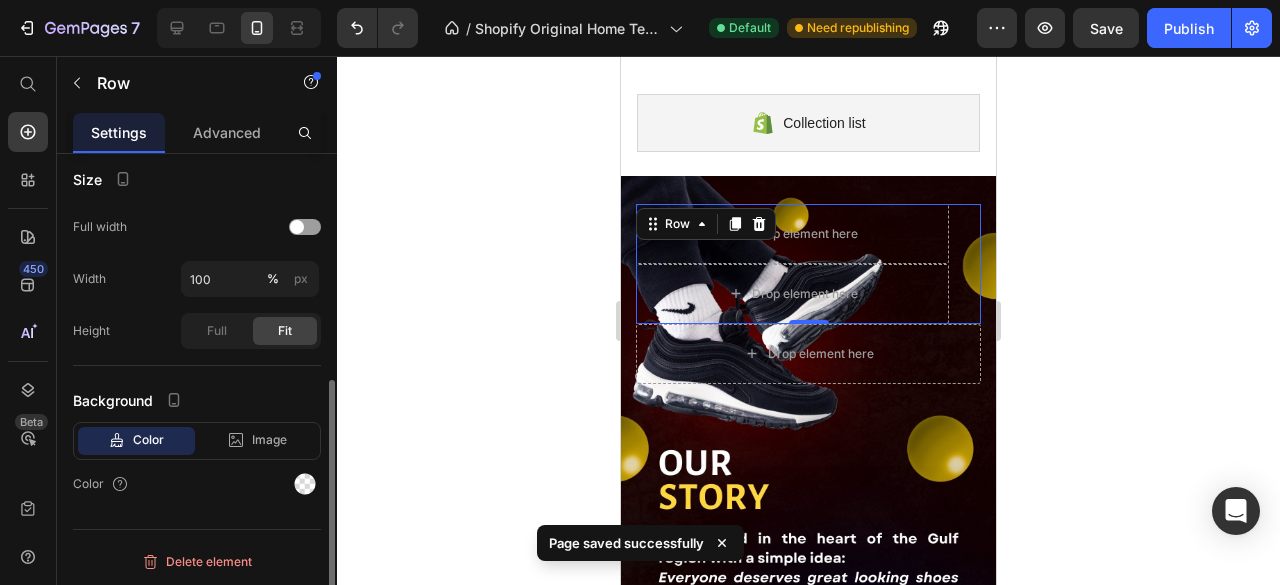 scroll, scrollTop: 0, scrollLeft: 0, axis: both 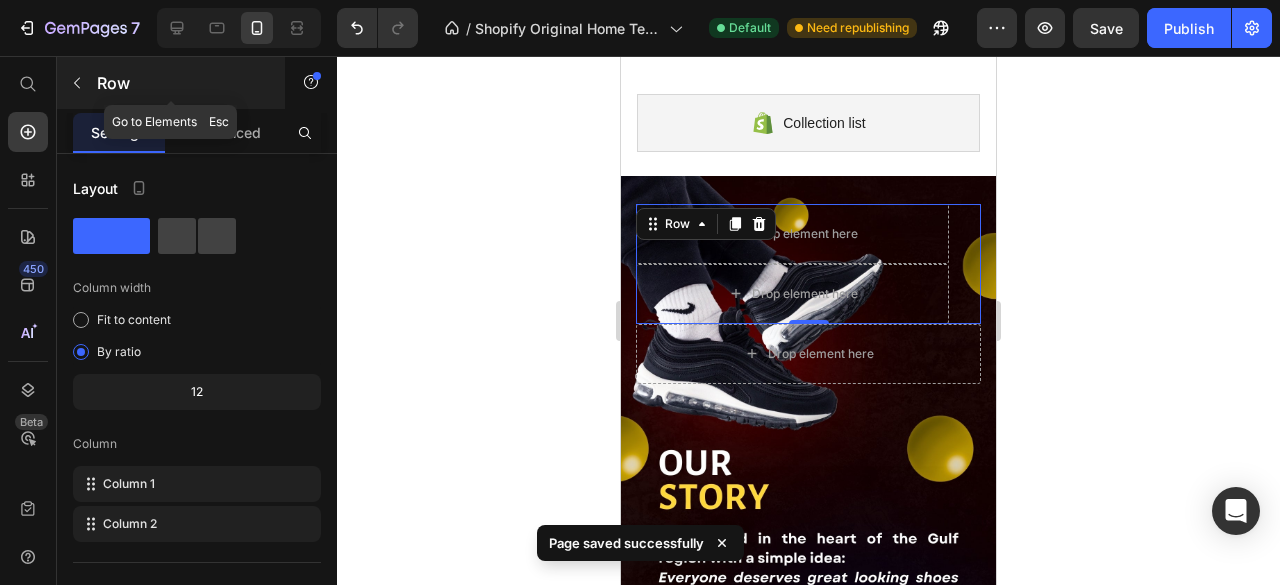 click 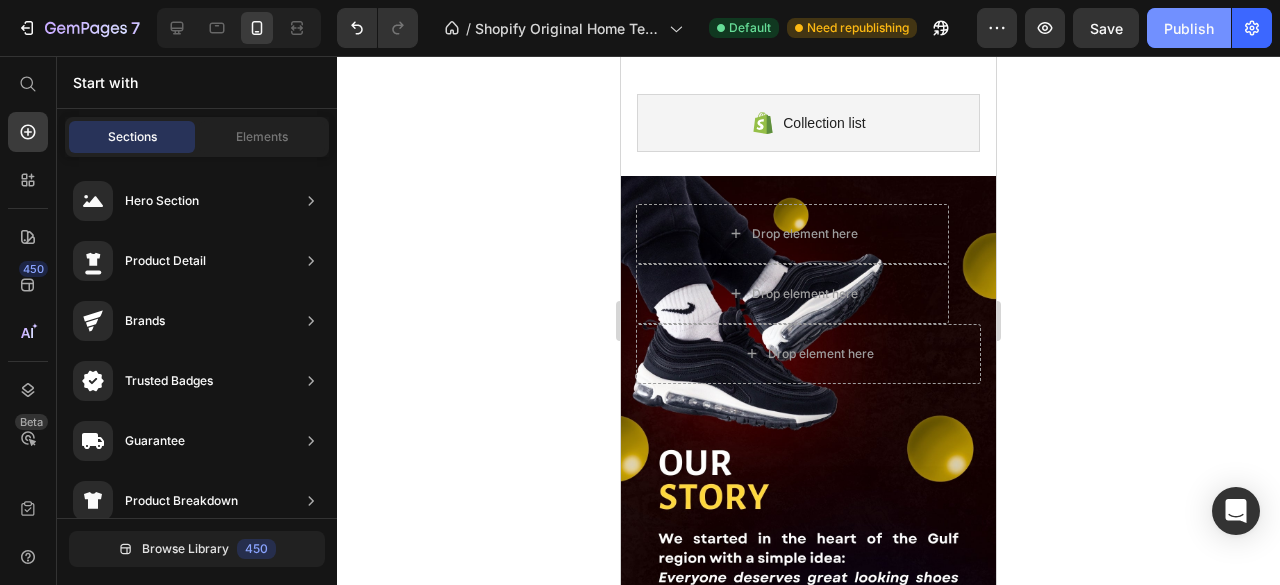 click on "Publish" 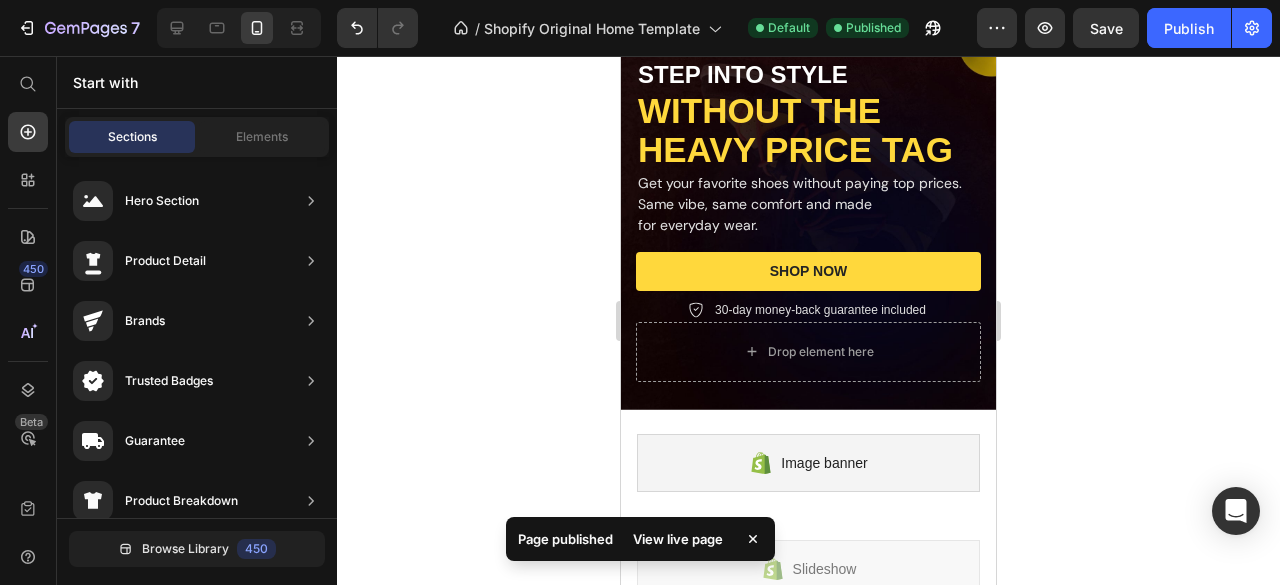 scroll, scrollTop: 350, scrollLeft: 0, axis: vertical 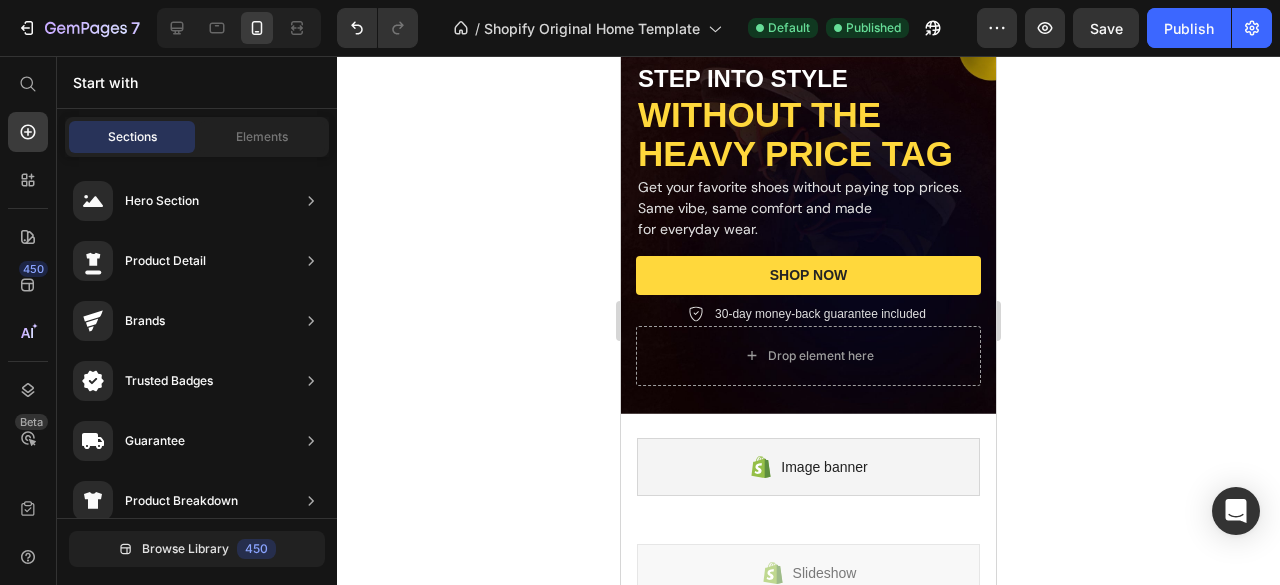 drag, startPoint x: 1170, startPoint y: 37, endPoint x: 1030, endPoint y: 189, distance: 206.64946 